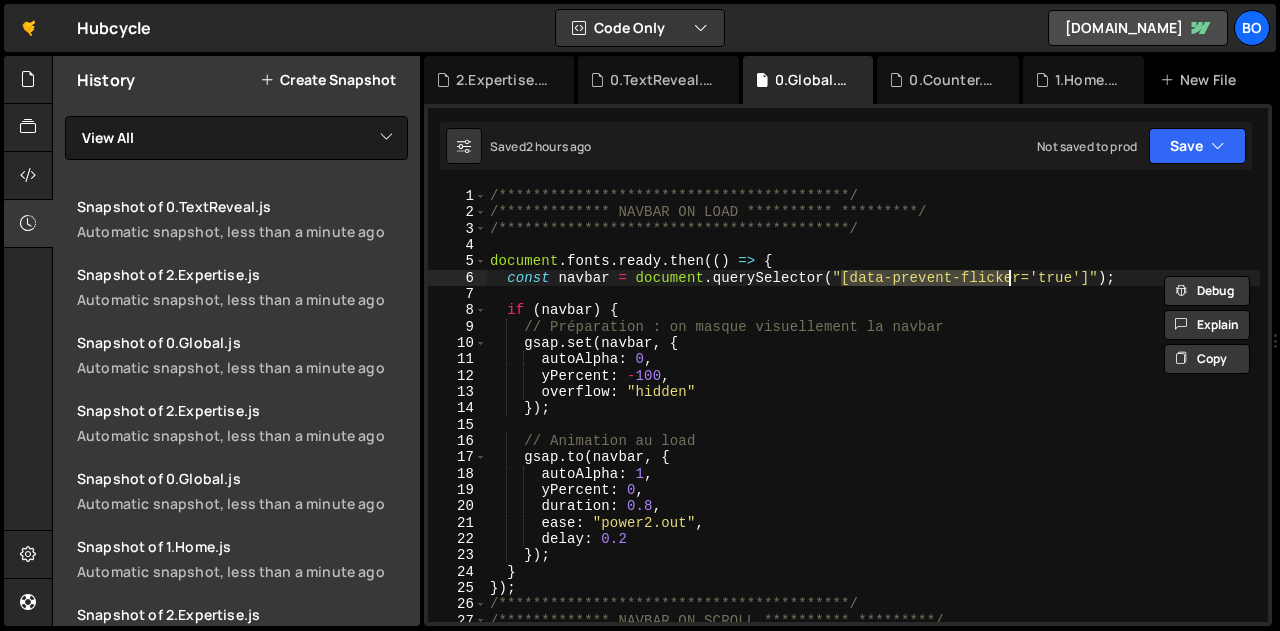 scroll, scrollTop: 0, scrollLeft: 0, axis: both 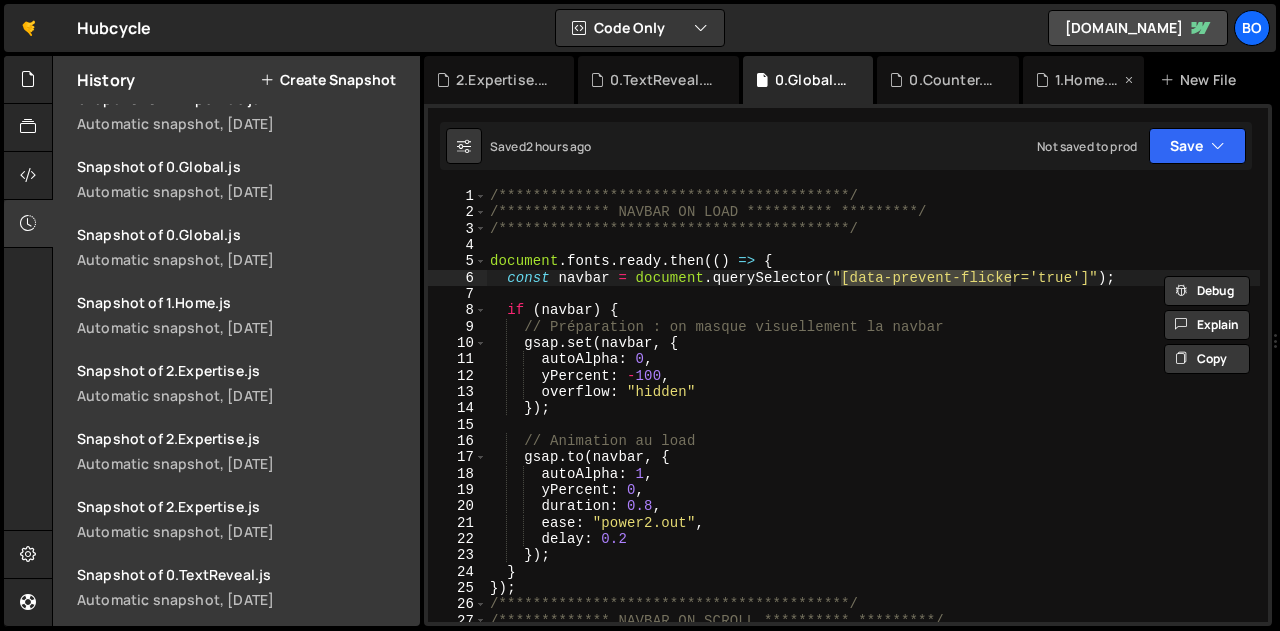 click on "1.Home.js" at bounding box center [1087, 80] 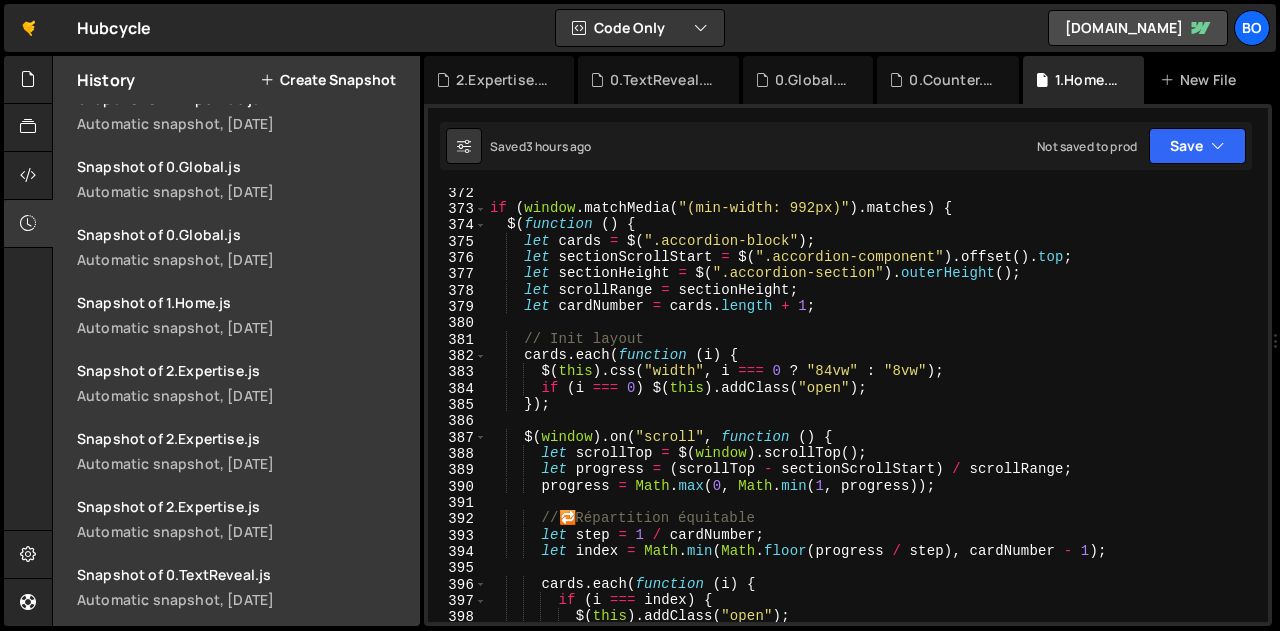 scroll, scrollTop: 6063, scrollLeft: 0, axis: vertical 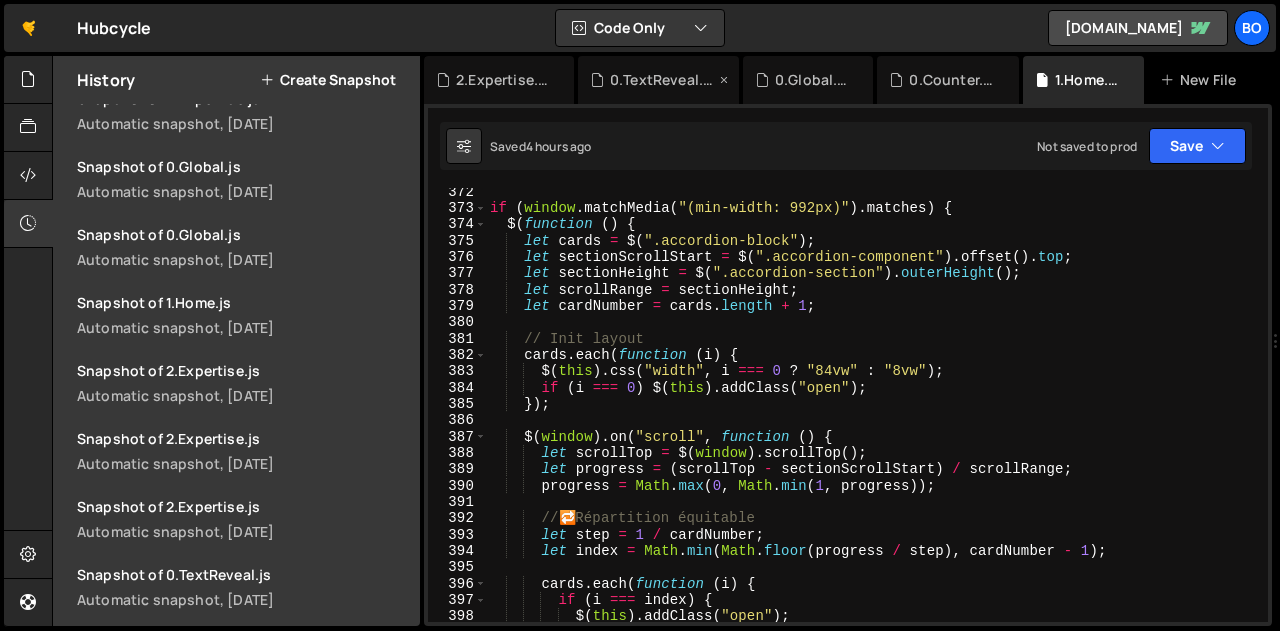 click at bounding box center [724, 80] 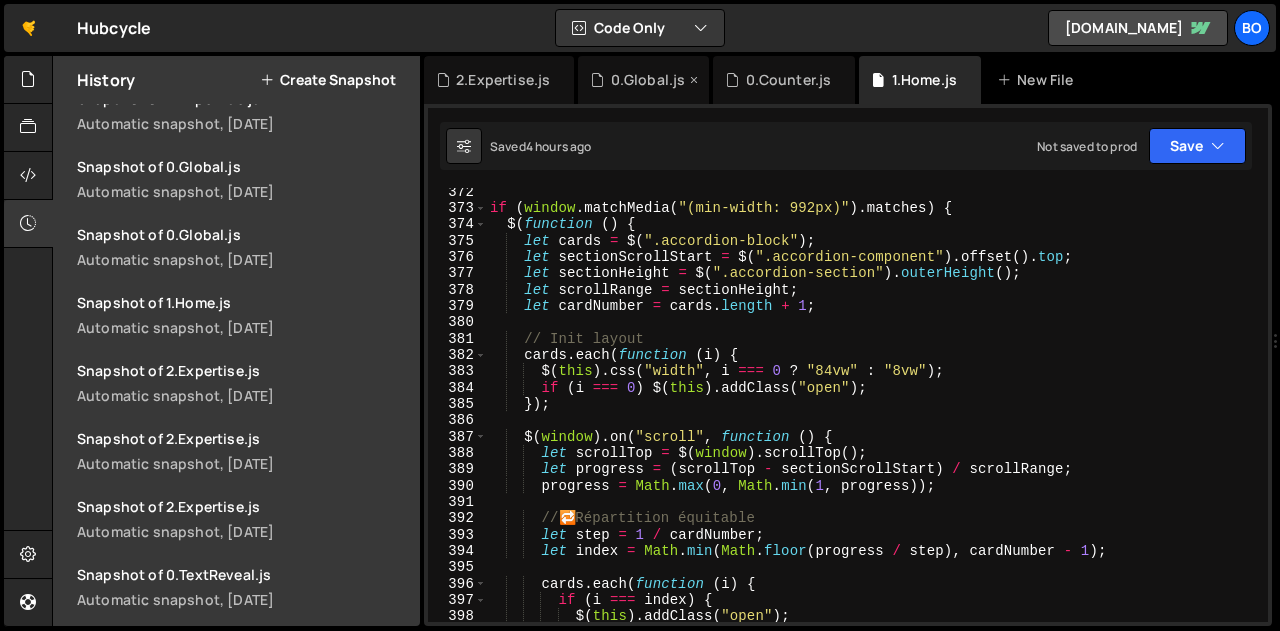 click at bounding box center [694, 80] 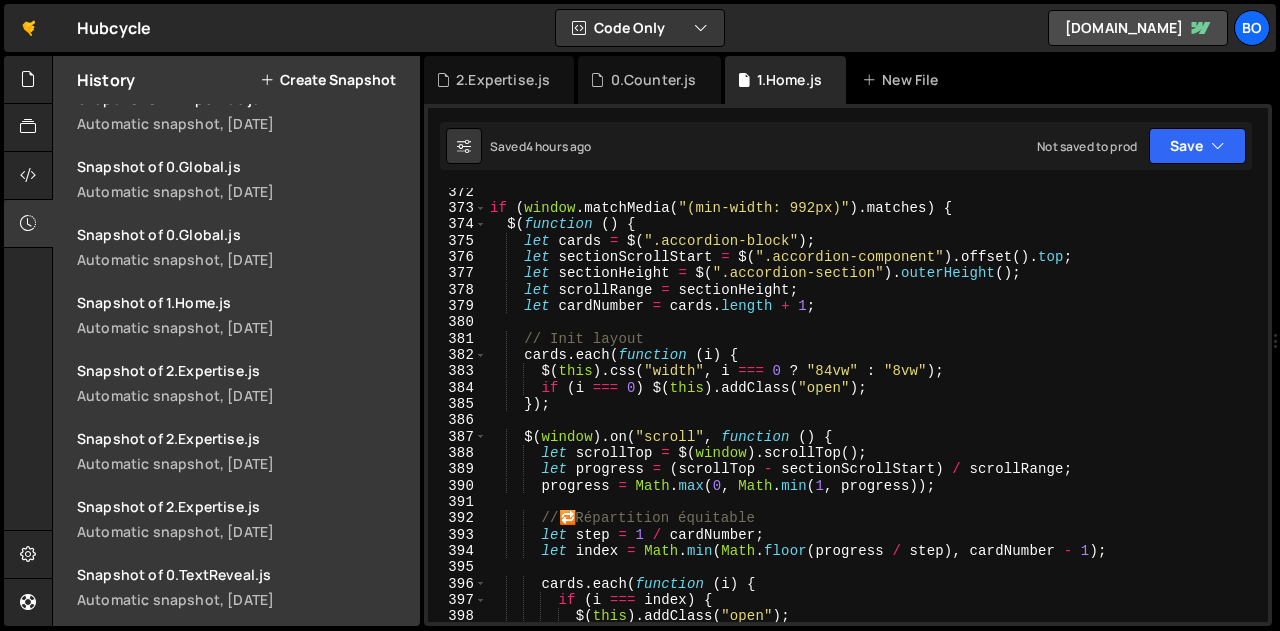 click on "0.Counter.js" at bounding box center (654, 80) 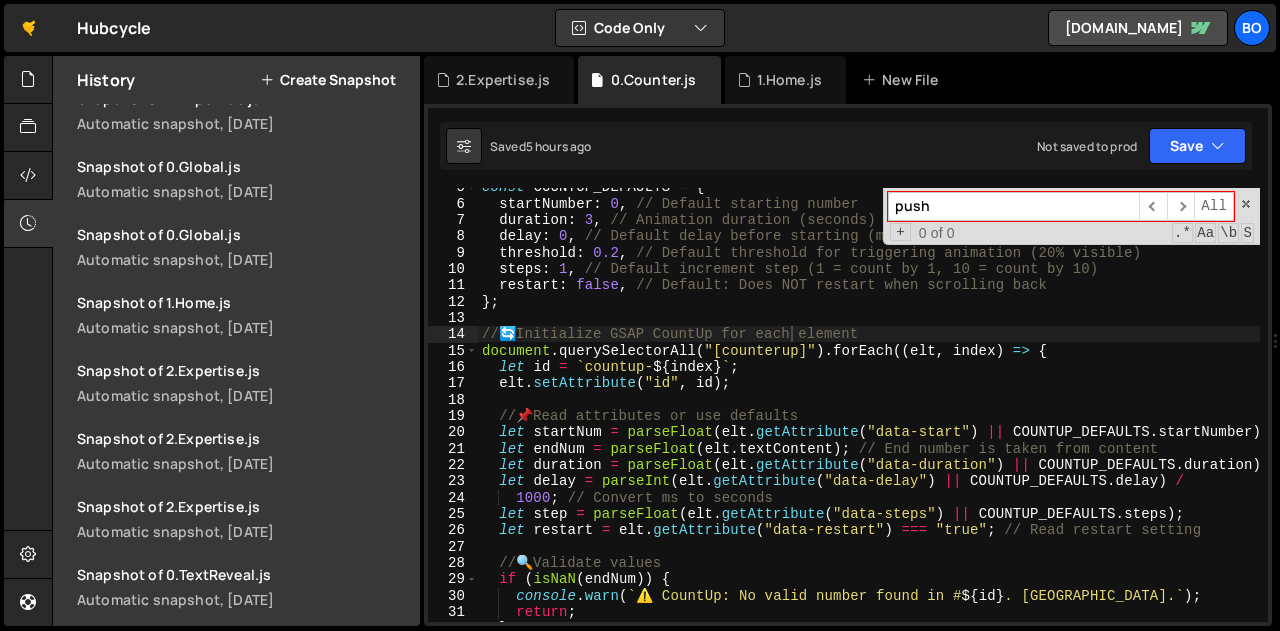 scroll, scrollTop: 74, scrollLeft: 0, axis: vertical 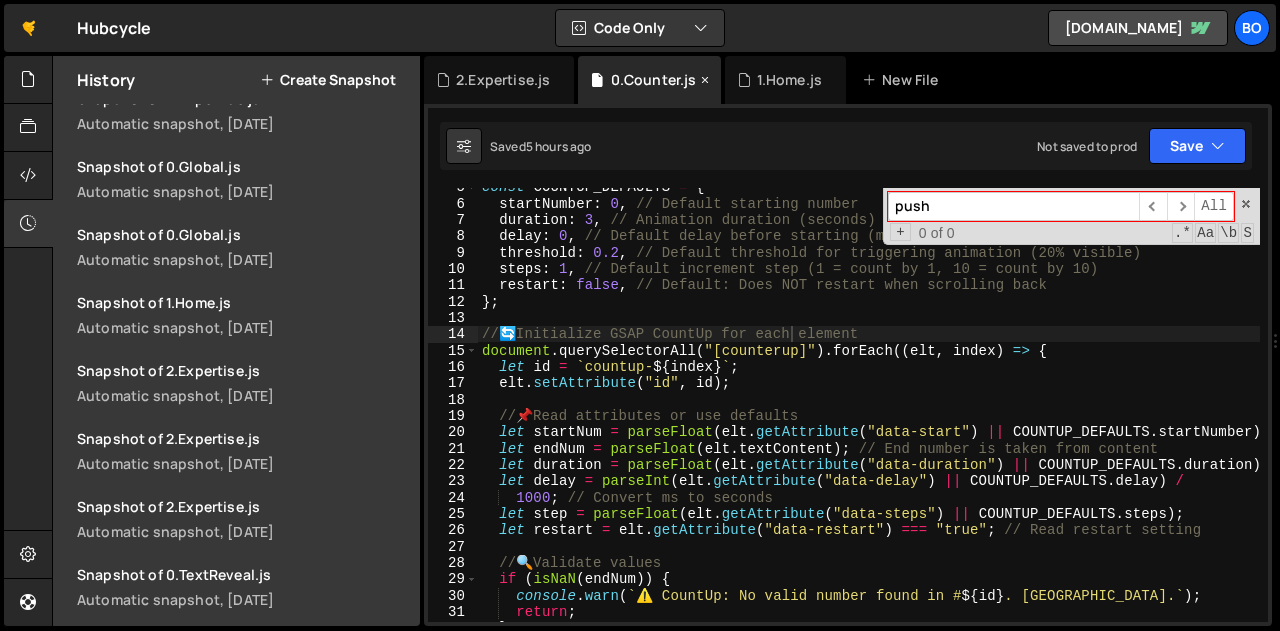 click at bounding box center [705, 80] 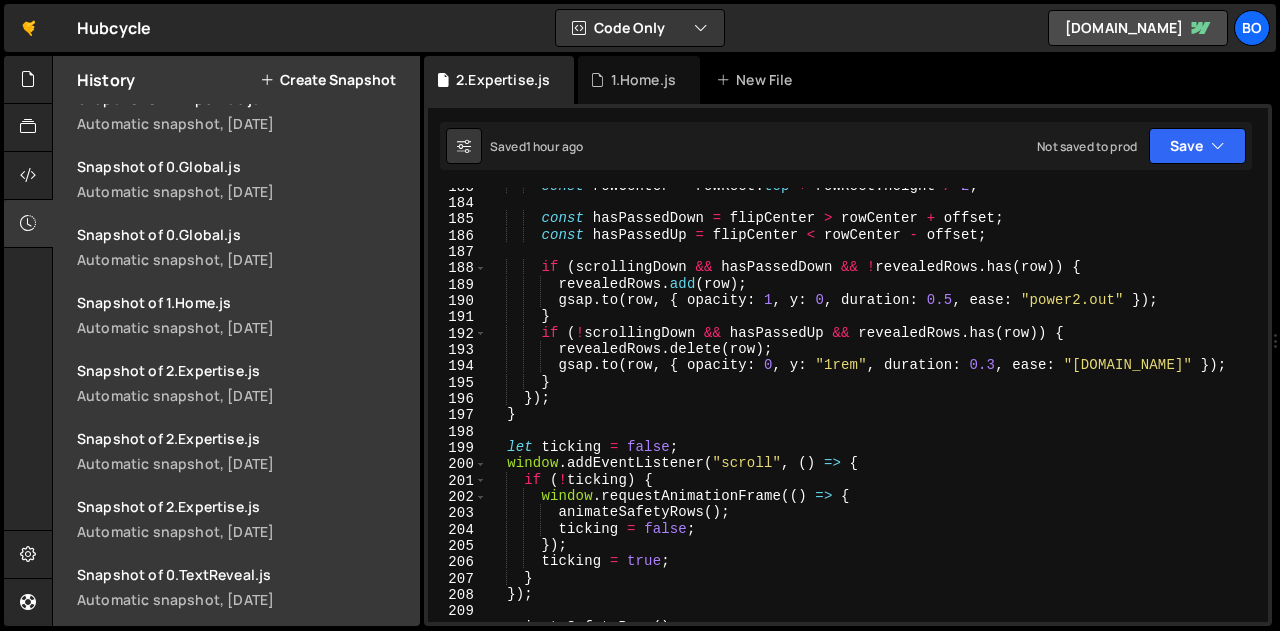 click on "2.Expertise.js
1.Home.js
New File" at bounding box center [848, 80] 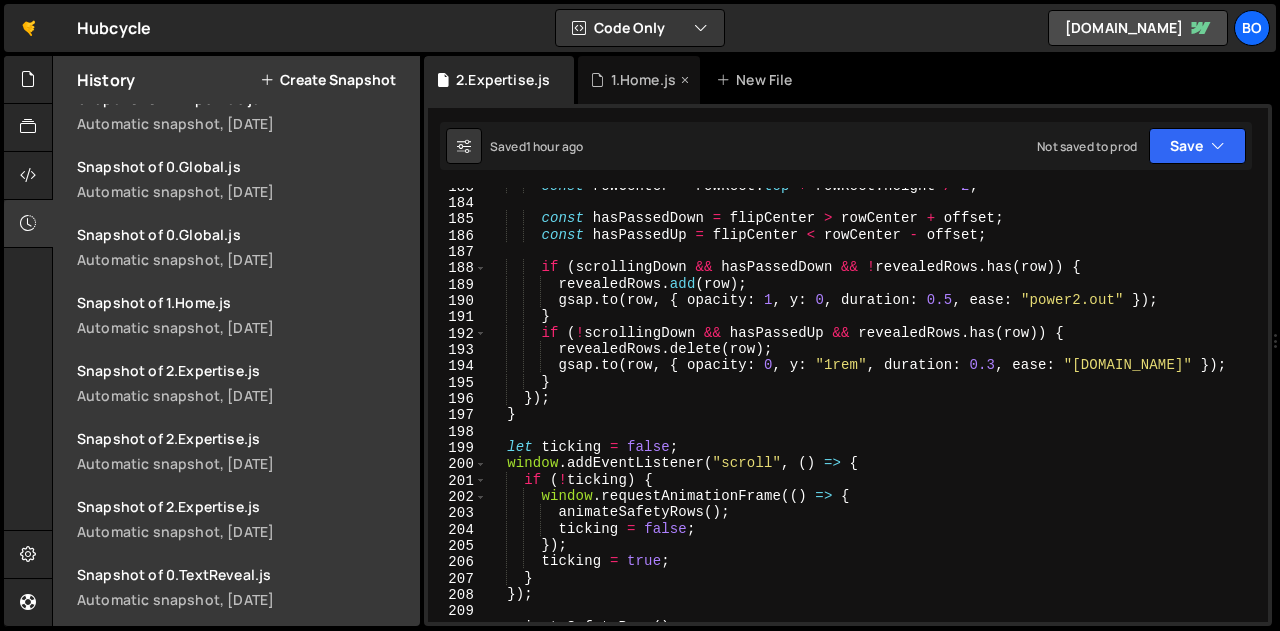 click at bounding box center (685, 80) 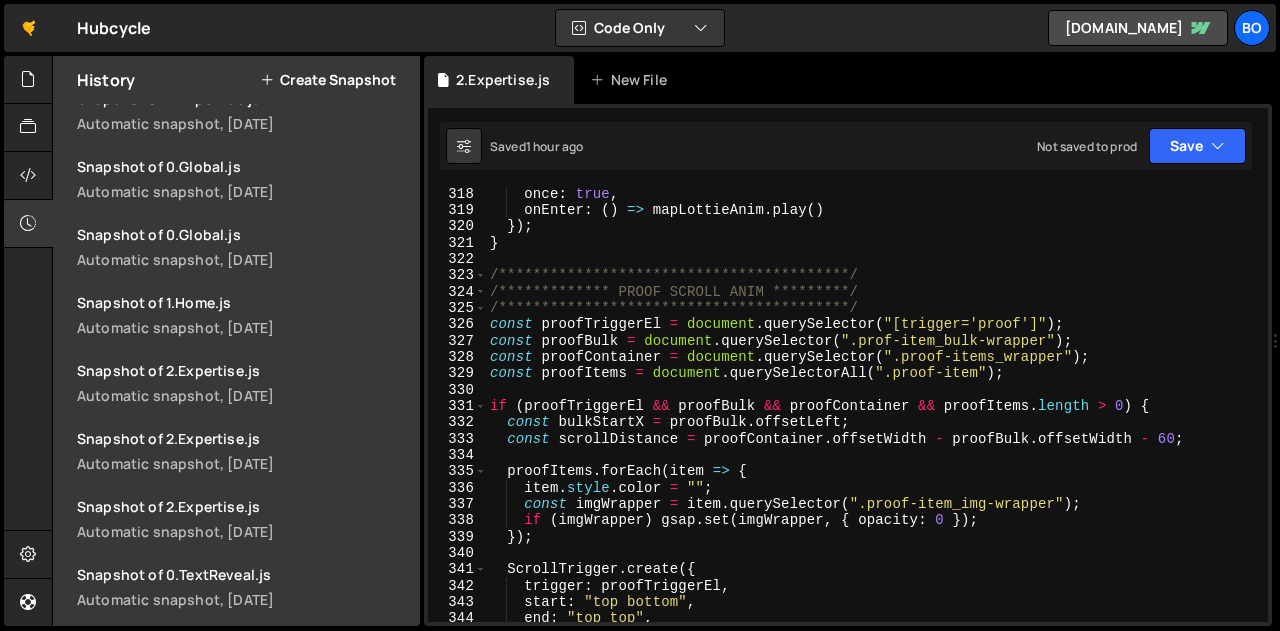 scroll, scrollTop: 5229, scrollLeft: 0, axis: vertical 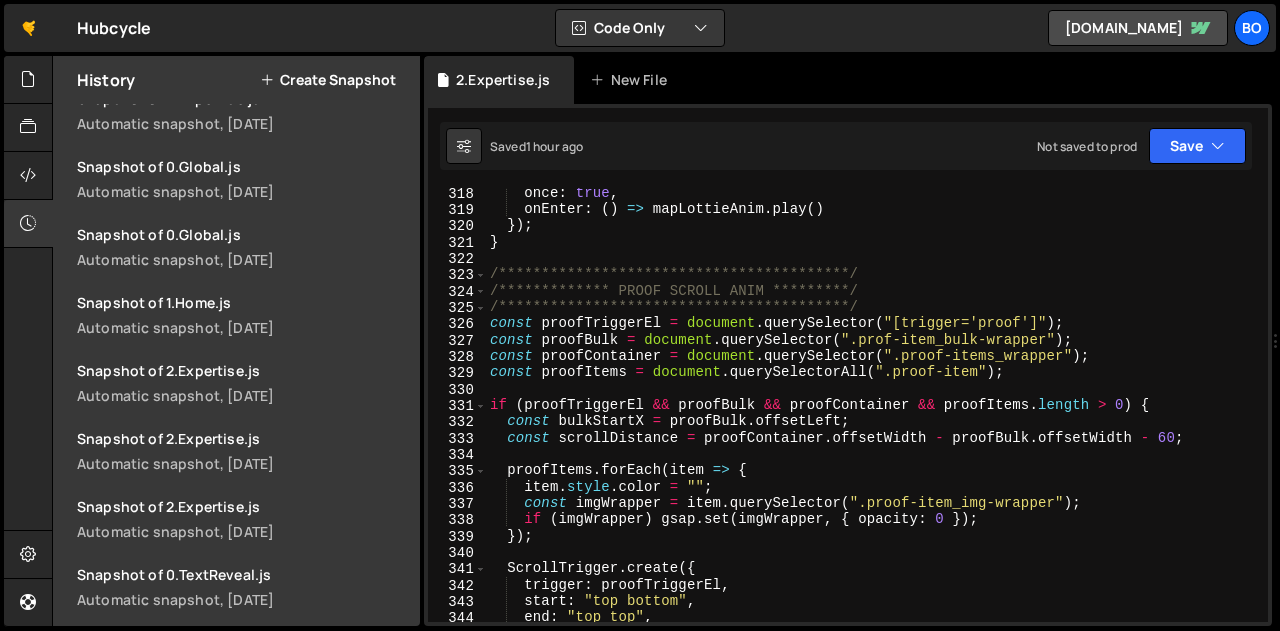 click on "**********" at bounding box center [873, 418] 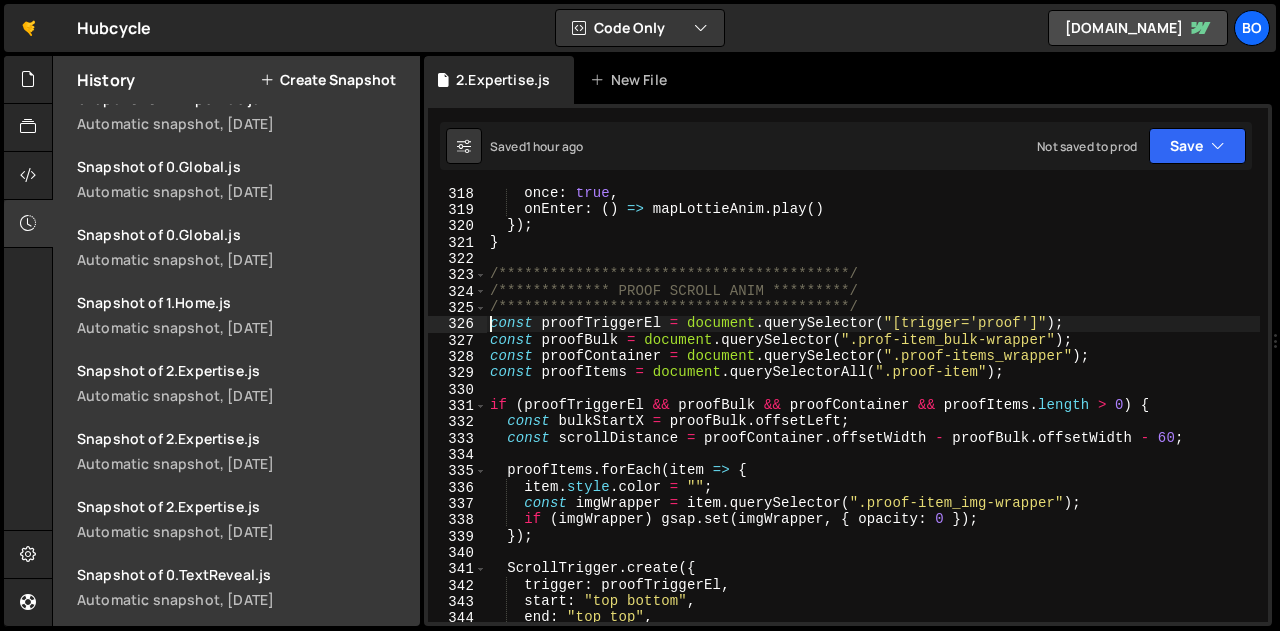 scroll, scrollTop: 0, scrollLeft: 1, axis: horizontal 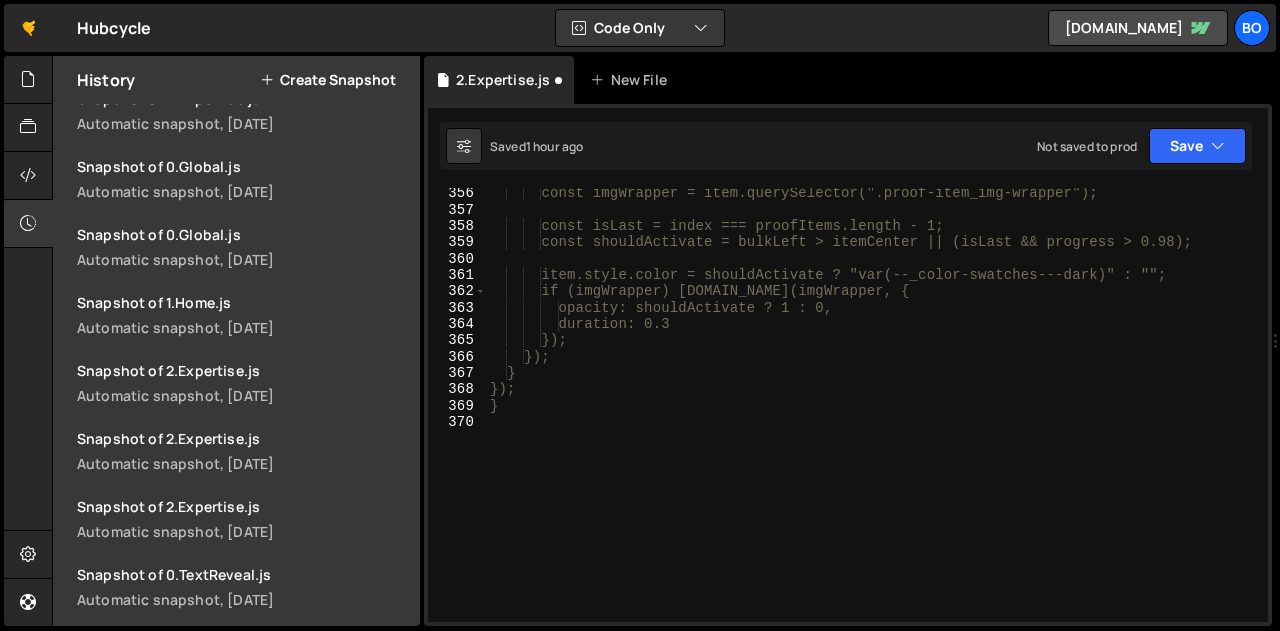 click on "const imgWrapper = item.querySelector(".proof-item_img-wrapper");            const isLast = index === proofItems.length - 1;            const shouldActivate = bulkLeft > itemCenter || (isLast && progress > 0.98);            item.style.color = shouldActivate ? "var(--_color-swatches---dark)" : "";            if (imgWrapper) [DOMAIN_NAME](imgWrapper, {               opacity: shouldActivate ? 1 : 0,               duration: 0.3            });         });      }   }); }" at bounding box center (873, 418) 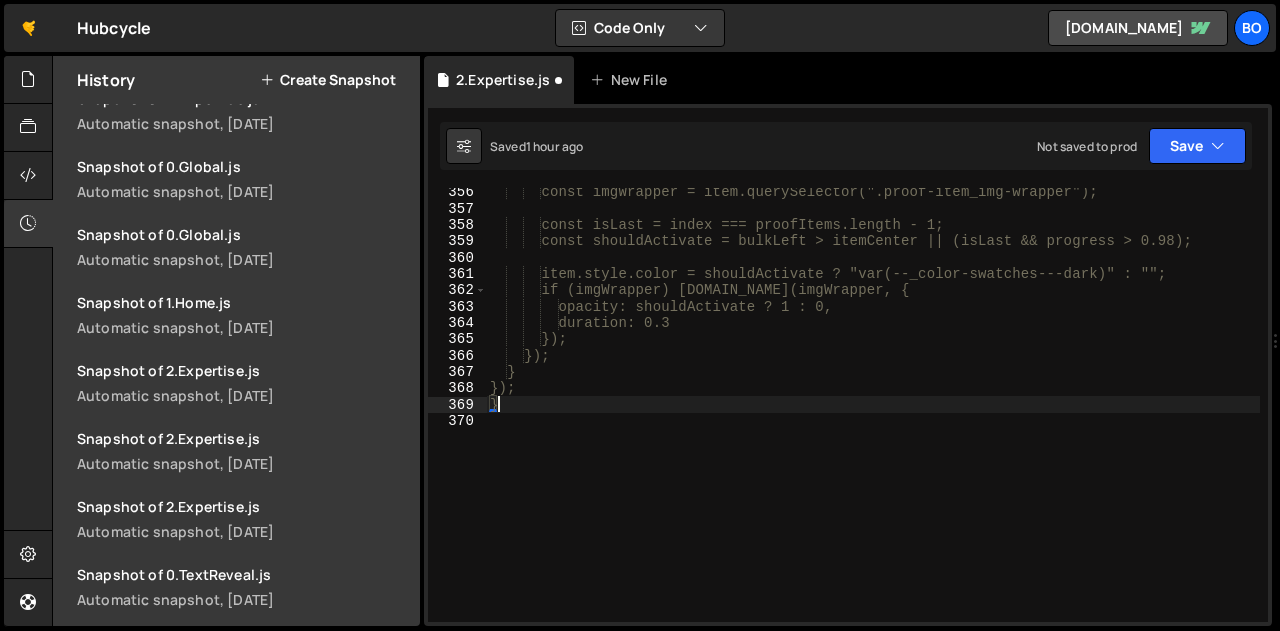 scroll, scrollTop: 0, scrollLeft: 0, axis: both 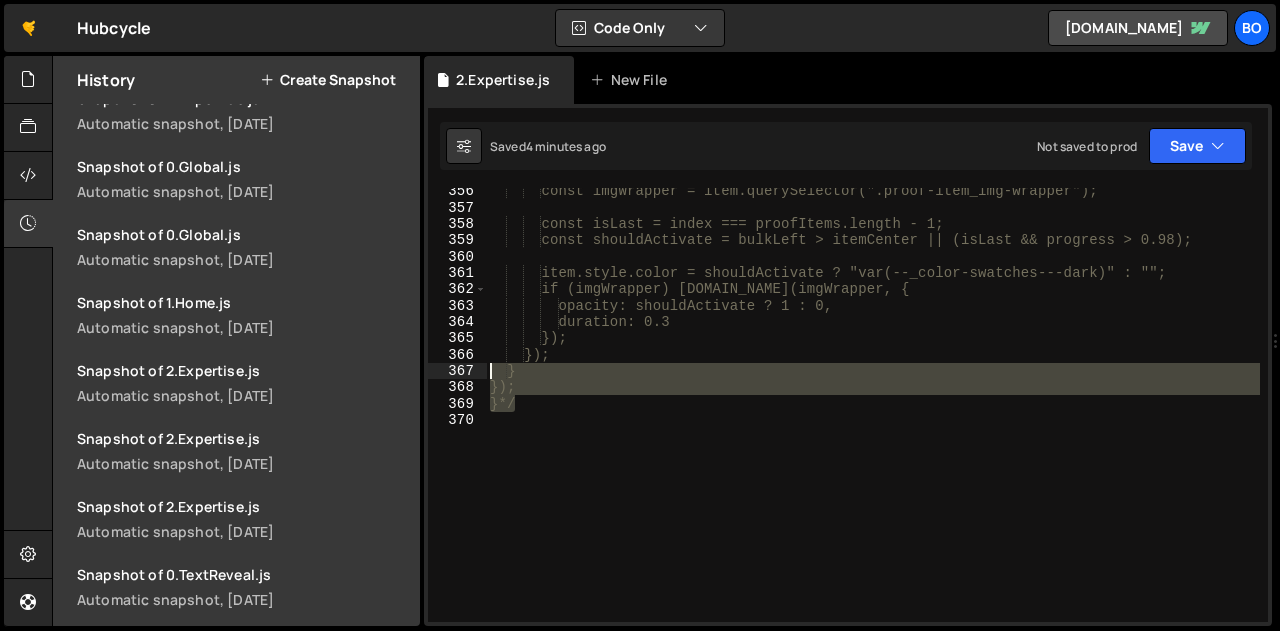 drag, startPoint x: 524, startPoint y: 405, endPoint x: 486, endPoint y: 371, distance: 50.990196 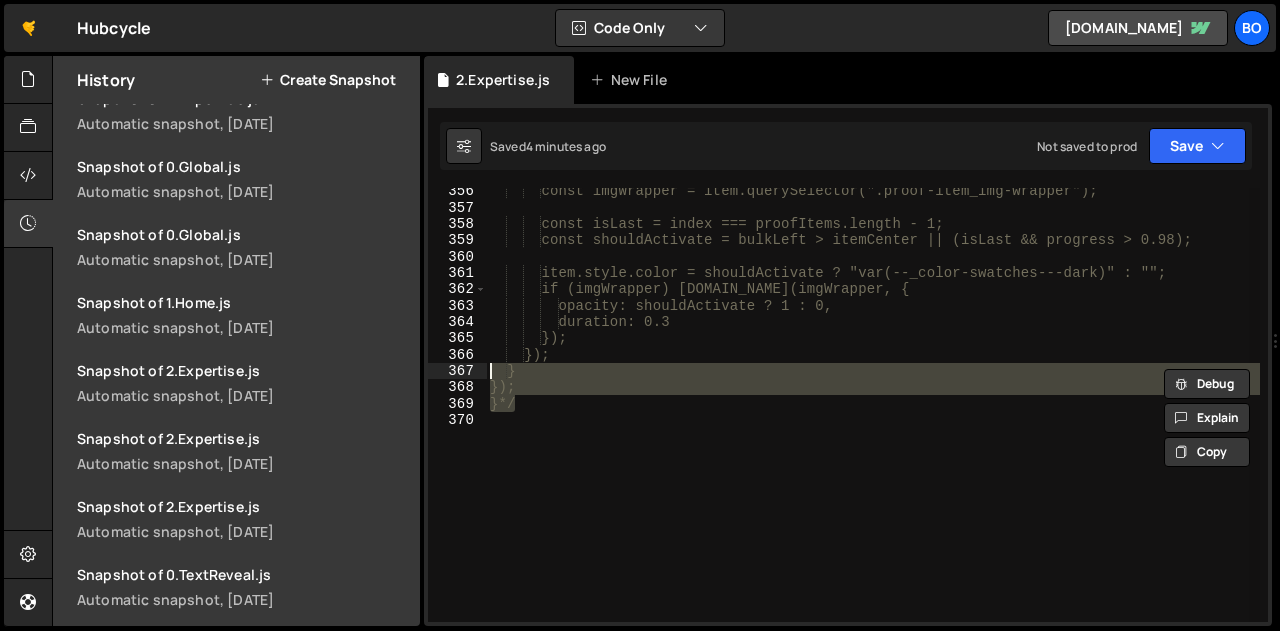 click on "const imgWrapper = item.querySelector(".proof-item_img-wrapper");            const isLast = index === proofItems.length - 1;            const shouldActivate = bulkLeft > itemCenter || (isLast && progress > 0.98);            item.style.color = shouldActivate ? "var(--_color-swatches---dark)" : "";            if (imgWrapper) [DOMAIN_NAME](imgWrapper, {               opacity: shouldActivate ? 1 : 0,               duration: 0.3            });         });      }   }); }*/ push ​ ​ All Replace All + 1 of 1 .* Aa \b S" at bounding box center [873, 405] 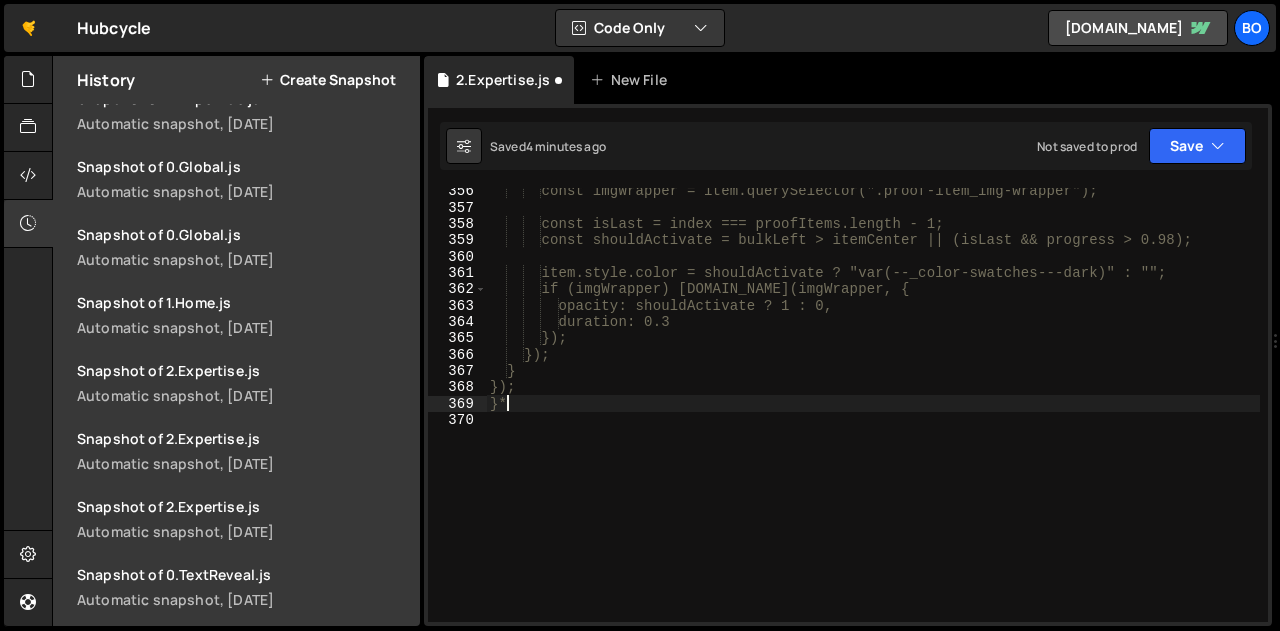 scroll, scrollTop: 0, scrollLeft: 0, axis: both 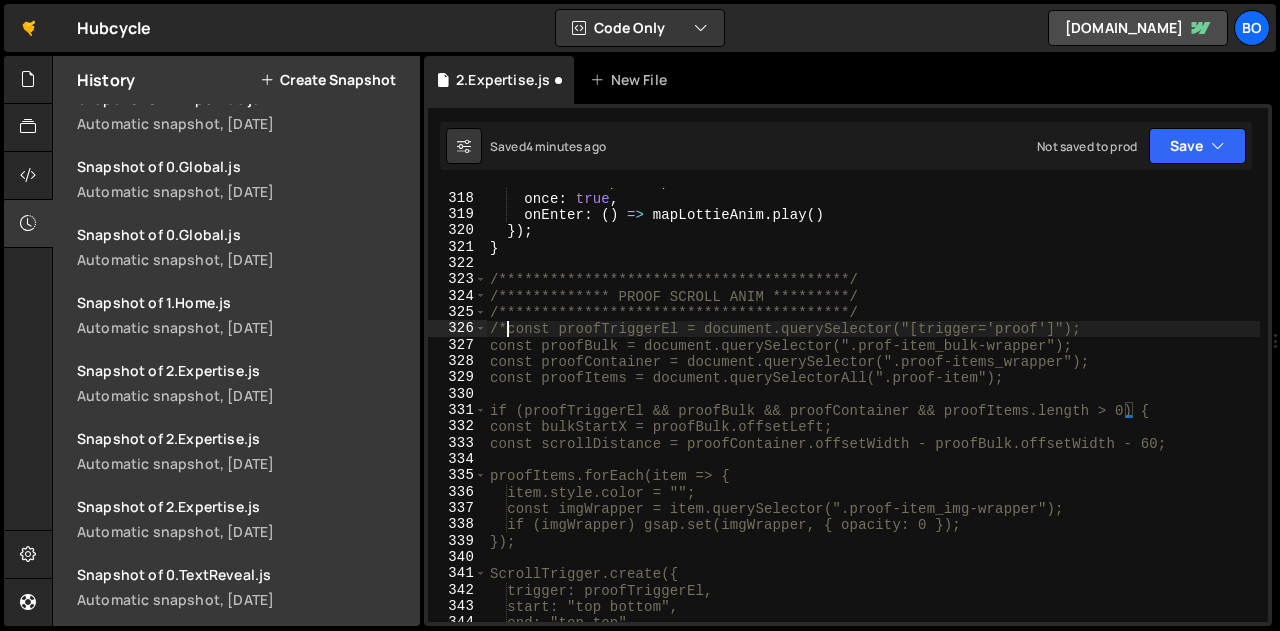 click on "**********" at bounding box center [873, 407] 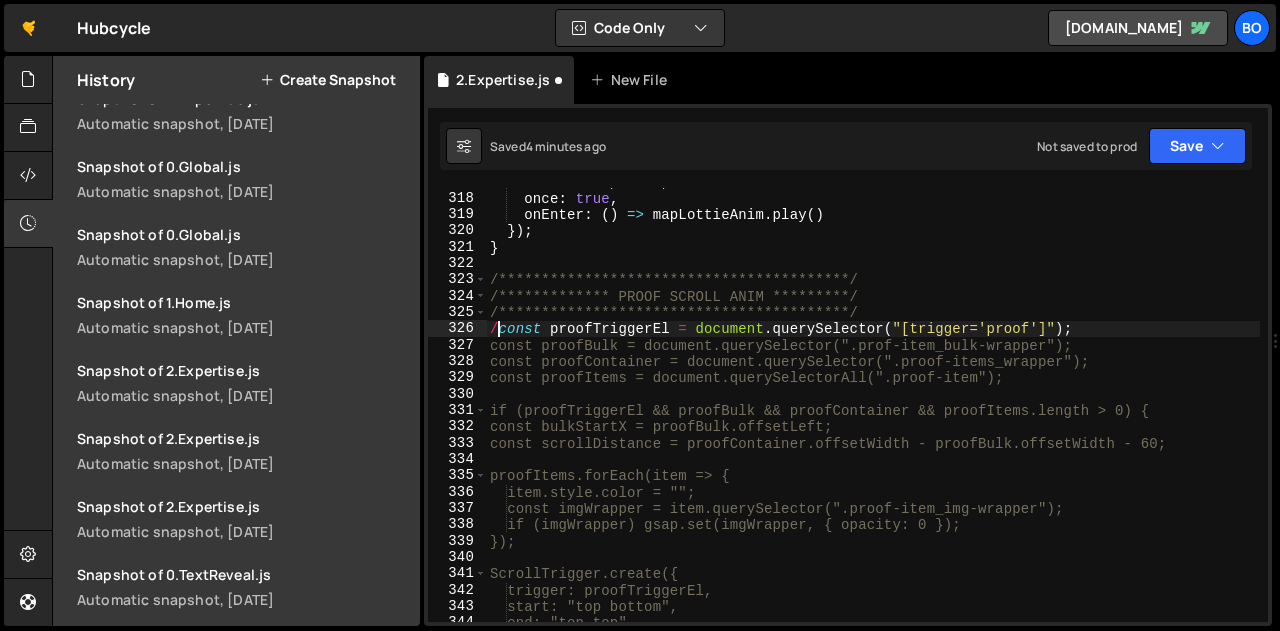 type on "const proofTriggerEl = document.querySelector("[trigger='proof']");" 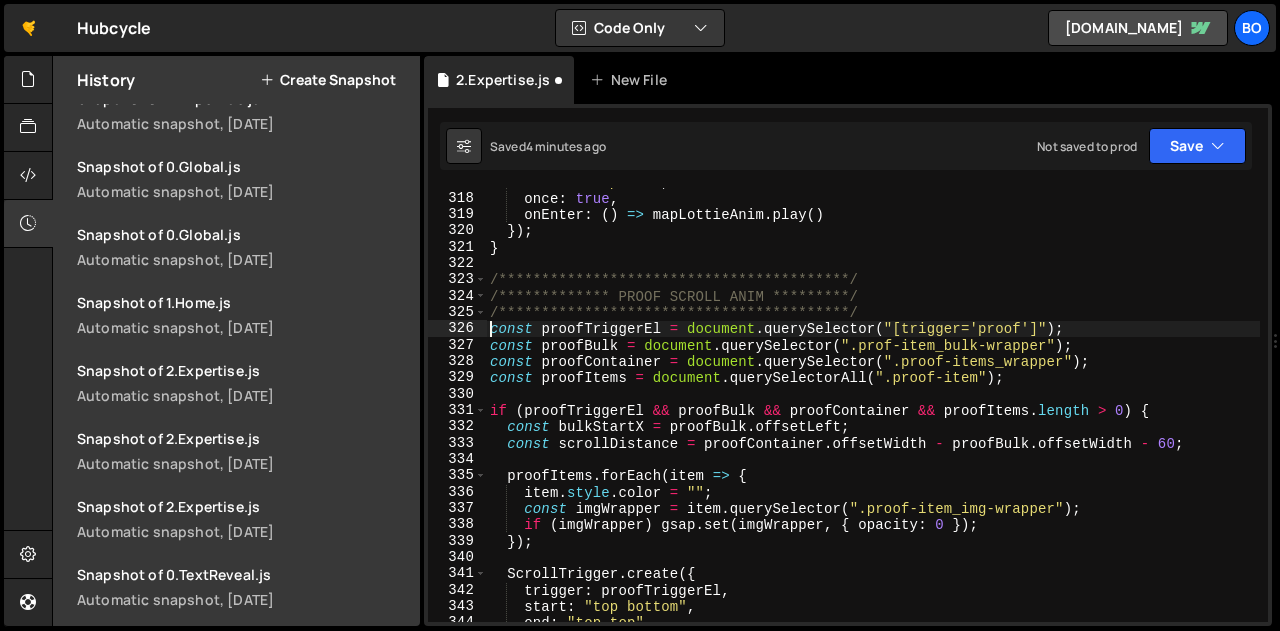 click on "**********" at bounding box center [873, 407] 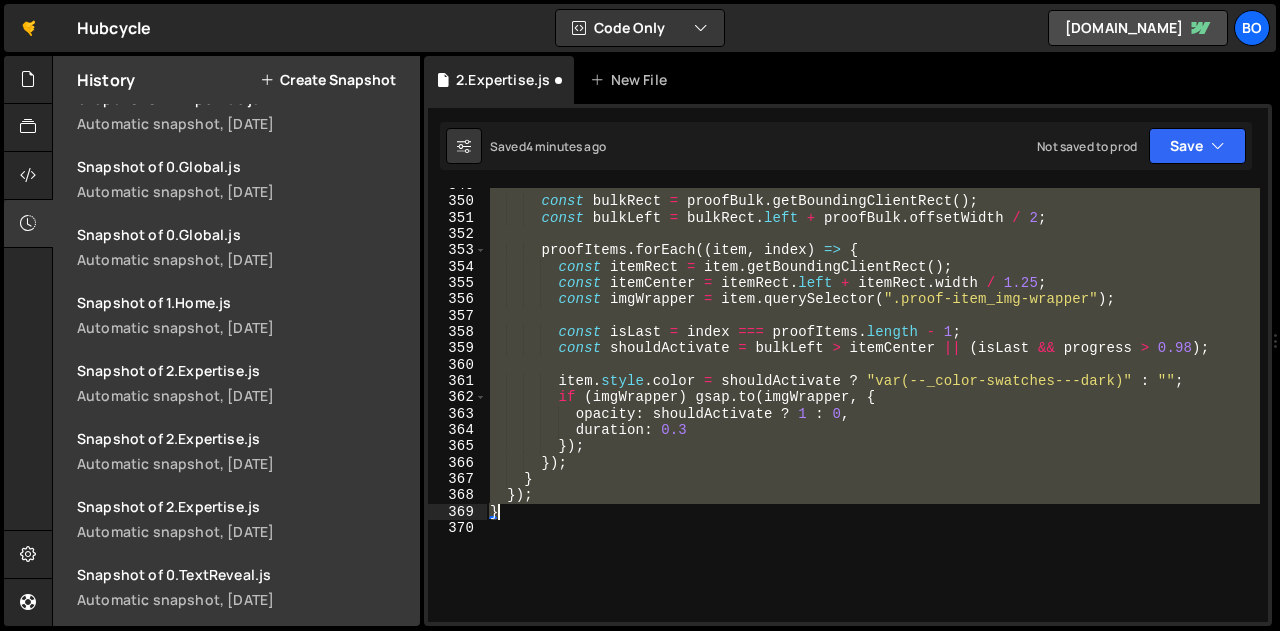drag, startPoint x: 489, startPoint y: 325, endPoint x: 534, endPoint y: 513, distance: 193.31064 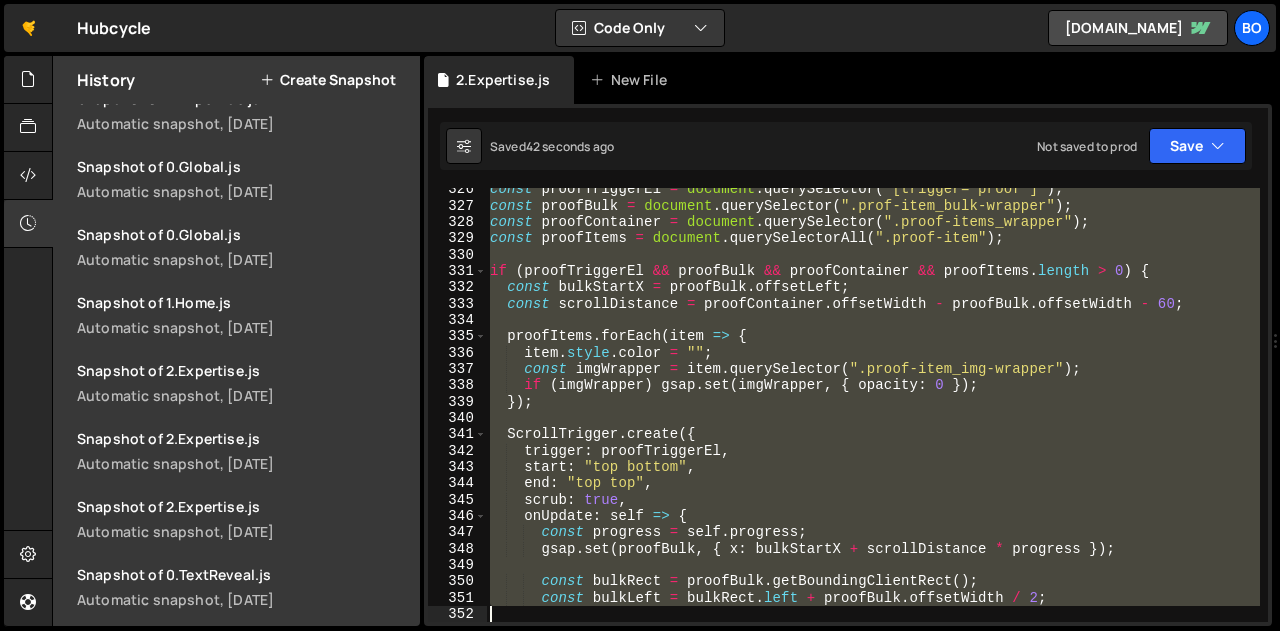 scroll, scrollTop: 5658, scrollLeft: 0, axis: vertical 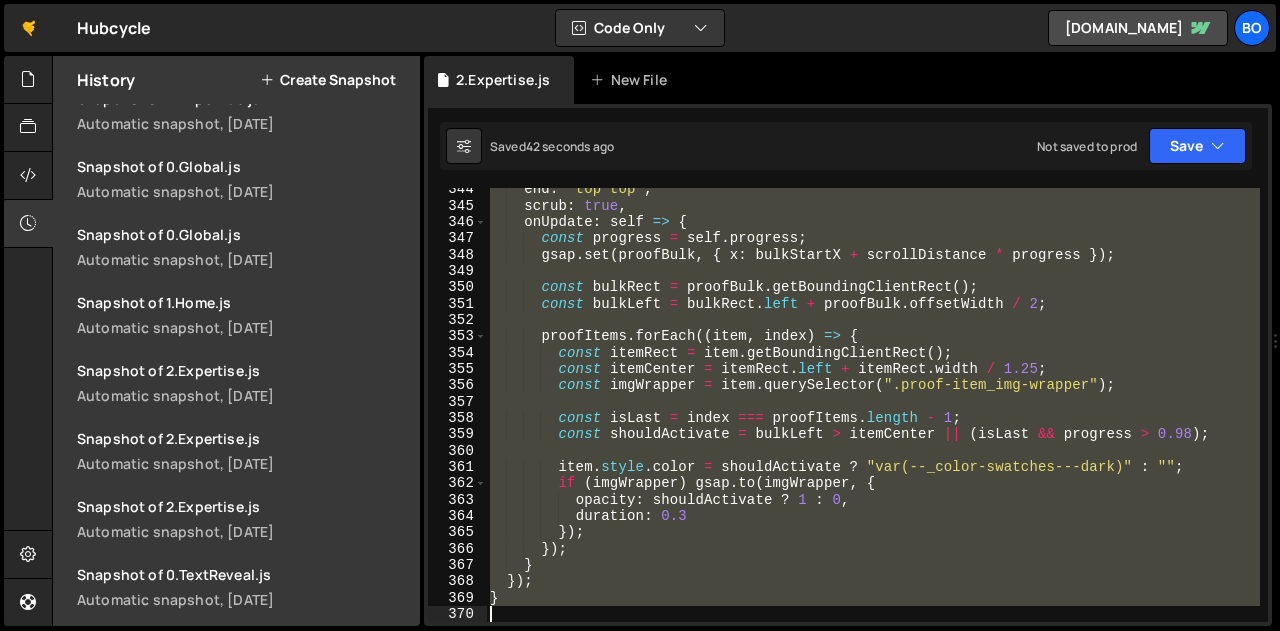 drag, startPoint x: 488, startPoint y: 273, endPoint x: 525, endPoint y: 678, distance: 406.6866 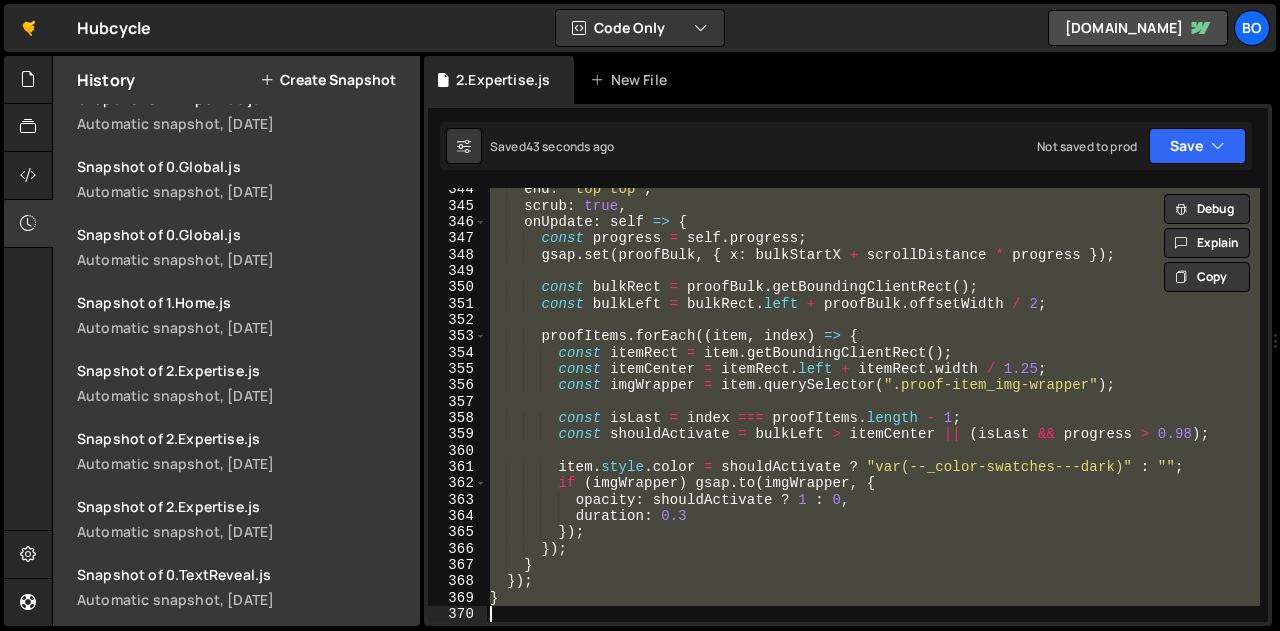 paste 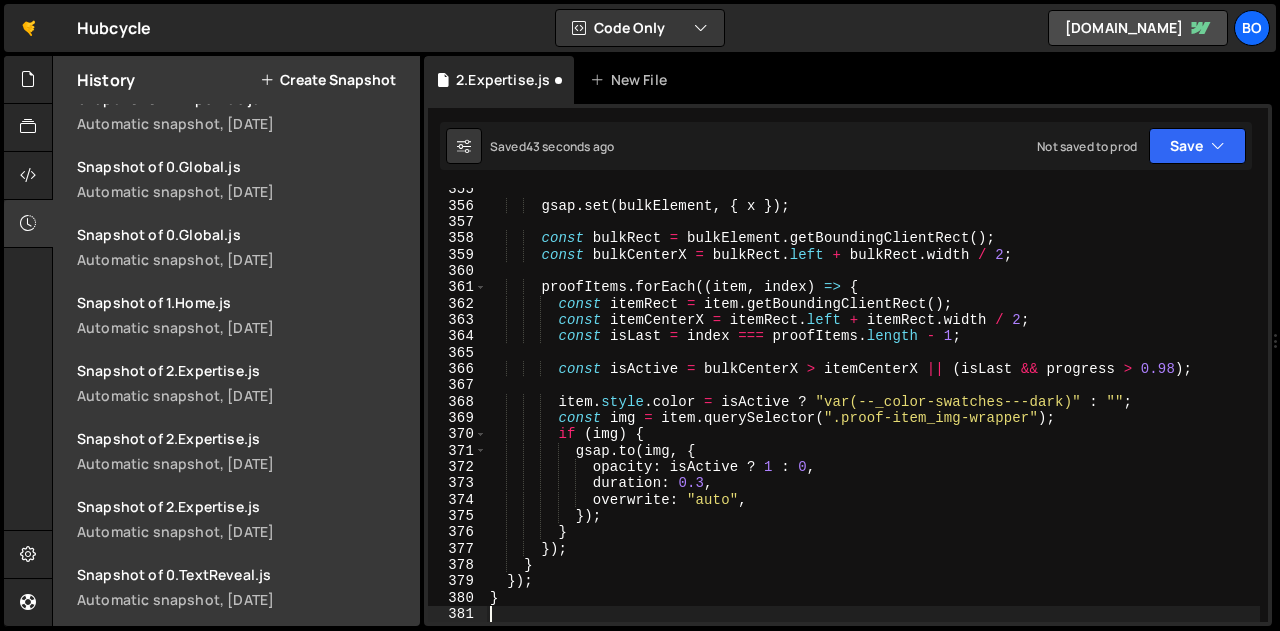 scroll, scrollTop: 5854, scrollLeft: 0, axis: vertical 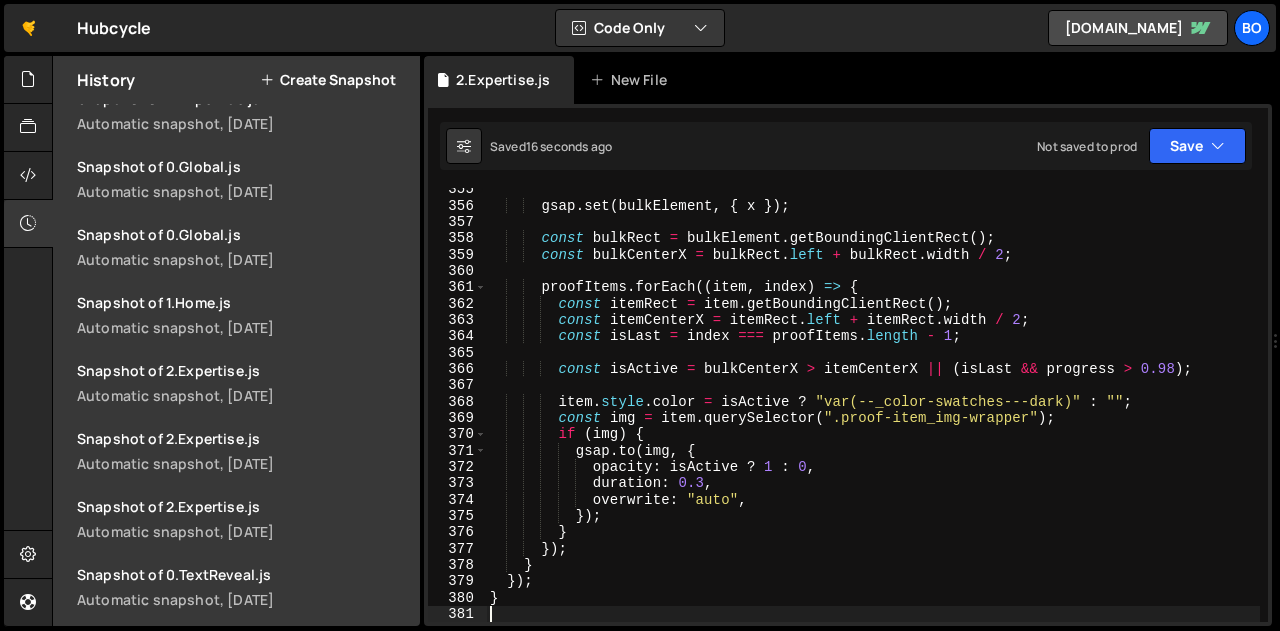 type on "}" 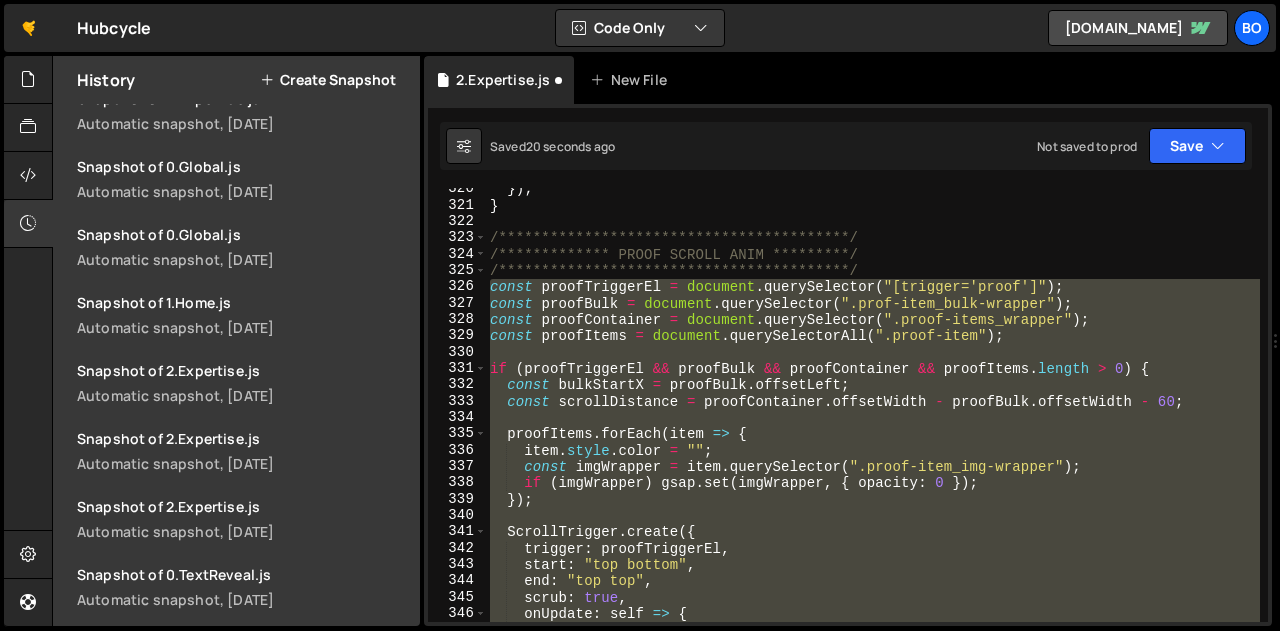 scroll, scrollTop: 5266, scrollLeft: 0, axis: vertical 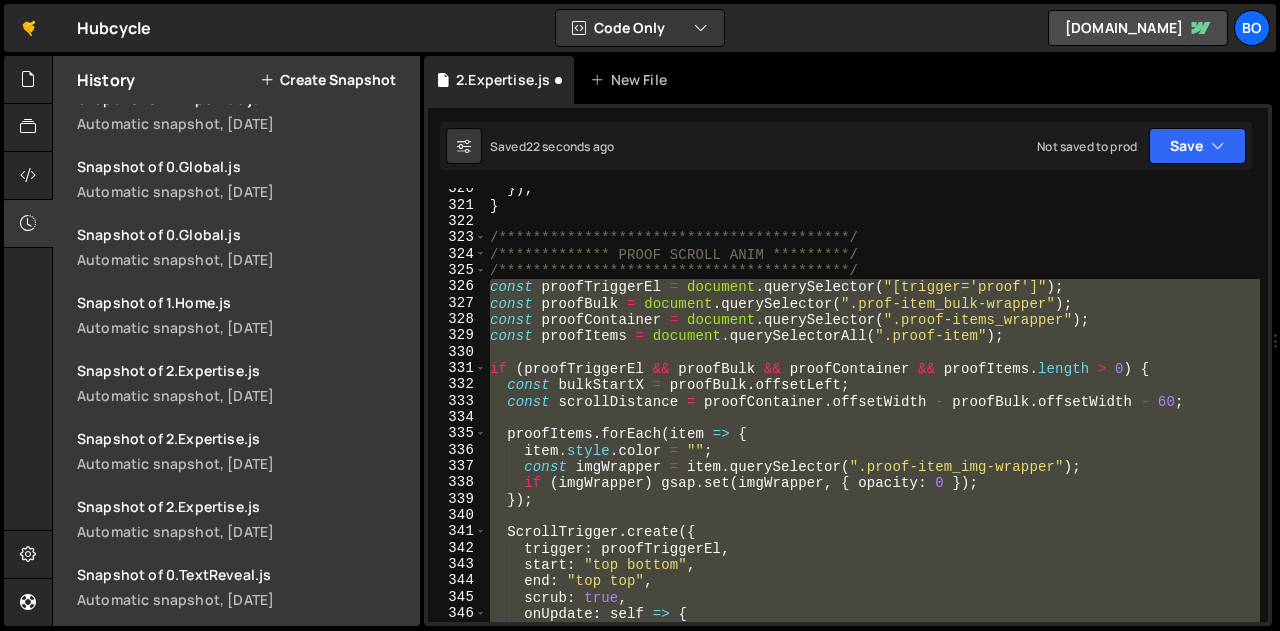 paste 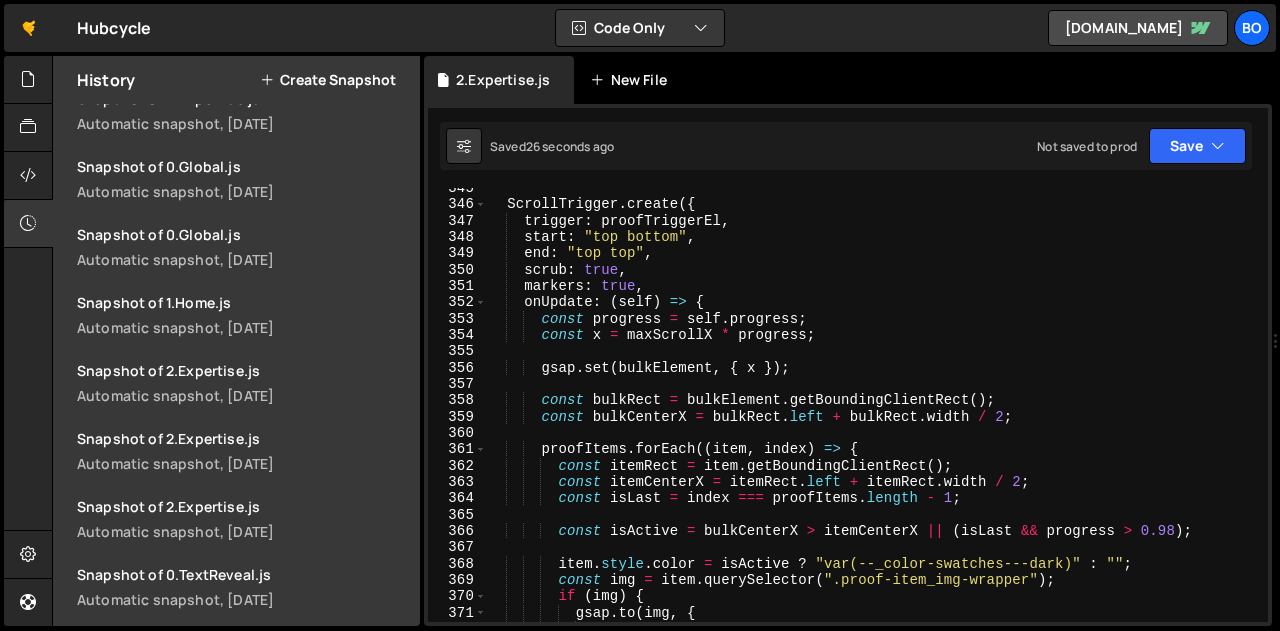 scroll, scrollTop: 5683, scrollLeft: 0, axis: vertical 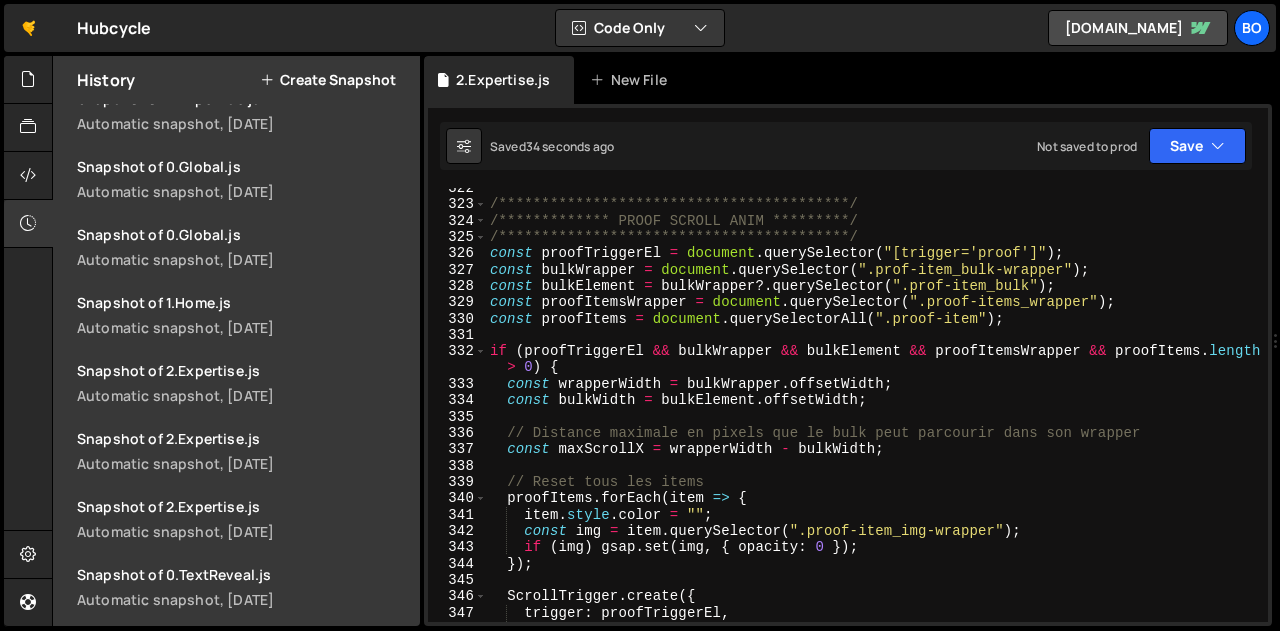 click on "**********" at bounding box center [873, 413] 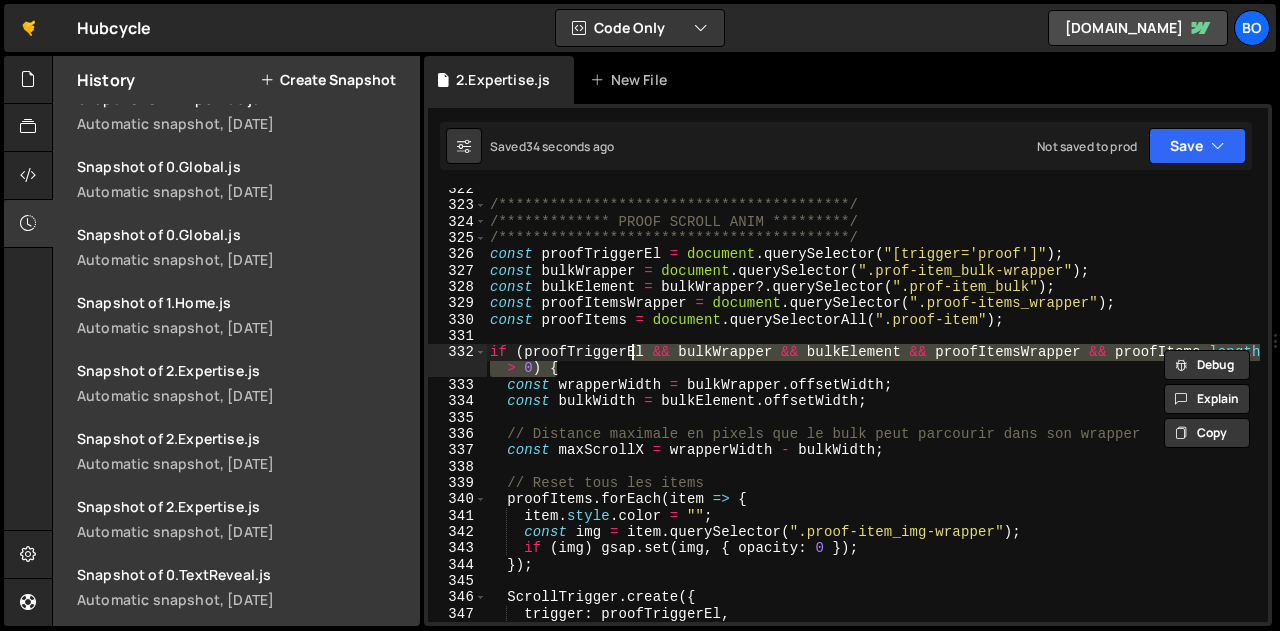 scroll, scrollTop: 5299, scrollLeft: 0, axis: vertical 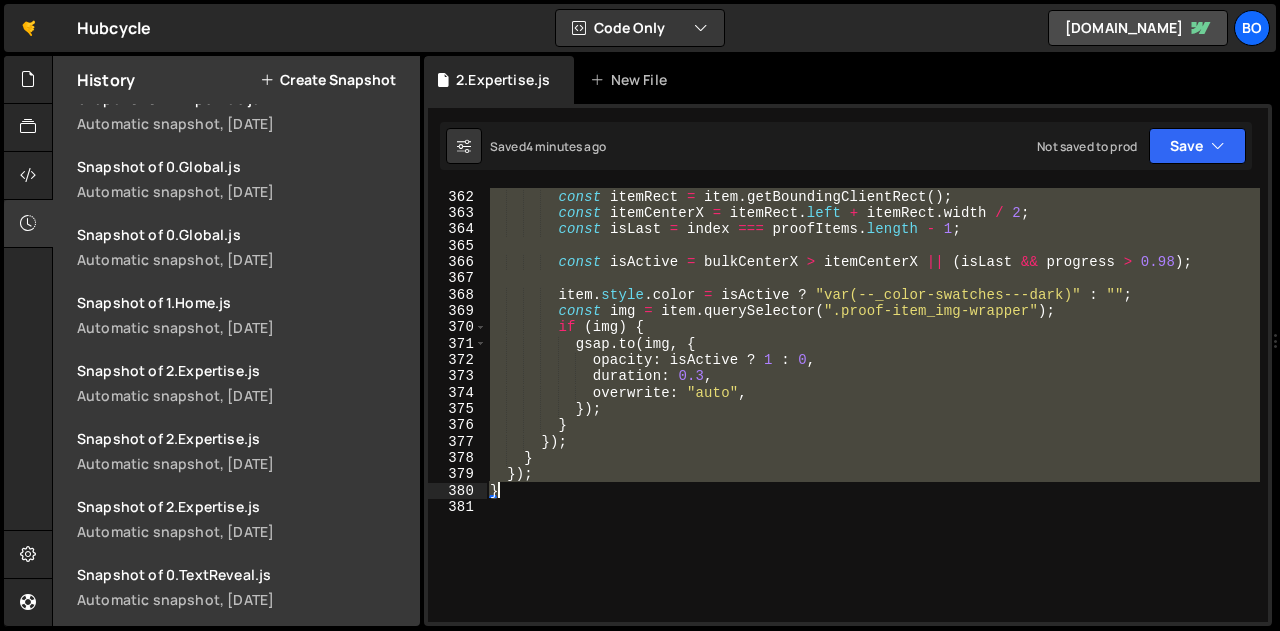 drag, startPoint x: 488, startPoint y: 249, endPoint x: 568, endPoint y: 487, distance: 251.08565 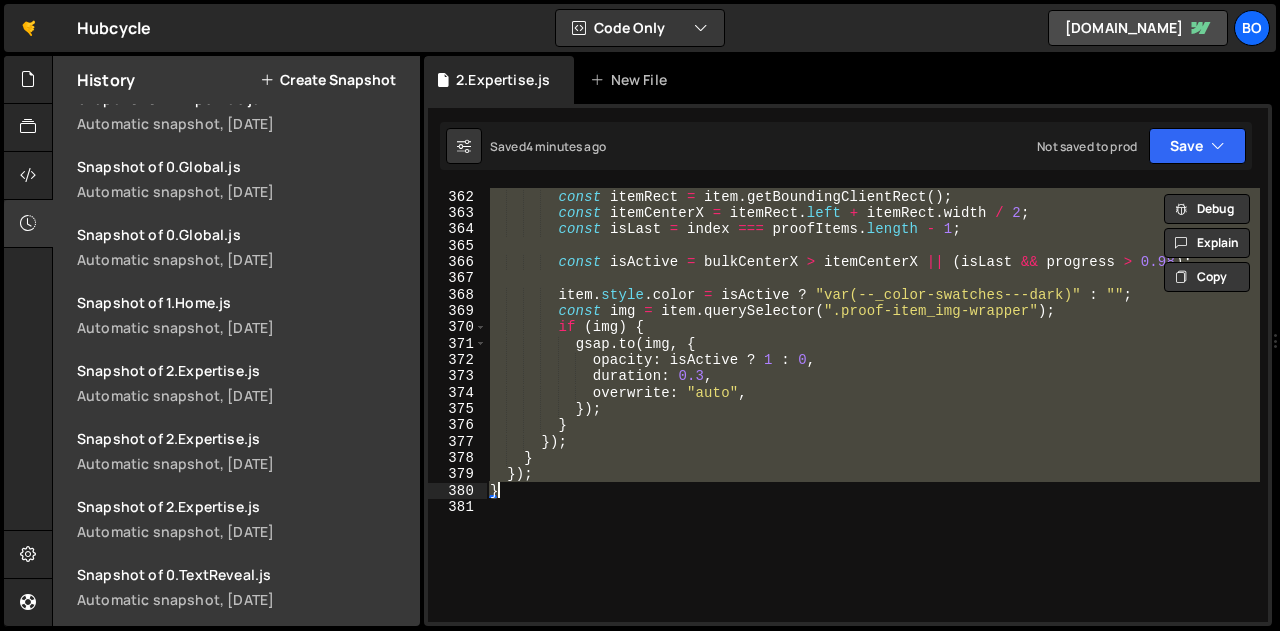 paste 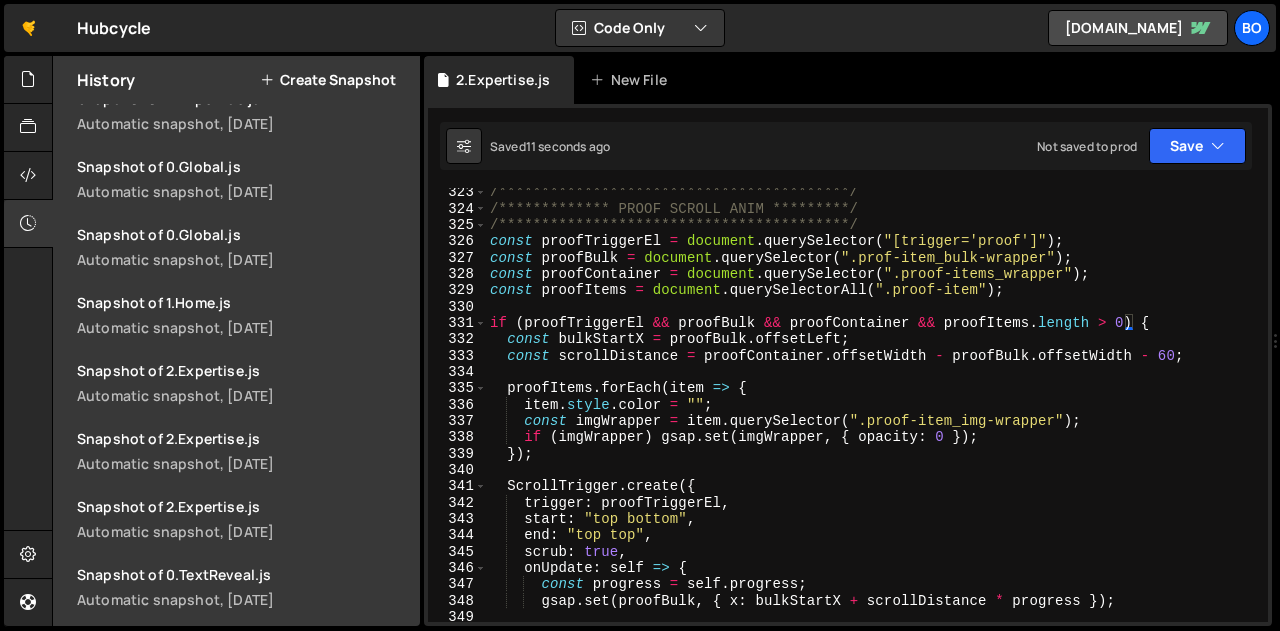 scroll, scrollTop: 5311, scrollLeft: 0, axis: vertical 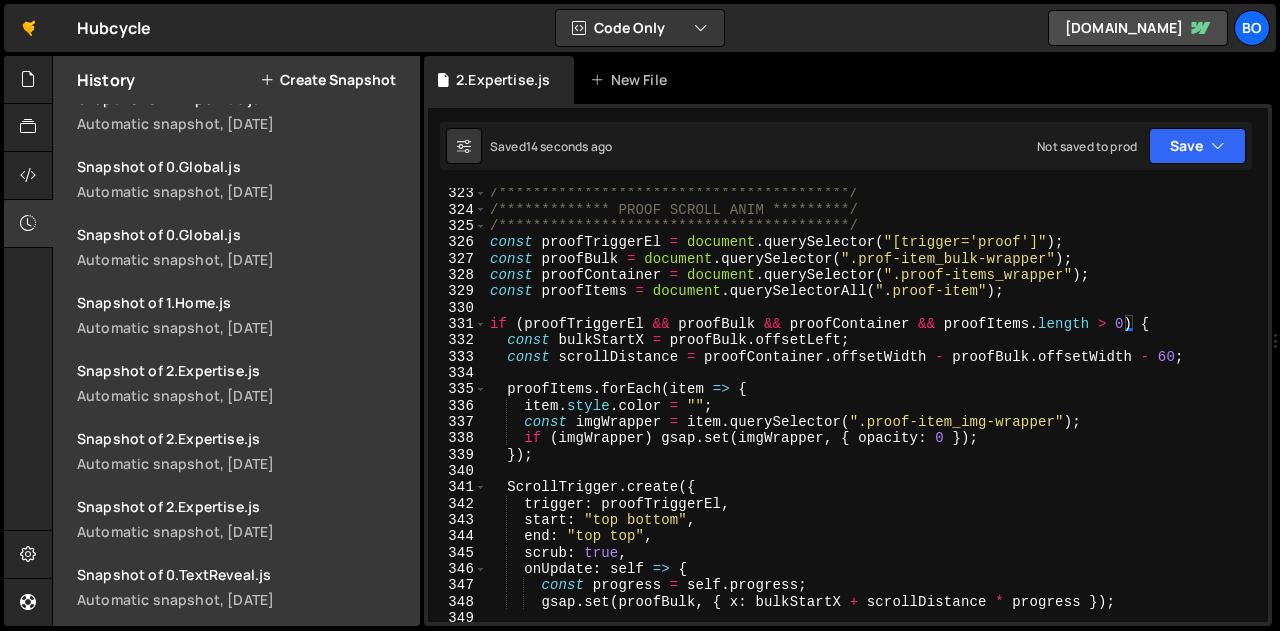click on "**********" at bounding box center (873, 418) 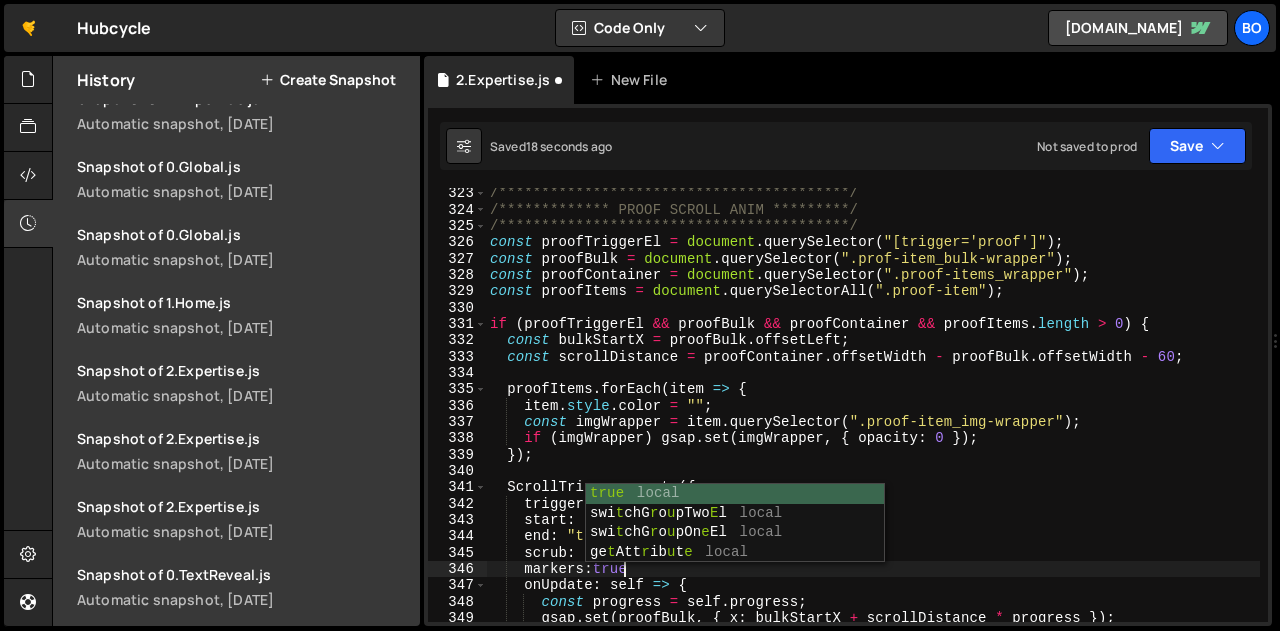 scroll, scrollTop: 0, scrollLeft: 8, axis: horizontal 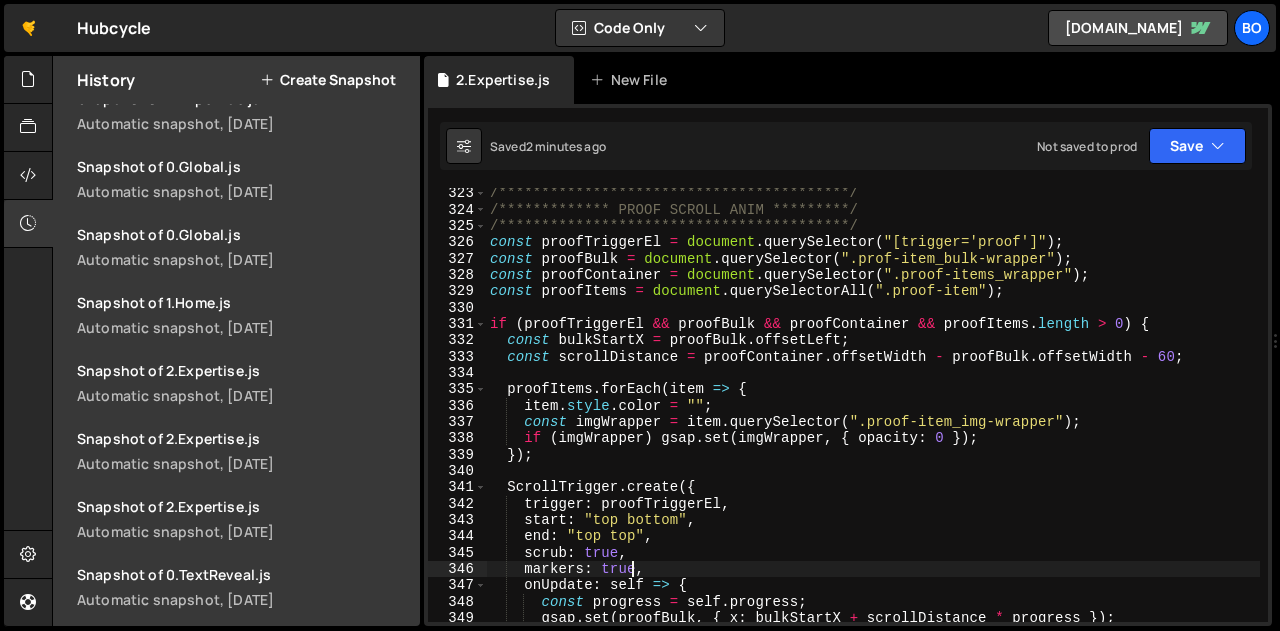 click on "**********" at bounding box center [873, 418] 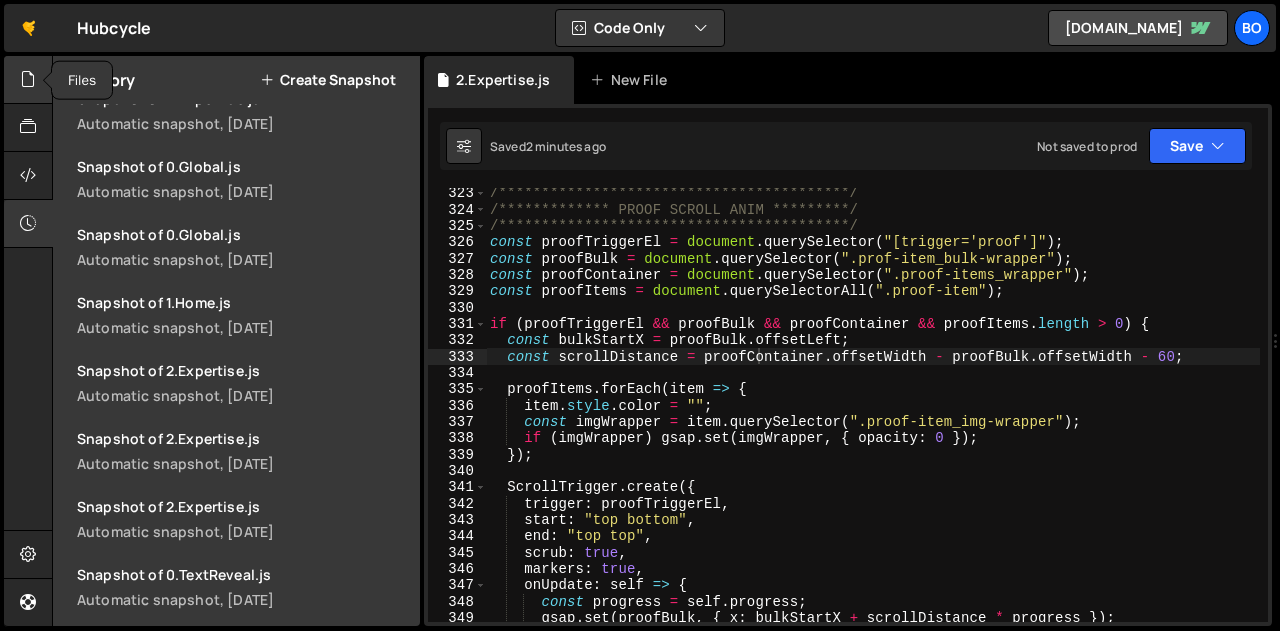 click at bounding box center (28, 80) 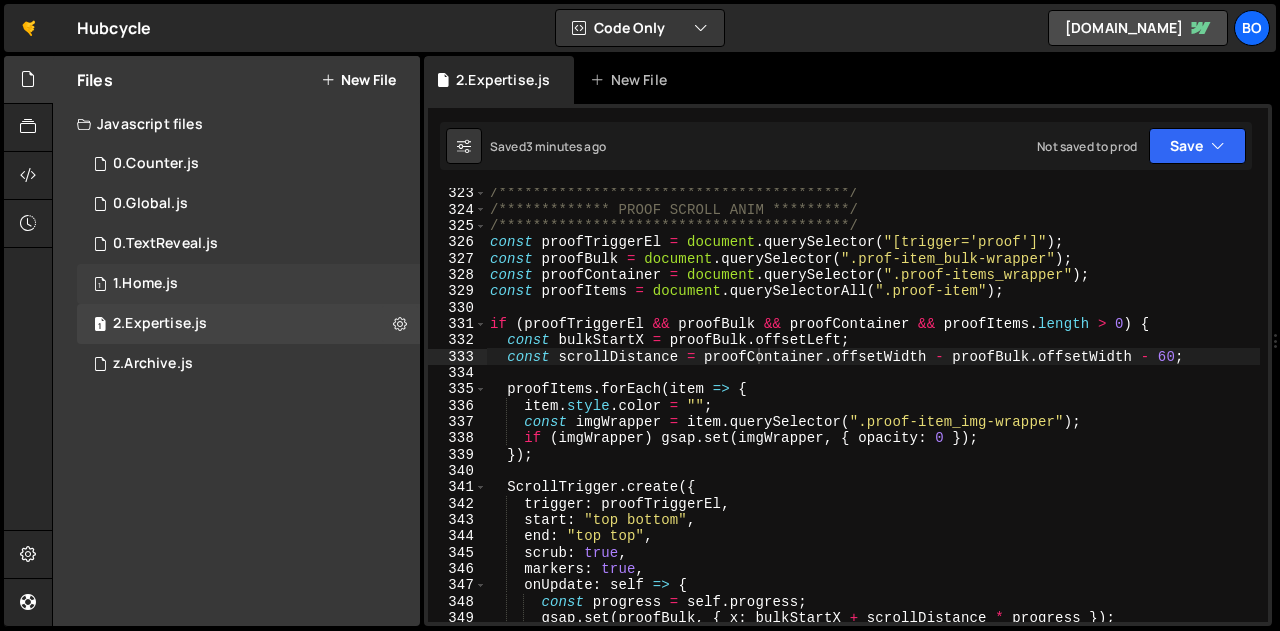 click on "1
1.Home.js
0" at bounding box center [248, 284] 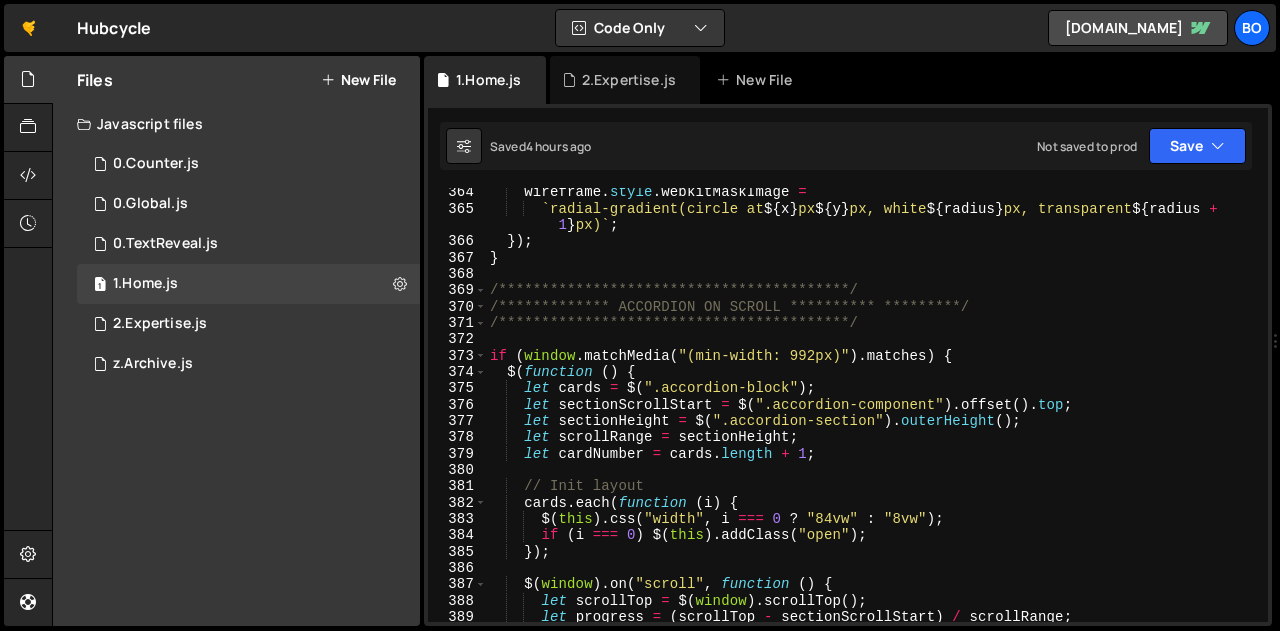 scroll, scrollTop: 5949, scrollLeft: 0, axis: vertical 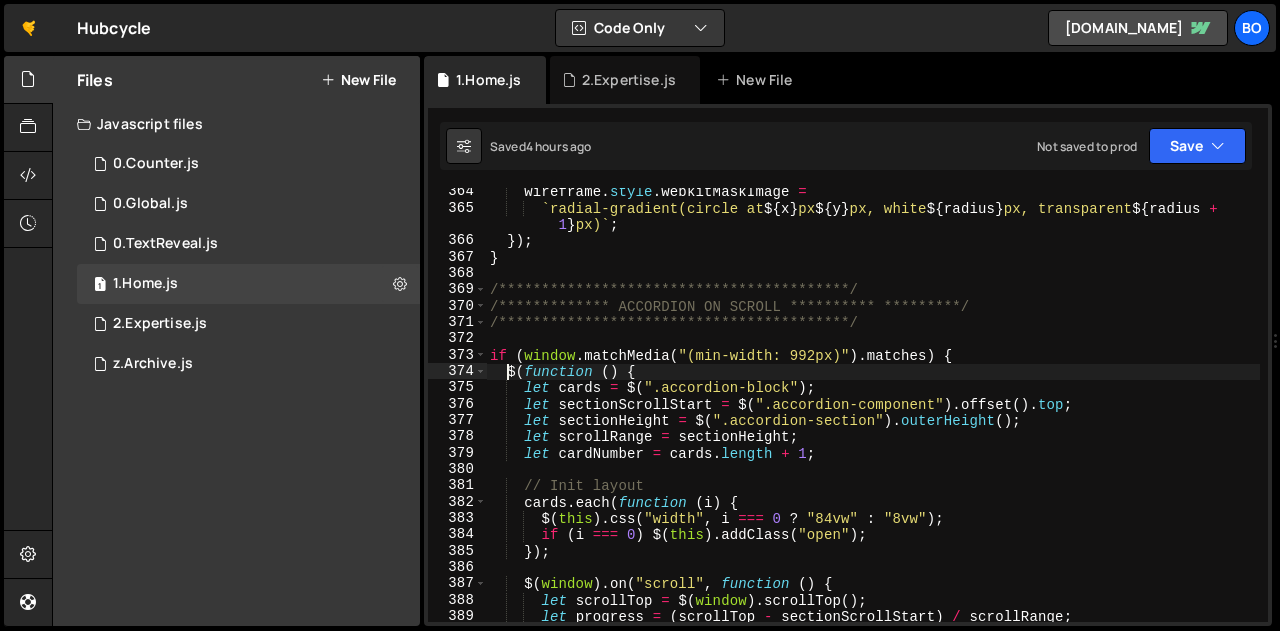 click on "**********" at bounding box center [873, 417] 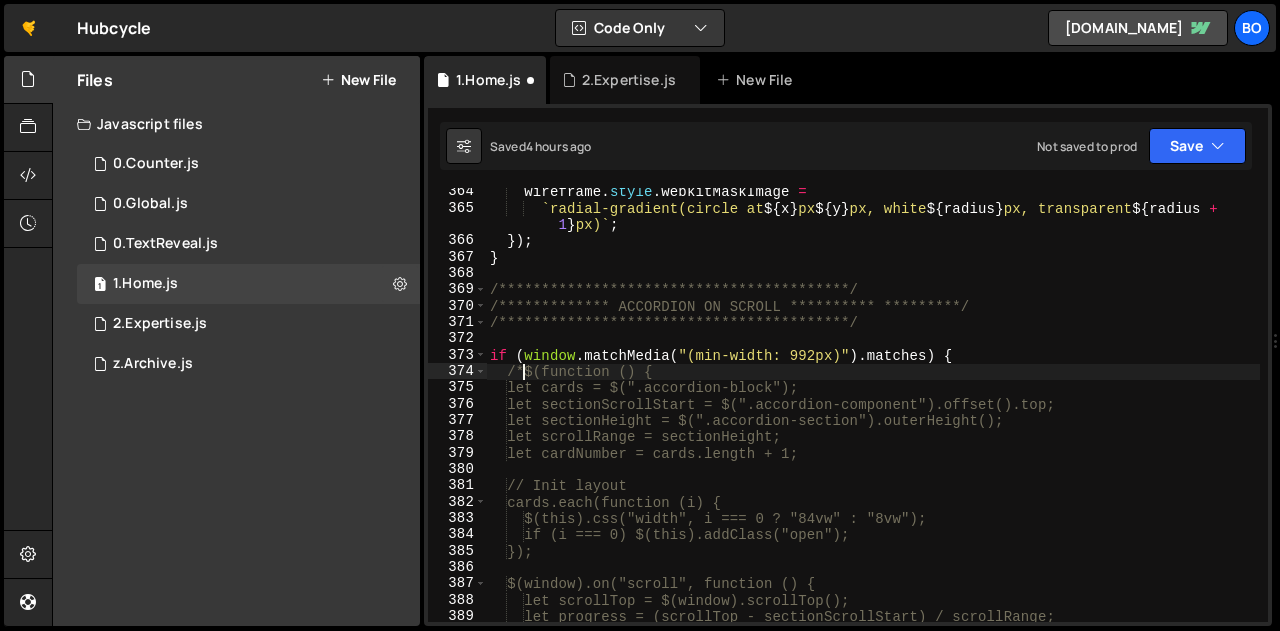 click on "**********" at bounding box center (873, 417) 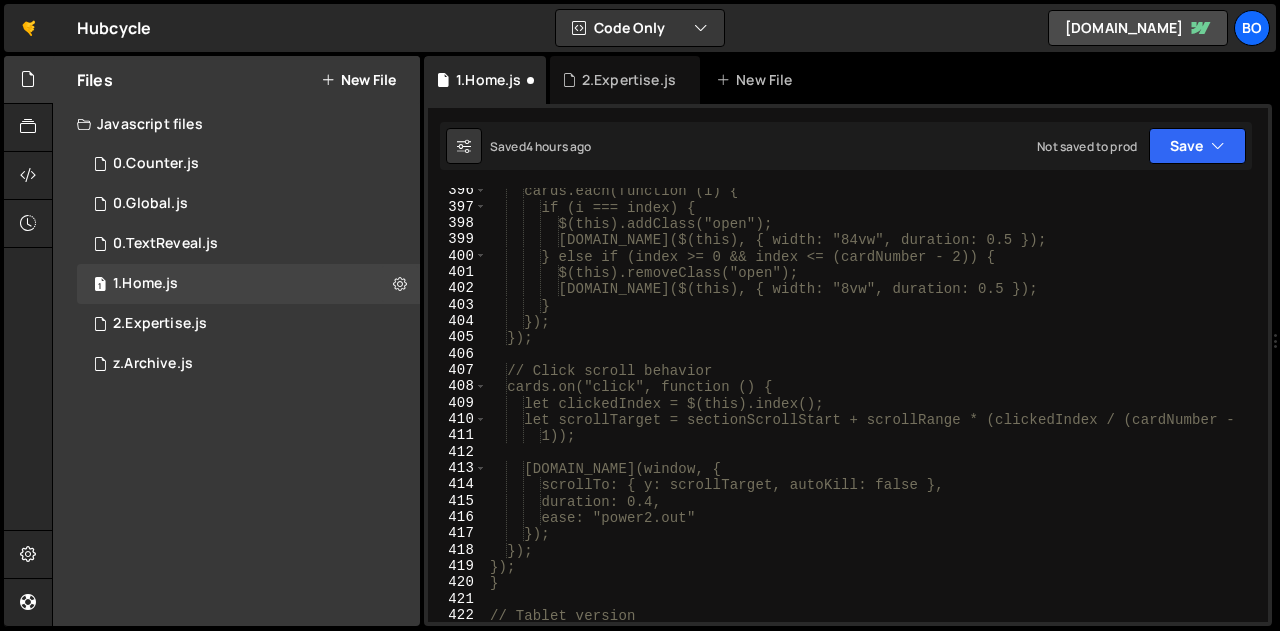 scroll, scrollTop: 6488, scrollLeft: 0, axis: vertical 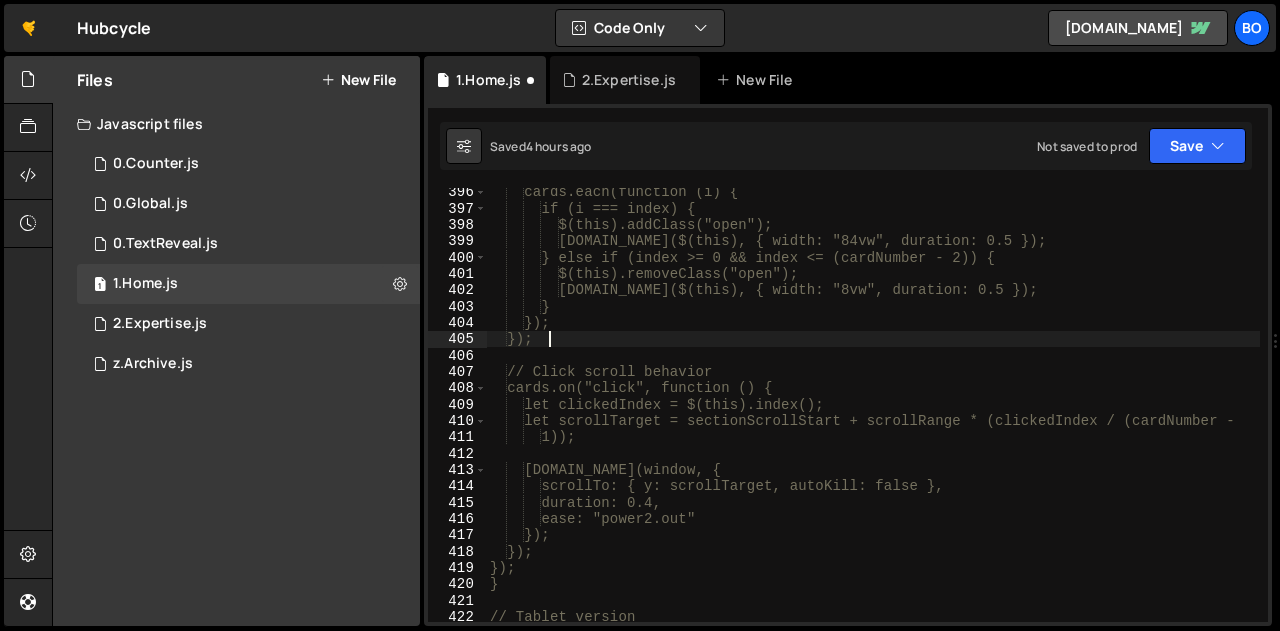 click on "cards.each(function (i) {            if (i === index) {               $(this).addClass("open");               [DOMAIN_NAME]($(this), { width: "84vw", duration: 0.5 });            } else if (index >= 0 && index <= (cardNumber - 2)) {               $(this).removeClass("open");               [DOMAIN_NAME]($(this), { width: "8vw", duration: 0.5 });            }         });      });      // Click scroll behavior      cards.on("click", function () {         let clickedIndex = $(this).index();         let scrollTarget = sectionScrollStart + scrollRange * (clickedIndex / (cardNumber -            1));         [DOMAIN_NAME](window, {            scrollTo: { y: scrollTarget, autoKill: false },            duration: 0.4,            ease: "power2.out"         });      });   }); } // Tablet version" at bounding box center (873, 417) 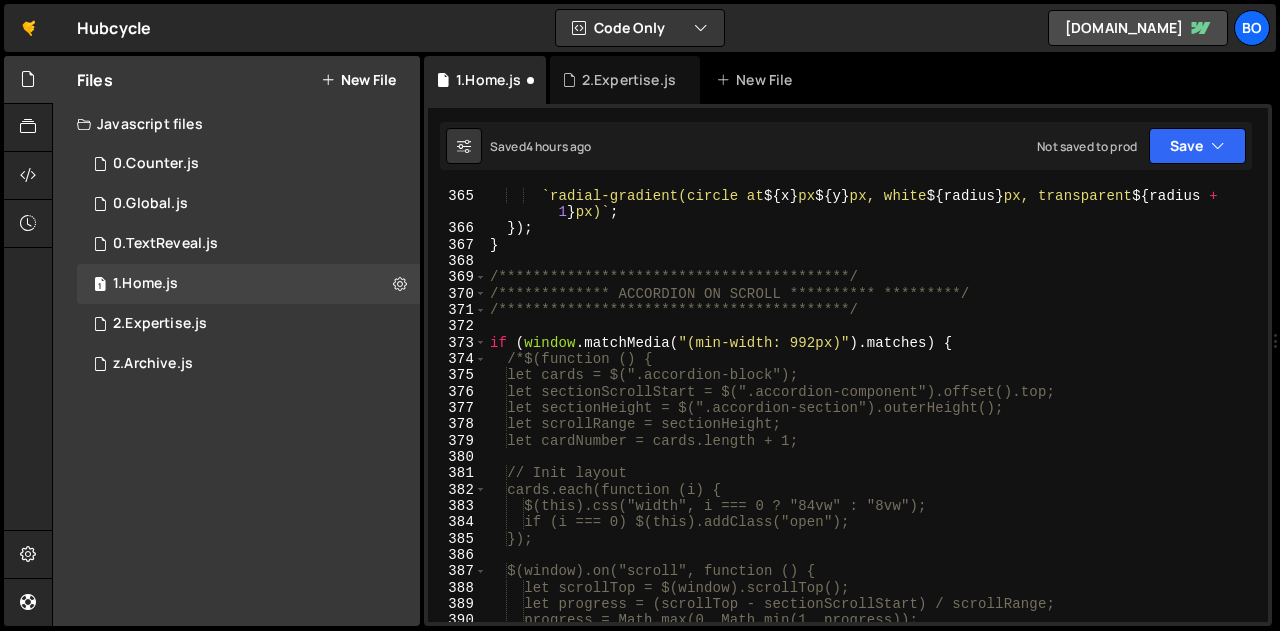 scroll, scrollTop: 5961, scrollLeft: 0, axis: vertical 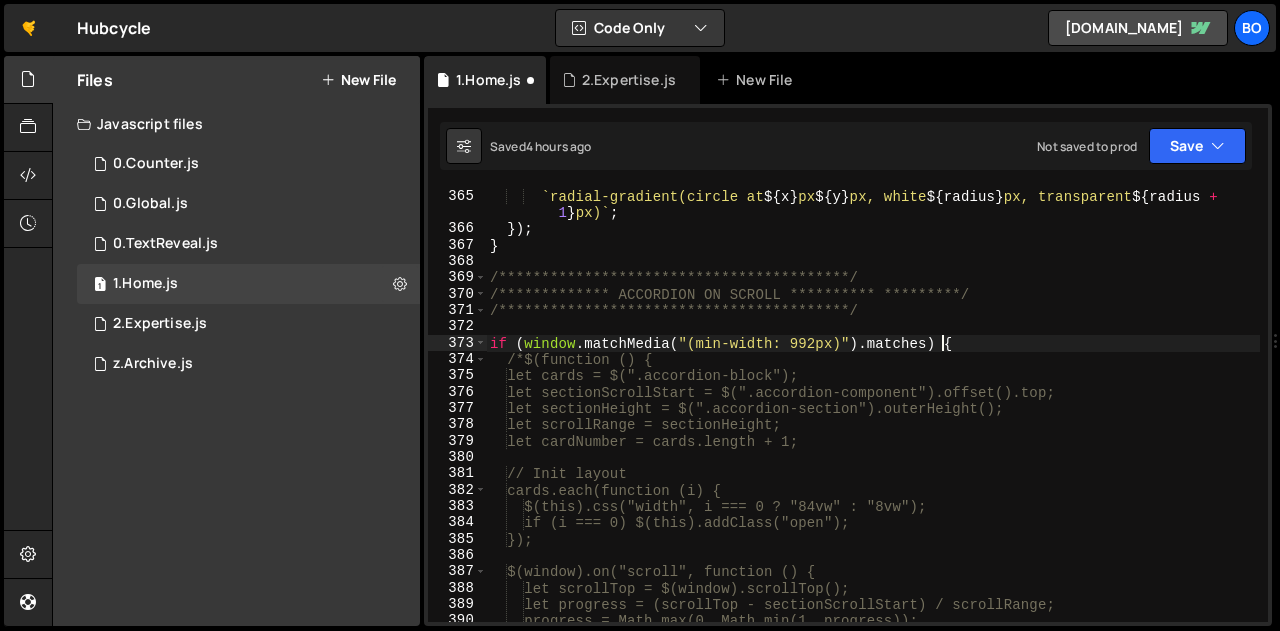 click on "**********" at bounding box center (873, 405) 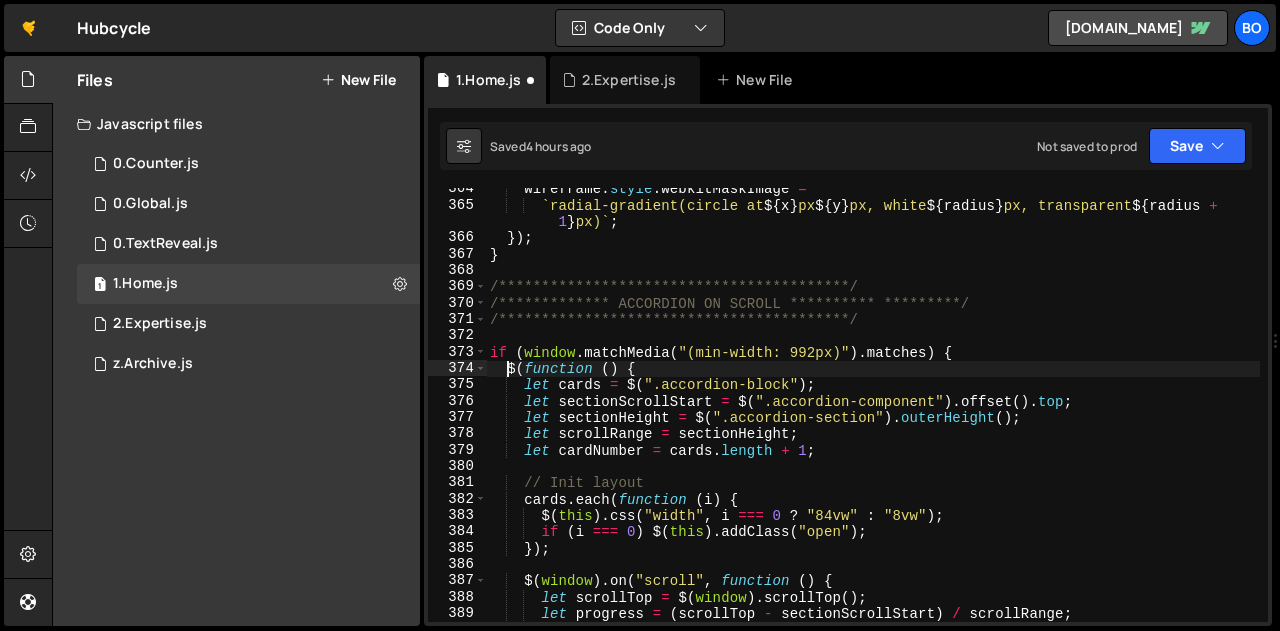 scroll, scrollTop: 5953, scrollLeft: 0, axis: vertical 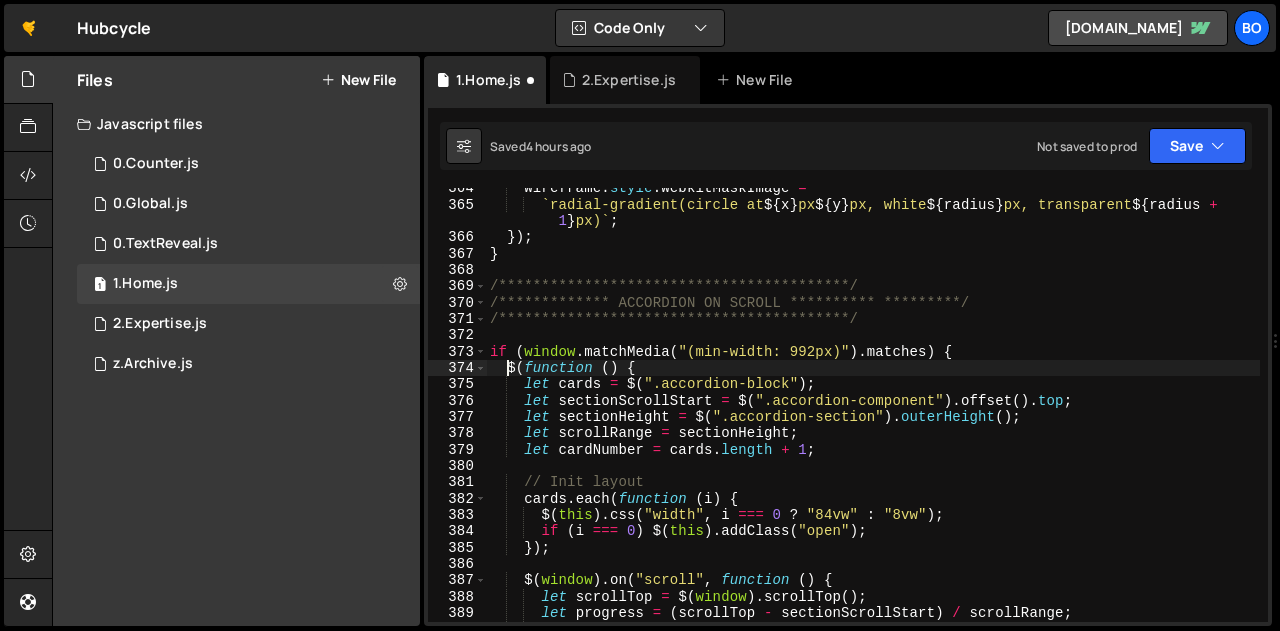 click on "**********" at bounding box center [873, 413] 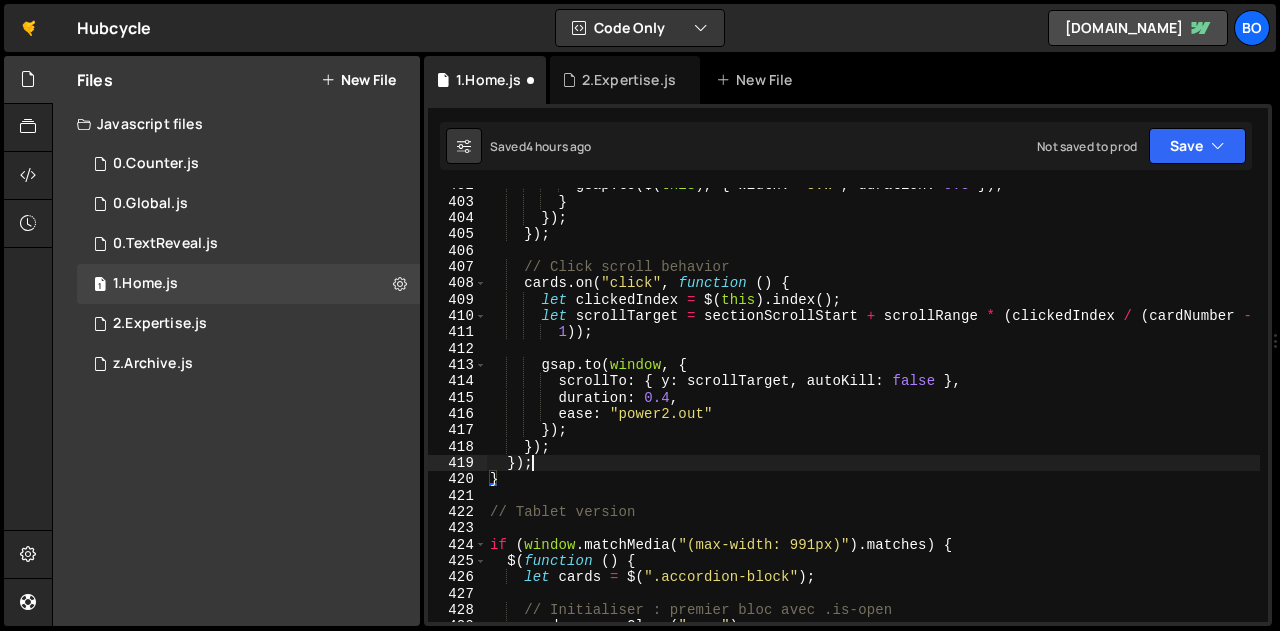 scroll, scrollTop: 6593, scrollLeft: 0, axis: vertical 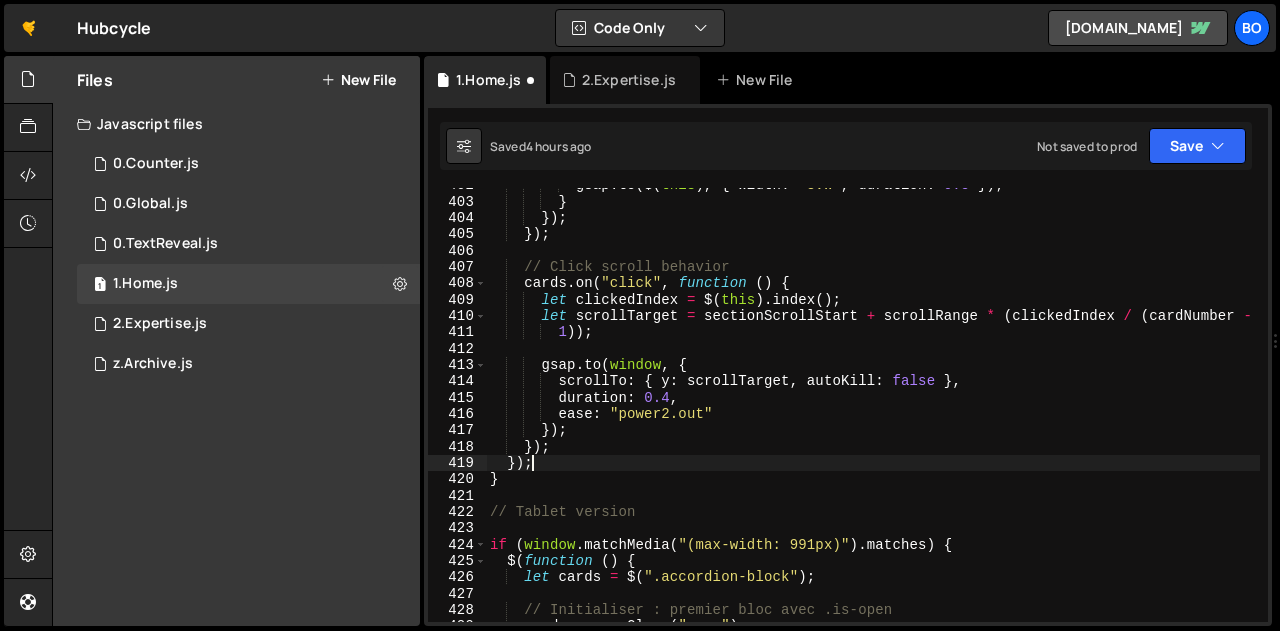 click on "gsap . to ( $ ( this ) ,   {   width :   "8vw" ,   duration :   0.5   }) ;             }          }) ;       }) ;       // Click scroll behavior       cards . on ( "click" ,   function   ( )   {          let   clickedIndex   =   $ ( this ) . index ( ) ;          let   scrollTarget   =   sectionScrollStart   +   scrollRange   *   ( clickedIndex   /   ( cardNumber   -             1 )) ;          gsap . to ( window ,   {             scrollTo :   {   y :   scrollTarget ,   autoKill :   false   } ,             duration :   0.4 ,             ease :   "power2.out"          }) ;       }) ;    }) ; } // Tablet version if   ( window . matchMedia ( "(max-width: 991px)" ) . matches )   {    $ ( function   ( )   {       let   cards   =   $ ( ".accordion-block" ) ;       // Initialiser : premier bloc avec .is-open       cards . removeClass ( "open" ) ;" at bounding box center (873, 410) 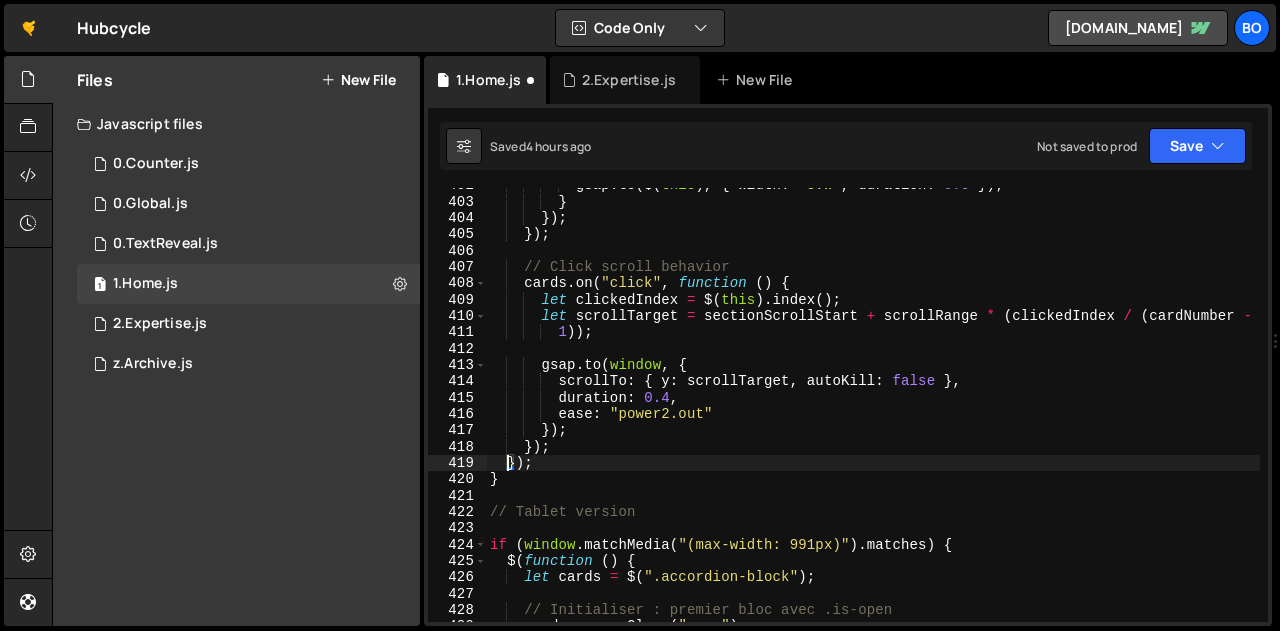 click on "gsap . to ( $ ( this ) ,   {   width :   "8vw" ,   duration :   0.5   }) ;             }          }) ;       }) ;       // Click scroll behavior       cards . on ( "click" ,   function   ( )   {          let   clickedIndex   =   $ ( this ) . index ( ) ;          let   scrollTarget   =   sectionScrollStart   +   scrollRange   *   ( clickedIndex   /   ( cardNumber   -             1 )) ;          gsap . to ( window ,   {             scrollTo :   {   y :   scrollTarget ,   autoKill :   false   } ,             duration :   0.4 ,             ease :   "power2.out"          }) ;       }) ;    }) ; } // Tablet version if   ( window . matchMedia ( "(max-width: 991px)" ) . matches )   {    $ ( function   ( )   {       let   cards   =   $ ( ".accordion-block" ) ;       // Initialiser : premier bloc avec .is-open       cards . removeClass ( "open" ) ;" at bounding box center (873, 410) 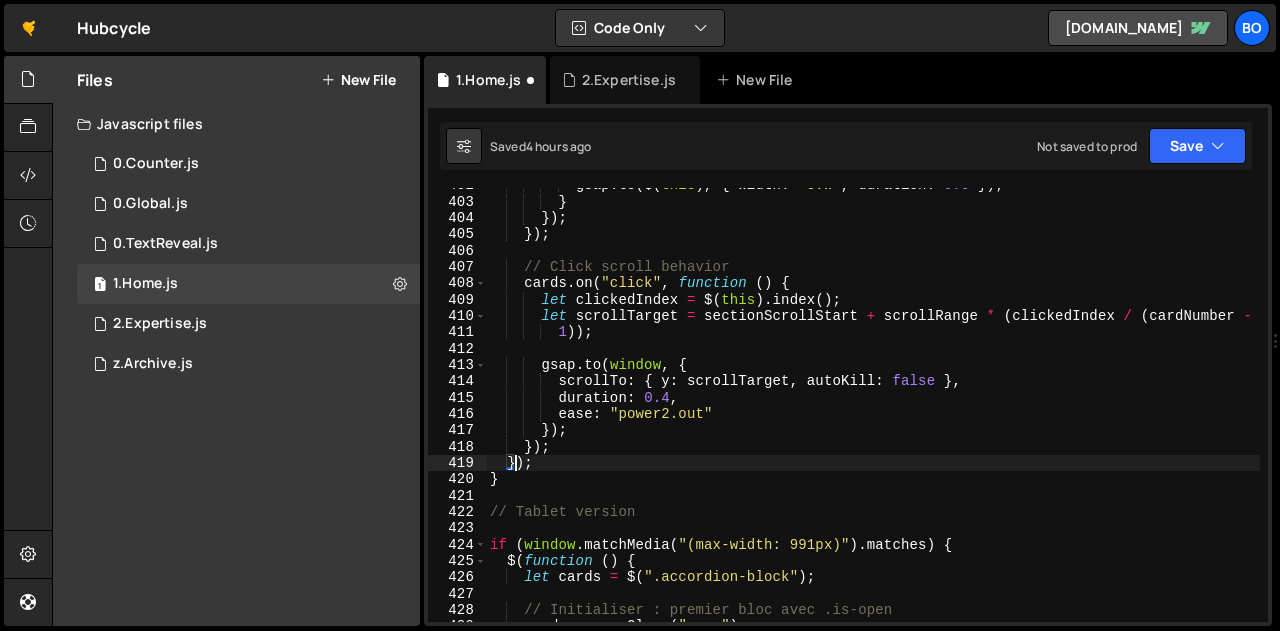 click on "gsap . to ( $ ( this ) ,   {   width :   "8vw" ,   duration :   0.5   }) ;             }          }) ;       }) ;       // Click scroll behavior       cards . on ( "click" ,   function   ( )   {          let   clickedIndex   =   $ ( this ) . index ( ) ;          let   scrollTarget   =   sectionScrollStart   +   scrollRange   *   ( clickedIndex   /   ( cardNumber   -             1 )) ;          gsap . to ( window ,   {             scrollTo :   {   y :   scrollTarget ,   autoKill :   false   } ,             duration :   0.4 ,             ease :   "power2.out"          }) ;       }) ;    }) ; } // Tablet version if   ( window . matchMedia ( "(max-width: 991px)" ) . matches )   {    $ ( function   ( )   {       let   cards   =   $ ( ".accordion-block" ) ;       // Initialiser : premier bloc avec .is-open       cards . removeClass ( "open" ) ;" at bounding box center [873, 410] 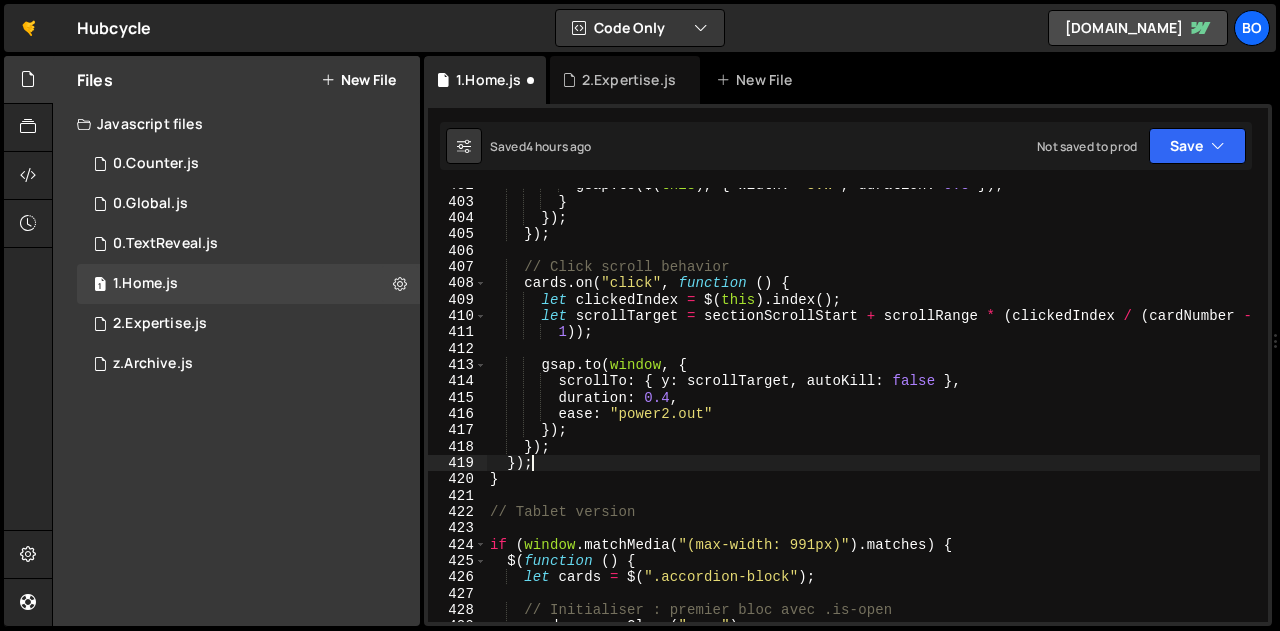 click on "gsap . to ( $ ( this ) ,   {   width :   "8vw" ,   duration :   0.5   }) ;             }          }) ;       }) ;       // Click scroll behavior       cards . on ( "click" ,   function   ( )   {          let   clickedIndex   =   $ ( this ) . index ( ) ;          let   scrollTarget   =   sectionScrollStart   +   scrollRange   *   ( clickedIndex   /   ( cardNumber   -             1 )) ;          gsap . to ( window ,   {             scrollTo :   {   y :   scrollTarget ,   autoKill :   false   } ,             duration :   0.4 ,             ease :   "power2.out"          }) ;       }) ;    }) ; } // Tablet version if   ( window . matchMedia ( "(max-width: 991px)" ) . matches )   {    $ ( function   ( )   {       let   cards   =   $ ( ".accordion-block" ) ;       // Initialiser : premier bloc avec .is-open       cards . removeClass ( "open" ) ;" at bounding box center (873, 410) 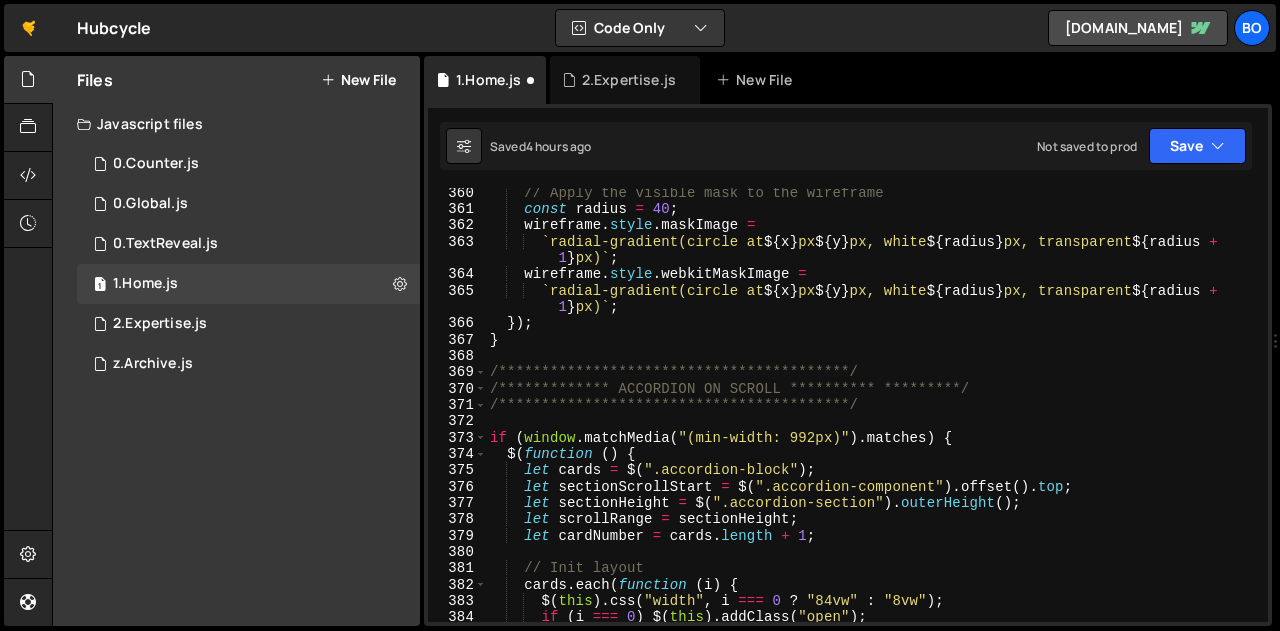 scroll, scrollTop: 5869, scrollLeft: 0, axis: vertical 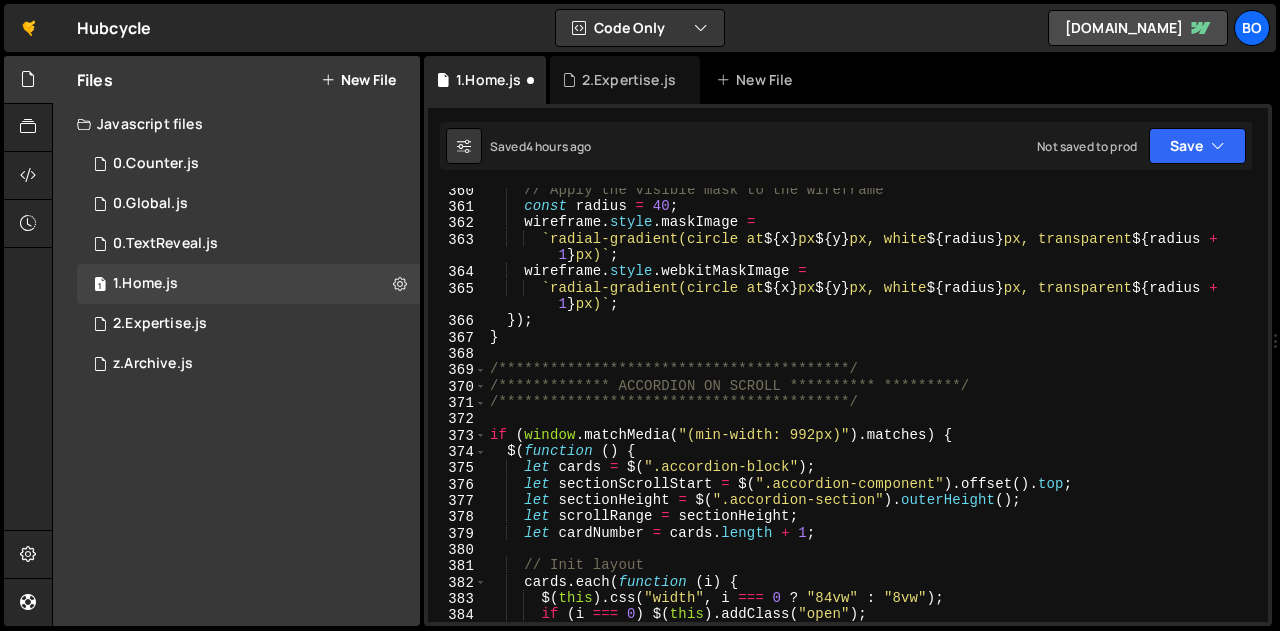click on "**********" at bounding box center (873, 415) 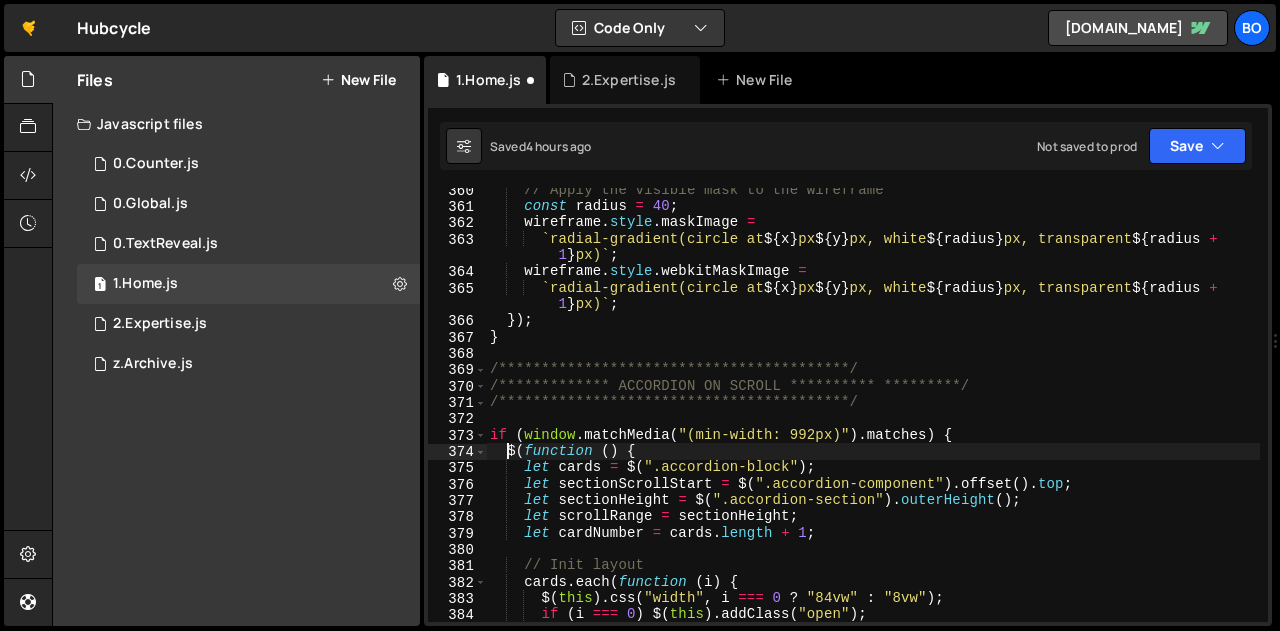 scroll, scrollTop: 0, scrollLeft: 2, axis: horizontal 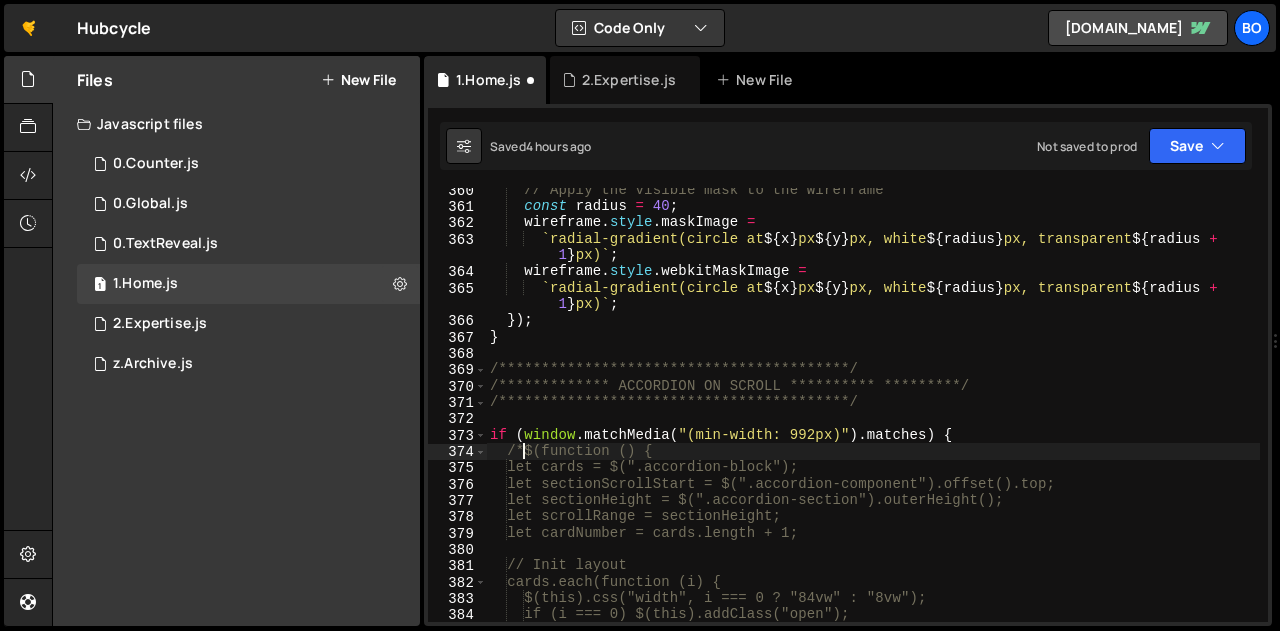 click on "**********" at bounding box center [873, 415] 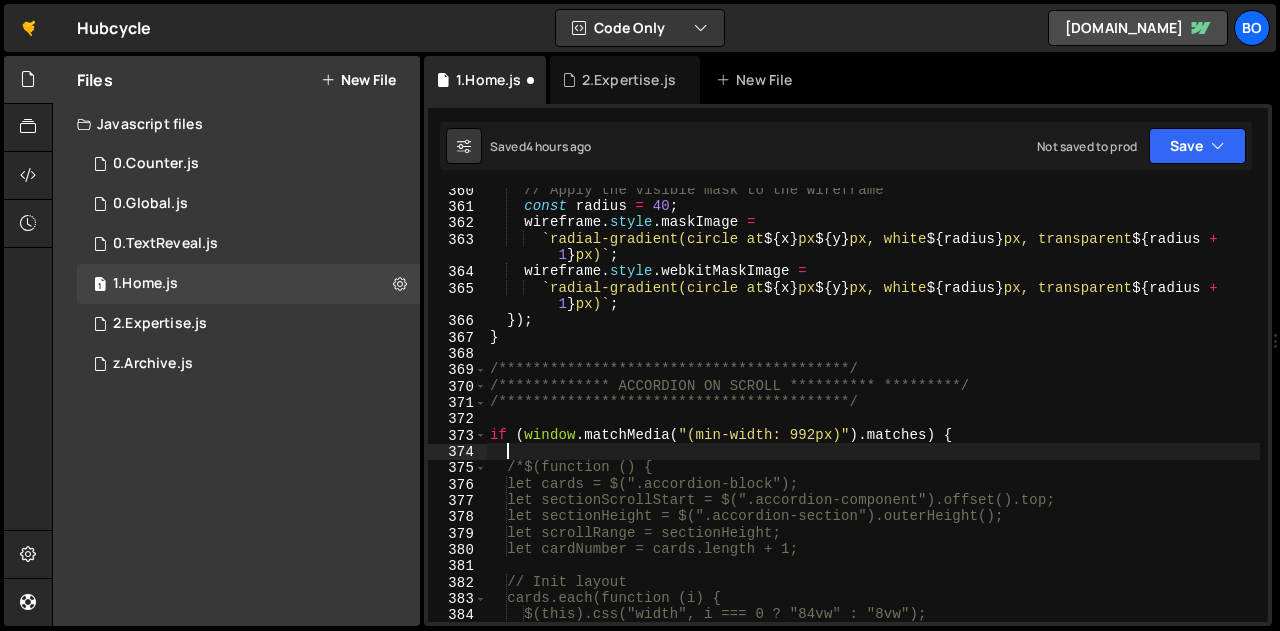 scroll, scrollTop: 0, scrollLeft: 0, axis: both 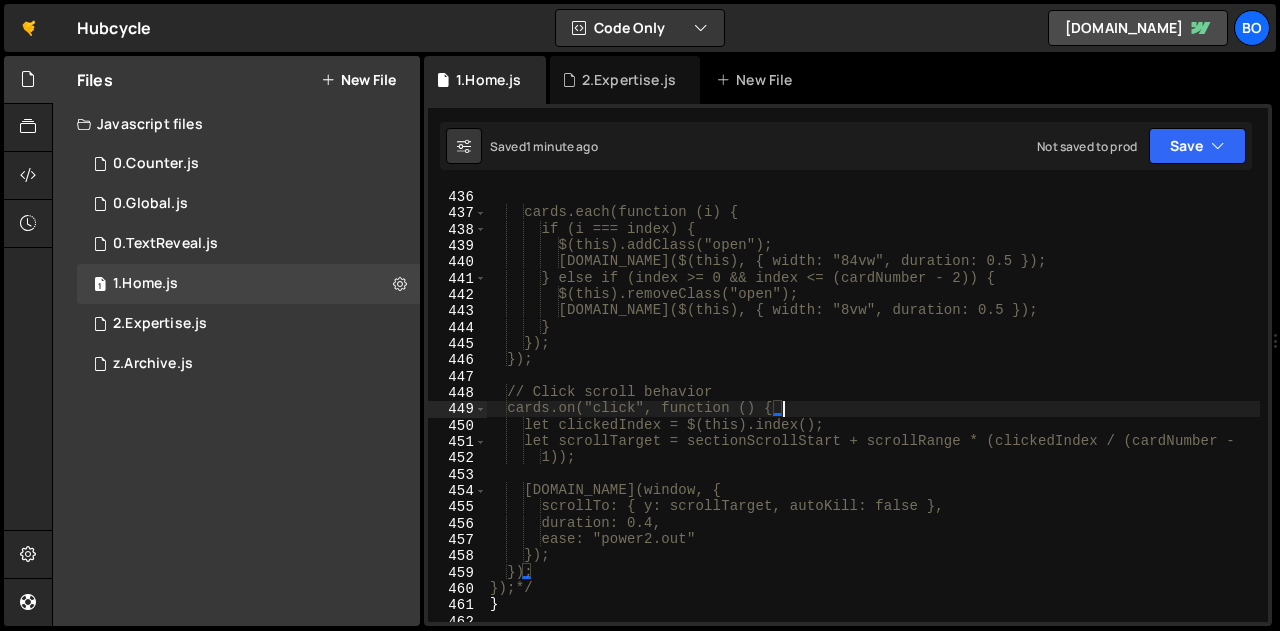 click on "let index = Math.min(Math.floor(progress / step), cardNumber - 1);         cards.each(function (i) {            if (i === index) {               $(this).addClass("open");               [DOMAIN_NAME]($(this), { width: "84vw", duration: 0.5 });            } else if (index >= 0 && index <= (cardNumber - 2)) {               $(this).removeClass("open");               [DOMAIN_NAME]($(this), { width: "8vw", duration: 0.5 });            }         });      });      // Click scroll behavior      cards.on("click", function () {         let clickedIndex = $(this).index();         let scrollTarget = sectionScrollStart + scrollRange * (clickedIndex / (cardNumber -            1));         [DOMAIN_NAME](window, {            scrollTo: { y: scrollTarget, autoKill: false },            duration: 0.4,            ease: "power2.out"         });      });   });*/ }" at bounding box center [873, 405] 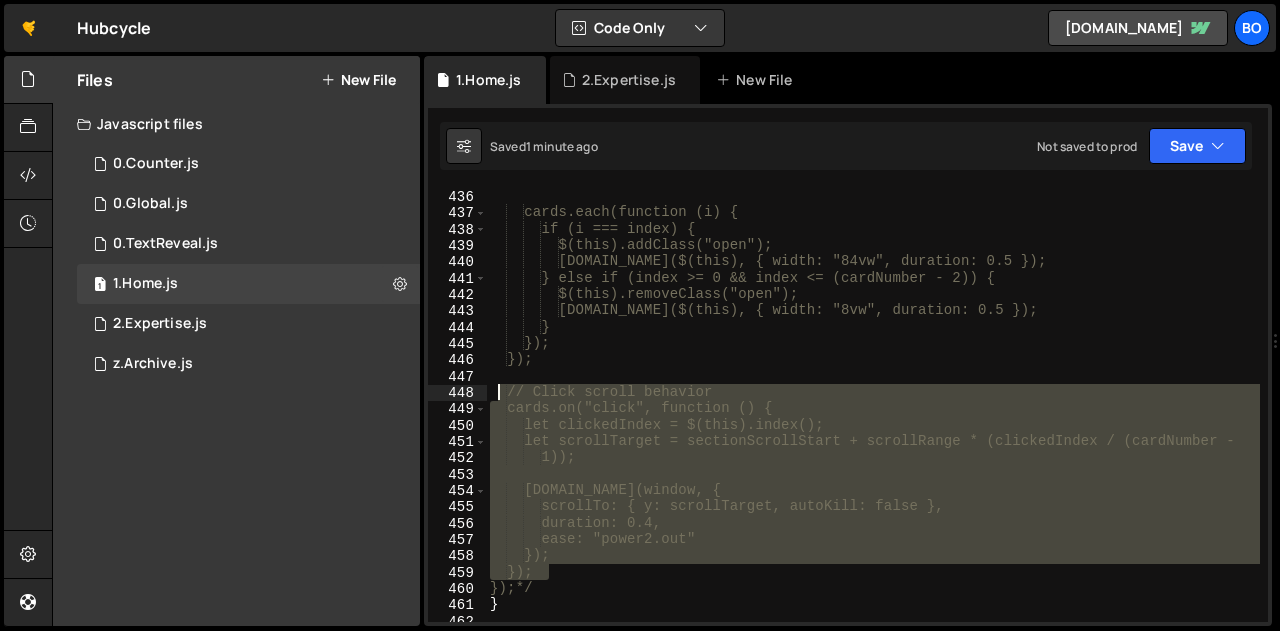 drag, startPoint x: 549, startPoint y: 571, endPoint x: 500, endPoint y: 392, distance: 185.58556 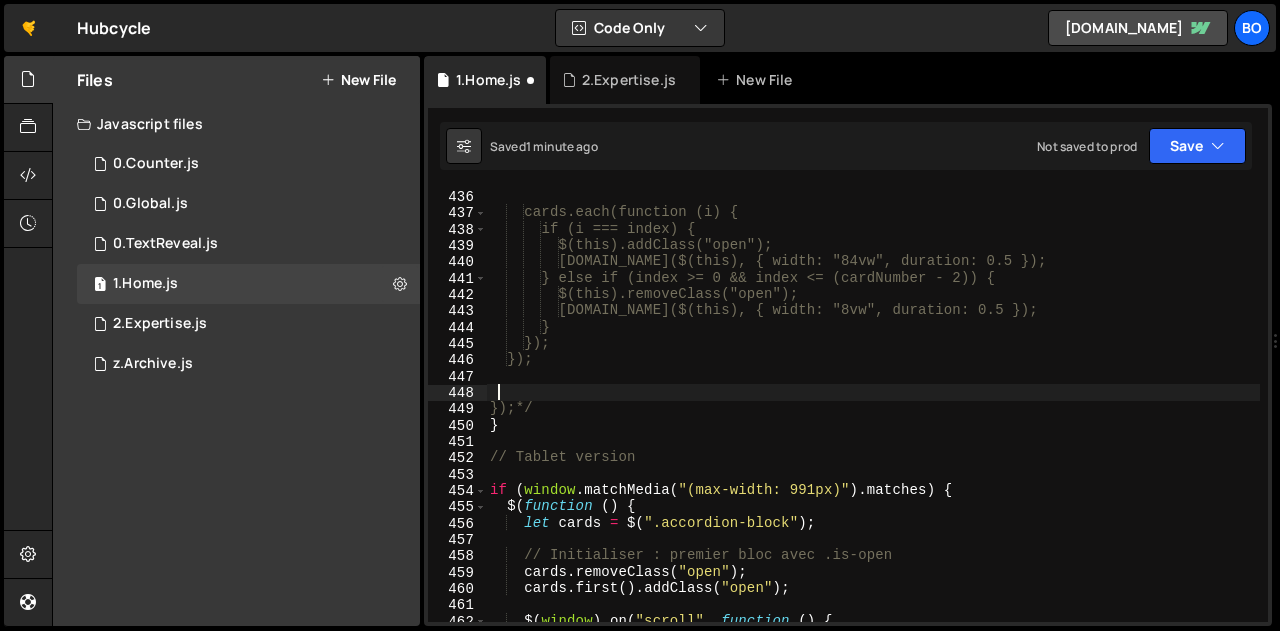 scroll, scrollTop: 0, scrollLeft: 0, axis: both 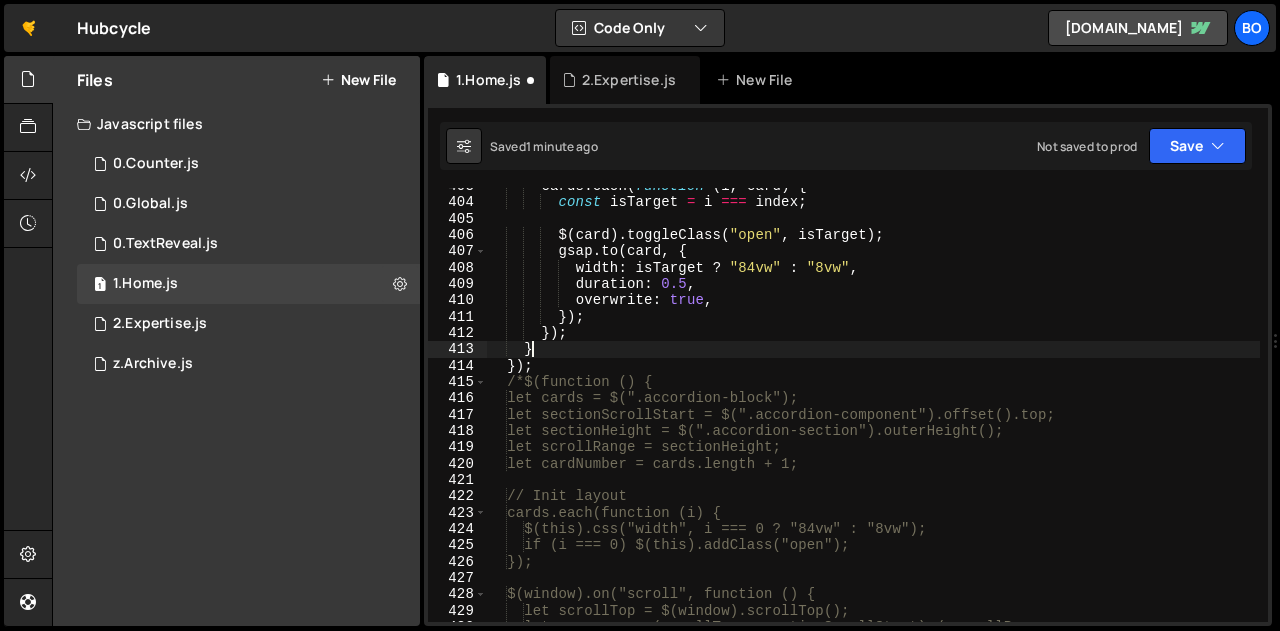 click on "cards . each ( function   ( i ,   card )   {             const   isTarget   =   i   ===   index ;             $ ( card ) . toggleClass ( "open" ,   isTarget ) ;             gsap . to ( card ,   {                width :   isTarget   ?   "84vw"   :   "8vw" ,                duration :   0.5 ,                overwrite :   true ,             }) ;          }) ;       }    }) ;    /*$(function () {      let cards = $(".accordion-block");      let sectionScrollStart = $(".accordion-component").offset().top;      let sectionHeight = $(".accordion-section").outerHeight();      let scrollRange = sectionHeight;      let cardNumber = cards.length + 1;      // Init layout      cards.each(function (i) {         $(this).css("width", i === 0 ? "84vw" : "8vw");         if (i === 0) $(this).addClass("open");      });      $(window).on("scroll", function () {         let scrollTop = $(window).scrollTop();         let progress = (scrollTop - sectionScrollStart) / scrollRange;" at bounding box center [873, 411] 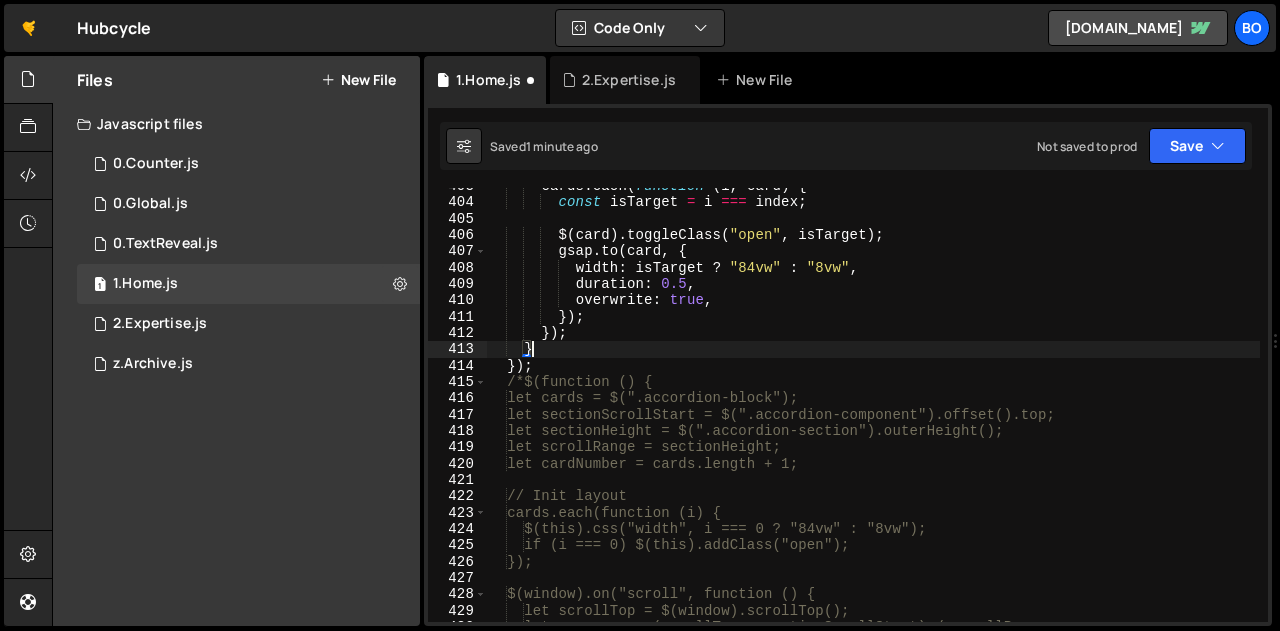 scroll, scrollTop: 0, scrollLeft: 1, axis: horizontal 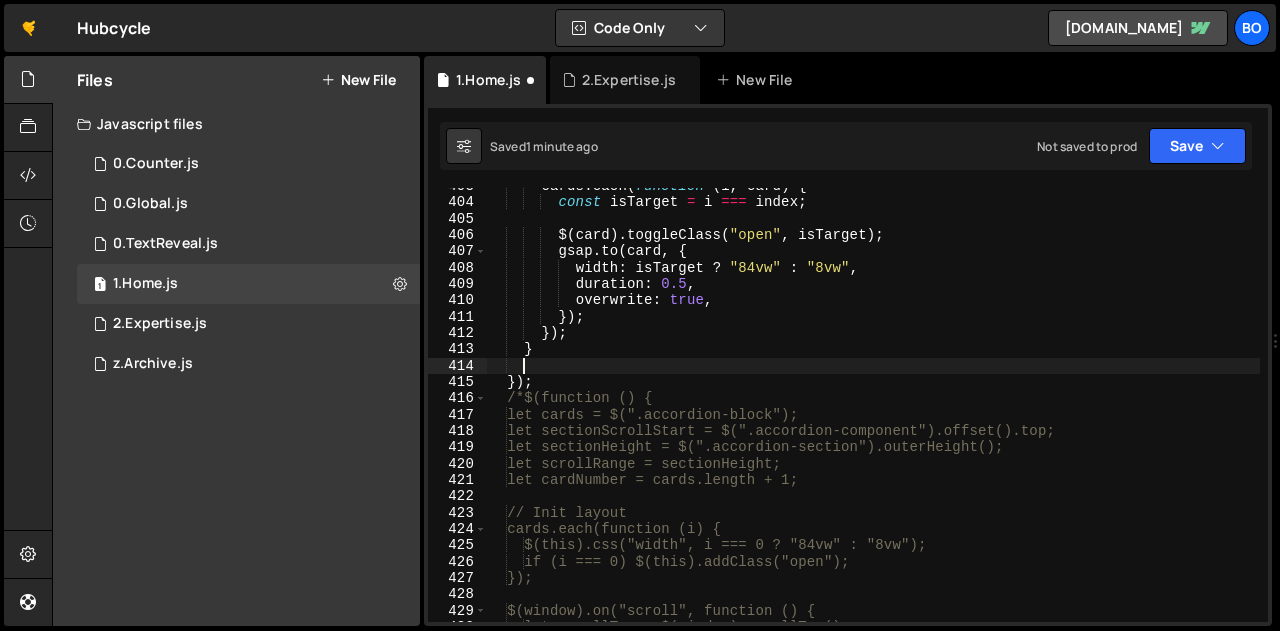 paste on "});" 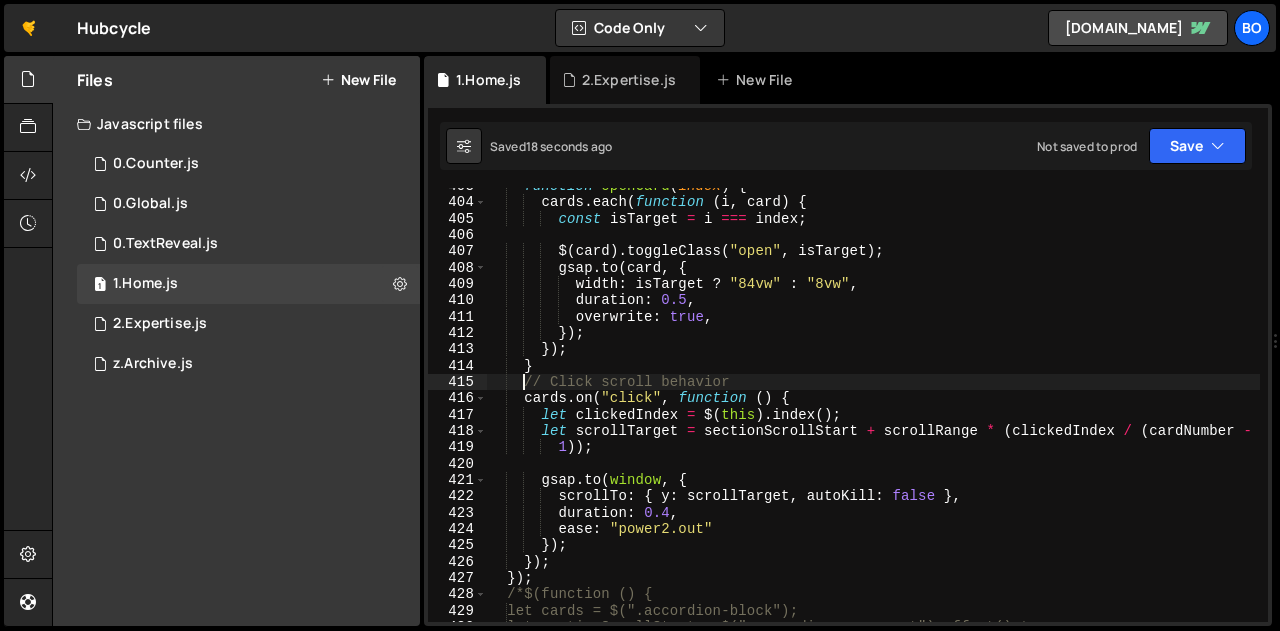 click on "function   openCard ( index )   {          cards . each ( function   ( i ,   card )   {             const   isTarget   =   i   ===   index ;             $ ( card ) . toggleClass ( "open" ,   isTarget ) ;             gsap . to ( card ,   {                width :   isTarget   ?   "84vw"   :   "8vw" ,                duration :   0.5 ,                overwrite :   true ,             }) ;          }) ;       }       // Click scroll behavior       cards . on ( "click" ,   function   ( )   {          let   clickedIndex   =   $ ( this ) . index ( ) ;          let   scrollTarget   =   sectionScrollStart   +   scrollRange   *   ( clickedIndex   /   ( cardNumber   -             1 )) ;          gsap . to ( window ,   {             scrollTo :   {   y :   scrollTarget ,   autoKill :   false   } ,             duration :   0.4 ,             ease :   "power2.out"          }) ;       }) ;    }) ;    /*$(function () {      let cards = $(".accordion-block");" at bounding box center (873, 411) 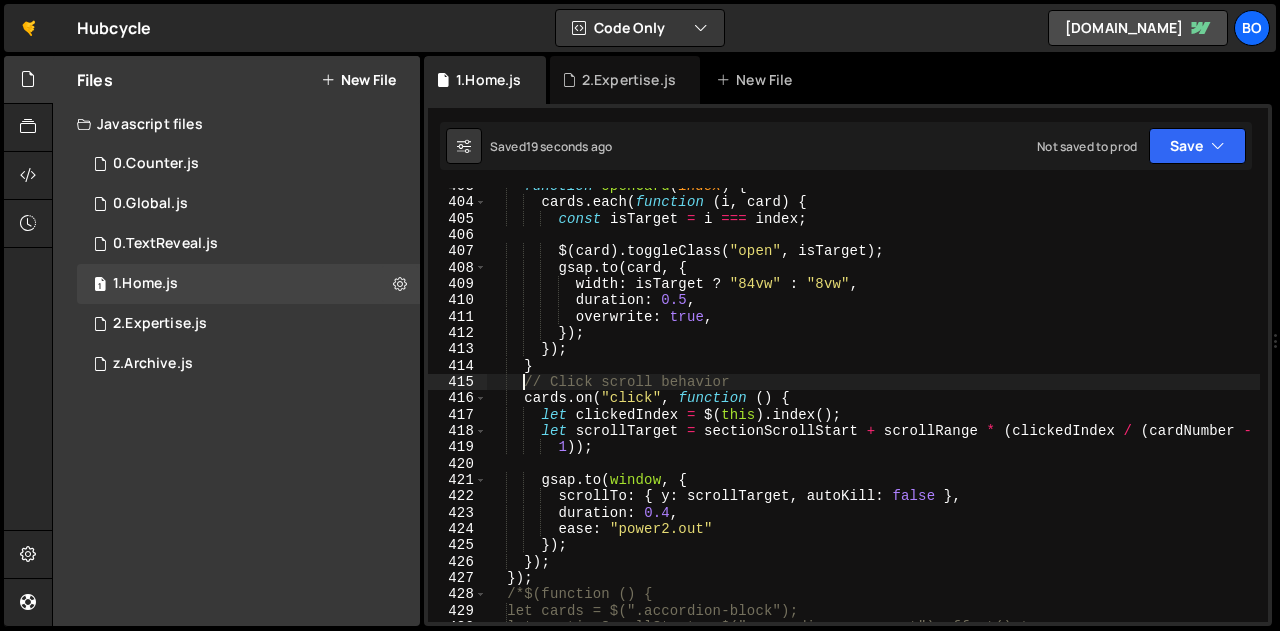 click on "function   openCard ( index )   {          cards . each ( function   ( i ,   card )   {             const   isTarget   =   i   ===   index ;             $ ( card ) . toggleClass ( "open" ,   isTarget ) ;             gsap . to ( card ,   {                width :   isTarget   ?   "84vw"   :   "8vw" ,                duration :   0.5 ,                overwrite :   true ,             }) ;          }) ;       }       // Click scroll behavior       cards . on ( "click" ,   function   ( )   {          let   clickedIndex   =   $ ( this ) . index ( ) ;          let   scrollTarget   =   sectionScrollStart   +   scrollRange   *   ( clickedIndex   /   ( cardNumber   -             1 )) ;          gsap . to ( window ,   {             scrollTo :   {   y :   scrollTarget ,   autoKill :   false   } ,             duration :   0.4 ,             ease :   "power2.out"          }) ;       }) ;    }) ;    /*$(function () {      let cards = $(".accordion-block");" at bounding box center [873, 411] 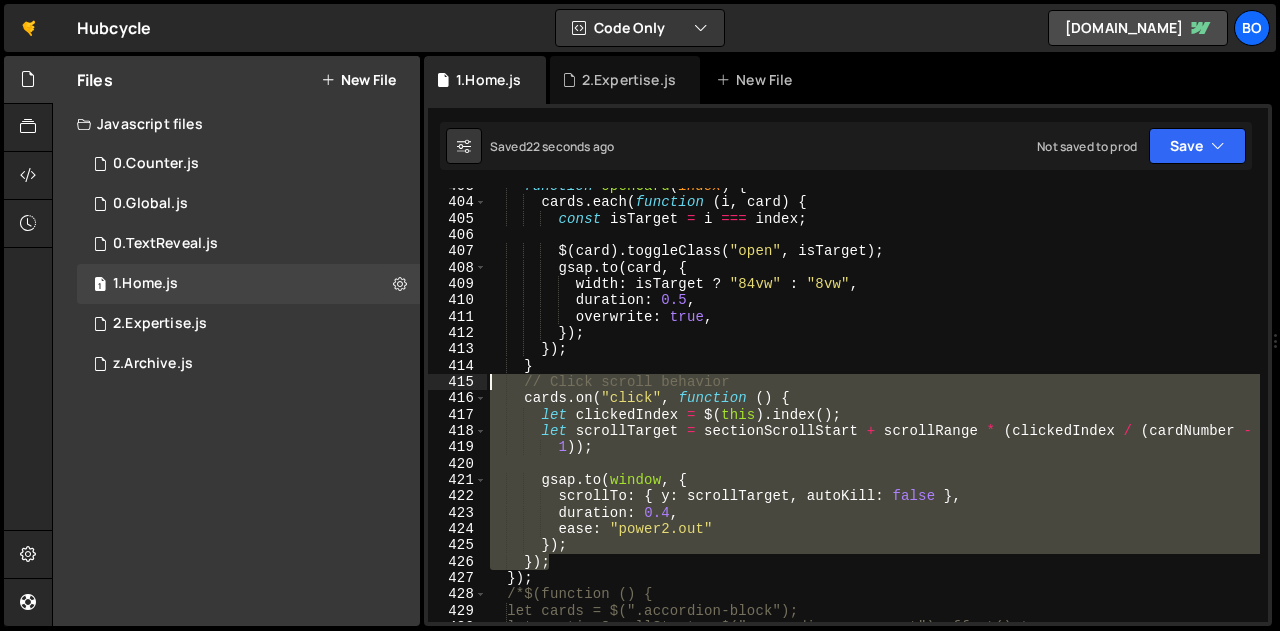 drag, startPoint x: 570, startPoint y: 565, endPoint x: 490, endPoint y: 387, distance: 195.15123 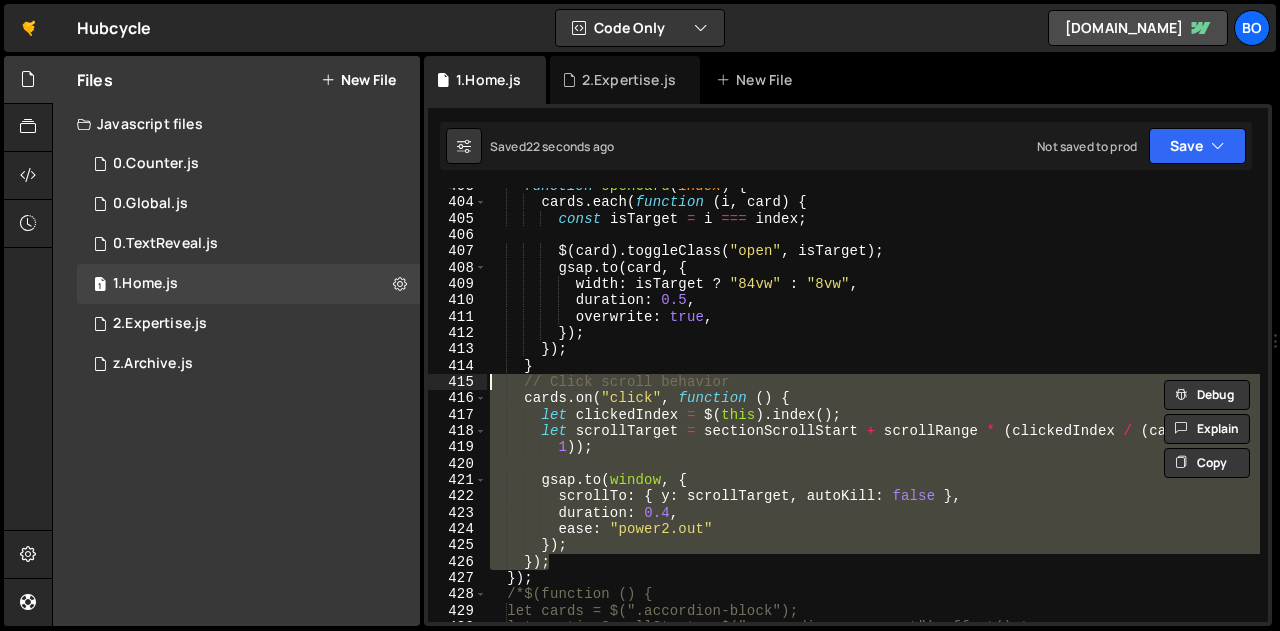 scroll, scrollTop: 0, scrollLeft: 0, axis: both 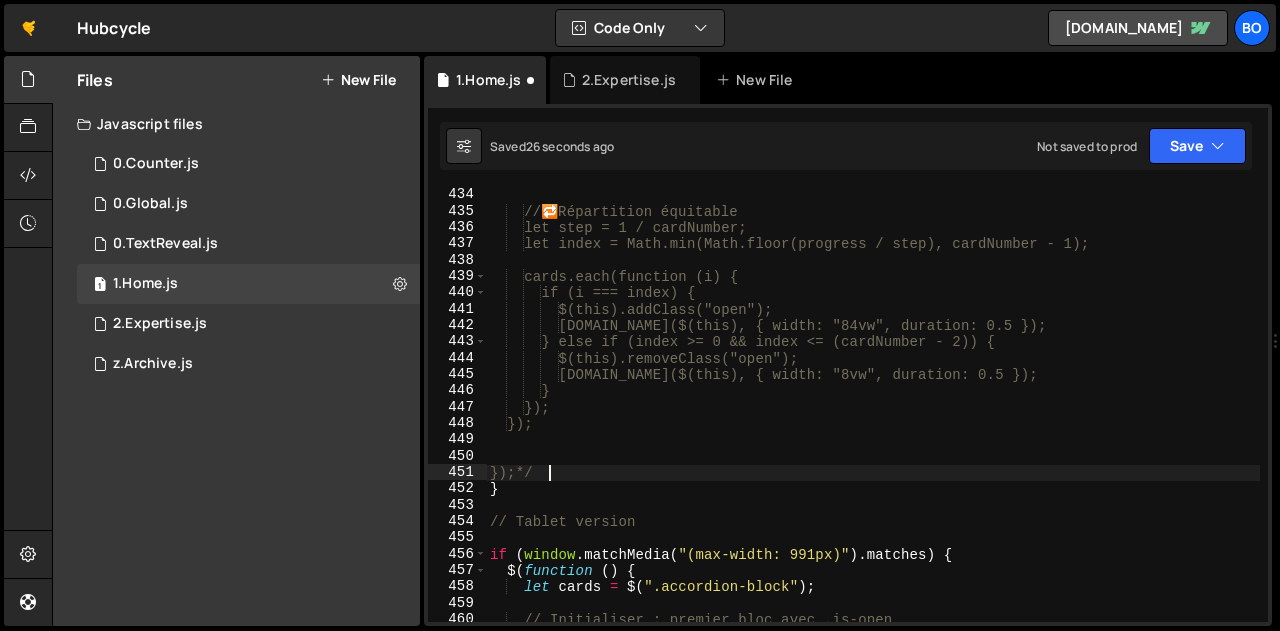 click on "//  🔁  Répartition équitable         let step = 1 / cardNumber;         let index = Math.min(Math.floor(progress / step), cardNumber - 1);         cards.each(function (i) {            if (i === index) {               $(this).addClass("open");               [DOMAIN_NAME]($(this), { width: "84vw", duration: 0.5 });            } else if (index >= 0 && index <= (cardNumber - 2)) {               $(this).removeClass("open");               [DOMAIN_NAME]($(this), { width: "8vw", duration: 0.5 });            }         });      });     });*/ } // Tablet version if   ( window . matchMedia ( "(max-width: 991px)" ) . matches )   {    $ ( function   ( )   {       let   cards   =   $ ( ".accordion-block" ) ;       // Initialiser : premier bloc avec .is-open       cards . removeClass ( "open" ) ;" at bounding box center (873, 420) 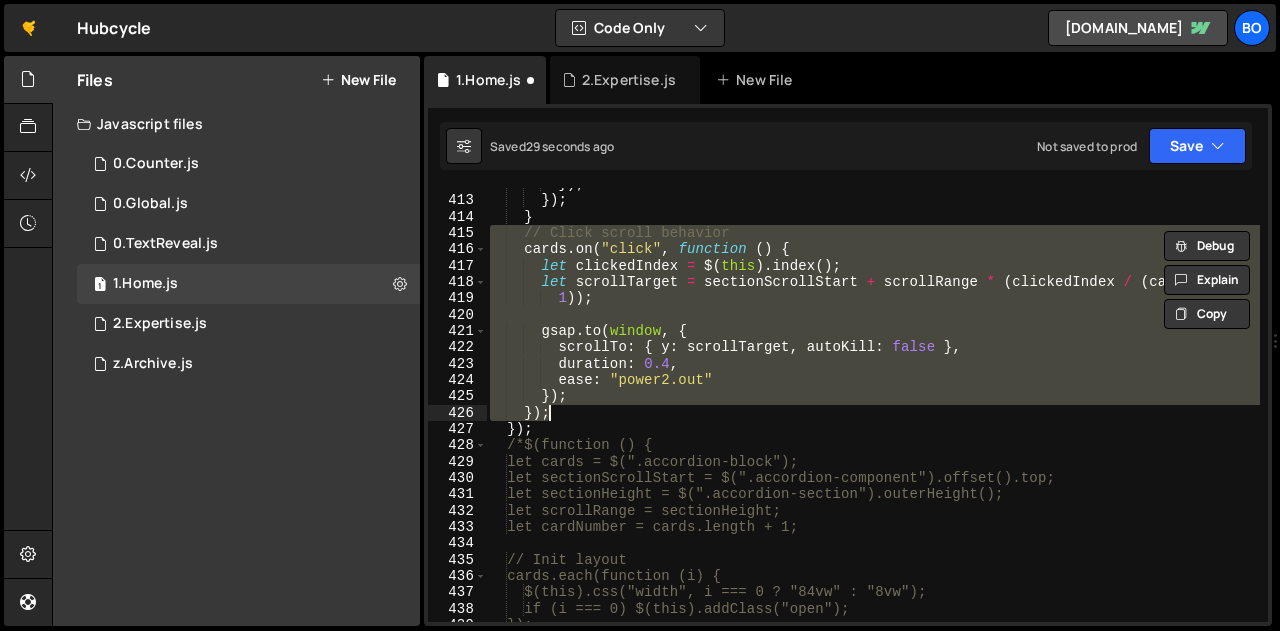 type on "}" 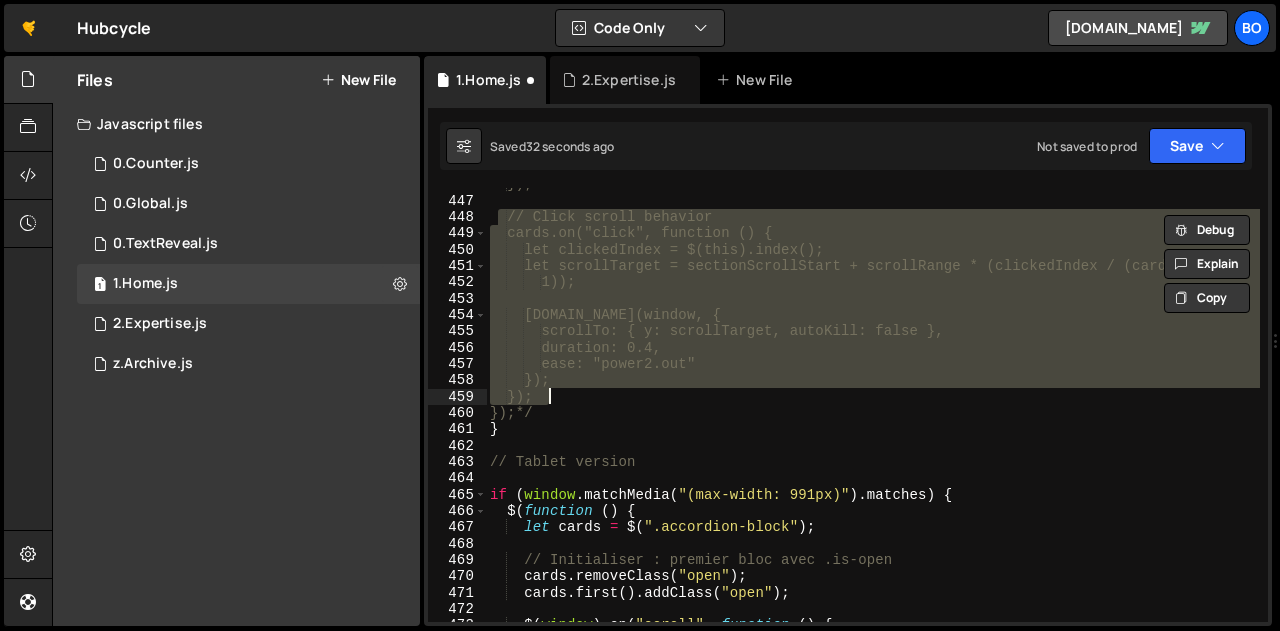 scroll, scrollTop: 7329, scrollLeft: 0, axis: vertical 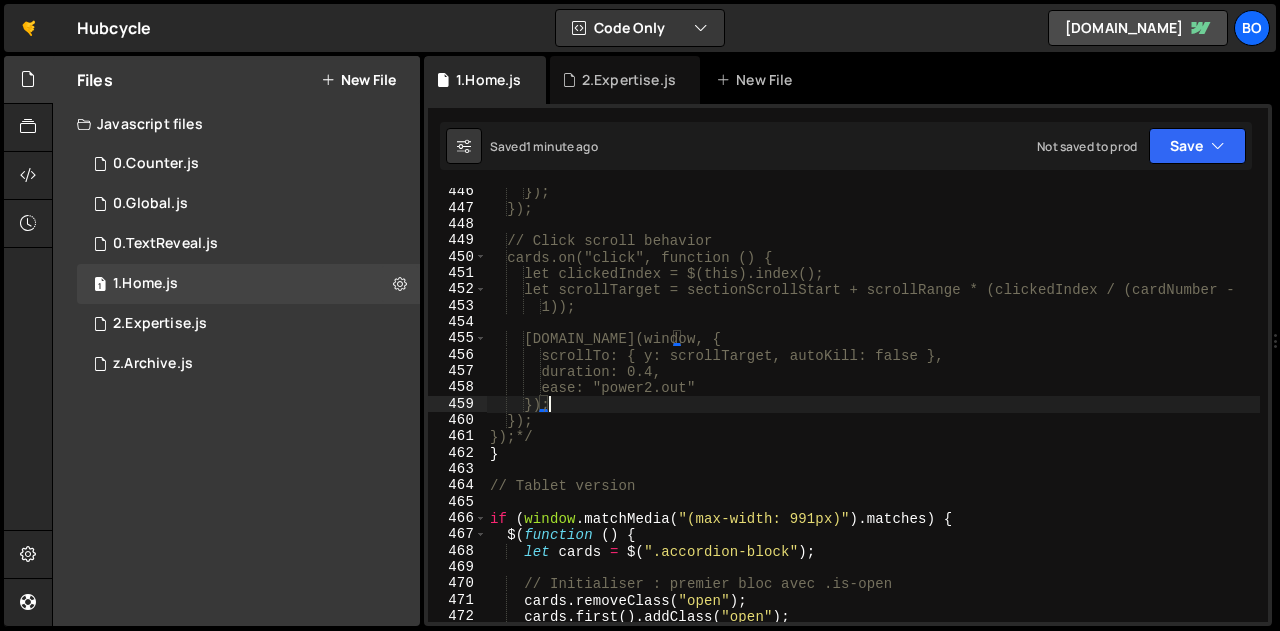 click on "});      });      // Click scroll behavior      cards.on("click", function () {         let clickedIndex = $(this).index();         let scrollTarget = sectionScrollStart + scrollRange * (clickedIndex / (cardNumber -            1));         [DOMAIN_NAME](window, {            scrollTo: { y: scrollTarget, autoKill: false },            duration: 0.4,            ease: "power2.out"         });      });   });*/ } // Tablet version if   ( window . matchMedia ( "(max-width: 991px)" ) . matches )   {    $ ( function   ( )   {       let   cards   =   $ ( ".accordion-block" ) ;       // Initialiser : premier bloc avec .is-open       cards . removeClass ( "open" ) ;       cards . first ( ) . addClass ( "open" ) ;" at bounding box center [873, 417] 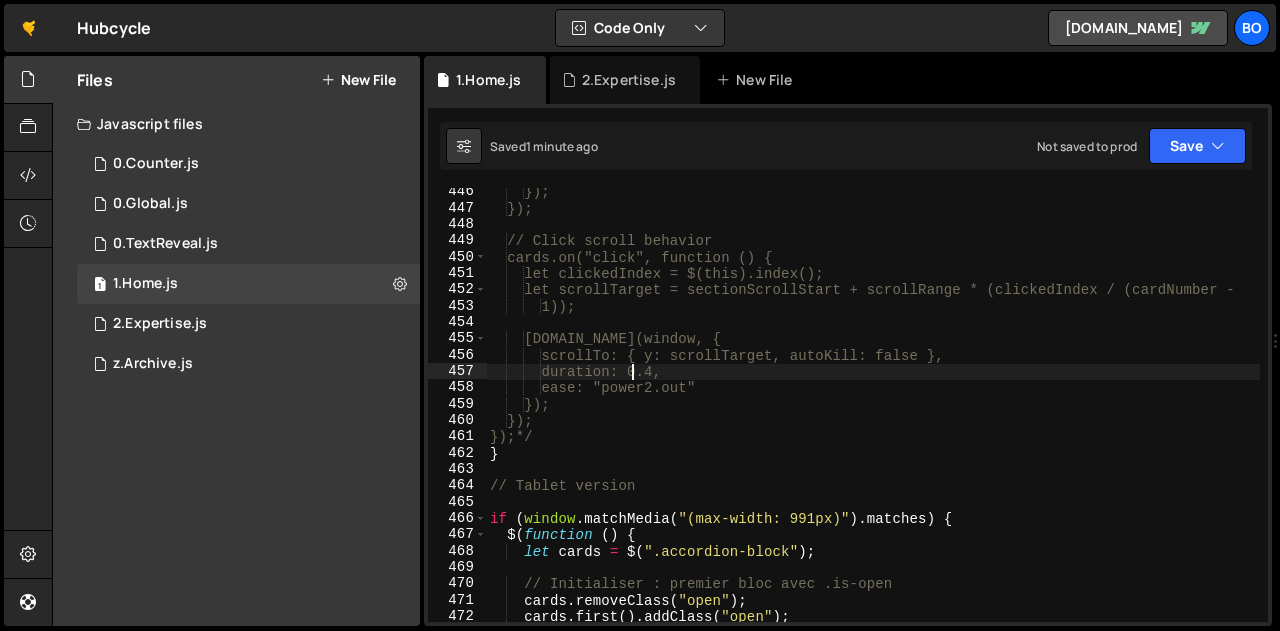 click on "});      });      // Click scroll behavior      cards.on("click", function () {         let clickedIndex = $(this).index();         let scrollTarget = sectionScrollStart + scrollRange * (clickedIndex / (cardNumber -            1));         [DOMAIN_NAME](window, {            scrollTo: { y: scrollTarget, autoKill: false },            duration: 0.4,            ease: "power2.out"         });      });   });*/ } // Tablet version if   ( window . matchMedia ( "(max-width: 991px)" ) . matches )   {    $ ( function   ( )   {       let   cards   =   $ ( ".accordion-block" ) ;       // Initialiser : premier bloc avec .is-open       cards . removeClass ( "open" ) ;       cards . first ( ) . addClass ( "open" ) ;" at bounding box center [873, 417] 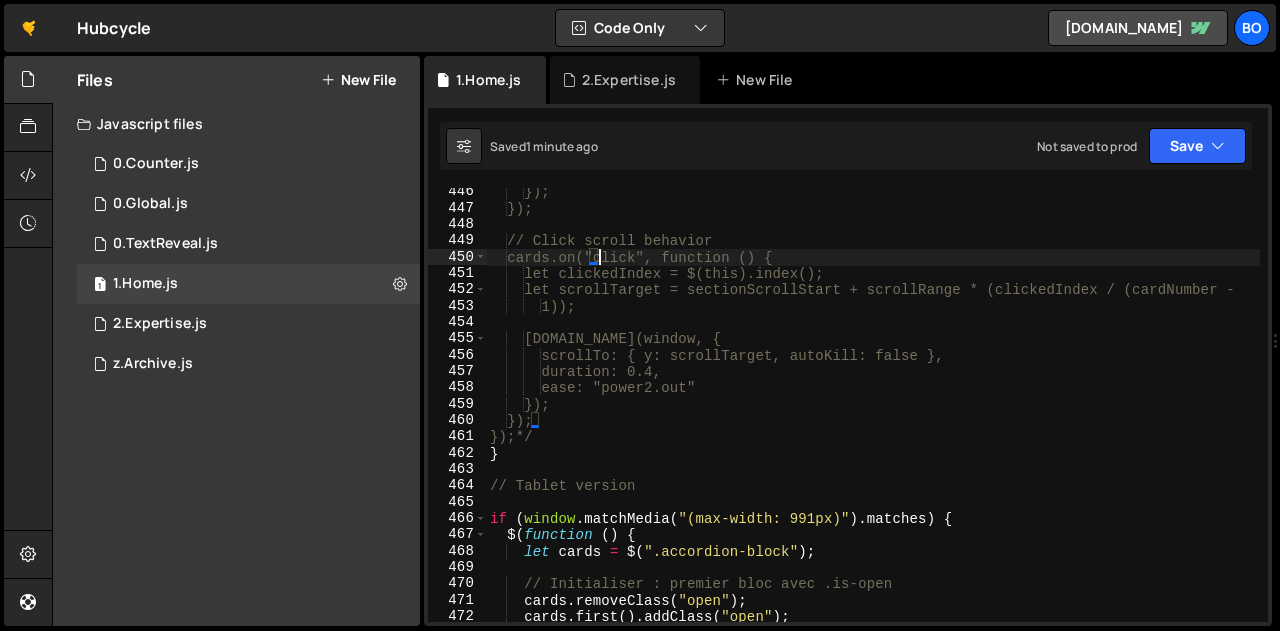 click on "});      });      // Click scroll behavior      cards.on("click", function () {         let clickedIndex = $(this).index();         let scrollTarget = sectionScrollStart + scrollRange * (clickedIndex / (cardNumber -            1));         [DOMAIN_NAME](window, {            scrollTo: { y: scrollTarget, autoKill: false },            duration: 0.4,            ease: "power2.out"         });      });   });*/ } // Tablet version if   ( window . matchMedia ( "(max-width: 991px)" ) . matches )   {    $ ( function   ( )   {       let   cards   =   $ ( ".accordion-block" ) ;       // Initialiser : premier bloc avec .is-open       cards . removeClass ( "open" ) ;       cards . first ( ) . addClass ( "open" ) ;" at bounding box center [873, 417] 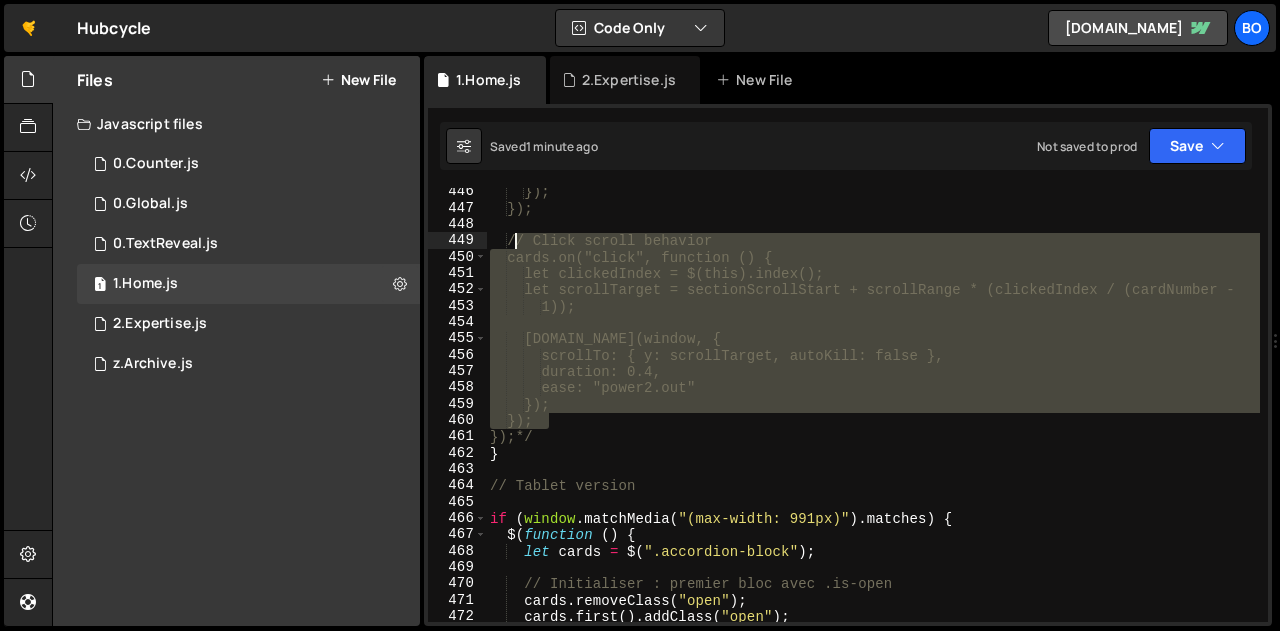 drag, startPoint x: 560, startPoint y: 421, endPoint x: 513, endPoint y: 244, distance: 183.13383 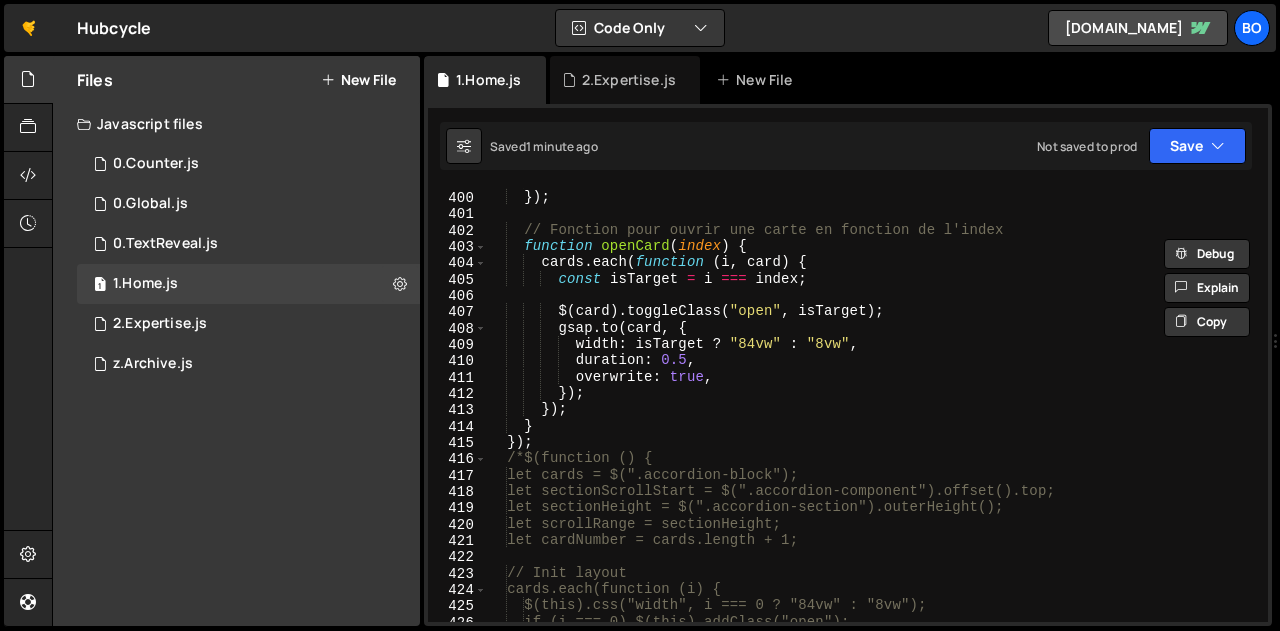 scroll, scrollTop: 6564, scrollLeft: 0, axis: vertical 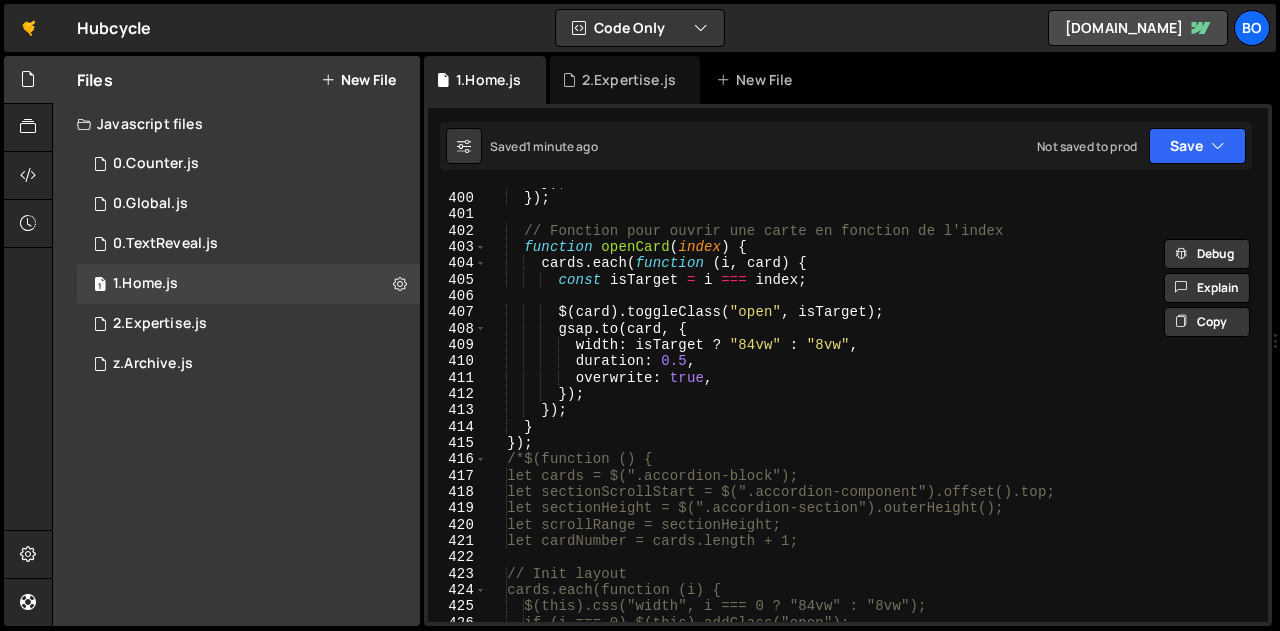 click on "}) ;       }) ;       // Fonction pour ouvrir une carte en fonction de l'index       function   openCard ( index )   {          cards . each ( function   ( i ,   card )   {             const   isTarget   =   i   ===   index ;             $ ( card ) . toggleClass ( "open" ,   isTarget ) ;             gsap . to ( card ,   {                width :   isTarget   ?   "84vw"   :   "8vw" ,                duration :   0.5 ,                overwrite :   true ,             }) ;          }) ;       }    }) ;    /*$(function () {      let cards = $(".accordion-block");      let sectionScrollStart = $(".accordion-component").offset().top;      let sectionHeight = $(".accordion-section").outerHeight();      let scrollRange = sectionHeight;      let cardNumber = cards.length + 1;      // Init layout      cards.each(function (i) {         $(this).css("width", i === 0 ? "84vw" : "8vw");         if (i === 0) $(this).addClass("open");" at bounding box center [873, 407] 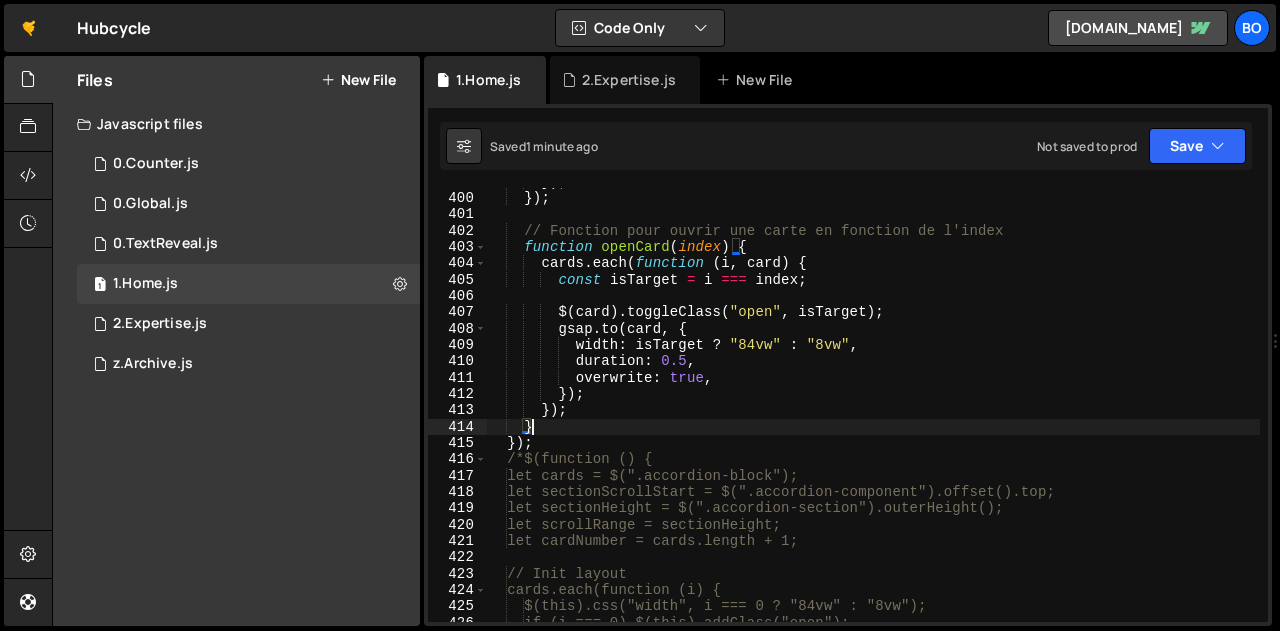 scroll, scrollTop: 0, scrollLeft: 1, axis: horizontal 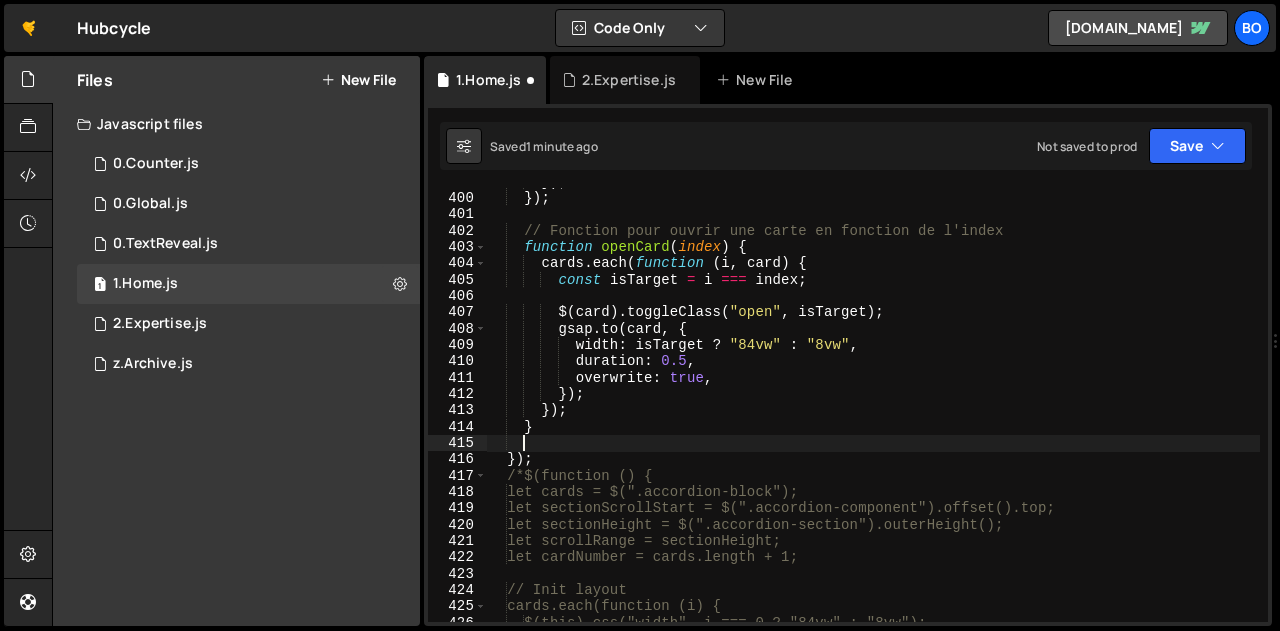 paste on "});" 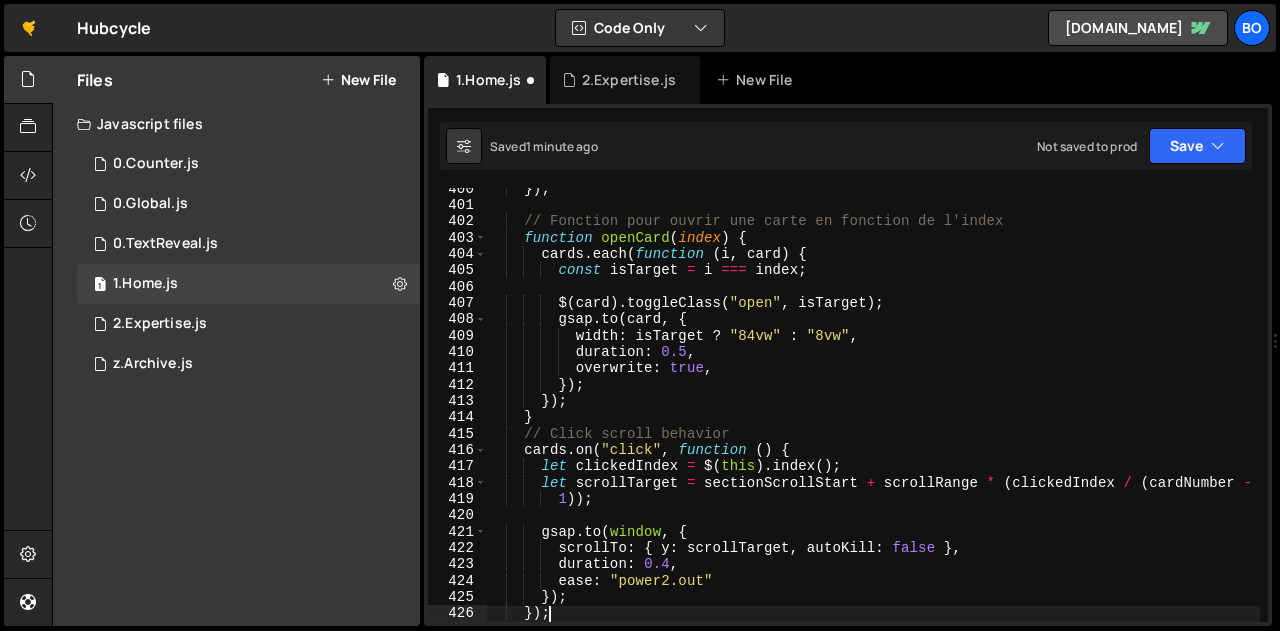 scroll, scrollTop: 6556, scrollLeft: 0, axis: vertical 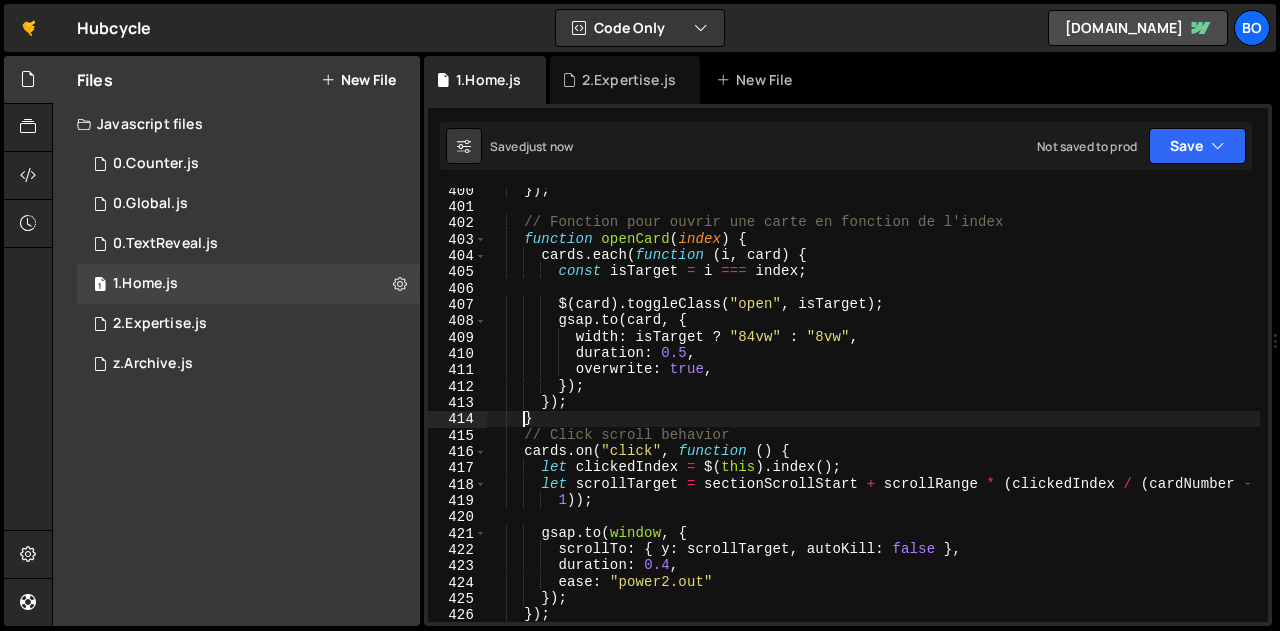 click on "}) ;       // Fonction pour ouvrir une carte en fonction de l'index       function   openCard ( index )   {          cards . each ( function   ( i ,   card )   {             const   isTarget   =   i   ===   index ;             $ ( card ) . toggleClass ( "open" ,   isTarget ) ;             gsap . to ( card ,   {                width :   isTarget   ?   "84vw"   :   "8vw" ,                duration :   0.5 ,                overwrite :   true ,             }) ;          }) ;       }       // Click scroll behavior       cards . on ( "click" ,   function   ( )   {          let   clickedIndex   =   $ ( this ) . index ( ) ;          let   scrollTarget   =   sectionScrollStart   +   scrollRange   *   ( clickedIndex   /   ( cardNumber   -             1 )) ;          gsap . to ( window ,   {             scrollTo :   {   y :   scrollTarget ,   autoKill :   false   } ,             duration :   0.4 ,             ease :   "power2.out"          }) ;       }) ;    }) ;" at bounding box center [873, 415] 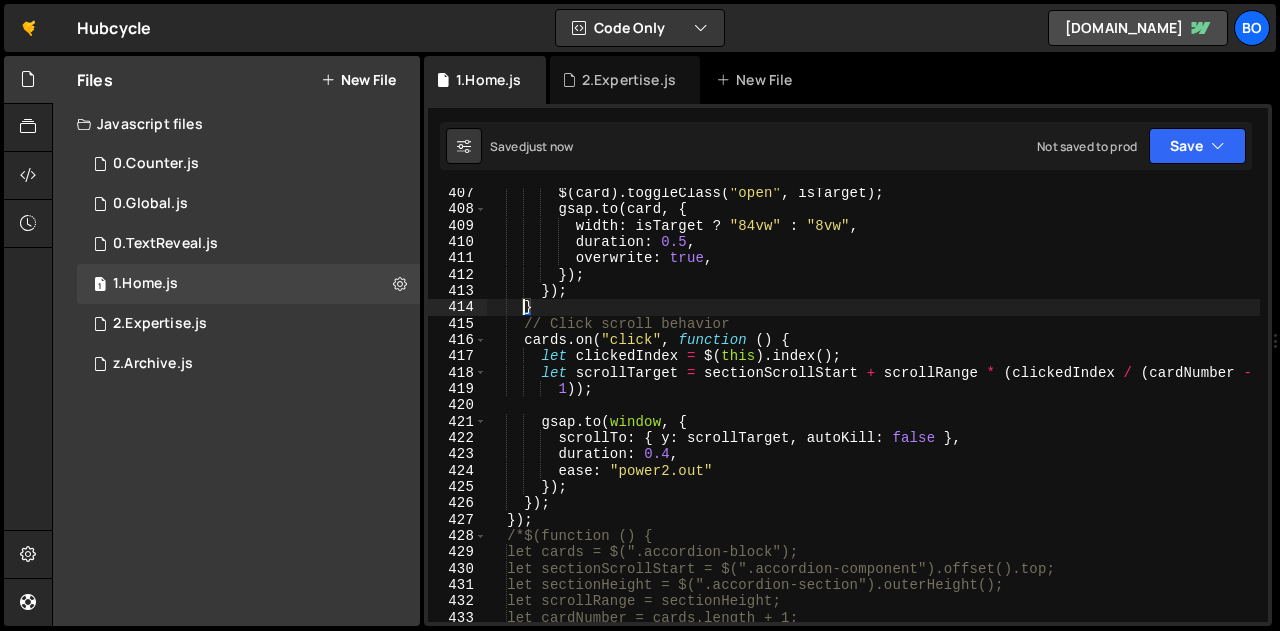 scroll, scrollTop: 6667, scrollLeft: 0, axis: vertical 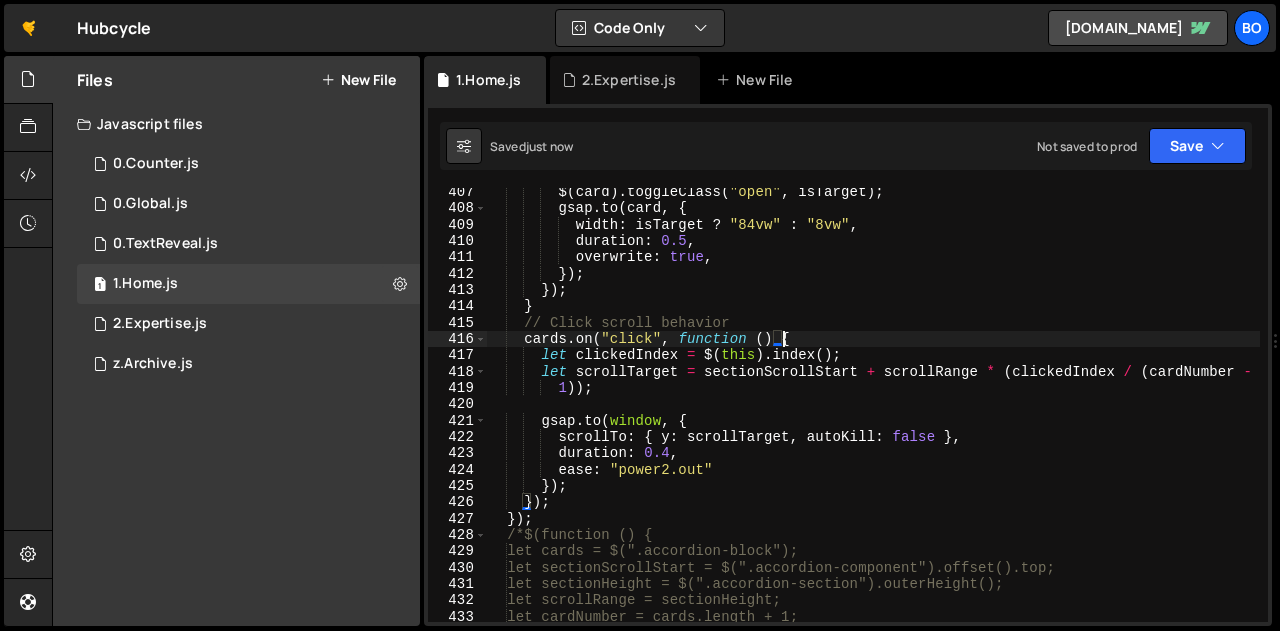 click on "$ ( card ) . toggleClass ( "open" ,   isTarget ) ;             gsap . to ( card ,   {                width :   isTarget   ?   "84vw"   :   "8vw" ,                duration :   0.5 ,                overwrite :   true ,             }) ;          }) ;       }       // Click scroll behavior       cards . on ( "click" ,   function   ( )   {          let   clickedIndex   =   $ ( this ) . index ( ) ;          let   scrollTarget   =   sectionScrollStart   +   scrollRange   *   ( clickedIndex   /   ( cardNumber   -             1 )) ;          gsap . to ( window ,   {             scrollTo :   {   y :   scrollTarget ,   autoKill :   false   } ,             duration :   0.4 ,             ease :   "power2.out"          }) ;       }) ;    }) ;    /*$(function () {      let cards = $(".accordion-block");      let sectionScrollStart = $(".accordion-component").offset().top;      let sectionHeight = $(".accordion-section").outerHeight();      let scrollRange = sectionHeight;      let cardNumber = cards.length + 1;" at bounding box center (873, 417) 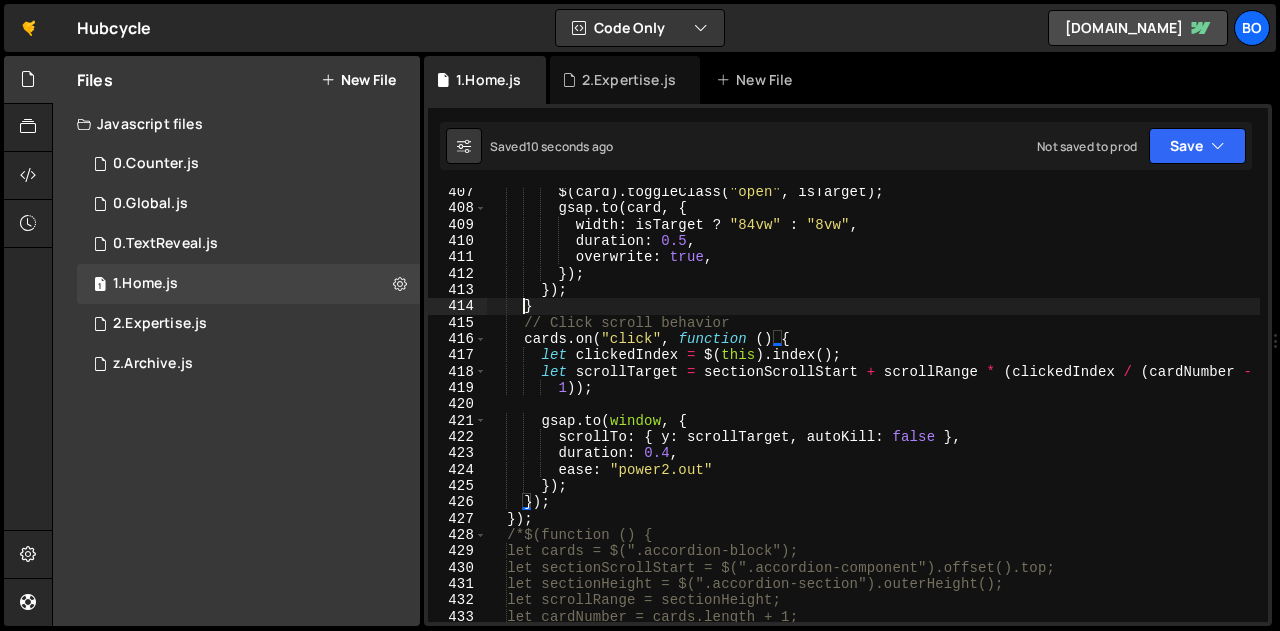 click on "$ ( card ) . toggleClass ( "open" ,   isTarget ) ;             gsap . to ( card ,   {                width :   isTarget   ?   "84vw"   :   "8vw" ,                duration :   0.5 ,                overwrite :   true ,             }) ;          }) ;       }       // Click scroll behavior       cards . on ( "click" ,   function   ( )   {          let   clickedIndex   =   $ ( this ) . index ( ) ;          let   scrollTarget   =   sectionScrollStart   +   scrollRange   *   ( clickedIndex   /   ( cardNumber   -             1 )) ;          gsap . to ( window ,   {             scrollTo :   {   y :   scrollTarget ,   autoKill :   false   } ,             duration :   0.4 ,             ease :   "power2.out"          }) ;       }) ;    }) ;    /*$(function () {      let cards = $(".accordion-block");      let sectionScrollStart = $(".accordion-component").offset().top;      let sectionHeight = $(".accordion-section").outerHeight();      let scrollRange = sectionHeight;      let cardNumber = cards.length + 1;" at bounding box center [873, 417] 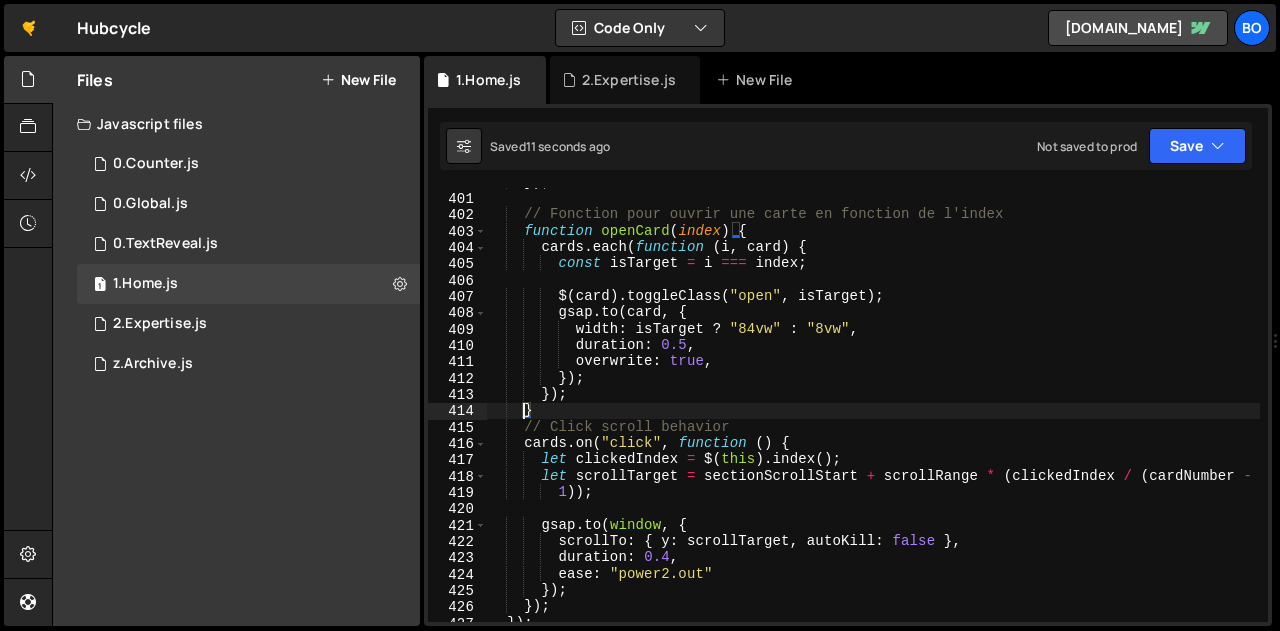 scroll, scrollTop: 6562, scrollLeft: 0, axis: vertical 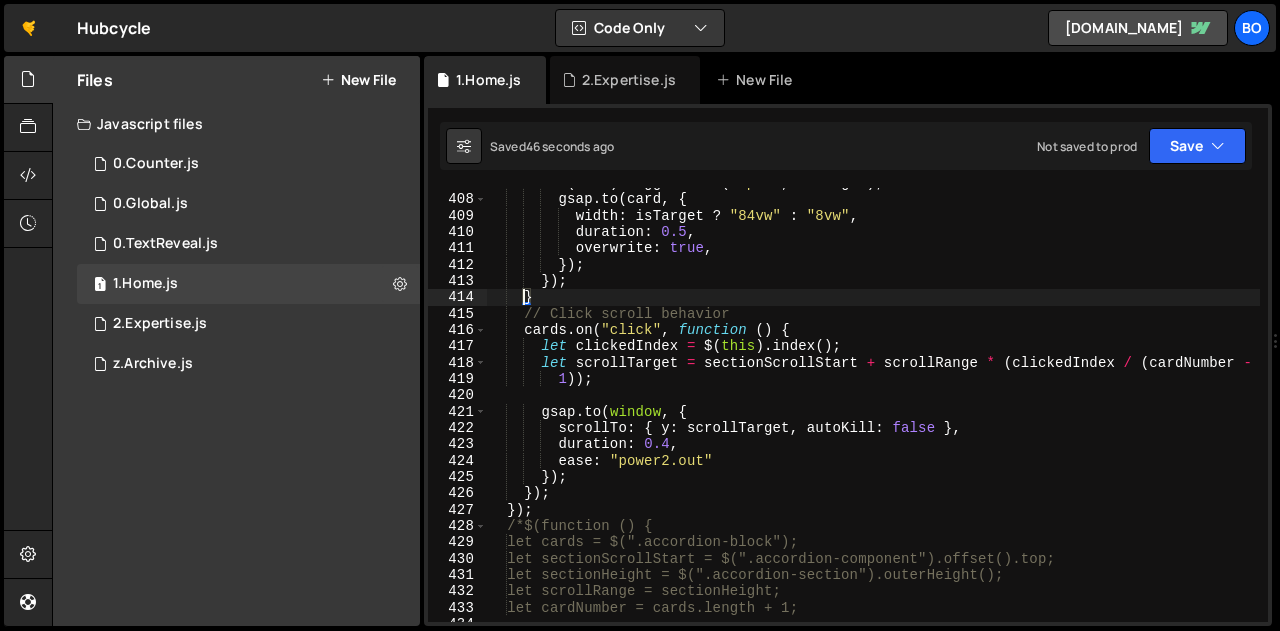 click on "$ ( card ) . toggleClass ( "open" ,   isTarget ) ;             gsap . to ( card ,   {                width :   isTarget   ?   "84vw"   :   "8vw" ,                duration :   0.5 ,                overwrite :   true ,             }) ;          }) ;       }       // Click scroll behavior       cards . on ( "click" ,   function   ( )   {          let   clickedIndex   =   $ ( this ) . index ( ) ;          let   scrollTarget   =   sectionScrollStart   +   scrollRange   *   ( clickedIndex   /   ( cardNumber   -             1 )) ;          gsap . to ( window ,   {             scrollTo :   {   y :   scrollTarget ,   autoKill :   false   } ,             duration :   0.4 ,             ease :   "power2.out"          }) ;       }) ;    }) ;    /*$(function () {      let cards = $(".accordion-block");      let sectionScrollStart = $(".accordion-component").offset().top;      let sectionHeight = $(".accordion-section").outerHeight();      let scrollRange = sectionHeight;      let cardNumber = cards.length + 1;" at bounding box center (873, 408) 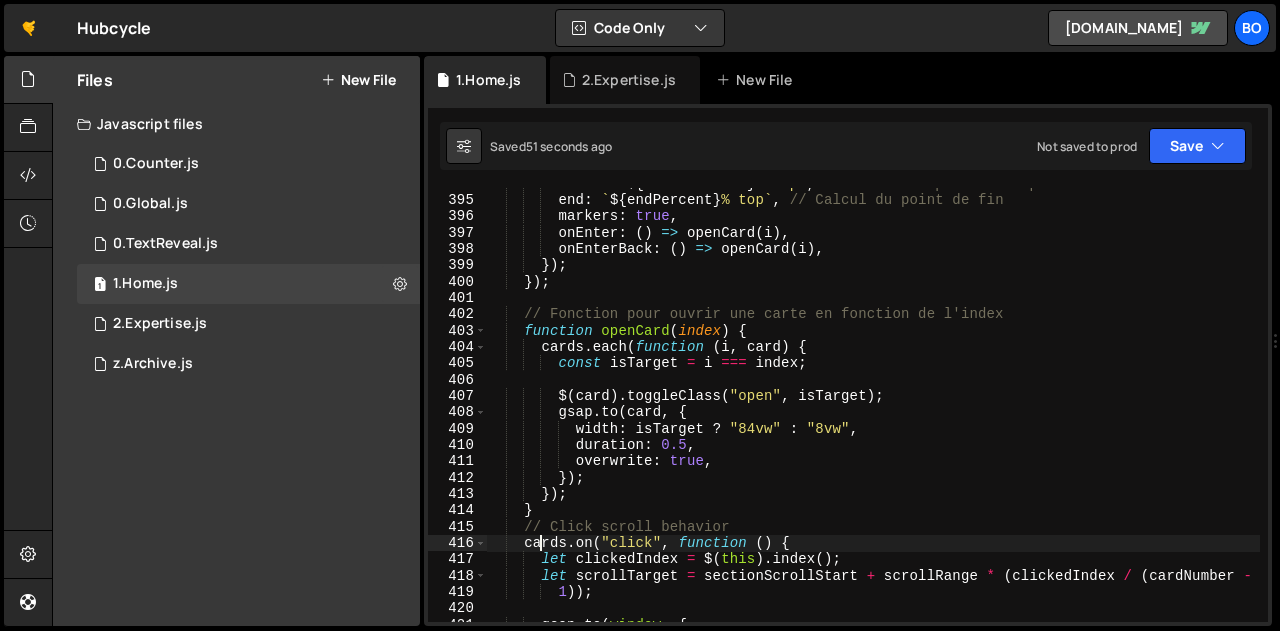 scroll, scrollTop: 6463, scrollLeft: 0, axis: vertical 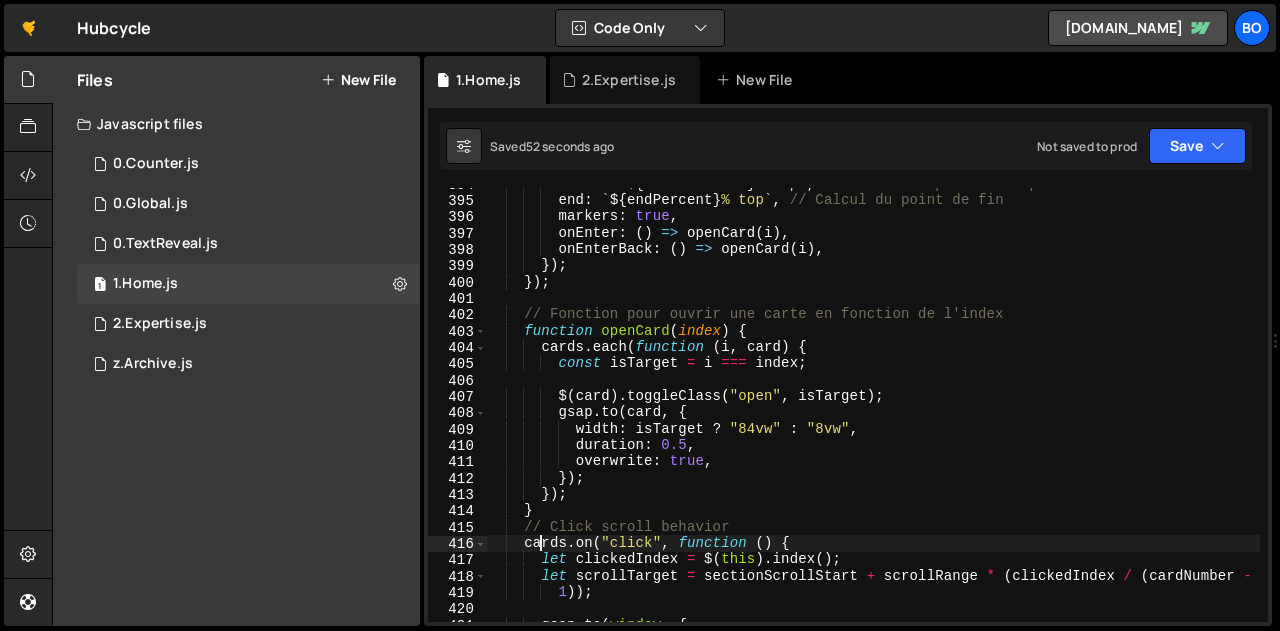click on "start :   ` ${ startPercent } % top ` ,   // Calcul du point de départ             end :   ` ${ endPercent } % top ` ,   // Calcul du point de fin             markers :   true ,             onEnter :   ( )   =>   openCard ( i ) ,             onEnterBack :   ( )   =>   openCard ( i ) ,          }) ;       }) ;       // Fonction pour ouvrir une carte en fonction de l'index       function   openCard ( index )   {          cards . each ( function   ( i ,   card )   {             const   isTarget   =   i   ===   index ;             $ ( card ) . toggleClass ( "open" ,   isTarget ) ;             gsap . to ( card ,   {                width :   isTarget   ?   "84vw"   :   "8vw" ,                duration :   0.5 ,                overwrite :   true ,             }) ;          }) ;       }       // Click scroll behavior       cards . on ( "click" ,   function   ( )   {          let   clickedIndex   =   $ ( this ) . index ( ) ;          let   scrollTarget   =   sectionScrollStart   +   scrollRange   *   (   /" at bounding box center [873, 409] 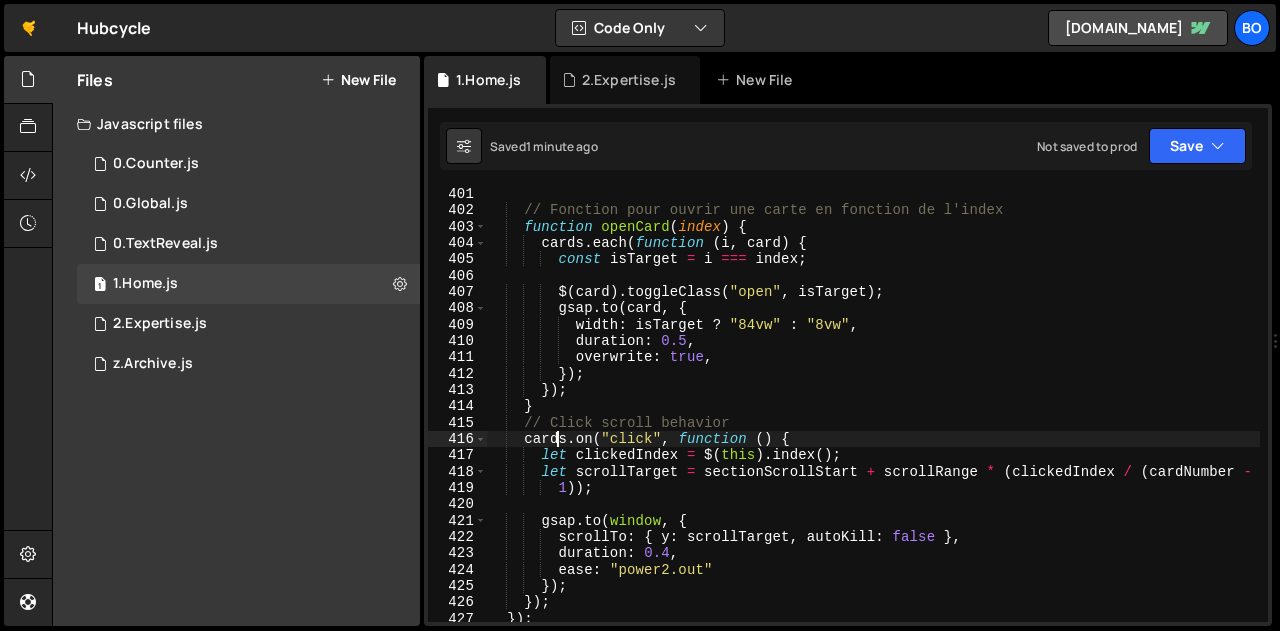 click on "// Fonction pour ouvrir une carte en fonction de l'index       function   openCard ( index )   {          cards . each ( function   ( i ,   card )   {             const   isTarget   =   i   ===   index ;             $ ( card ) . toggleClass ( "open" ,   isTarget ) ;             gsap . to ( card ,   {                width :   isTarget   ?   "84vw"   :   "8vw" ,                duration :   0.5 ,                overwrite :   true ,             }) ;          }) ;       }       // Click scroll behavior       cards . on ( "click" ,   function   ( )   {          let   clickedIndex   =   $ ( this ) . index ( ) ;          let   scrollTarget   =   sectionScrollStart   +   scrollRange   *   ( clickedIndex   /   ( cardNumber   -             1 )) ;          gsap . to ( window ,   {             scrollTo :   {   y :   scrollTarget ,   autoKill :   false   } ,             duration :   0.4 ,             ease :   "power2.out"          }) ;       }) ;    }) ;    /*$(function () {" at bounding box center (873, 419) 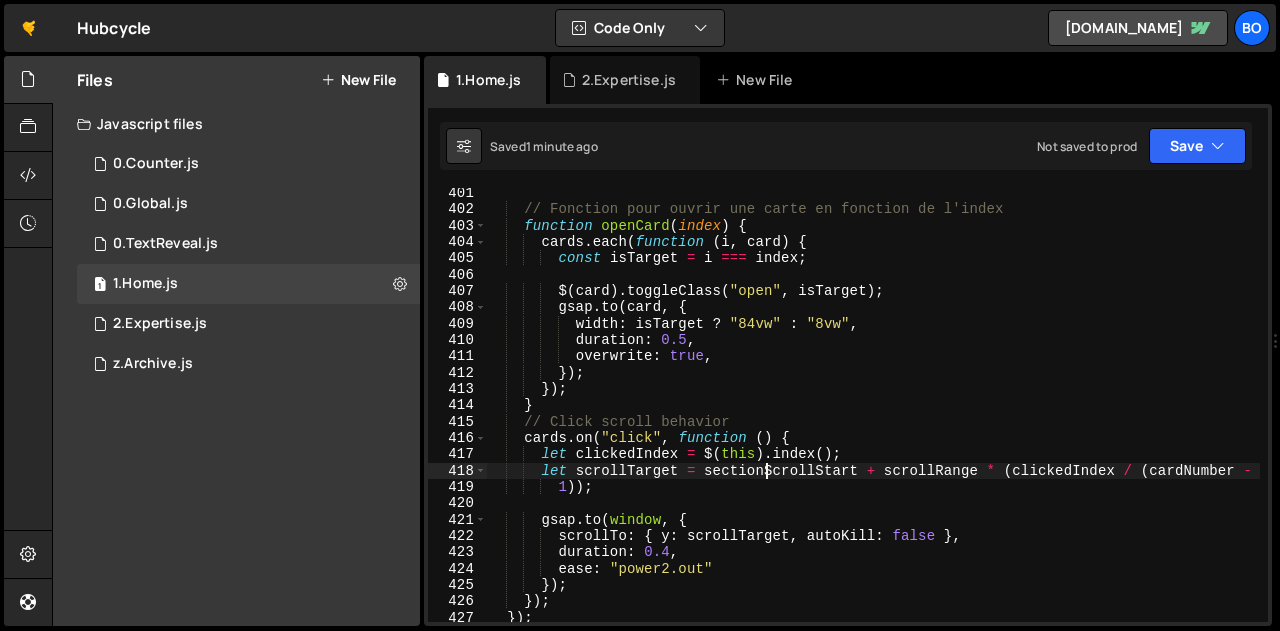 scroll, scrollTop: 6568, scrollLeft: 0, axis: vertical 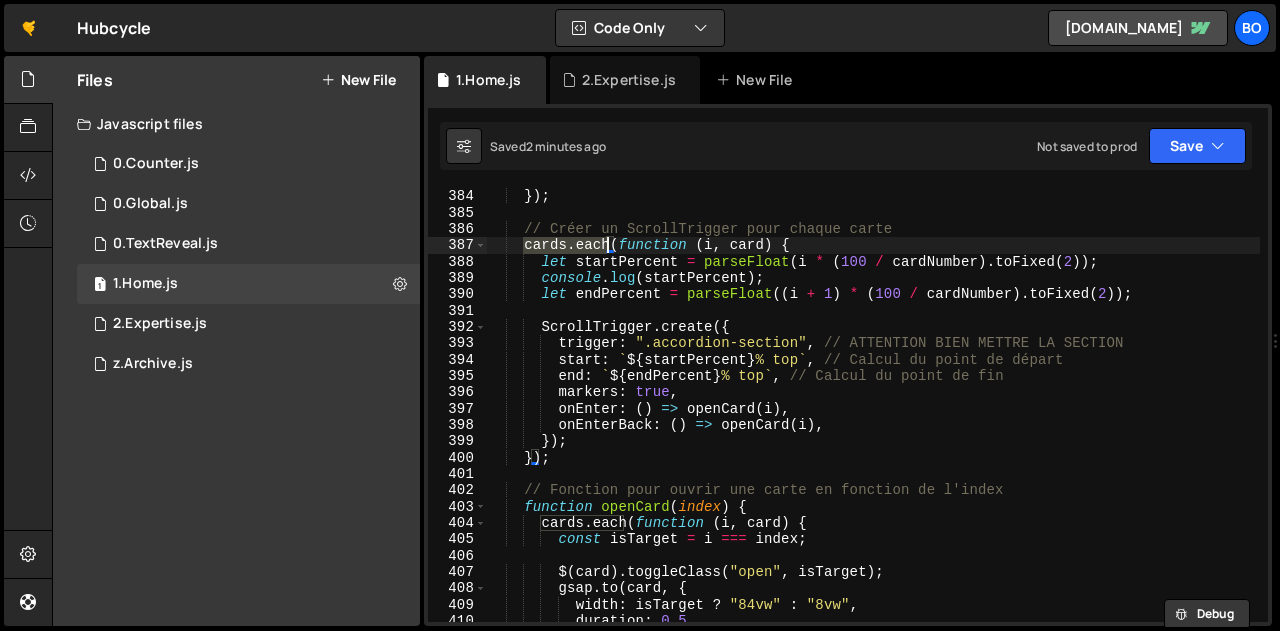 drag, startPoint x: 554, startPoint y: 247, endPoint x: 612, endPoint y: 241, distance: 58.30952 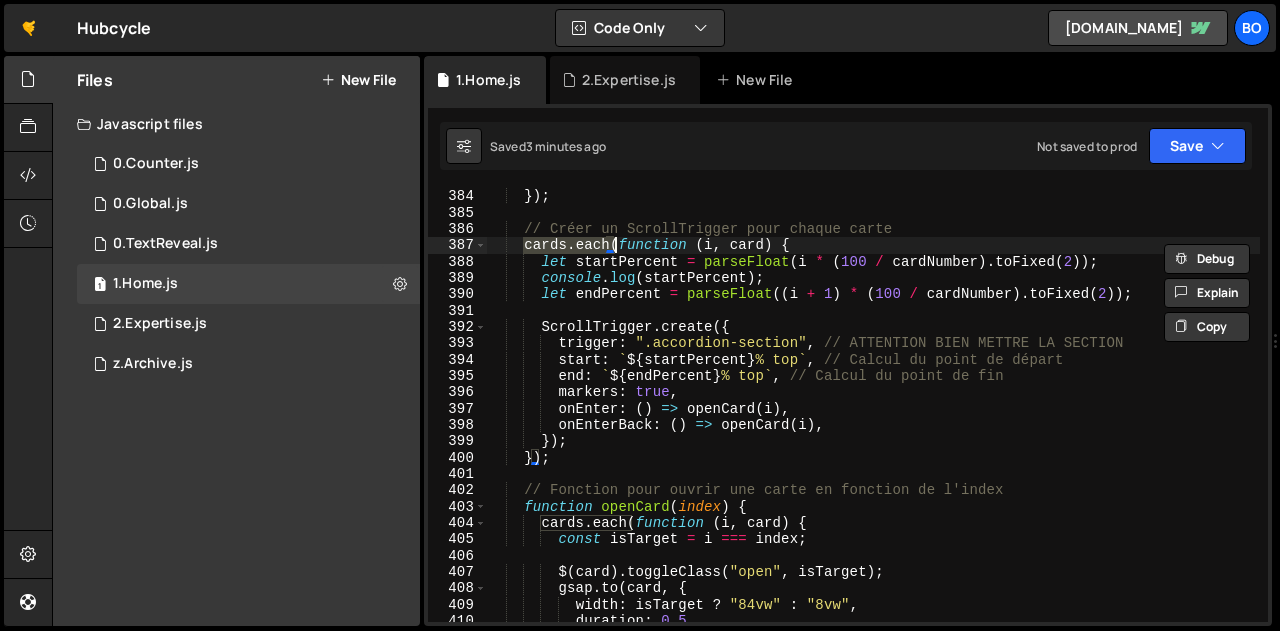 click on "if   ( i   ===   0 )   $ ( this ) . addClass ( "open" ) ;       }) ;       // Créer un ScrollTrigger pour chaque carte       cards . each ( function   ( i ,   card )   {          let   startPercent   =   parseFloat ( i   *   ( 100   /   cardNumber ) . toFixed ( 2 )) ;          console . log ( startPercent ) ;          let   endPercent   =   parseFloat (( i   +   1 )   *   ( 100   /   cardNumber ) . toFixed ( 2 )) ;          ScrollTrigger . create ({             trigger :   ".accordion-section" ,   // ATTENTION BIEN METTRE LA SECTION             start :   ` ${ startPercent } % top ` ,   // Calcul du point de départ             end :   ` ${ endPercent } % top ` ,   // Calcul du point de fin             markers :   true ,             onEnter :   ( )   =>   openCard ( i ) ,             onEnterBack :   ( )   =>   openCard ( i ) ,          }) ;       }) ;       // Fonction pour ouvrir une carte en fonction de l'index       function   openCard ( index )   {          cards . each ( function   ( i ,   card" at bounding box center (873, 405) 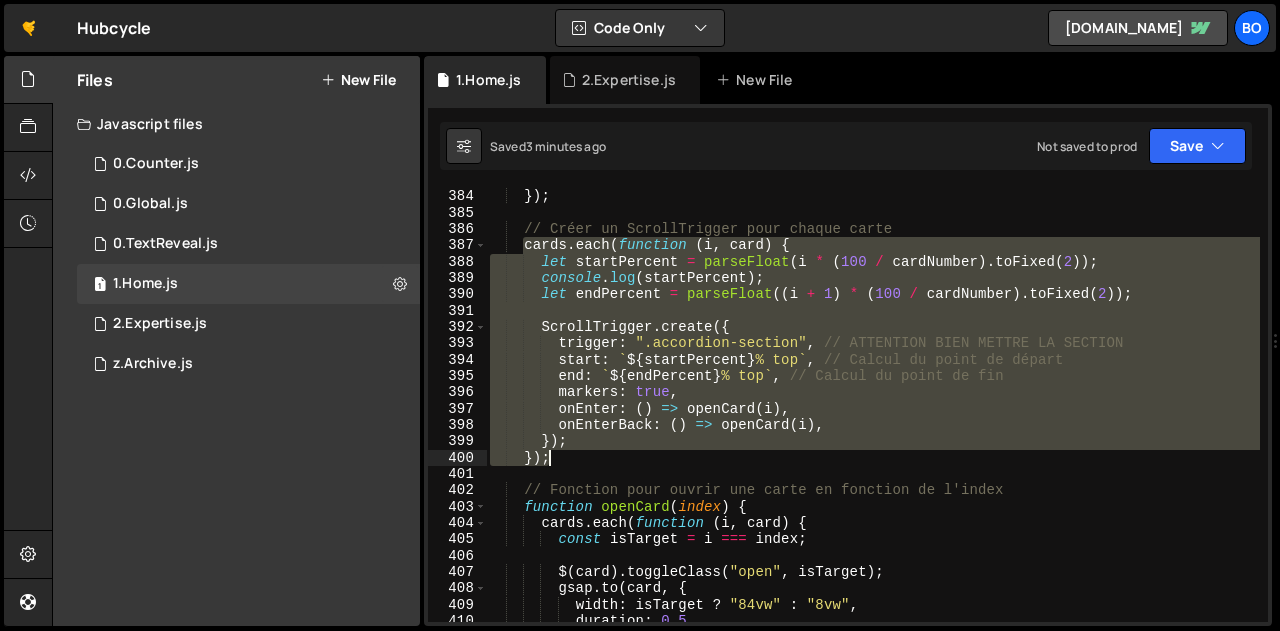 drag, startPoint x: 523, startPoint y: 245, endPoint x: 657, endPoint y: 458, distance: 251.64459 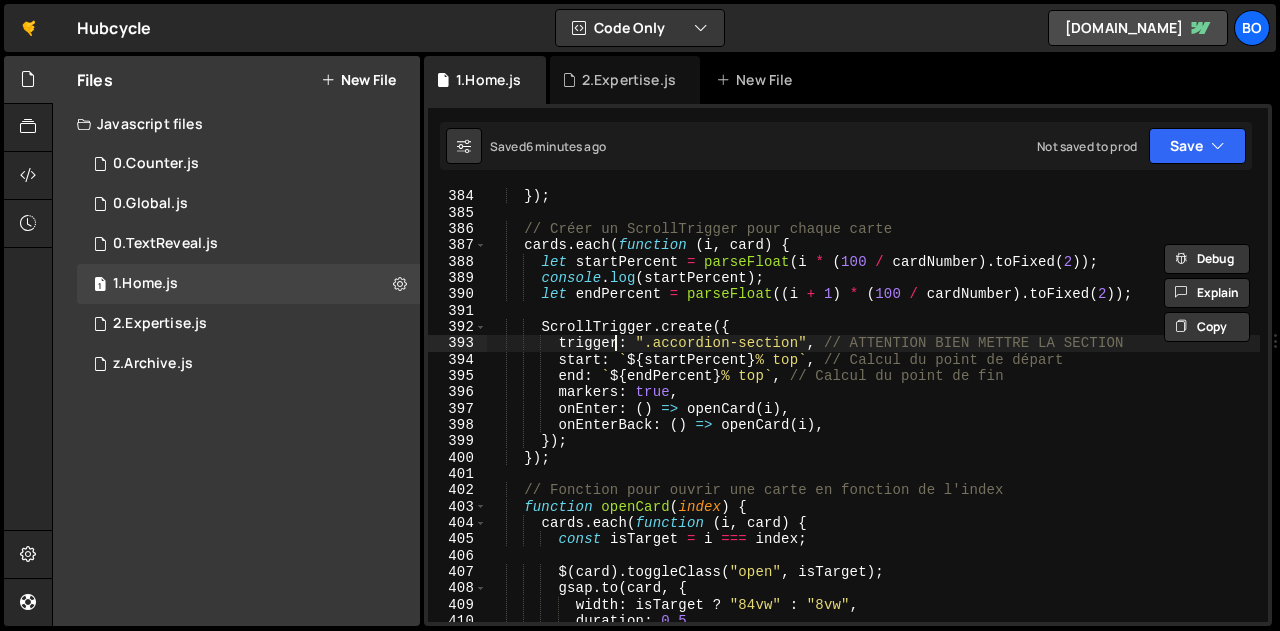 click on "if   ( i   ===   0 )   $ ( this ) . addClass ( "open" ) ;       }) ;       // Créer un ScrollTrigger pour chaque carte       cards . each ( function   ( i ,   card )   {          let   startPercent   =   parseFloat ( i   *   ( 100   /   cardNumber ) . toFixed ( 2 )) ;          console . log ( startPercent ) ;          let   endPercent   =   parseFloat (( i   +   1 )   *   ( 100   /   cardNumber ) . toFixed ( 2 )) ;          ScrollTrigger . create ({             trigger :   ".accordion-section" ,   // ATTENTION BIEN METTRE LA SECTION             start :   ` ${ startPercent } % top ` ,   // Calcul du point de départ             end :   ` ${ endPercent } % top ` ,   // Calcul du point de fin             markers :   true ,             onEnter :   ( )   =>   openCard ( i ) ,             onEnterBack :   ( )   =>   openCard ( i ) ,          }) ;       }) ;       // Fonction pour ouvrir une carte en fonction de l'index       function   openCard ( index )   {          cards . each ( function   ( i ,   card" at bounding box center (873, 405) 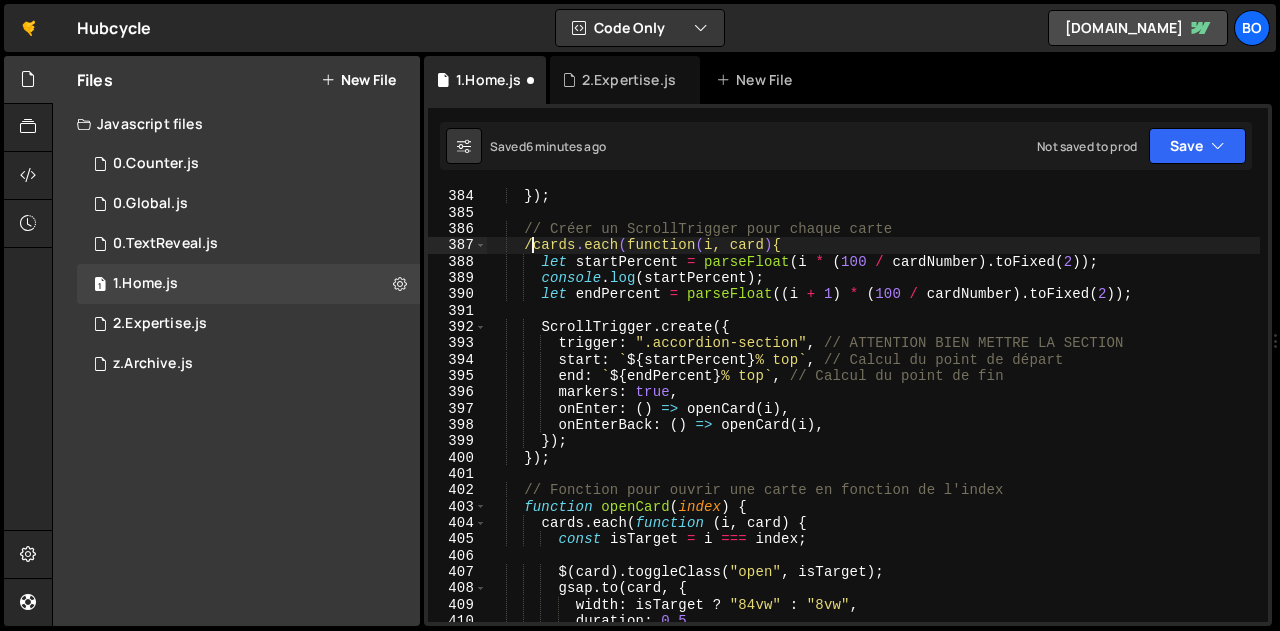 scroll, scrollTop: 0, scrollLeft: 3, axis: horizontal 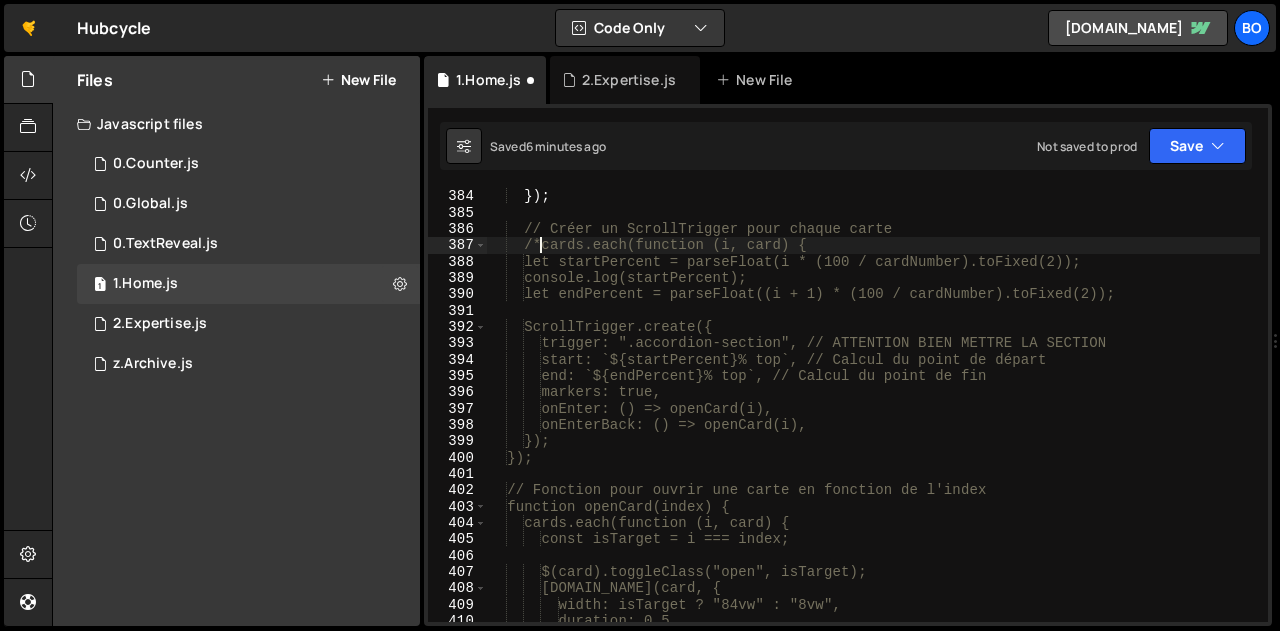 click on "if   ( i   ===   0 )   $ ( this ) . addClass ( "open" ) ;       }) ;       // Créer un ScrollTrigger pour chaque carte       /*cards.each(function (i, card) {         let startPercent = parseFloat(i * (100 / cardNumber).toFixed(2));         console.log(startPercent);         let endPercent = parseFloat((i + 1) * (100 / cardNumber).toFixed(2));         ScrollTrigger.create({            trigger: ".accordion-section", // ATTENTION BIEN METTRE LA SECTION            start: `${startPercent}% top`, // Calcul du point de départ            end: `${endPercent}% top`, // Calcul du point de fin            markers: true,            onEnter: () => openCard(i),            onEnterBack: () => openCard(i),         });      });      // Fonction pour ouvrir une carte en fonction de l'index      function openCard(index) {         cards.each(function (i, card) {            const isTarget = i === index;            $(card).toggleClass("open", isTarget);            [DOMAIN_NAME](card, {                           duration: 0.5," at bounding box center (873, 405) 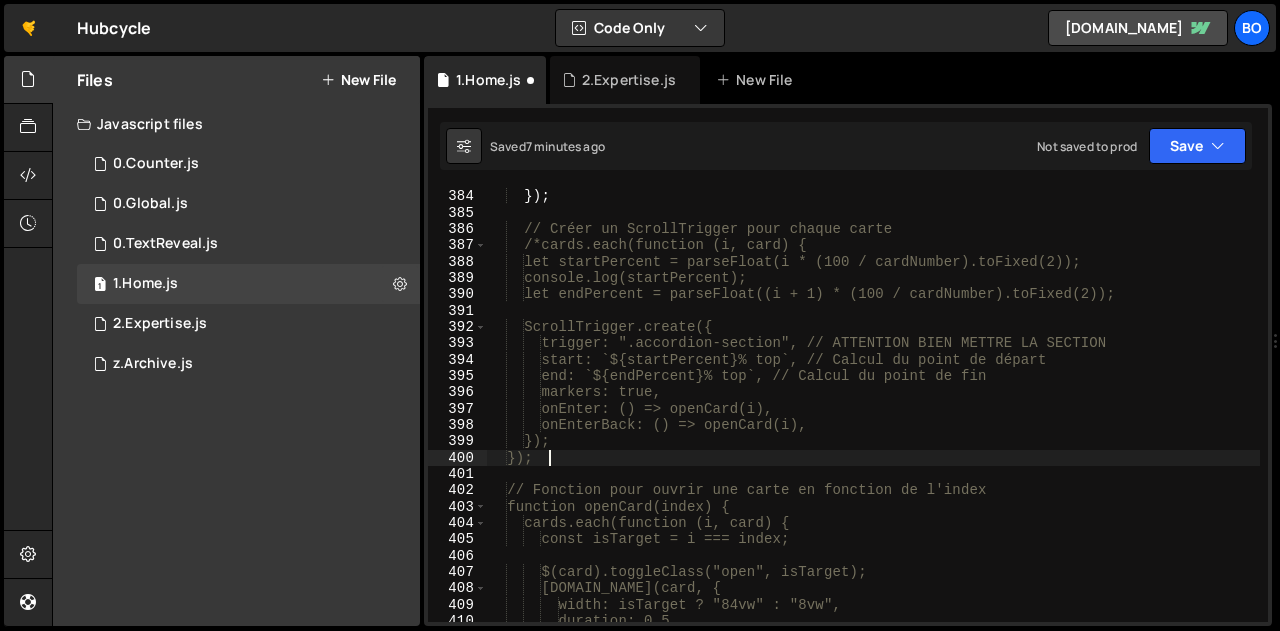 scroll, scrollTop: 6288, scrollLeft: 0, axis: vertical 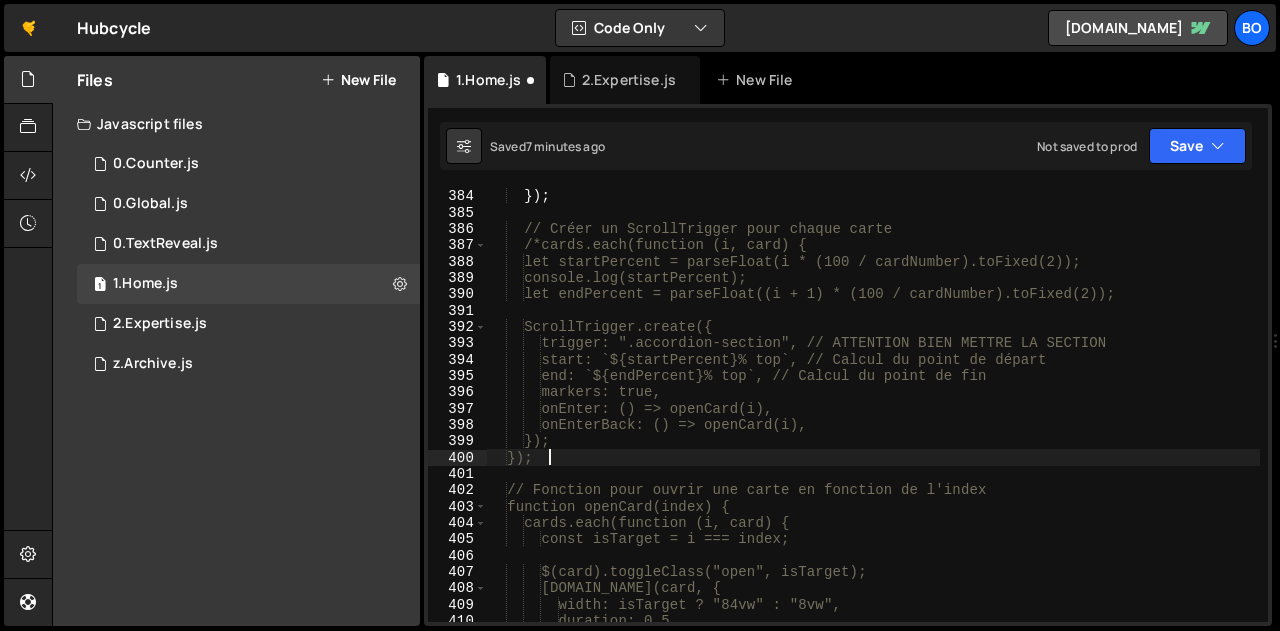 type on "});*/" 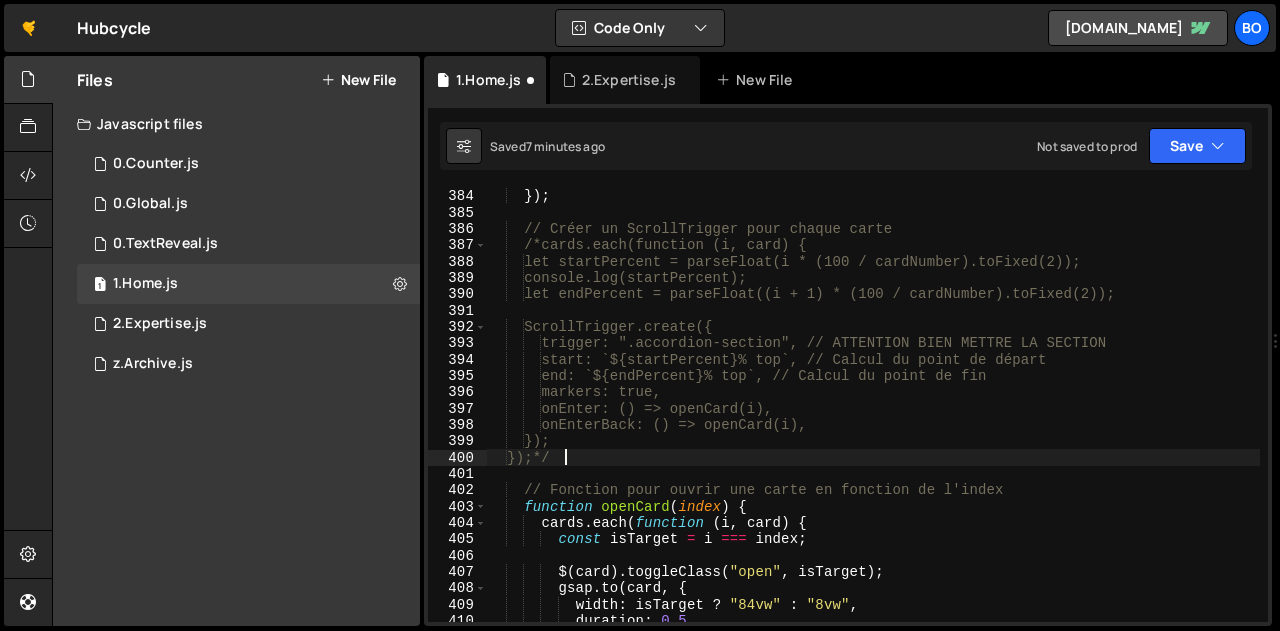 click on "}) ;       // Créer un ScrollTrigger pour chaque carte       /*cards.each(function (i, card) {         let startPercent = parseFloat(i * (100 / cardNumber).toFixed(2));         console.log(startPercent);         let endPercent = parseFloat((i + 1) * (100 / cardNumber).toFixed(2));         ScrollTrigger.create({            trigger: ".accordion-section", // ATTENTION BIEN METTRE LA SECTION            start: `${startPercent}% top`, // Calcul du point de départ            end: `${endPercent}% top`, // Calcul du point de fin            markers: true,            onEnter: () => openCard(i),            onEnterBack: () => openCard(i),         });      });*/       // Fonction pour ouvrir une carte en fonction de l'index       function   openCard ( index )   {          cards . each ( function   ( i ,   card )   {             const   isTarget   =   i   ===   index ;             $ ( card ) . toggleClass ( "open" ,   isTarget ) ;             gsap . to ( card ,   {                width :   isTarget   ?   "84vw"   :" at bounding box center (873, 421) 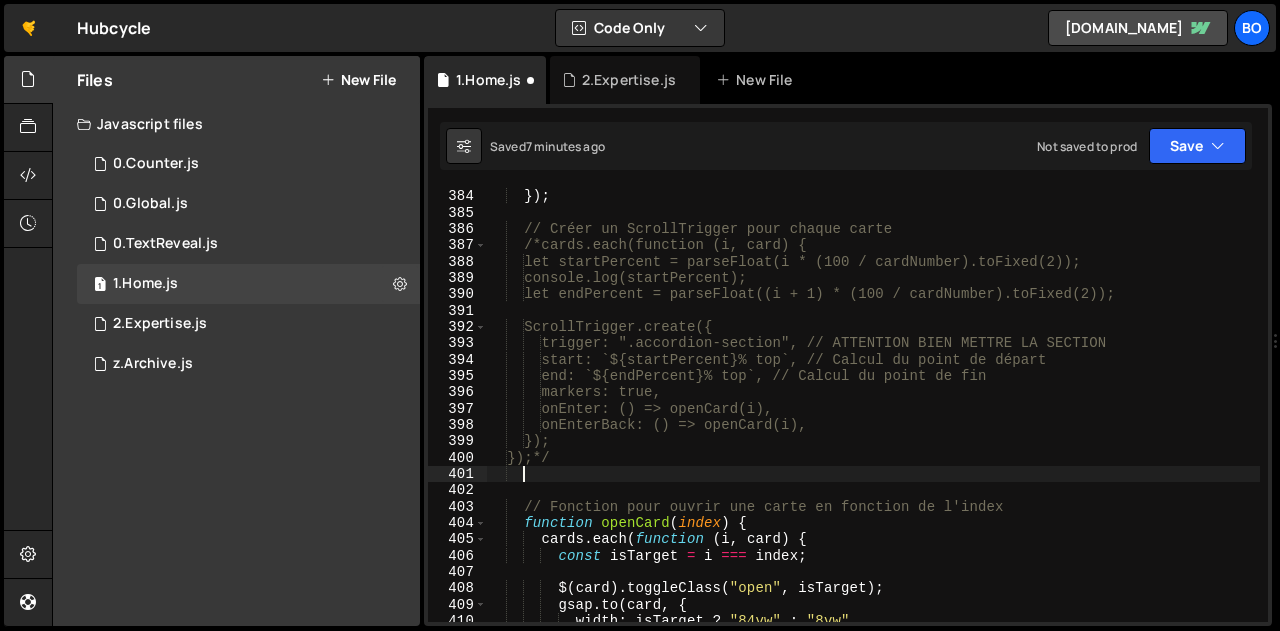 paste 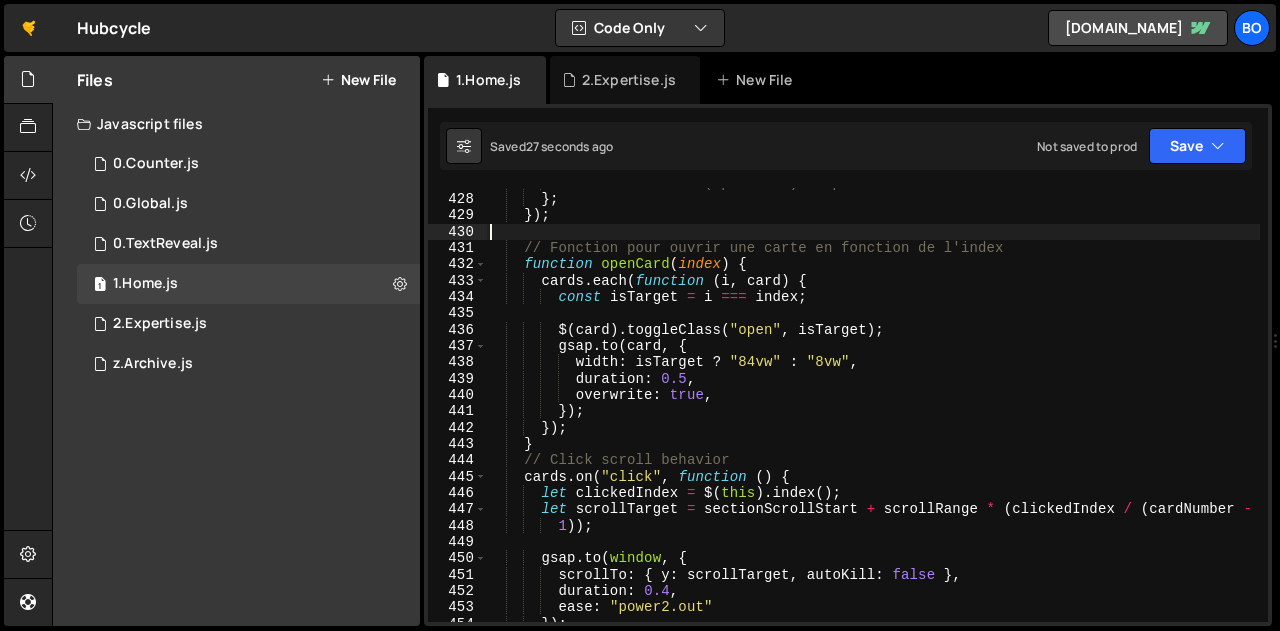 scroll, scrollTop: 7004, scrollLeft: 0, axis: vertical 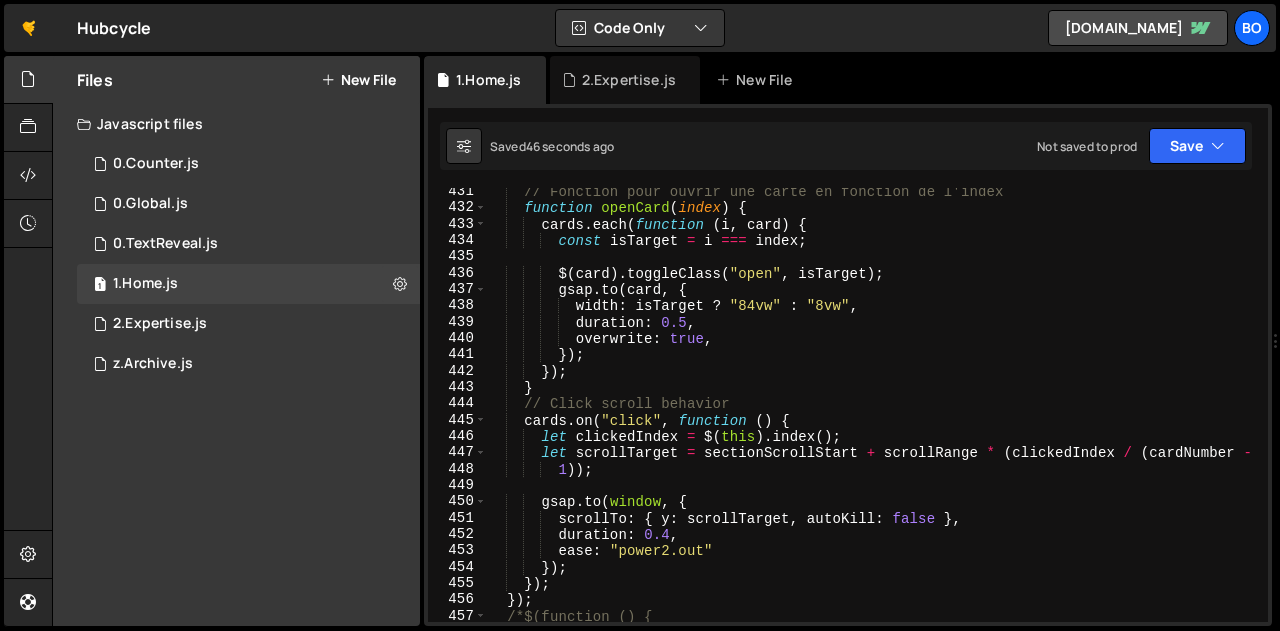 click on "// Fonction pour ouvrir une carte en fonction de l'index       function   openCard ( index )   {          cards . each ( function   ( i ,   card )   {             const   isTarget   =   i   ===   index ;             $ ( card ) . toggleClass ( "open" ,   isTarget ) ;             gsap . to ( card ,   {                width :   isTarget   ?   "84vw"   :   "8vw" ,                duration :   0.5 ,                overwrite :   true ,             }) ;          }) ;       }       // Click scroll behavior       cards . on ( "click" ,   function   ( )   {          let   clickedIndex   =   $ ( this ) . index ( ) ;          let   scrollTarget   =   sectionScrollStart   +   scrollRange   *   ( clickedIndex   /   ( cardNumber   -             1 )) ;          gsap . to ( window ,   {             scrollTo :   {   y :   scrollTarget ,   autoKill :   false   } ,             duration :   0.4 ,             ease :   "power2.out"          }) ;       }) ;    }) ;    /*$(function () {      let cards = $(".accordion-block");" at bounding box center (873, 417) 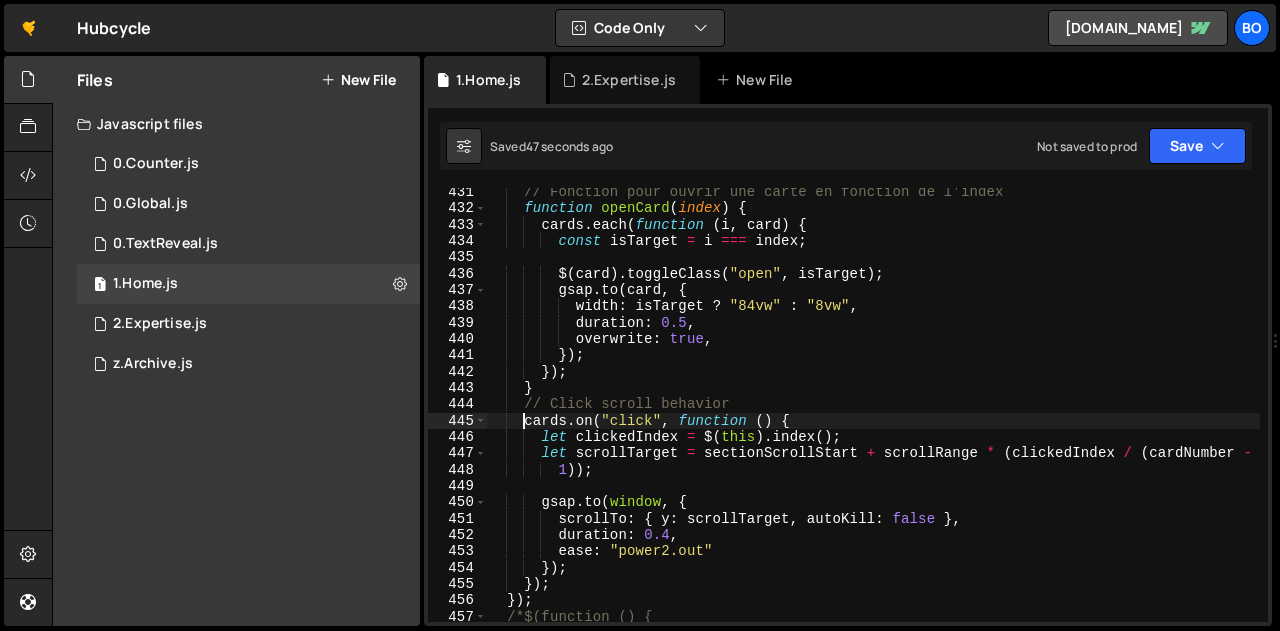 scroll, scrollTop: 7060, scrollLeft: 0, axis: vertical 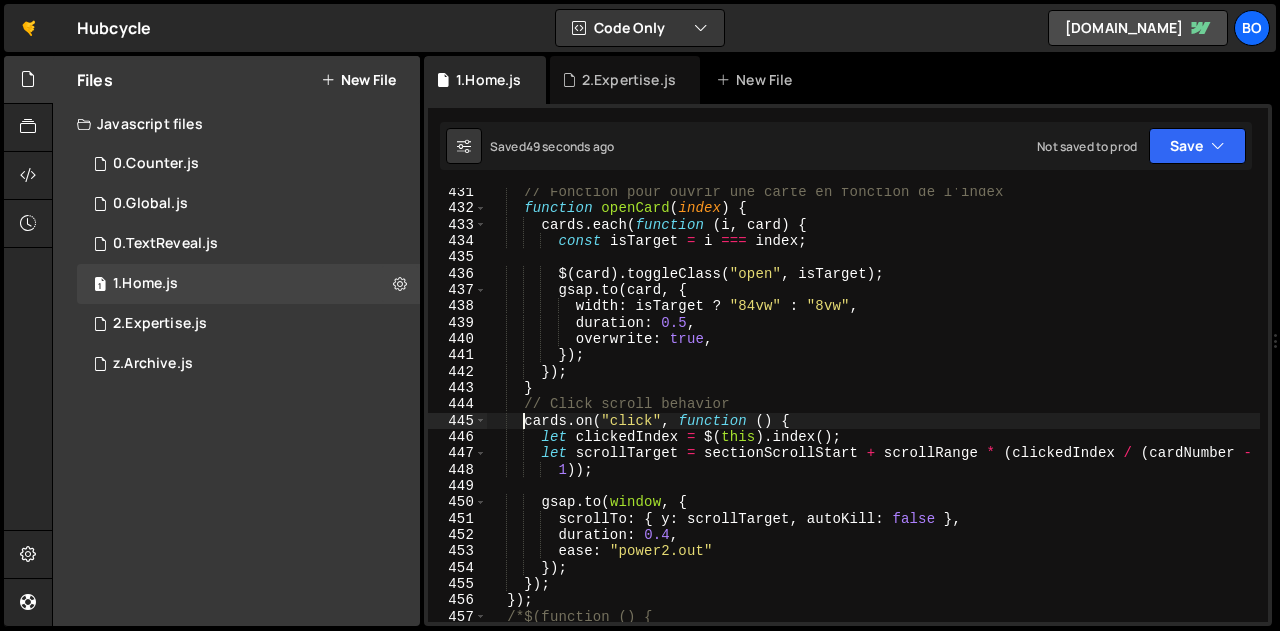 click on "// Fonction pour ouvrir une carte en fonction de l'index       function   openCard ( index )   {          cards . each ( function   ( i ,   card )   {             const   isTarget   =   i   ===   index ;             $ ( card ) . toggleClass ( "open" ,   isTarget ) ;             gsap . to ( card ,   {                width :   isTarget   ?   "84vw"   :   "8vw" ,                duration :   0.5 ,                overwrite :   true ,             }) ;          }) ;       }       // Click scroll behavior       cards . on ( "click" ,   function   ( )   {          let   clickedIndex   =   $ ( this ) . index ( ) ;          let   scrollTarget   =   sectionScrollStart   +   scrollRange   *   ( clickedIndex   /   ( cardNumber   -             1 )) ;          gsap . to ( window ,   {             scrollTo :   {   y :   scrollTarget ,   autoKill :   false   } ,             duration :   0.4 ,             ease :   "power2.out"          }) ;       }) ;    }) ;    /*$(function () {      let cards = $(".accordion-block");" at bounding box center [873, 417] 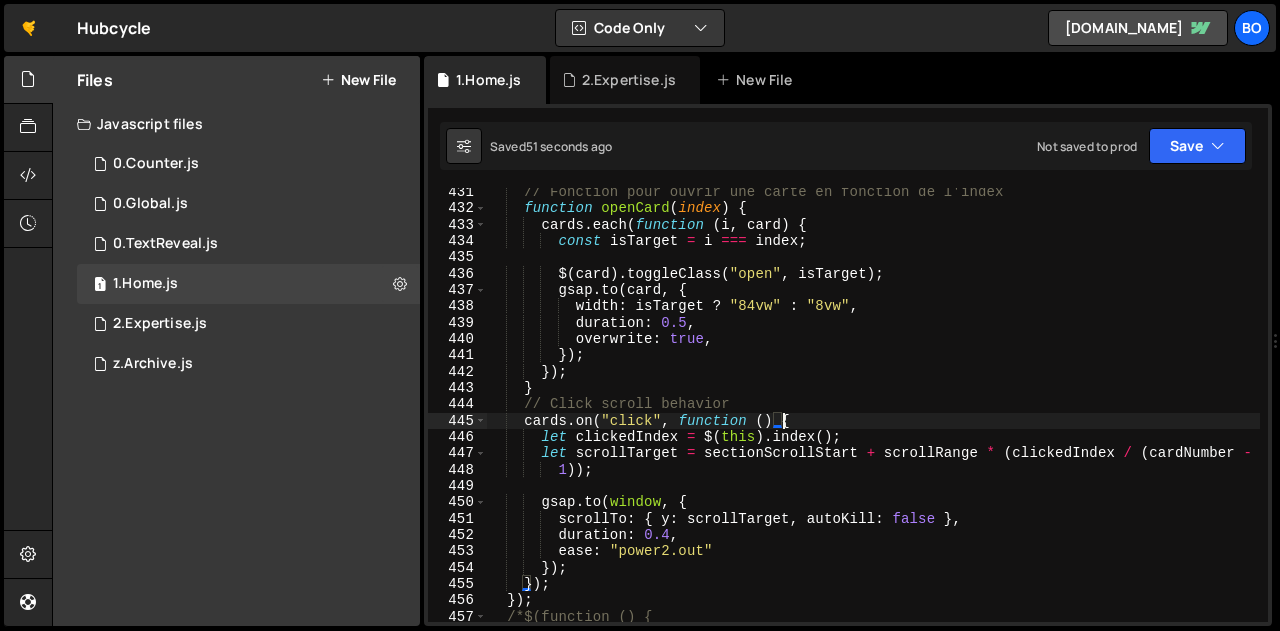 click on "// Fonction pour ouvrir une carte en fonction de l'index       function   openCard ( index )   {          cards . each ( function   ( i ,   card )   {             const   isTarget   =   i   ===   index ;             $ ( card ) . toggleClass ( "open" ,   isTarget ) ;             gsap . to ( card ,   {                width :   isTarget   ?   "84vw"   :   "8vw" ,                duration :   0.5 ,                overwrite :   true ,             }) ;          }) ;       }       // Click scroll behavior       cards . on ( "click" ,   function   ( )   {          let   clickedIndex   =   $ ( this ) . index ( ) ;          let   scrollTarget   =   sectionScrollStart   +   scrollRange   *   ( clickedIndex   /   ( cardNumber   -             1 )) ;          gsap . to ( window ,   {             scrollTo :   {   y :   scrollTarget ,   autoKill :   false   } ,             duration :   0.4 ,             ease :   "power2.out"          }) ;       }) ;    }) ;    /*$(function () {      let cards = $(".accordion-block");" at bounding box center (873, 417) 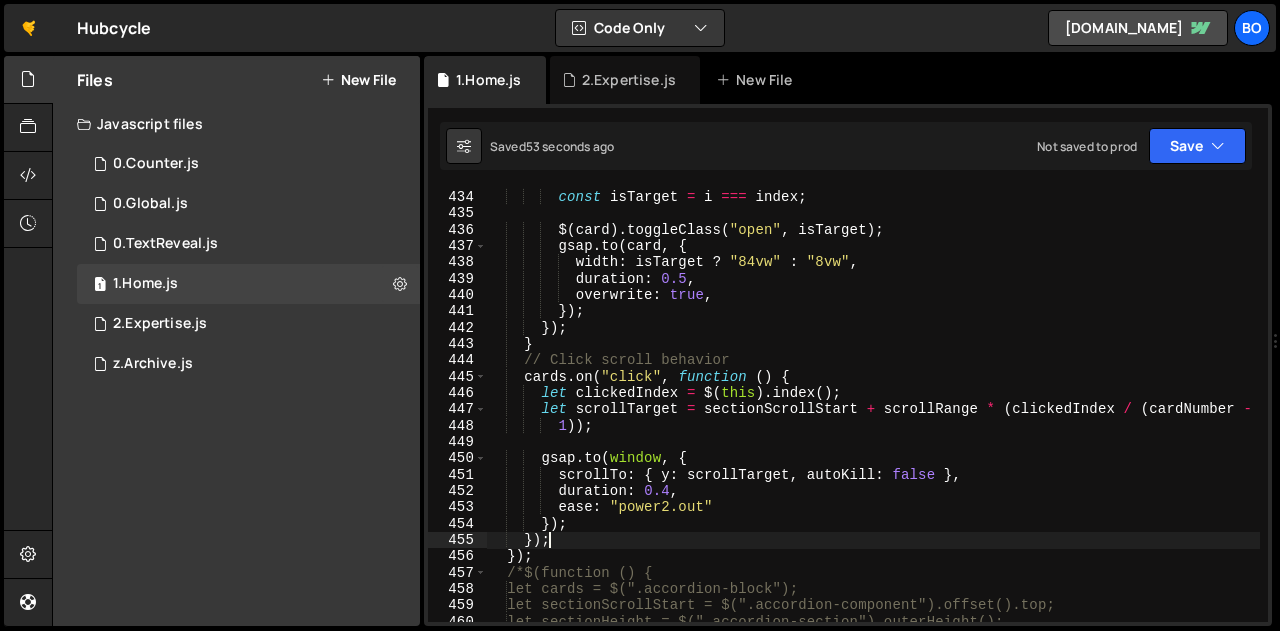 scroll, scrollTop: 7104, scrollLeft: 0, axis: vertical 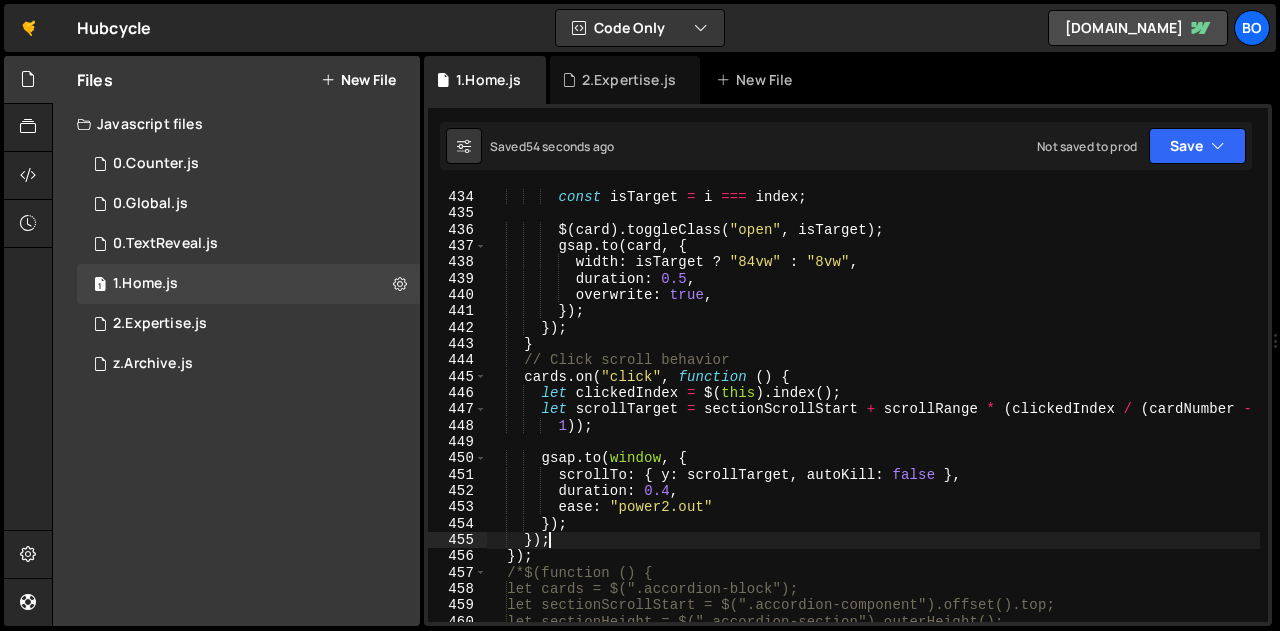click on "cards . each ( function   ( i ,   card )   {             const   isTarget   =   i   ===   index ;             $ ( card ) . toggleClass ( "open" ,   isTarget ) ;             gsap . to ( card ,   {                width :   isTarget   ?   "84vw"   :   "8vw" ,                duration :   0.5 ,                overwrite :   true ,             }) ;          }) ;       }       // Click scroll behavior       cards . on ( "click" ,   function   ( )   {          let   clickedIndex   =   $ ( this ) . index ( ) ;          let   scrollTarget   =   sectionScrollStart   +   scrollRange   *   ( clickedIndex   /   ( cardNumber   -             1 )) ;          gsap . to ( window ,   {             scrollTo :   {   y :   scrollTarget ,   autoKill :   false   } ,             duration :   0.4 ,             ease :   "power2.out"          }) ;       }) ;    }) ;    /*$(function () {      let cards = $(".accordion-block");      let sectionScrollStart = $(".accordion-component").offset().top;" at bounding box center (873, 406) 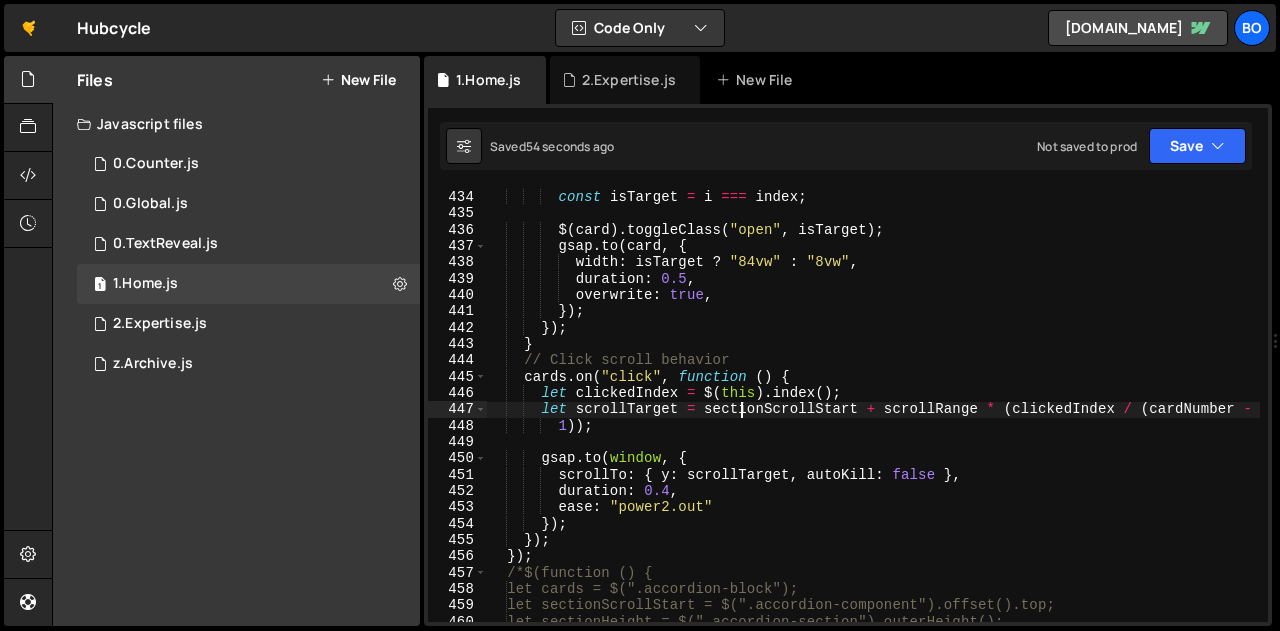 click on "cards . each ( function   ( i ,   card )   {             const   isTarget   =   i   ===   index ;             $ ( card ) . toggleClass ( "open" ,   isTarget ) ;             gsap . to ( card ,   {                width :   isTarget   ?   "84vw"   :   "8vw" ,                duration :   0.5 ,                overwrite :   true ,             }) ;          }) ;       }       // Click scroll behavior       cards . on ( "click" ,   function   ( )   {          let   clickedIndex   =   $ ( this ) . index ( ) ;          let   scrollTarget   =   sectionScrollStart   +   scrollRange   *   ( clickedIndex   /   ( cardNumber   -             1 )) ;          gsap . to ( window ,   {             scrollTo :   {   y :   scrollTarget ,   autoKill :   false   } ,             duration :   0.4 ,             ease :   "power2.out"          }) ;       }) ;    }) ;    /*$(function () {      let cards = $(".accordion-block");      let sectionScrollStart = $(".accordion-component").offset().top;" at bounding box center [873, 406] 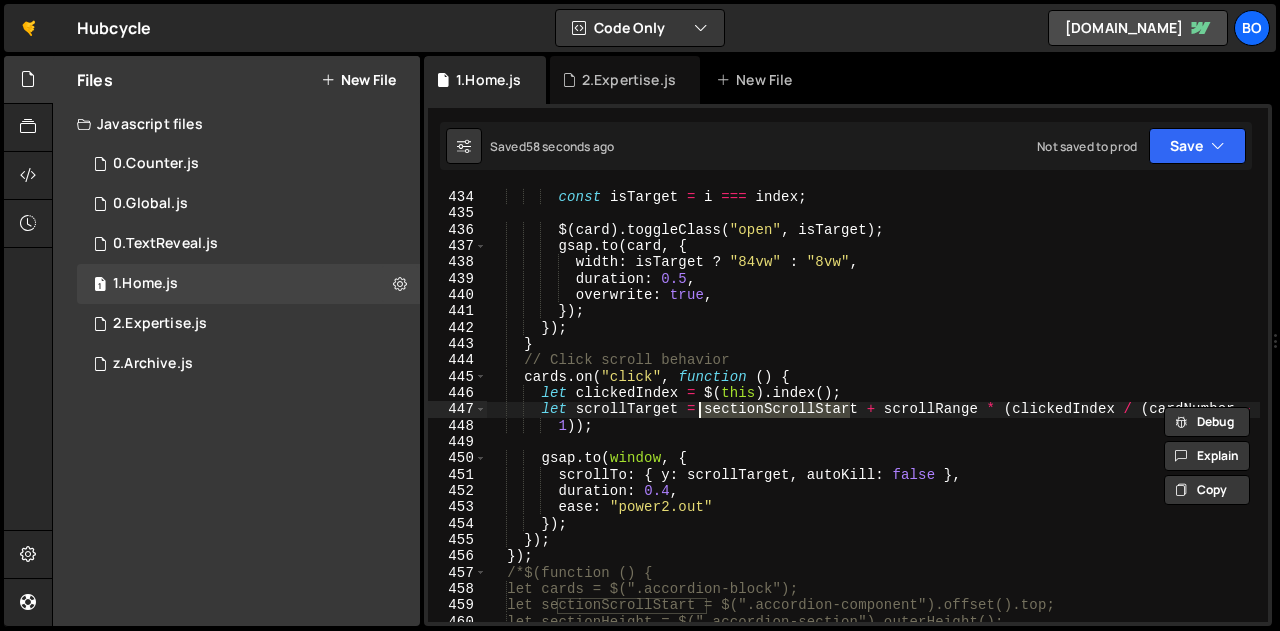 click on "cards . each ( function   ( i ,   card )   {             const   isTarget   =   i   ===   index ;             $ ( card ) . toggleClass ( "open" ,   isTarget ) ;             gsap . to ( card ,   {                width :   isTarget   ?   "84vw"   :   "8vw" ,                duration :   0.5 ,                overwrite :   true ,             }) ;          }) ;       }       // Click scroll behavior       cards . on ( "click" ,   function   ( )   {          let   clickedIndex   =   $ ( this ) . index ( ) ;          let   scrollTarget   =   sectionScrollStart   +   scrollRange   *   ( clickedIndex   /   ( cardNumber   -             1 )) ;          gsap . to ( window ,   {             scrollTo :   {   y :   scrollTarget ,   autoKill :   false   } ,             duration :   0.4 ,             ease :   "power2.out"          }) ;       }) ;    }) ;    /*$(function () {      let cards = $(".accordion-block");      let sectionScrollStart = $(".accordion-component").offset().top;" at bounding box center [873, 406] 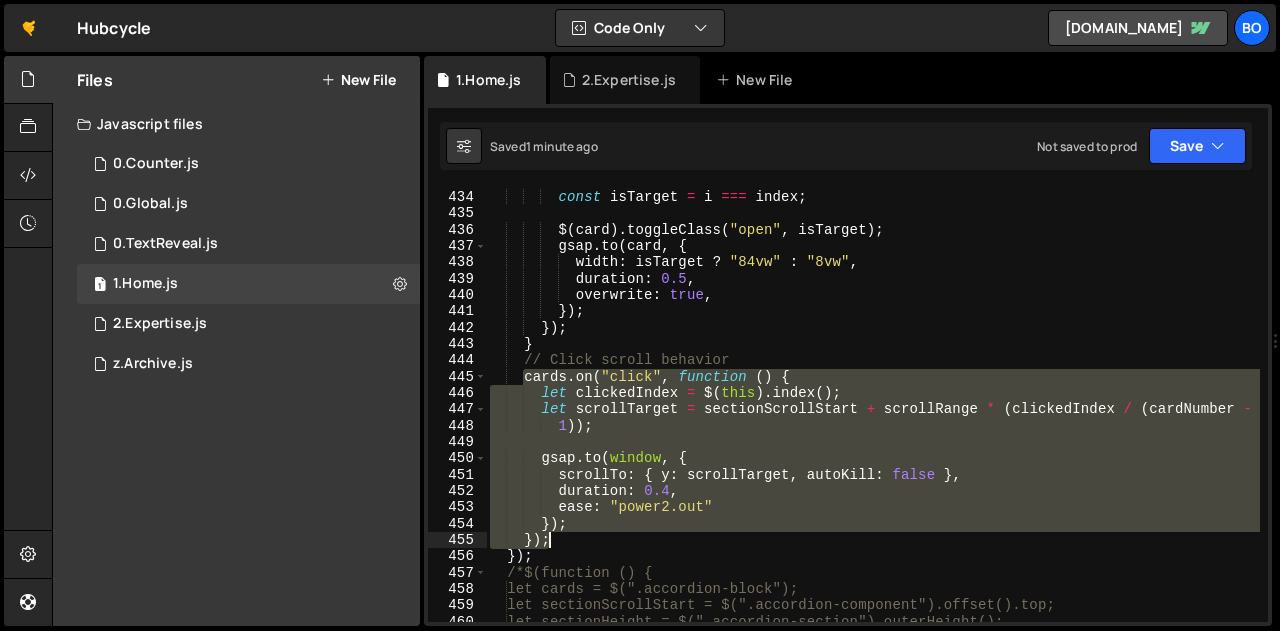 drag, startPoint x: 520, startPoint y: 376, endPoint x: 584, endPoint y: 540, distance: 176.04546 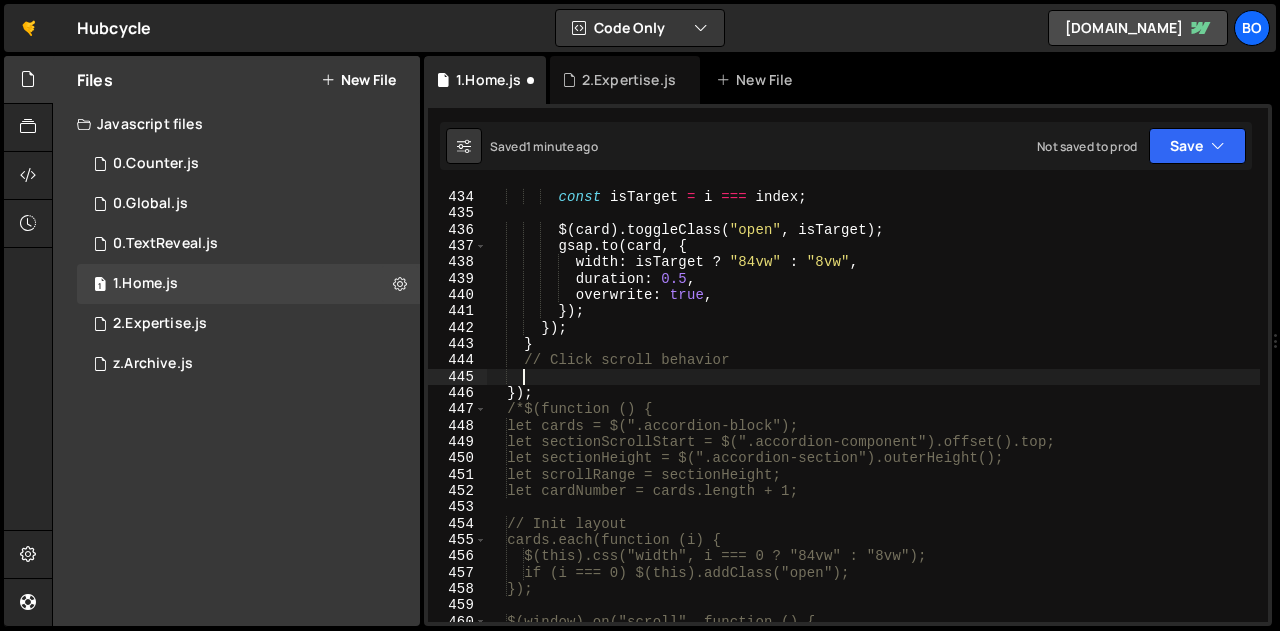 paste 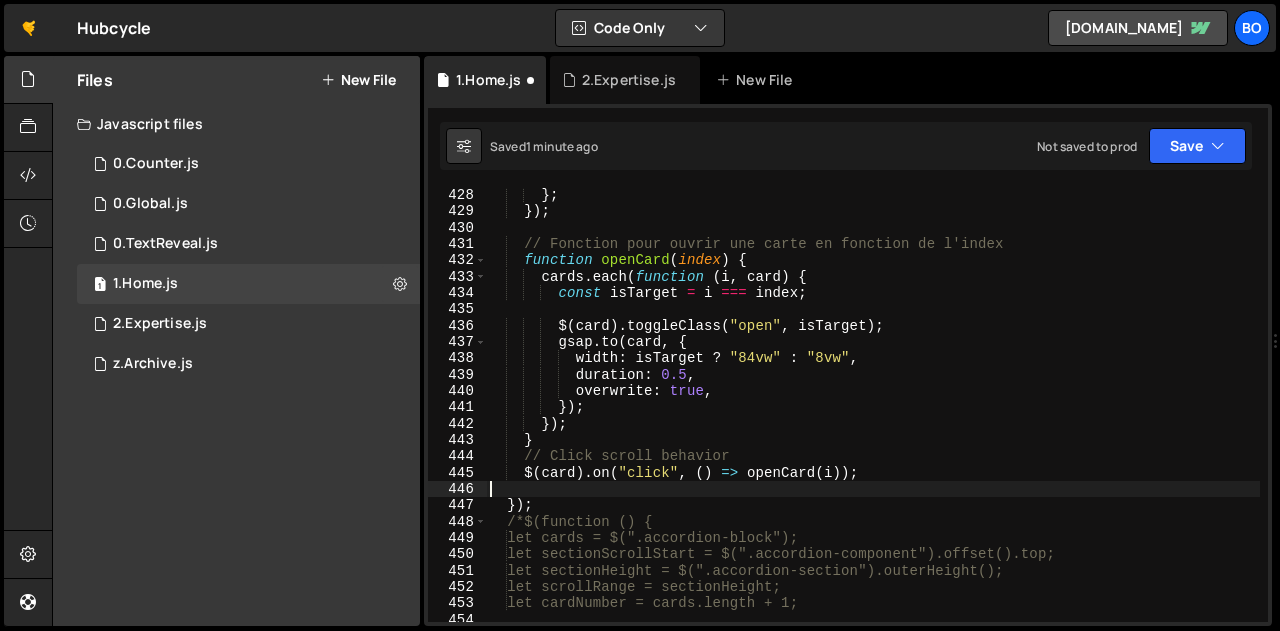 scroll, scrollTop: 7008, scrollLeft: 0, axis: vertical 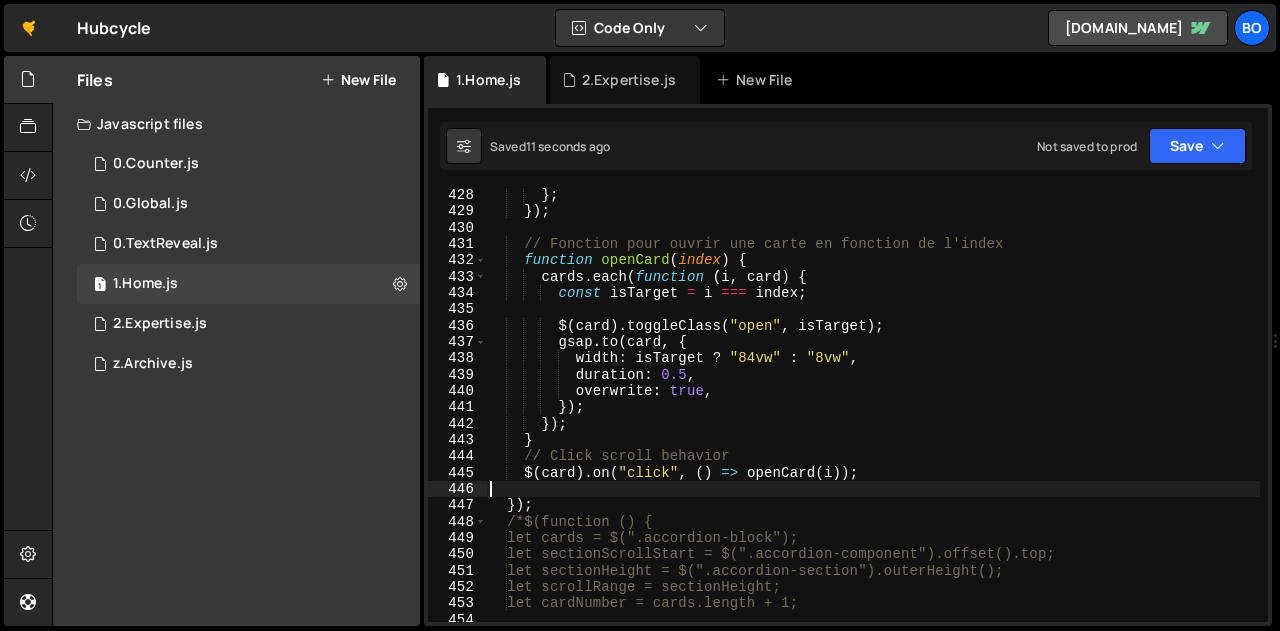 click on "} ;       }) ;       // Fonction pour ouvrir une carte en fonction de l'index       function   openCard ( index )   {          cards . each ( function   ( i ,   card )   {             const   isTarget   =   i   ===   index ;             $ ( card ) . toggleClass ( "open" ,   isTarget ) ;             gsap . to ( card ,   {                width :   isTarget   ?   "84vw"   :   "8vw" ,                duration :   0.5 ,                overwrite :   true ,             }) ;          }) ;       }       // Click scroll behavior       $ ( card ) . on ( "click" ,   ( )   =>   openCard ( i )) ;    }) ;    /*$(function () {      let cards = $(".accordion-block");      let sectionScrollStart = $(".accordion-component").offset().top;      let sectionHeight = $(".accordion-section").outerHeight();      let scrollRange = sectionHeight;      let cardNumber = cards.length + 1;      // Init layout" at bounding box center [873, 420] 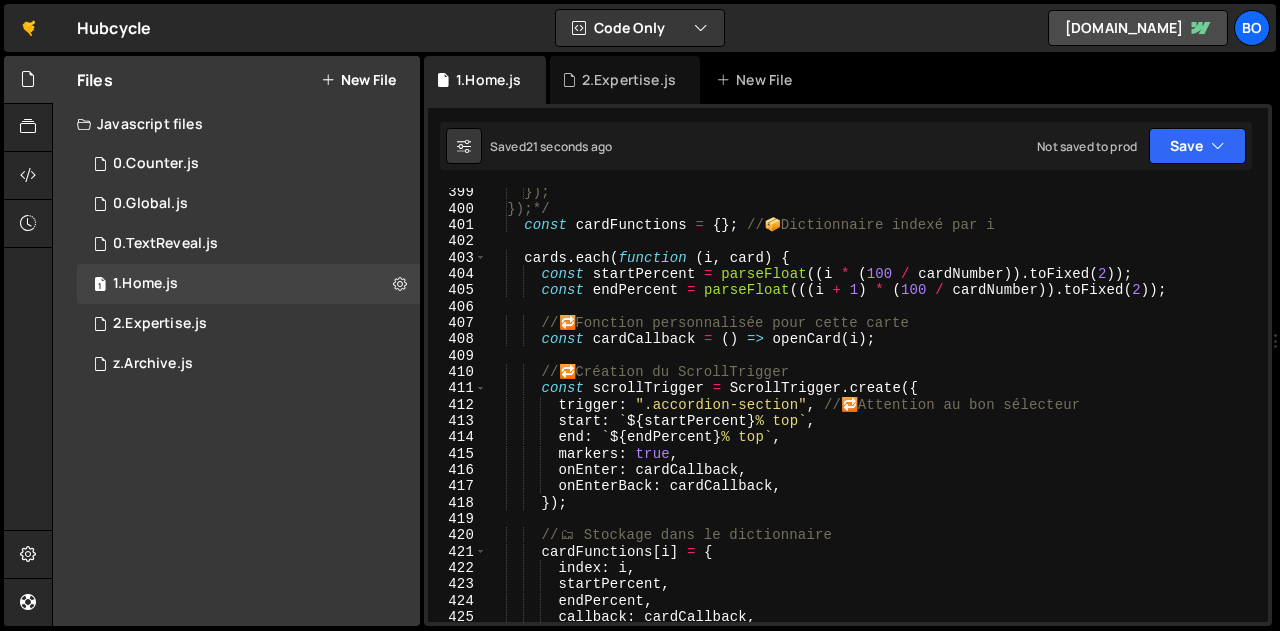 scroll, scrollTop: 6536, scrollLeft: 0, axis: vertical 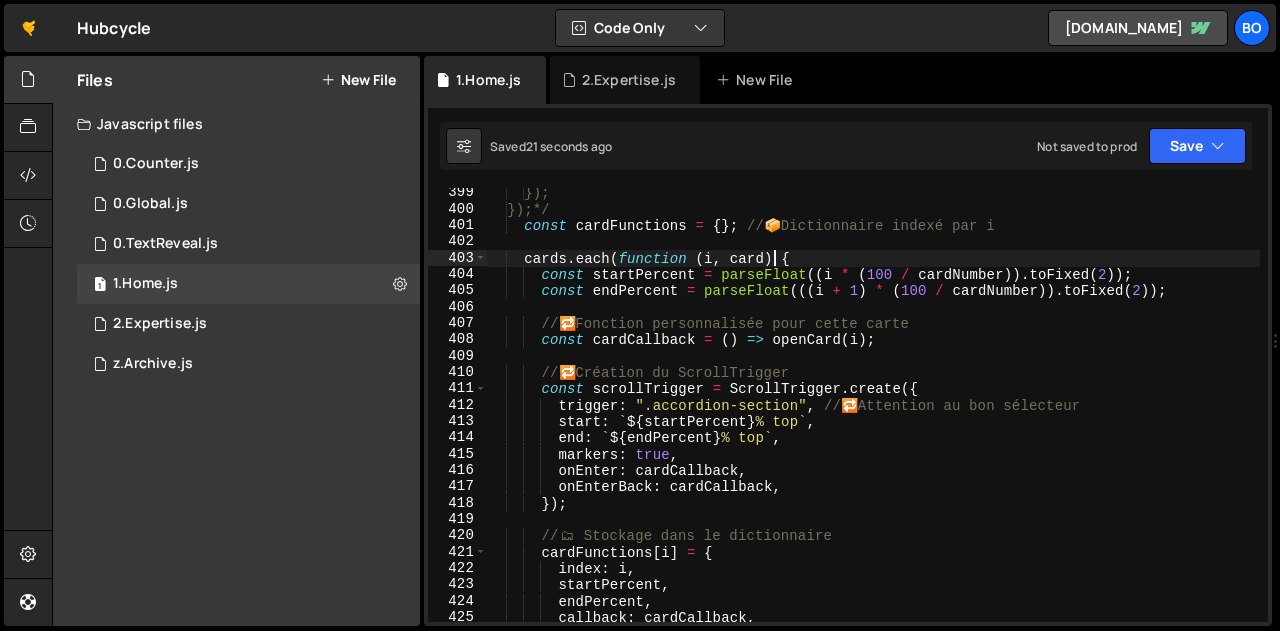 click on "});      });*/       const   cardFunctions   =   { } ;   //  📦  Dictionnaire indexé par i       cards . each ( function   ( i ,   card )   {          const   startPercent   =   parseFloat (( i   *   ( 100   /   cardNumber )) . toFixed ( 2 )) ;          const   endPercent   =   parseFloat ((( i   +   1 )   *   ( 100   /   cardNumber )) . toFixed ( 2 )) ;          //  🔁  Fonction personnalisée pour cette carte          const   cardCallback   =   ( )   =>   openCard ( i ) ;          //  🔁  Création du ScrollTrigger          const   scrollTrigger   =   ScrollTrigger . create ({             trigger :   ".accordion-section" ,   //  🔁  Attention au bon sélecteur             start :   ` ${ startPercent } % top ` ,             end :   ` ${ endPercent } % top ` ,             markers :   true ,             onEnter :   cardCallback ,             onEnterBack :   cardCallback ,          }) ;          //  🗂 ️ Stockage dans le dictionnaire          cardFunctions [ i ]   =   {             index :" at bounding box center (873, 418) 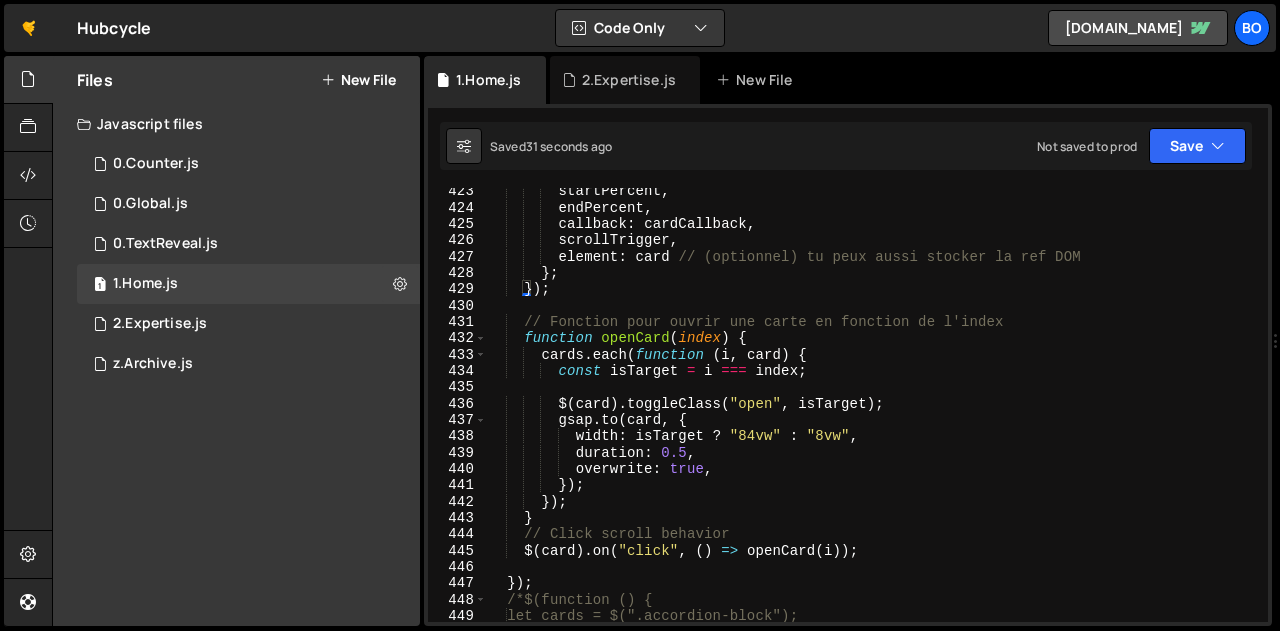 scroll, scrollTop: 6930, scrollLeft: 0, axis: vertical 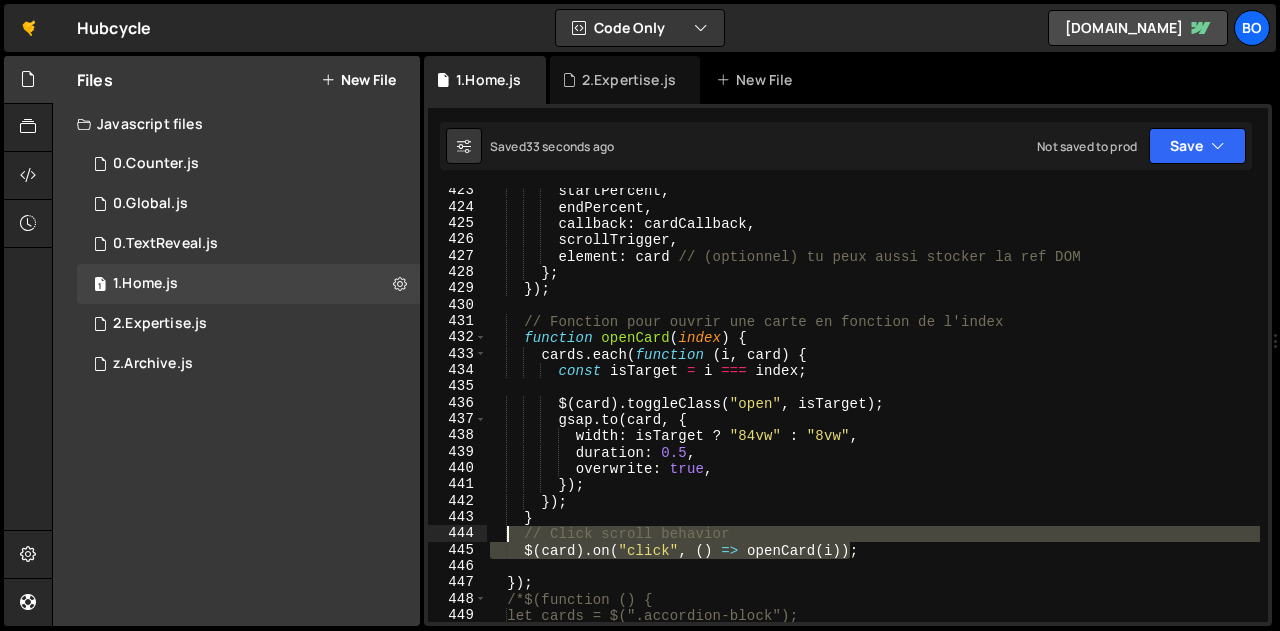 drag, startPoint x: 868, startPoint y: 550, endPoint x: 506, endPoint y: 538, distance: 362.19885 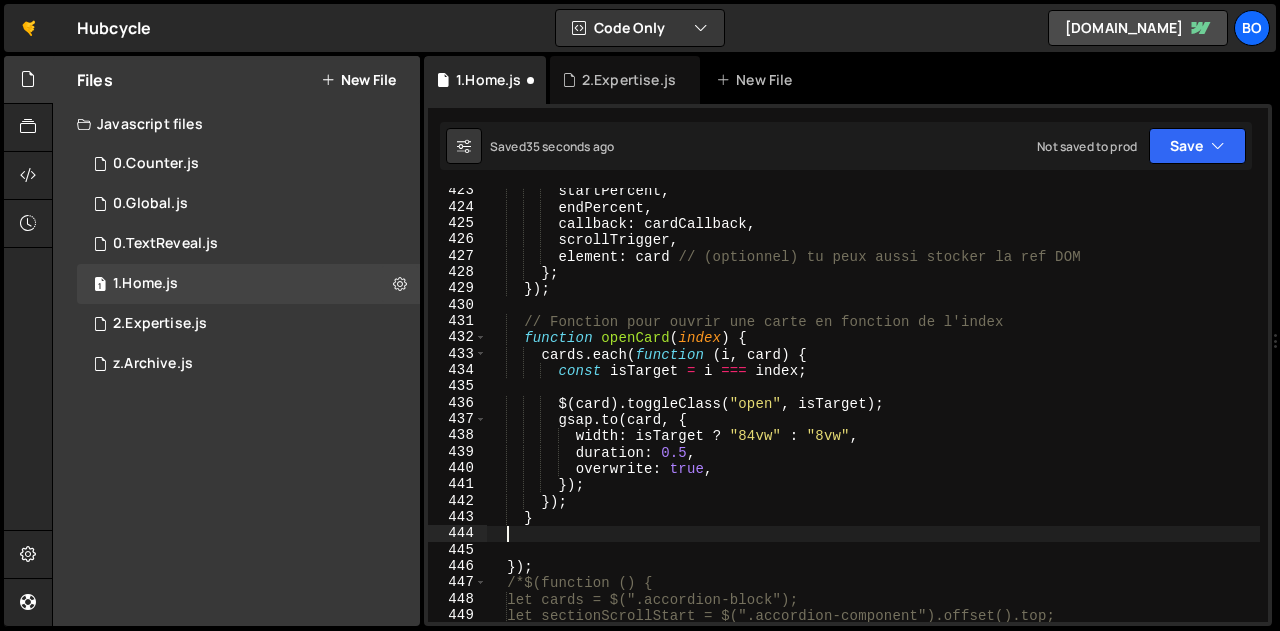 click on "startPercent ,             endPercent ,             callback :   cardCallback ,             scrollTrigger ,             element :   card   // (optionnel) tu peux aussi stocker la ref DOM          } ;       }) ;       // Fonction pour ouvrir une carte en fonction de l'index       function   openCard ( index )   {          cards . each ( function   ( i ,   card )   {             const   isTarget   =   i   ===   index ;             $ ( card ) . toggleClass ( "open" ,   isTarget ) ;             gsap . to ( card ,   {                width :   isTarget   ?   "84vw"   :   "8vw" ,                duration :   0.5 ,                overwrite :   true ,             }) ;          }) ;       }       }) ;    /*$(function () {      let cards = $(".accordion-block");      let sectionScrollStart = $(".accordion-component").offset().top;      let sectionHeight = $(".accordion-section").outerHeight();" at bounding box center [873, 416] 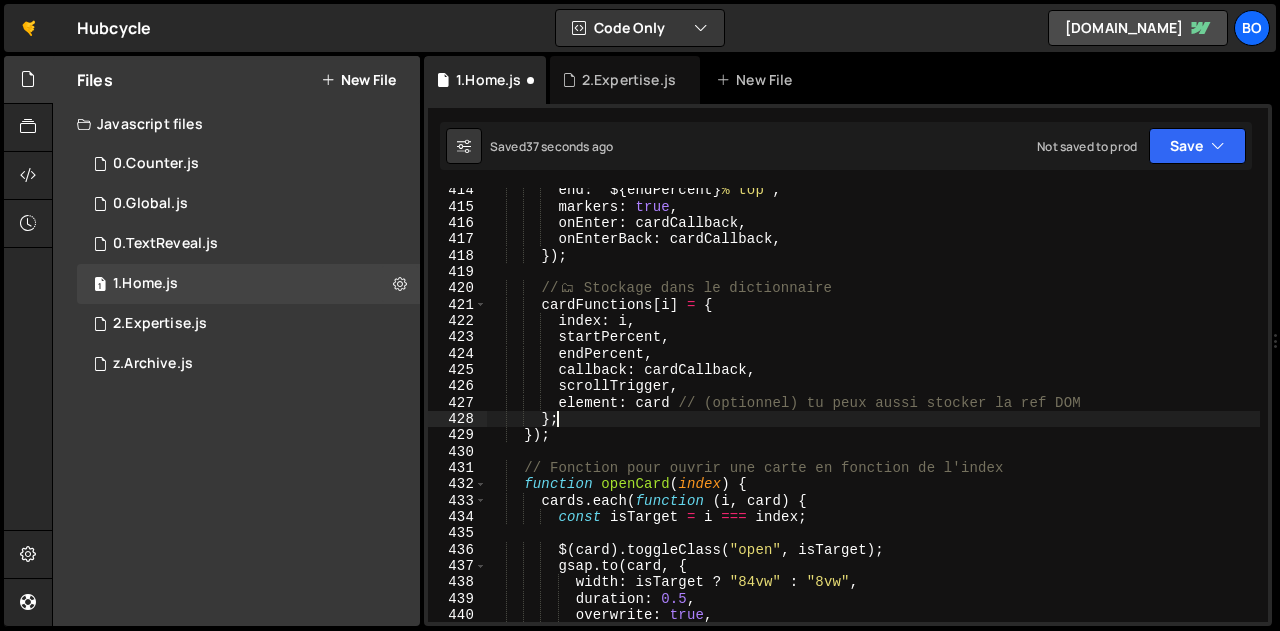 scroll, scrollTop: 6784, scrollLeft: 0, axis: vertical 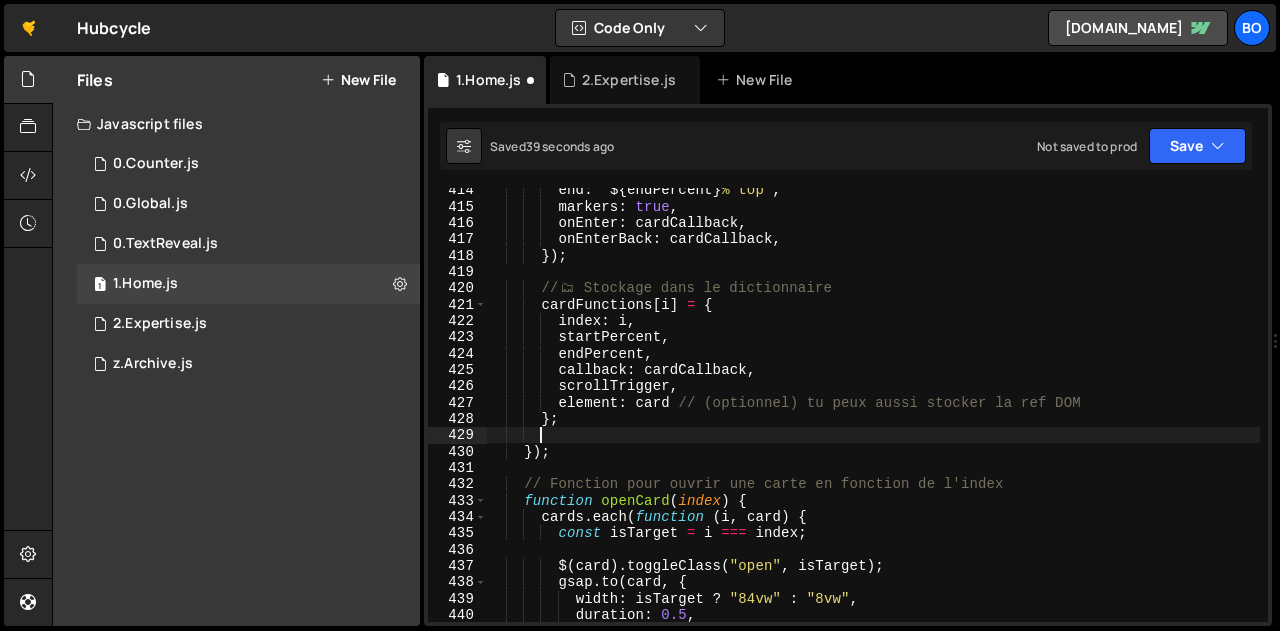paste on "$(card).on("click", () => openCard(i));" 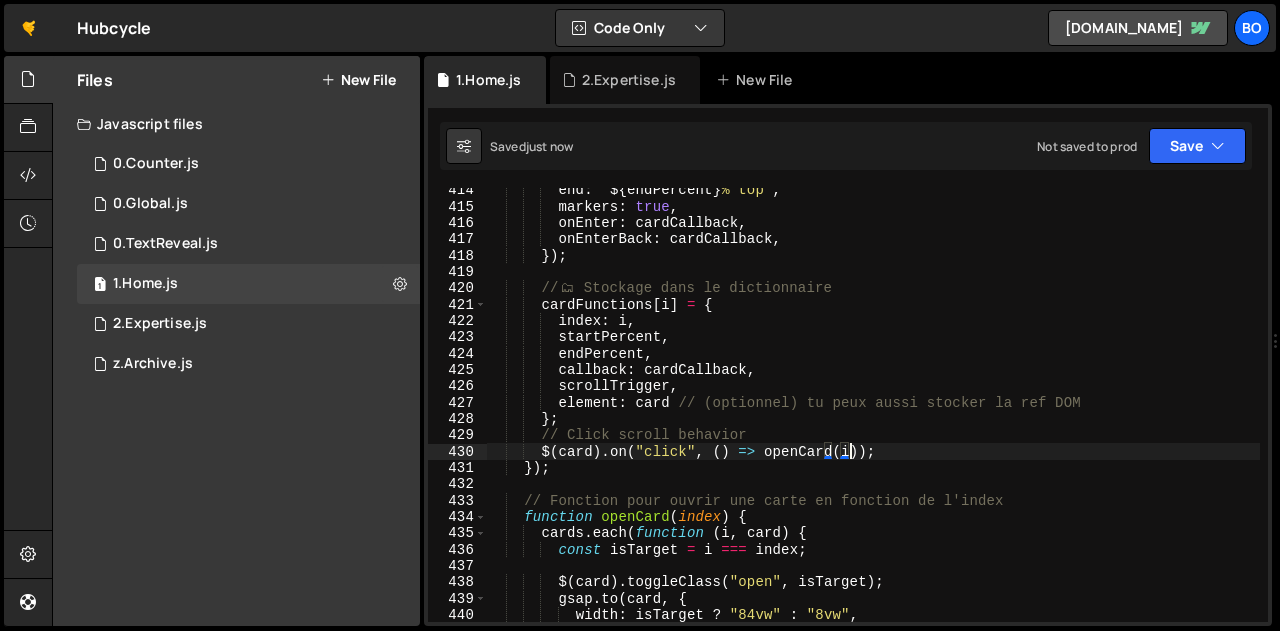 click on "end :   ` ${ endPercent } % top ` ,             markers :   true ,             onEnter :   cardCallback ,             onEnterBack :   cardCallback ,          }) ;          //  🗂 ️ Stockage dans le dictionnaire          cardFunctions [ i ]   =   {             index :   i ,             startPercent ,             endPercent ,             callback :   cardCallback ,             scrollTrigger ,             element :   card   // (optionnel) tu peux aussi stocker la ref DOM          } ;          // Click scroll behavior          $ ( card ) . on ( "click" ,   ( )   =>   openCard ( i )) ;       }) ;       // Fonction pour ouvrir une carte en fonction de l'index       function   openCard ( index )   {          cards . each ( function   ( i ,   card )   {             const   isTarget   =   i   ===   index ;             $ ( card ) . toggleClass ( "open" ,   isTarget ) ;             gsap . to ( card ,   {                width :   isTarget   ?   "84vw"   :   "8vw" ,                duration :   0.5 ," at bounding box center [873, 415] 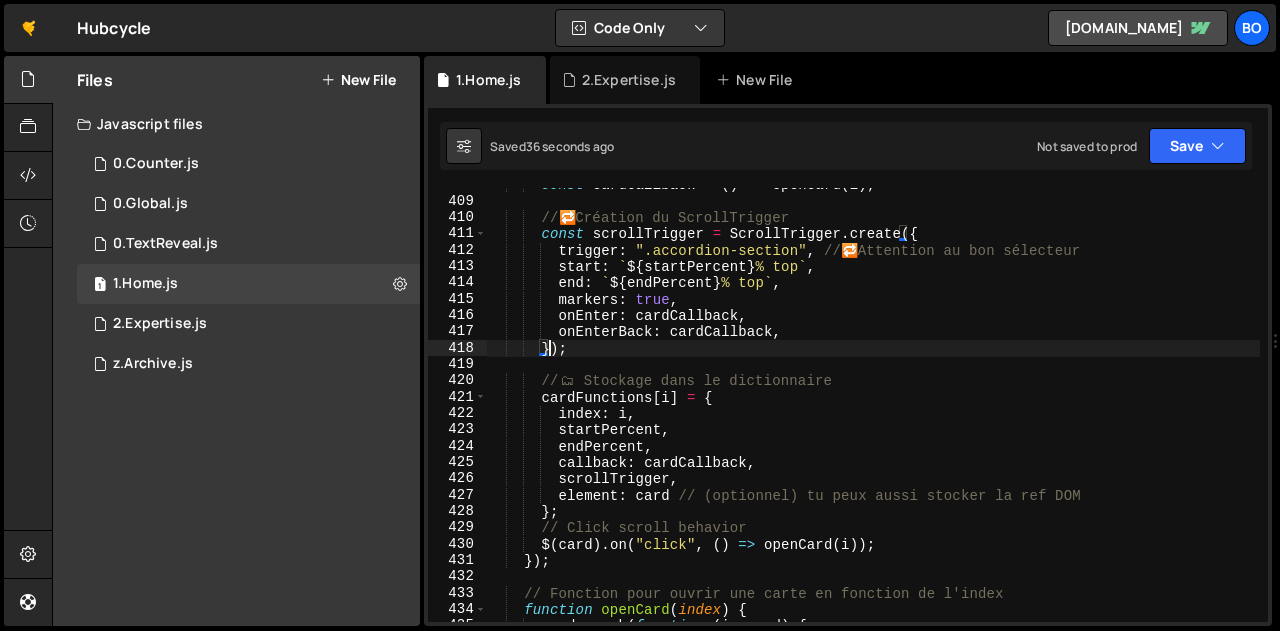 scroll, scrollTop: 6691, scrollLeft: 0, axis: vertical 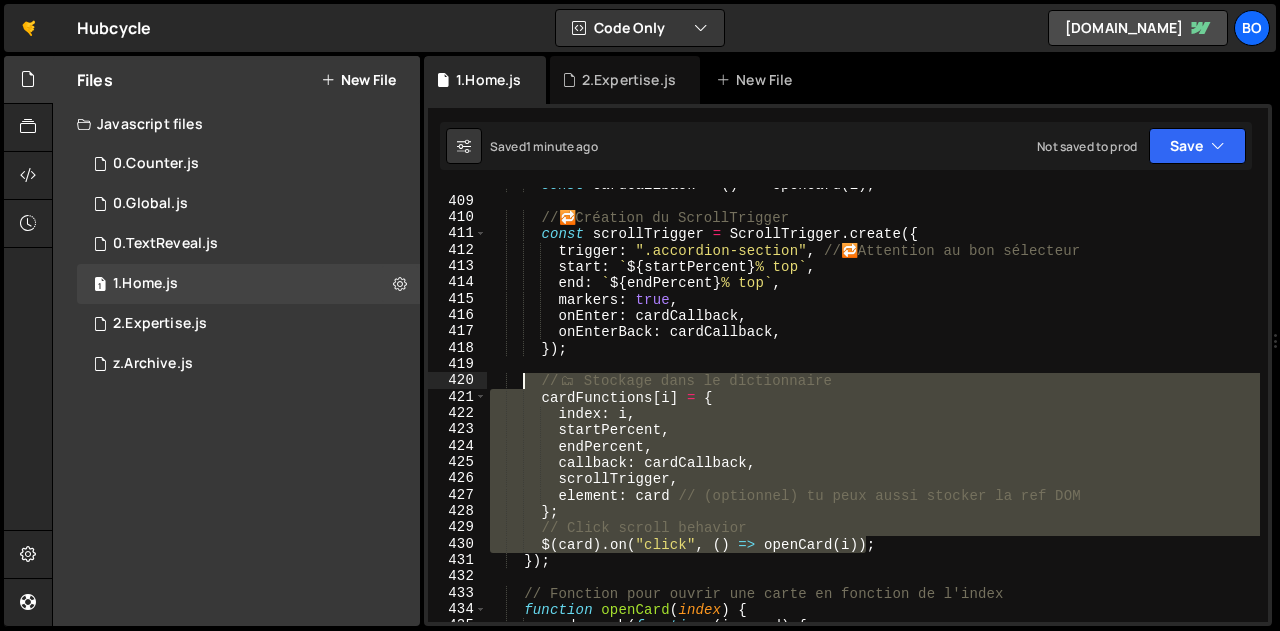 drag, startPoint x: 903, startPoint y: 545, endPoint x: 522, endPoint y: 383, distance: 414.01086 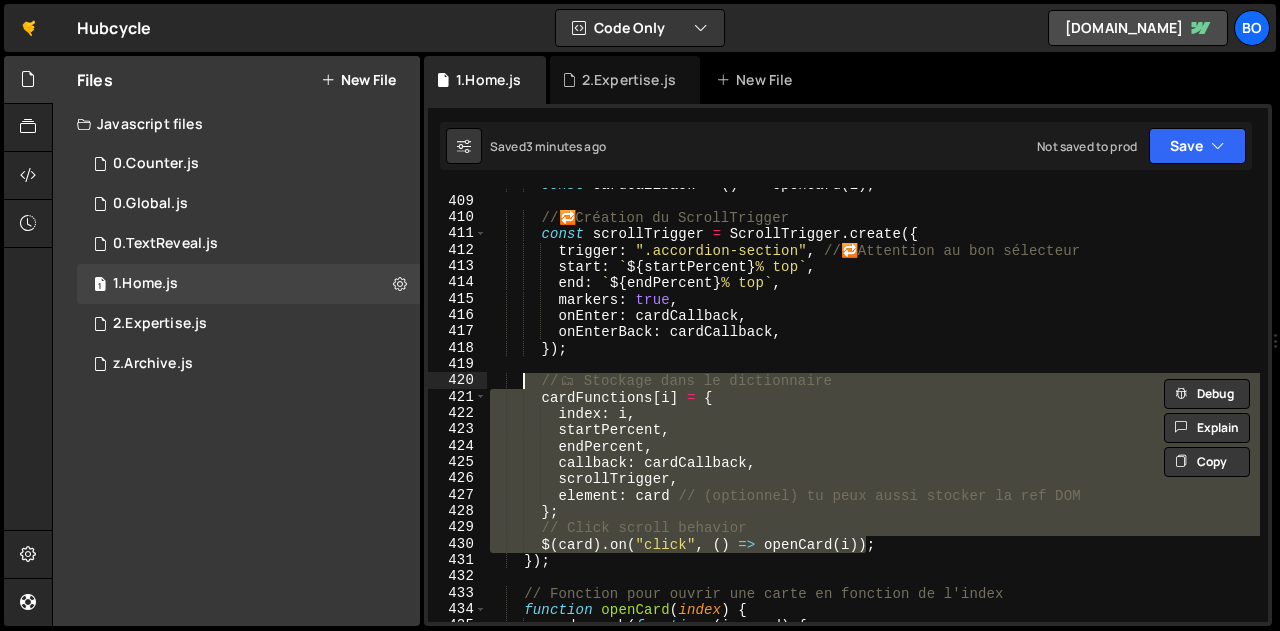 click on "const   cardCallback   =   ( )   =>   openCard ( i ) ;          //  🔁  Création du ScrollTrigger          const   scrollTrigger   =   ScrollTrigger . create ({             trigger :   ".accordion-section" ,   //  🔁  Attention au bon sélecteur             start :   ` ${ startPercent } % top ` ,             end :   ` ${ endPercent } % top ` ,             markers :   true ,             onEnter :   cardCallback ,             onEnterBack :   cardCallback ,          }) ;          //  🗂 ️ Stockage dans le dictionnaire          cardFunctions [ i ]   =   {             index :   i ,             startPercent ,             endPercent ,             callback :   cardCallback ,             scrollTrigger ,             element :   card   // (optionnel) tu peux aussi stocker la ref DOM          } ;          // Click scroll behavior          $ ( card ) . on ( "click" ,   ( )   =>   openCard ( i )) ;       }) ;       // Fonction pour ouvrir une carte en fonction de l'index       function   openCard ( index" at bounding box center [873, 405] 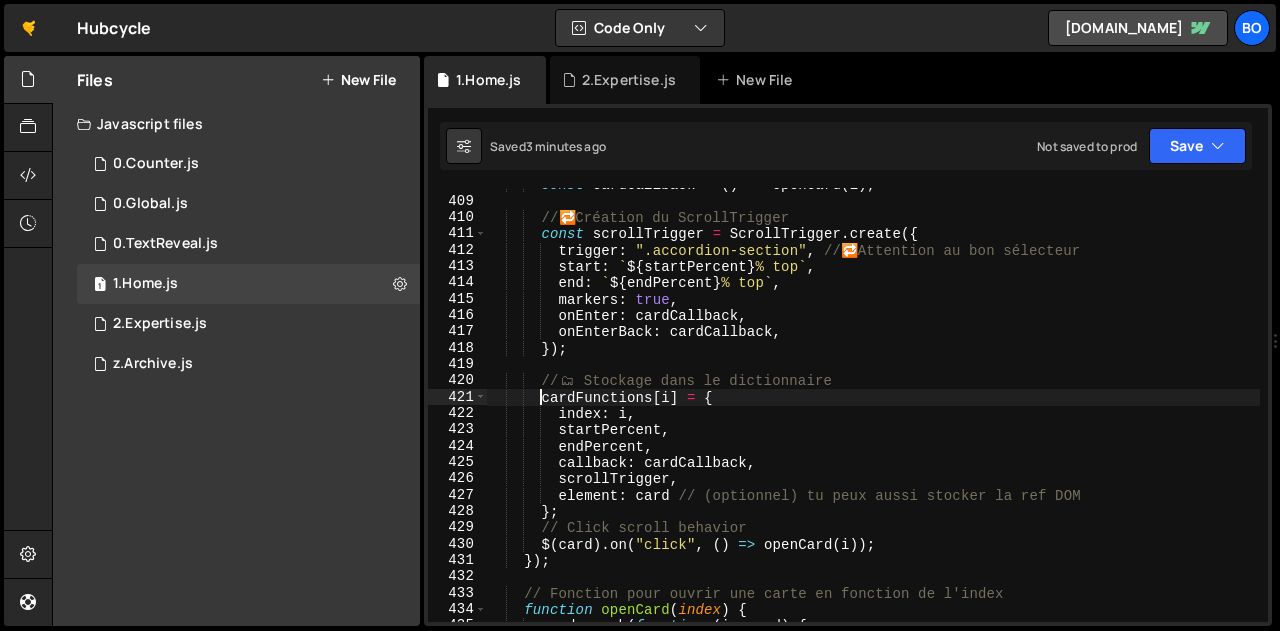 click on "const   cardCallback   =   ( )   =>   openCard ( i ) ;          //  🔁  Création du ScrollTrigger          const   scrollTrigger   =   ScrollTrigger . create ({             trigger :   ".accordion-section" ,   //  🔁  Attention au bon sélecteur             start :   ` ${ startPercent } % top ` ,             end :   ` ${ endPercent } % top ` ,             markers :   true ,             onEnter :   cardCallback ,             onEnterBack :   cardCallback ,          }) ;          //  🗂 ️ Stockage dans le dictionnaire          cardFunctions [ i ]   =   {             index :   i ,             startPercent ,             endPercent ,             callback :   cardCallback ,             scrollTrigger ,             element :   card   // (optionnel) tu peux aussi stocker la ref DOM          } ;          // Click scroll behavior          $ ( card ) . on ( "click" ,   ( )   =>   openCard ( i )) ;       }) ;       // Fonction pour ouvrir une carte en fonction de l'index       function   openCard ( index" at bounding box center [873, 410] 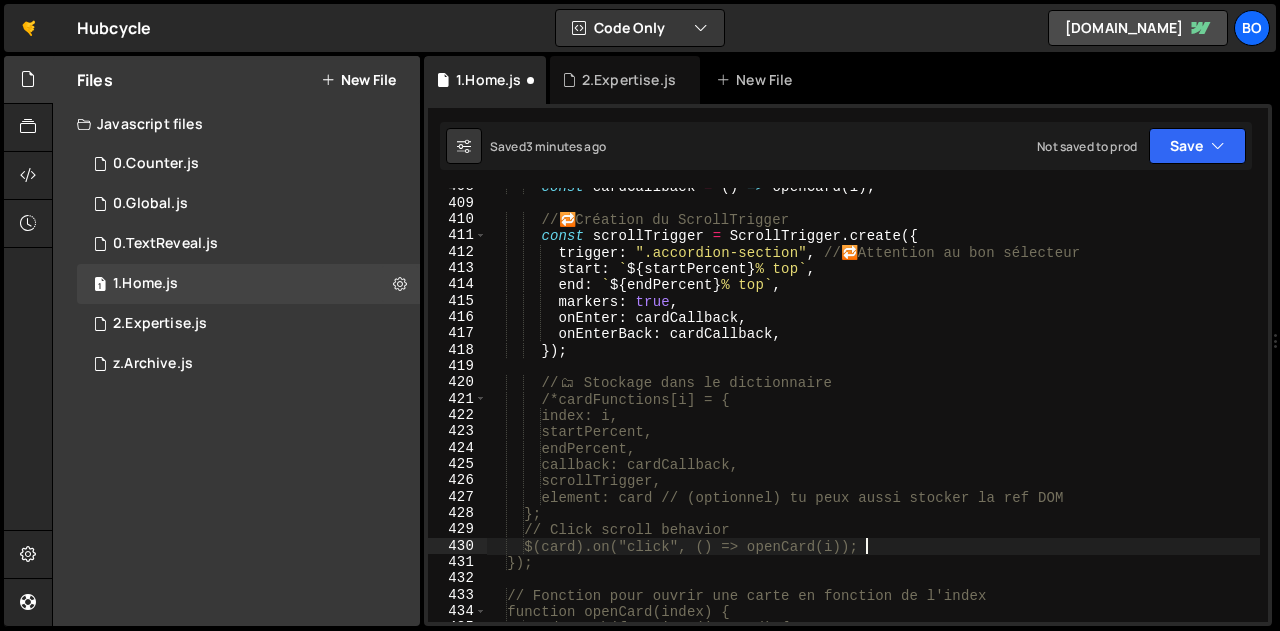 click on "const   cardCallback   =   ( )   =>   openCard ( i ) ;          //  🔁  Création du ScrollTrigger          const   scrollTrigger   =   ScrollTrigger . create ({             trigger :   ".accordion-section" ,   //  🔁  Attention au bon sélecteur             start :   ` ${ startPercent } % top ` ,             end :   ` ${ endPercent } % top ` ,             markers :   true ,             onEnter :   cardCallback ,             onEnterBack :   cardCallback ,          }) ;          //  🗂 ️ Stockage dans le dictionnaire          /*cardFunctions[i] = {            index: i,            startPercent,            endPercent,            callback: cardCallback,            scrollTrigger,            element: card // (optionnel) tu peux aussi stocker la ref DOM         };         // Click scroll behavior         $(card).on("click", () => openCard(i));      });      // Fonction pour ouvrir une carte en fonction de l'index      function openCard(index) {         cards.each(function (i, card) {" at bounding box center (873, 412) 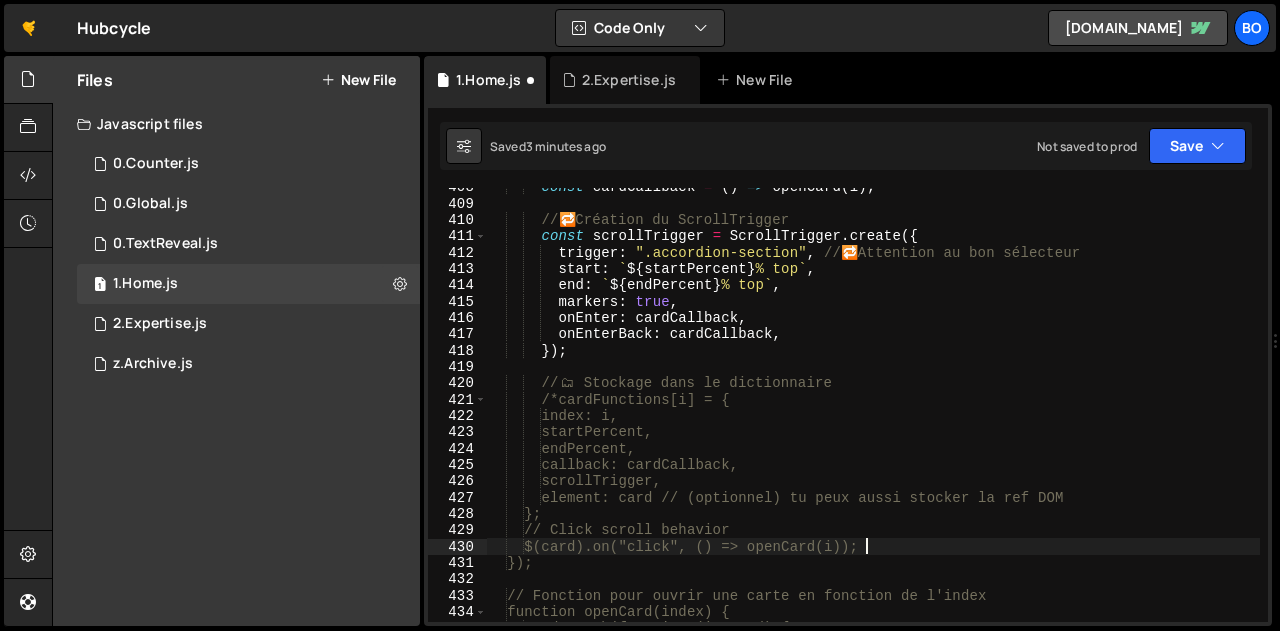 scroll, scrollTop: 6689, scrollLeft: 0, axis: vertical 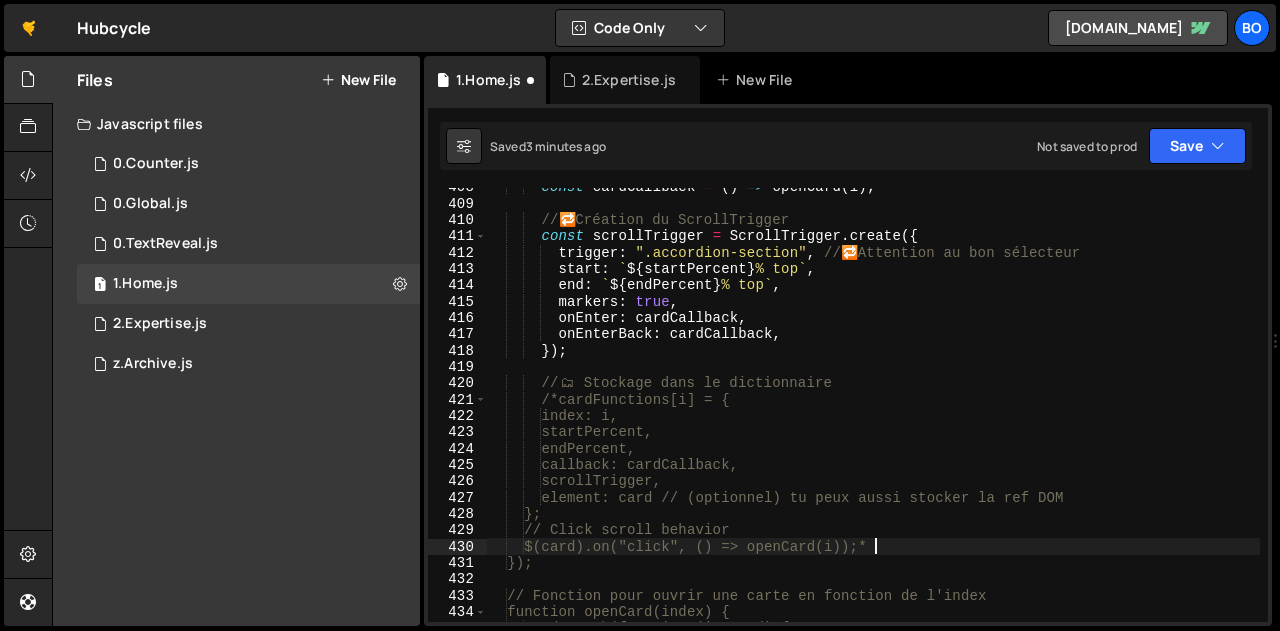 type on "$(card).on("click", () => openCard(i));*/" 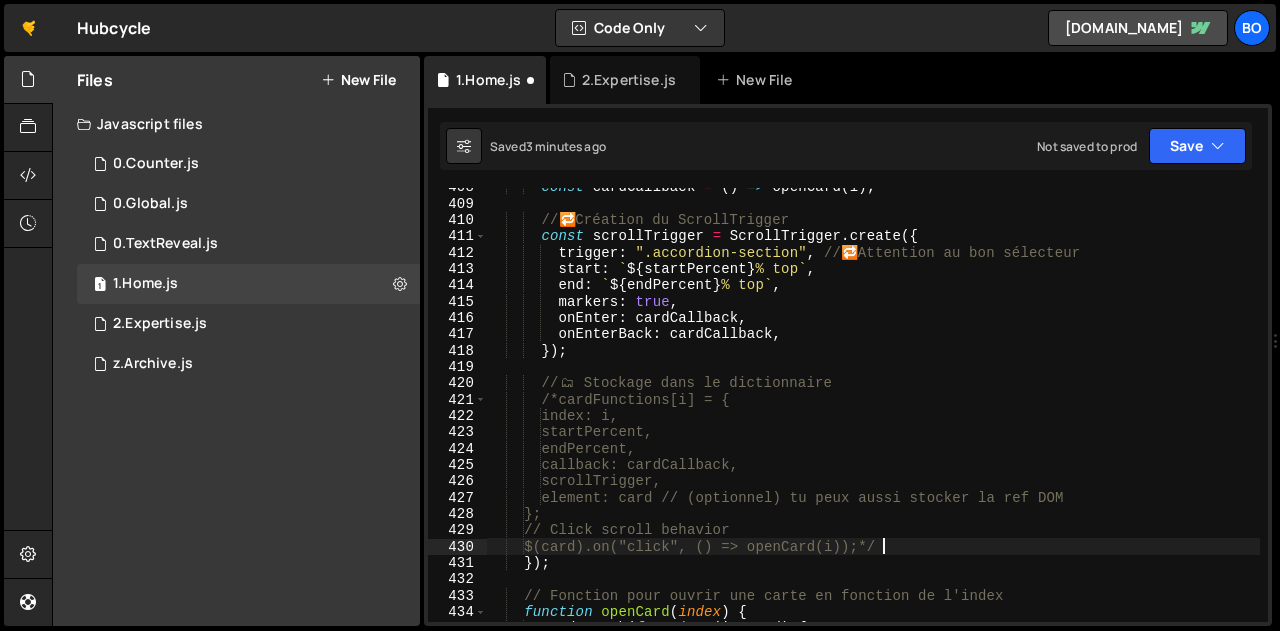 click on "const   cardCallback   =   ( )   =>   openCard ( i ) ;          //  🔁  Création du ScrollTrigger          const   scrollTrigger   =   ScrollTrigger . create ({             trigger :   ".accordion-section" ,   //  🔁  Attention au bon sélecteur             start :   ` ${ startPercent } % top ` ,             end :   ` ${ endPercent } % top ` ,             markers :   true ,             onEnter :   cardCallback ,             onEnterBack :   cardCallback ,          }) ;          //  🗂 ️ Stockage dans le dictionnaire          /*cardFunctions[i] = {            index: i,            startPercent,            endPercent,            callback: cardCallback,            scrollTrigger,            element: card // (optionnel) tu peux aussi stocker la ref DOM         };         // Click scroll behavior         $(card).on("click", () => openCard(i));*/       }) ;       // Fonction pour ouvrir une carte en fonction de l'index       function   openCard ( index )   {          cards . each ( function   ( i ," at bounding box center [873, 412] 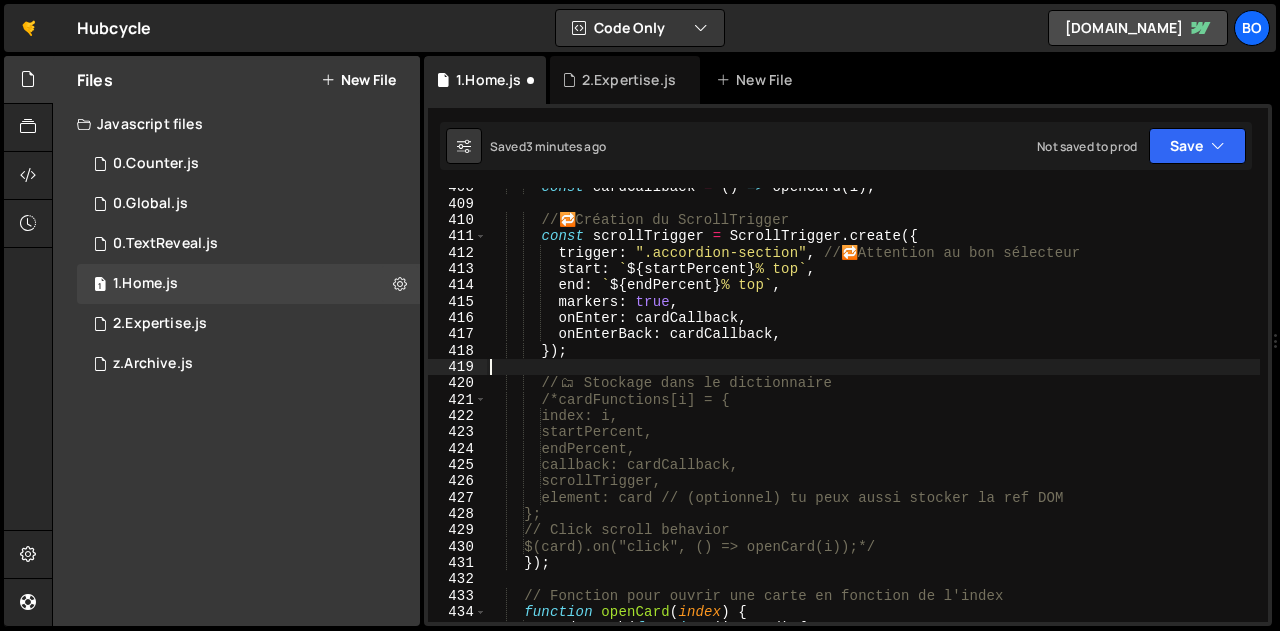 scroll, scrollTop: 0, scrollLeft: 0, axis: both 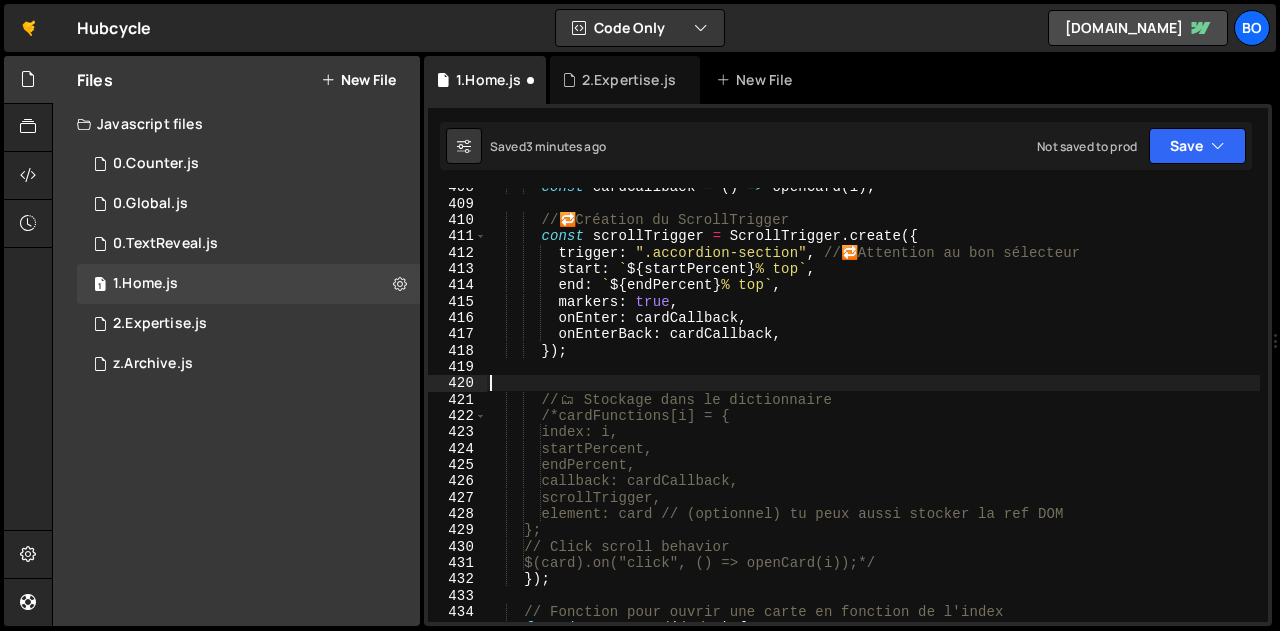 paste on "});" 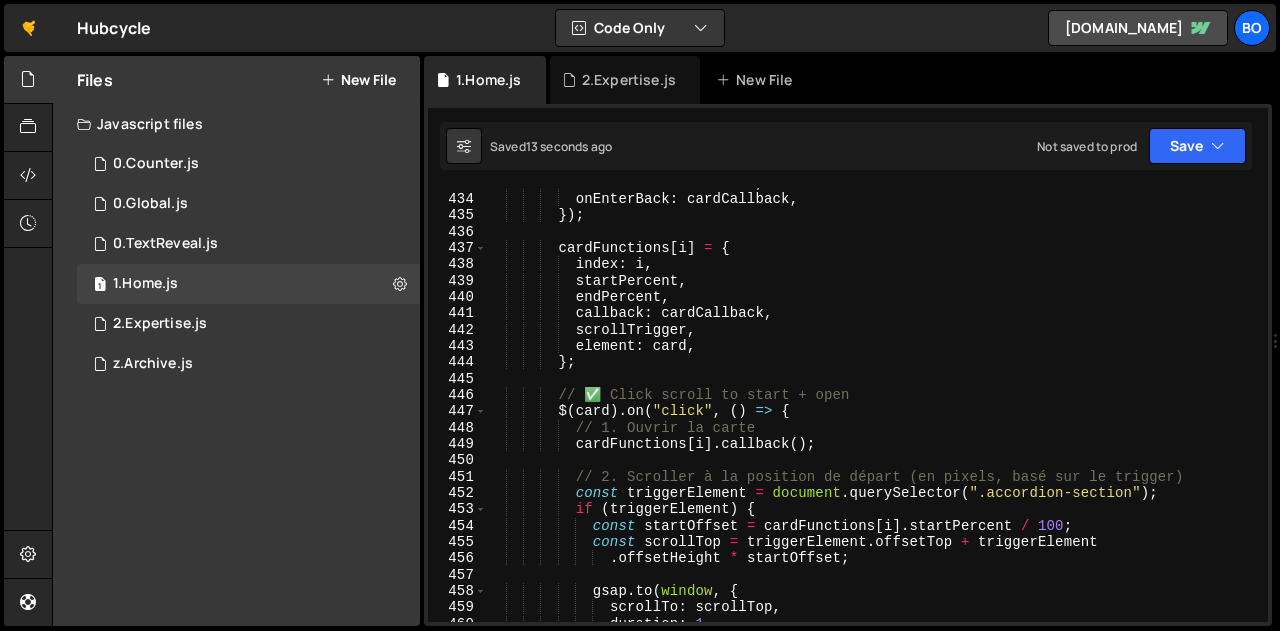 scroll, scrollTop: 7099, scrollLeft: 0, axis: vertical 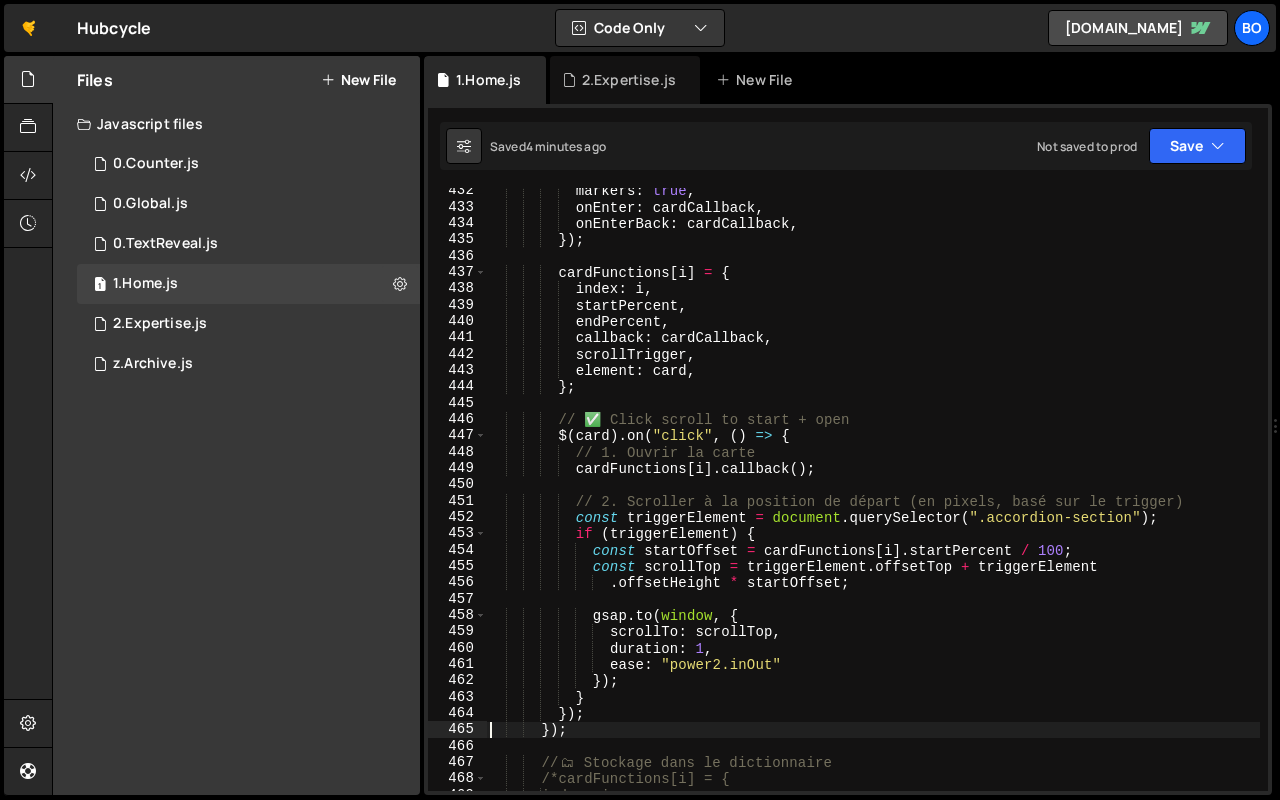 click on "markers :   true ,                onEnter :   cardCallback ,                onEnterBack :   cardCallback ,             }) ;             cardFunctions [ i ]   =   {                index :   i ,                startPercent ,                endPercent ,                callback :   cardCallback ,                scrollTrigger ,                element :   card ,             } ;             // ✅ Click scroll to start + open             $ ( card ) . on ( "click" ,   ( )   =>   {                // 1. Ouvrir la carte                cardFunctions [ i ] . callback ( ) ;                // 2. Scroller à la position de départ (en pixels, basé sur le trigger)                const   triggerElement   =   document . querySelector ( ".accordion-section" ) ;                if   ( triggerElement )   {                   const   startOffset   =   cardFunctions [ i ] . startPercent   /   100 ;                   const   scrollTop   =   triggerElement . offsetTop   +   triggerElement                      .   *   ; ." at bounding box center [873, 501] 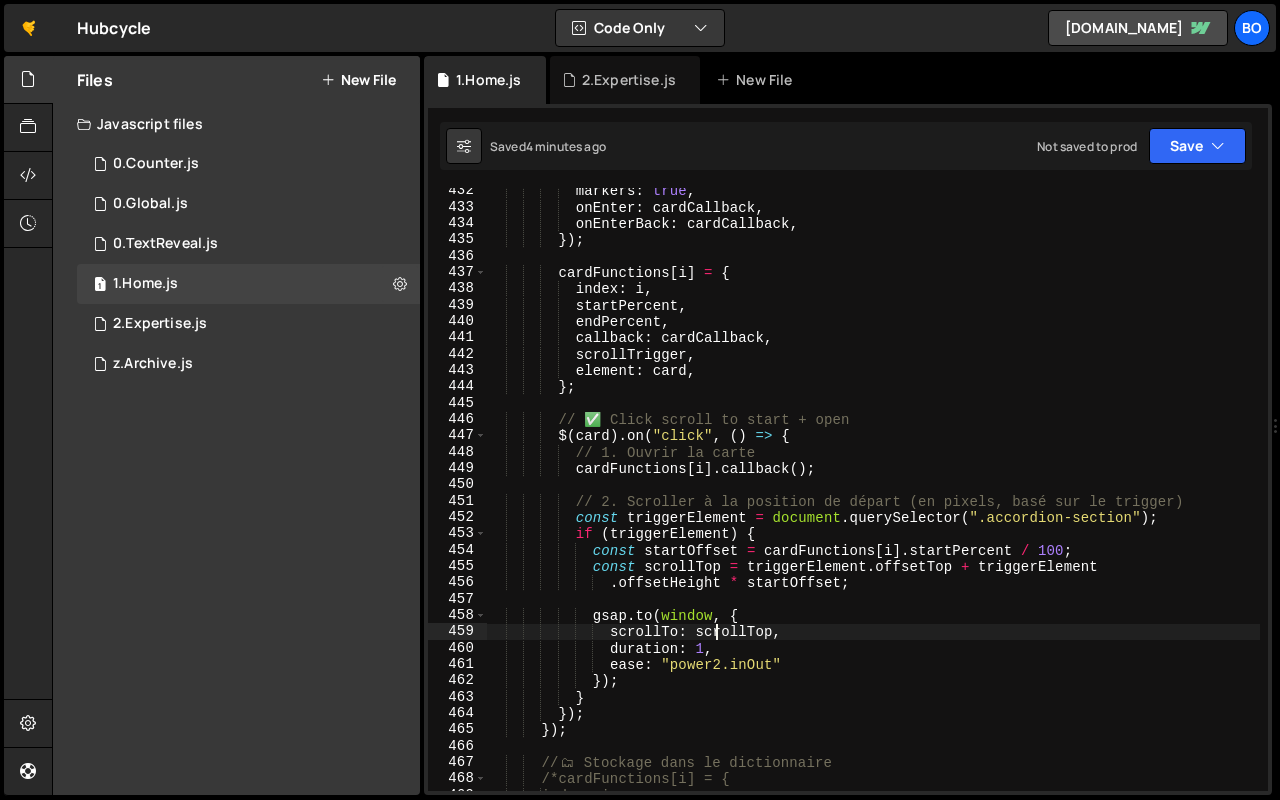click on "markers :   true ,                onEnter :   cardCallback ,                onEnterBack :   cardCallback ,             }) ;             cardFunctions [ i ]   =   {                index :   i ,                startPercent ,                endPercent ,                callback :   cardCallback ,                scrollTrigger ,                element :   card ,             } ;             // ✅ Click scroll to start + open             $ ( card ) . on ( "click" ,   ( )   =>   {                // 1. Ouvrir la carte                cardFunctions [ i ] . callback ( ) ;                // 2. Scroller à la position de départ (en pixels, basé sur le trigger)                const   triggerElement   =   document . querySelector ( ".accordion-section" ) ;                if   ( triggerElement )   {                   const   startOffset   =   cardFunctions [ i ] . startPercent   /   100 ;                   const   scrollTop   =   triggerElement . offsetTop   +   triggerElement                      .   *   ; ." at bounding box center [873, 501] 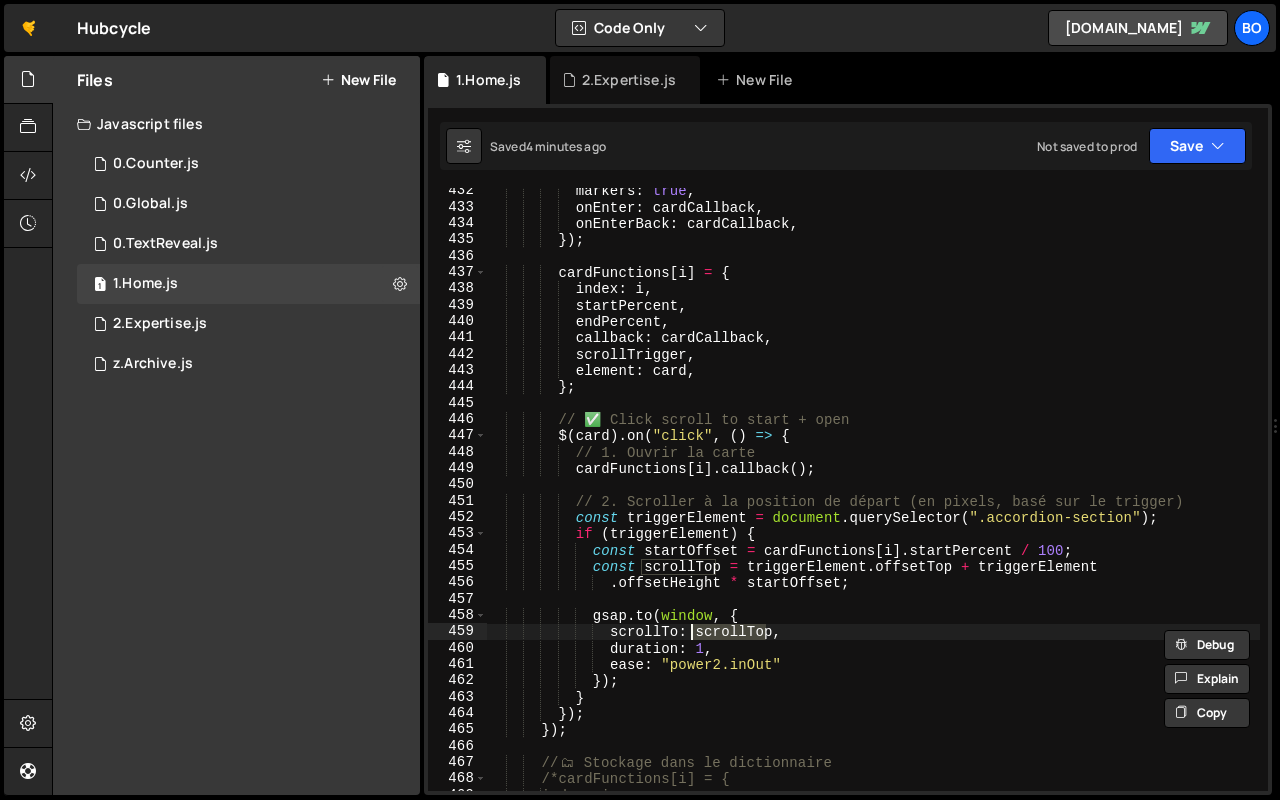 click on "markers :   true ,                onEnter :   cardCallback ,                onEnterBack :   cardCallback ,             }) ;             cardFunctions [ i ]   =   {                index :   i ,                startPercent ,                endPercent ,                callback :   cardCallback ,                scrollTrigger ,                element :   card ,             } ;             // ✅ Click scroll to start + open             $ ( card ) . on ( "click" ,   ( )   =>   {                // 1. Ouvrir la carte                cardFunctions [ i ] . callback ( ) ;                // 2. Scroller à la position de départ (en pixels, basé sur le trigger)                const   triggerElement   =   document . querySelector ( ".accordion-section" ) ;                if   ( triggerElement )   {                   const   startOffset   =   cardFunctions [ i ] . startPercent   /   100 ;                   const   scrollTop   =   triggerElement . offsetTop   +   triggerElement                      .   *   ; ." at bounding box center (873, 501) 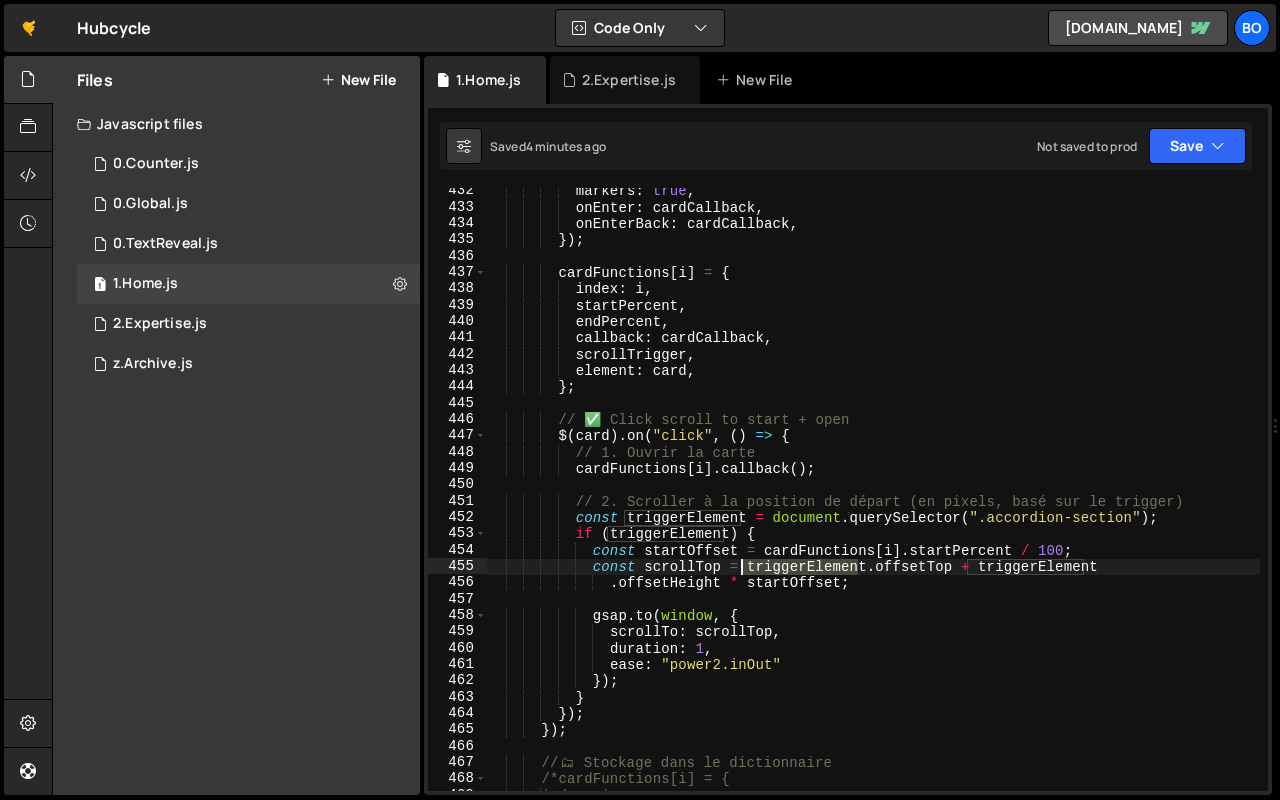 click on "markers :   true ,                onEnter :   cardCallback ,                onEnterBack :   cardCallback ,             }) ;             cardFunctions [ i ]   =   {                index :   i ,                startPercent ,                endPercent ,                callback :   cardCallback ,                scrollTrigger ,                element :   card ,             } ;             // ✅ Click scroll to start + open             $ ( card ) . on ( "click" ,   ( )   =>   {                // 1. Ouvrir la carte                cardFunctions [ i ] . callback ( ) ;                // 2. Scroller à la position de départ (en pixels, basé sur le trigger)                const   triggerElement   =   document . querySelector ( ".accordion-section" ) ;                if   ( triggerElement )   {                   const   startOffset   =   cardFunctions [ i ] . startPercent   /   100 ;                   const   scrollTop   =   triggerElement . offsetTop   +   triggerElement                      .   *   ; ." at bounding box center [873, 501] 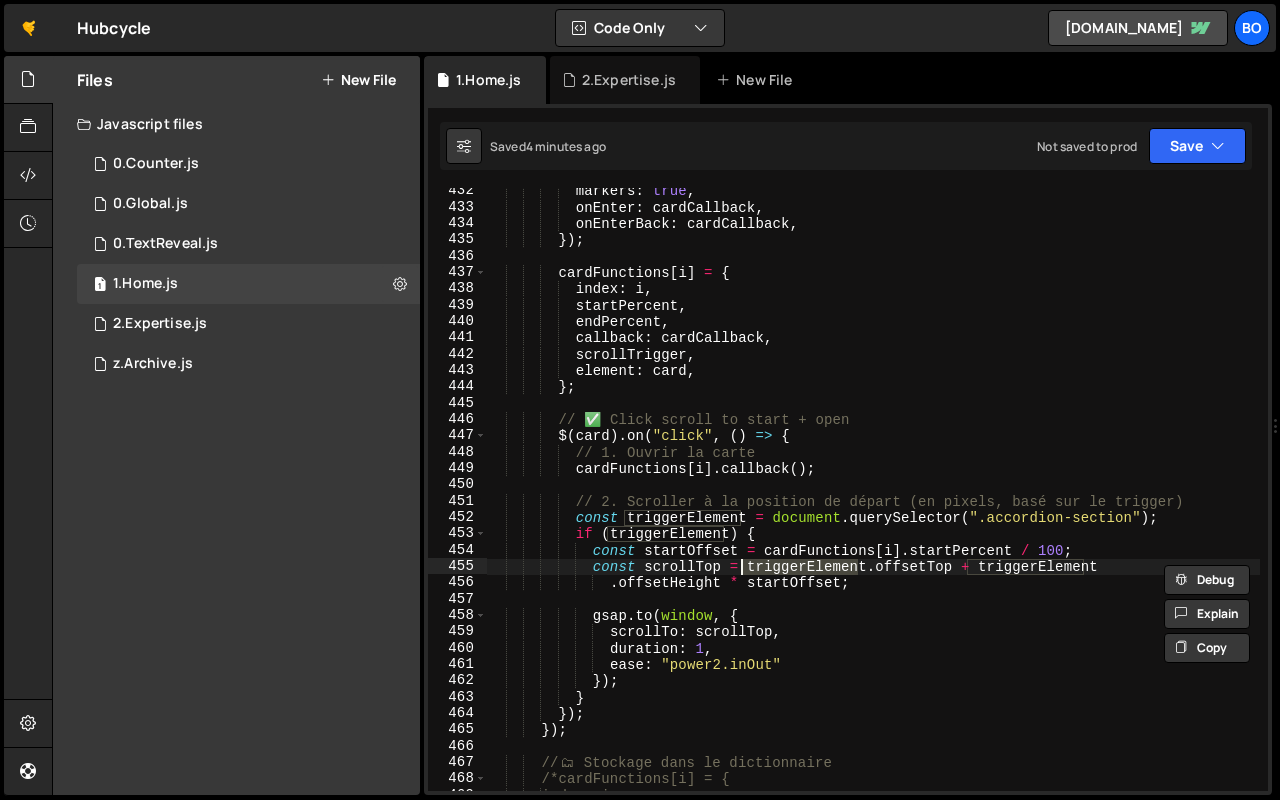 click on "markers :   true ,                onEnter :   cardCallback ,                onEnterBack :   cardCallback ,             }) ;             cardFunctions [ i ]   =   {                index :   i ,                startPercent ,                endPercent ,                callback :   cardCallback ,                scrollTrigger ,                element :   card ,             } ;             // ✅ Click scroll to start + open             $ ( card ) . on ( "click" ,   ( )   =>   {                // 1. Ouvrir la carte                cardFunctions [ i ] . callback ( ) ;                // 2. Scroller à la position de départ (en pixels, basé sur le trigger)                const   triggerElement   =   document . querySelector ( ".accordion-section" ) ;                if   ( triggerElement )   {                   const   startOffset   =   cardFunctions [ i ] . startPercent   /   100 ;                   const   scrollTop   =   triggerElement . offsetTop   +   triggerElement                      .   *   ; ." at bounding box center [873, 501] 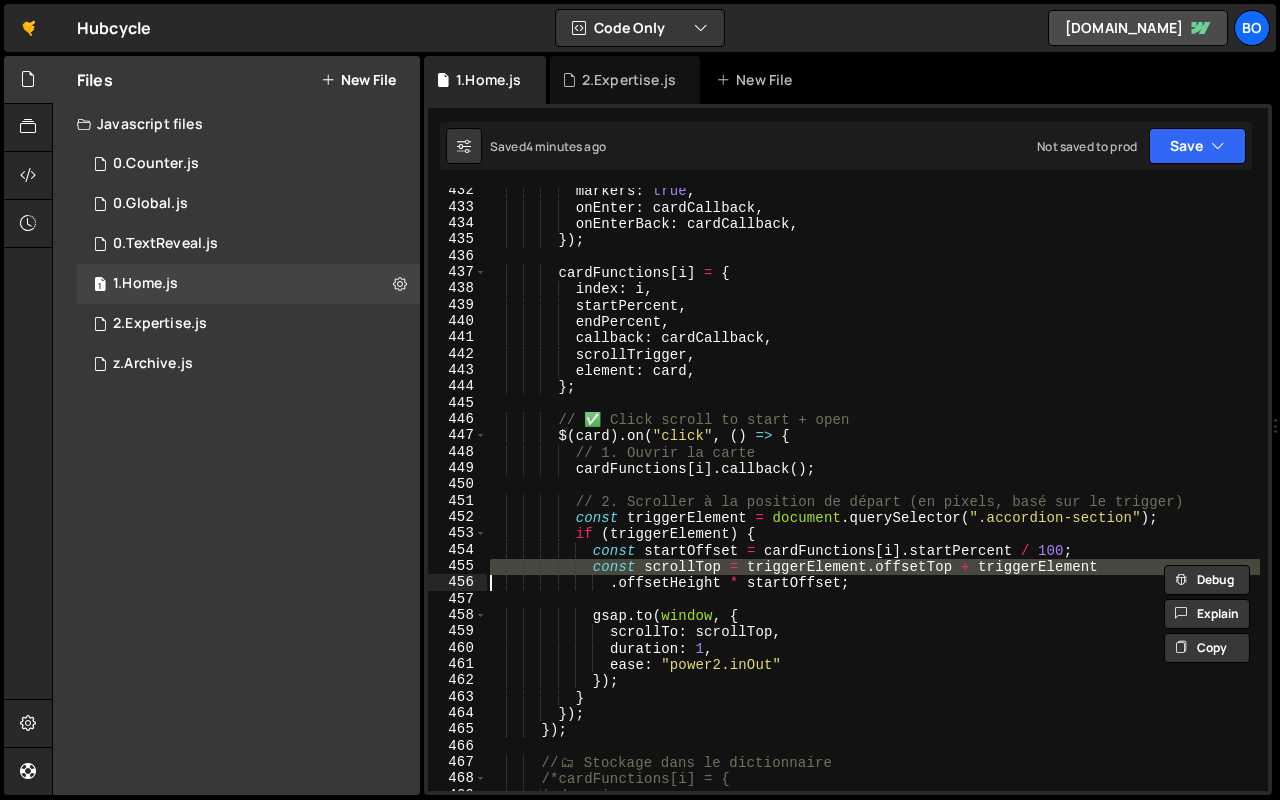 click on "markers :   true ,                onEnter :   cardCallback ,                onEnterBack :   cardCallback ,             }) ;             cardFunctions [ i ]   =   {                index :   i ,                startPercent ,                endPercent ,                callback :   cardCallback ,                scrollTrigger ,                element :   card ,             } ;             // ✅ Click scroll to start + open             $ ( card ) . on ( "click" ,   ( )   =>   {                // 1. Ouvrir la carte                cardFunctions [ i ] . callback ( ) ;                // 2. Scroller à la position de départ (en pixels, basé sur le trigger)                const   triggerElement   =   document . querySelector ( ".accordion-section" ) ;                if   ( triggerElement )   {                   const   startOffset   =   cardFunctions [ i ] . startPercent   /   100 ;                   const   scrollTop   =   triggerElement . offsetTop   +   triggerElement                      .   *   ; ." at bounding box center (873, 489) 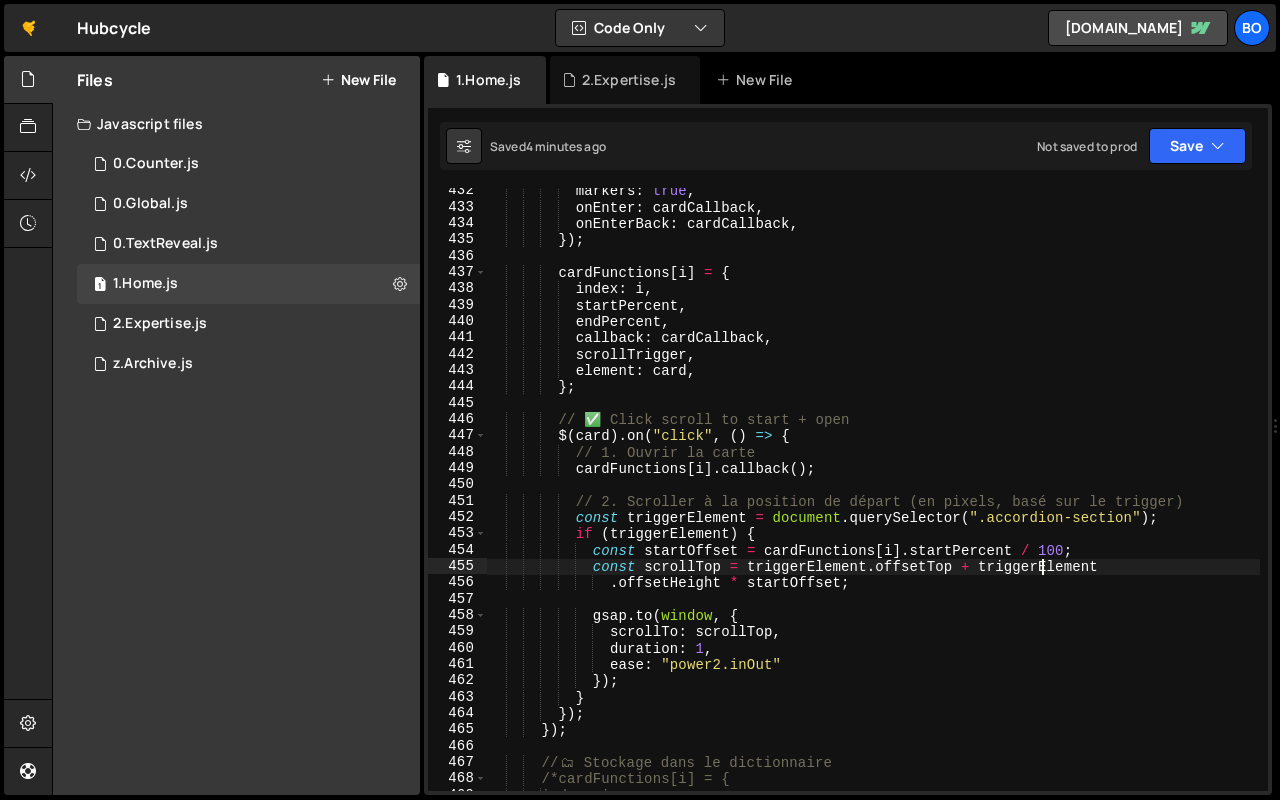 click on "markers :   true ,                onEnter :   cardCallback ,                onEnterBack :   cardCallback ,             }) ;             cardFunctions [ i ]   =   {                index :   i ,                startPercent ,                endPercent ,                callback :   cardCallback ,                scrollTrigger ,                element :   card ,             } ;             // ✅ Click scroll to start + open             $ ( card ) . on ( "click" ,   ( )   =>   {                // 1. Ouvrir la carte                cardFunctions [ i ] . callback ( ) ;                // 2. Scroller à la position de départ (en pixels, basé sur le trigger)                const   triggerElement   =   document . querySelector ( ".accordion-section" ) ;                if   ( triggerElement )   {                   const   startOffset   =   cardFunctions [ i ] . startPercent   /   100 ;                   const   scrollTop   =   triggerElement . offsetTop   +   triggerElement                      .   *   ; ." at bounding box center [873, 501] 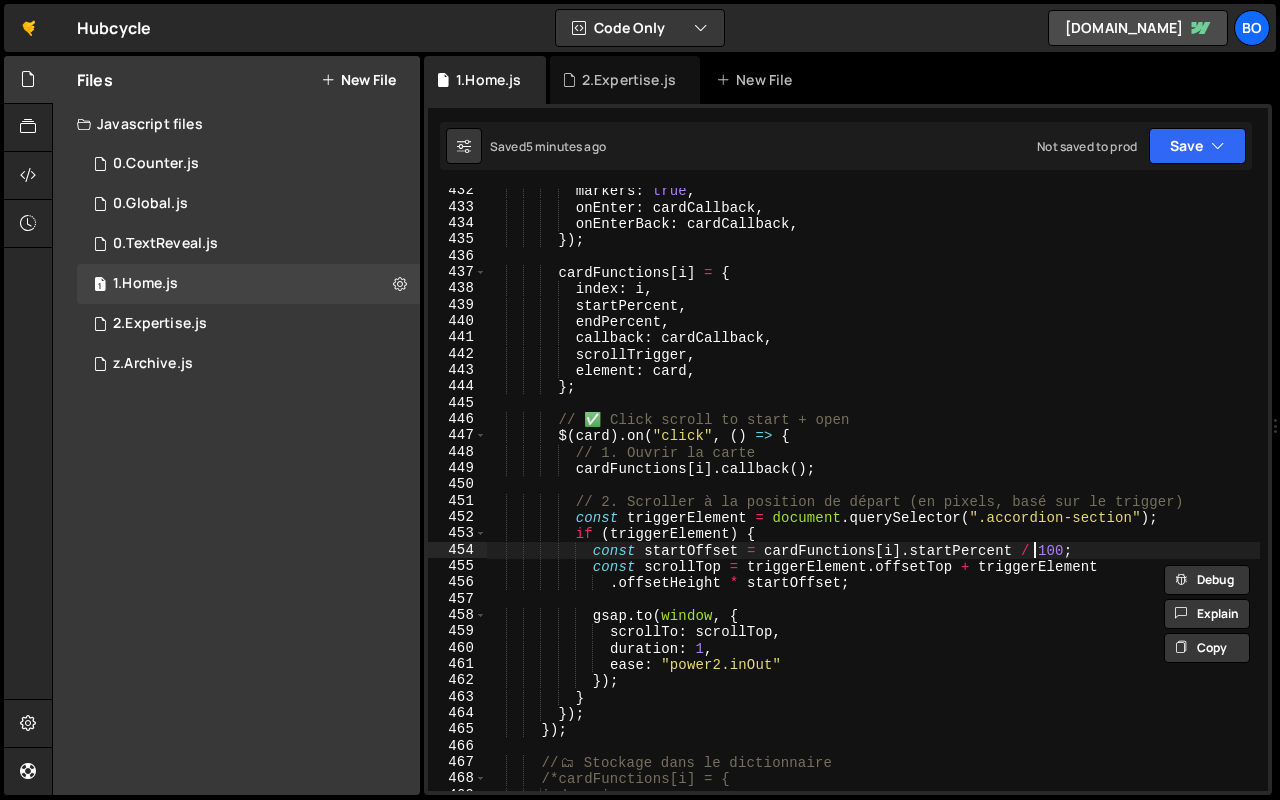 click on "markers :   true ,                onEnter :   cardCallback ,                onEnterBack :   cardCallback ,             }) ;             cardFunctions [ i ]   =   {                index :   i ,                startPercent ,                endPercent ,                callback :   cardCallback ,                scrollTrigger ,                element :   card ,             } ;             // ✅ Click scroll to start + open             $ ( card ) . on ( "click" ,   ( )   =>   {                // 1. Ouvrir la carte                cardFunctions [ i ] . callback ( ) ;                // 2. Scroller à la position de départ (en pixels, basé sur le trigger)                const   triggerElement   =   document . querySelector ( ".accordion-section" ) ;                if   ( triggerElement )   {                   const   startOffset   =   cardFunctions [ i ] . startPercent   /   100 ;                   const   scrollTop   =   triggerElement . offsetTop   +   triggerElement                      .   *   ; ." at bounding box center [873, 501] 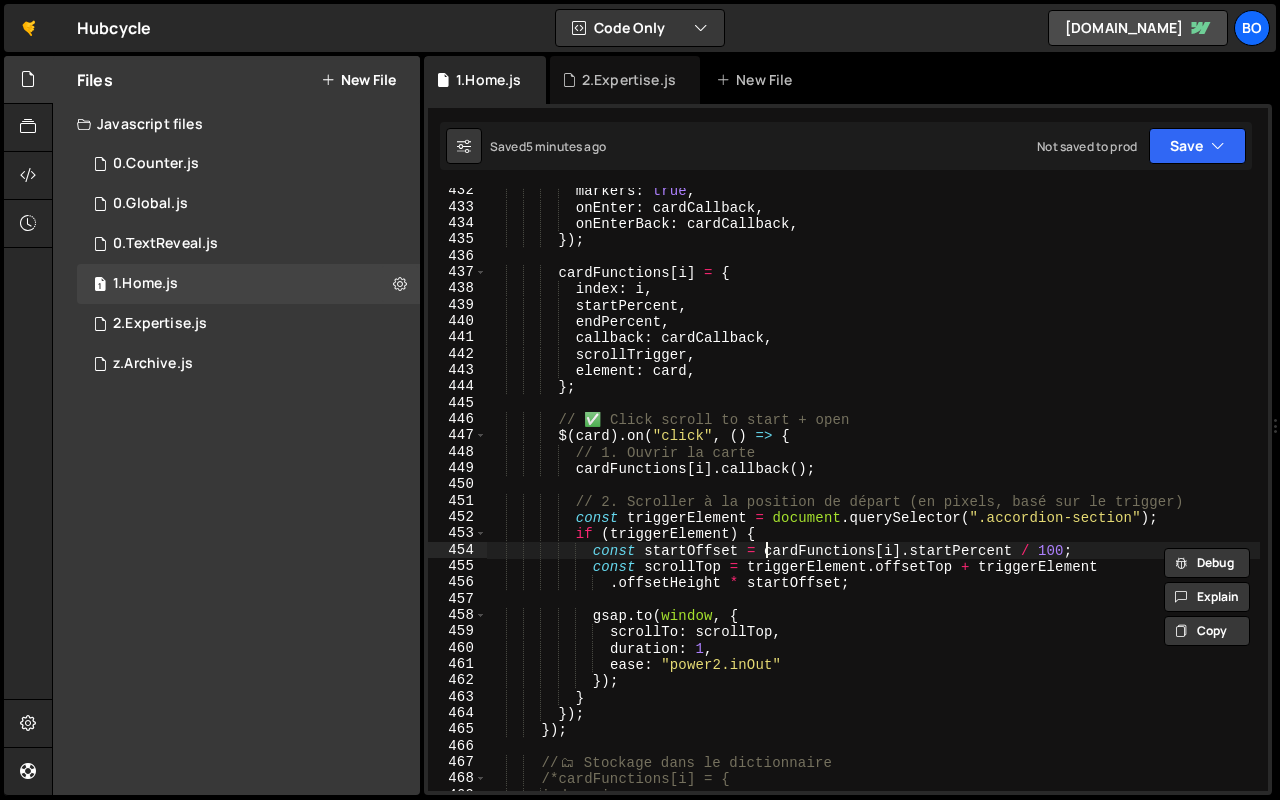 click on "markers :   true ,                onEnter :   cardCallback ,                onEnterBack :   cardCallback ,             }) ;             cardFunctions [ i ]   =   {                index :   i ,                startPercent ,                endPercent ,                callback :   cardCallback ,                scrollTrigger ,                element :   card ,             } ;             // ✅ Click scroll to start + open             $ ( card ) . on ( "click" ,   ( )   =>   {                // 1. Ouvrir la carte                cardFunctions [ i ] . callback ( ) ;                // 2. Scroller à la position de départ (en pixels, basé sur le trigger)                const   triggerElement   =   document . querySelector ( ".accordion-section" ) ;                if   ( triggerElement )   {                   const   startOffset   =   cardFunctions [ i ] . startPercent   /   100 ;                   const   scrollTop   =   triggerElement . offsetTop   +   triggerElement                      .   *   ; ." at bounding box center (873, 501) 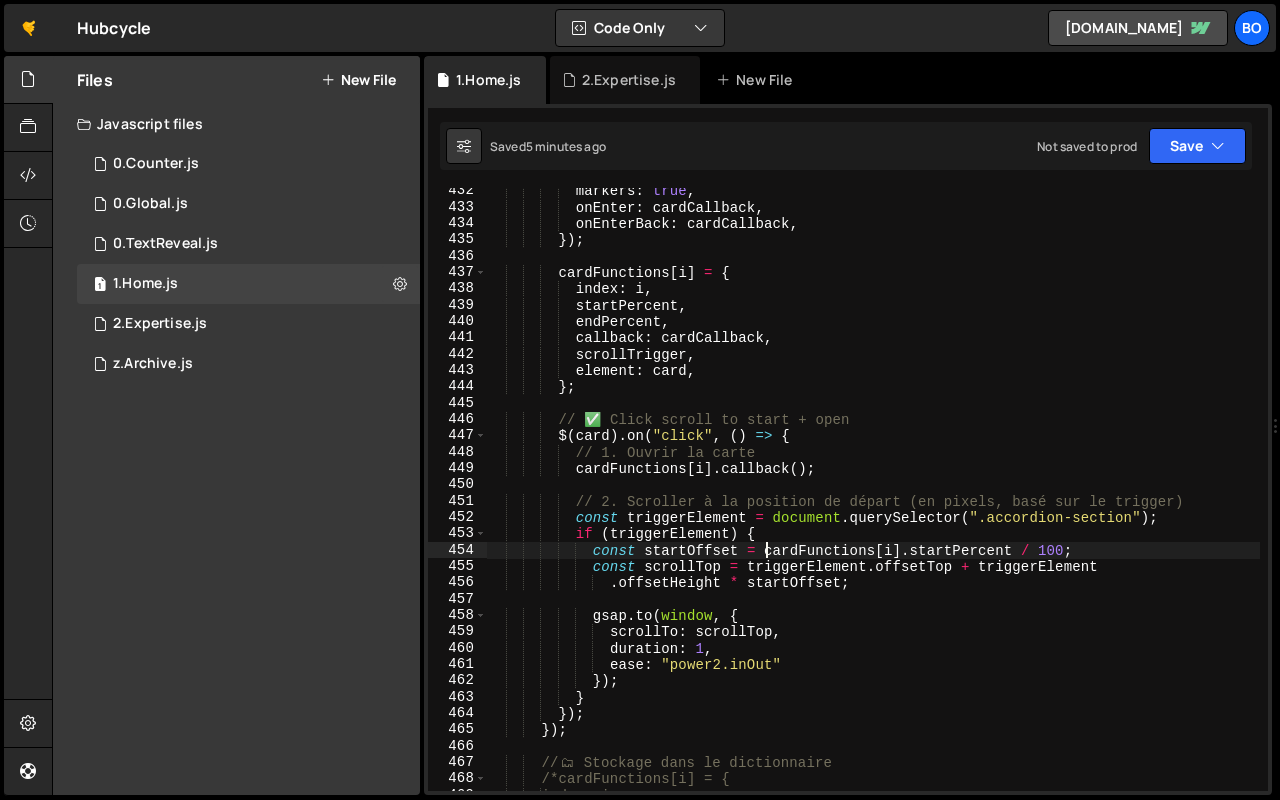 click on "markers :   true ,                onEnter :   cardCallback ,                onEnterBack :   cardCallback ,             }) ;             cardFunctions [ i ]   =   {                index :   i ,                startPercent ,                endPercent ,                callback :   cardCallback ,                scrollTrigger ,                element :   card ,             } ;             // ✅ Click scroll to start + open             $ ( card ) . on ( "click" ,   ( )   =>   {                // 1. Ouvrir la carte                cardFunctions [ i ] . callback ( ) ;                // 2. Scroller à la position de départ (en pixels, basé sur le trigger)                const   triggerElement   =   document . querySelector ( ".accordion-section" ) ;                if   ( triggerElement )   {                   const   startOffset   =   cardFunctions [ i ] . startPercent   /   100 ;                   const   scrollTop   =   triggerElement . offsetTop   +   triggerElement                      .   *   ; ." at bounding box center [873, 501] 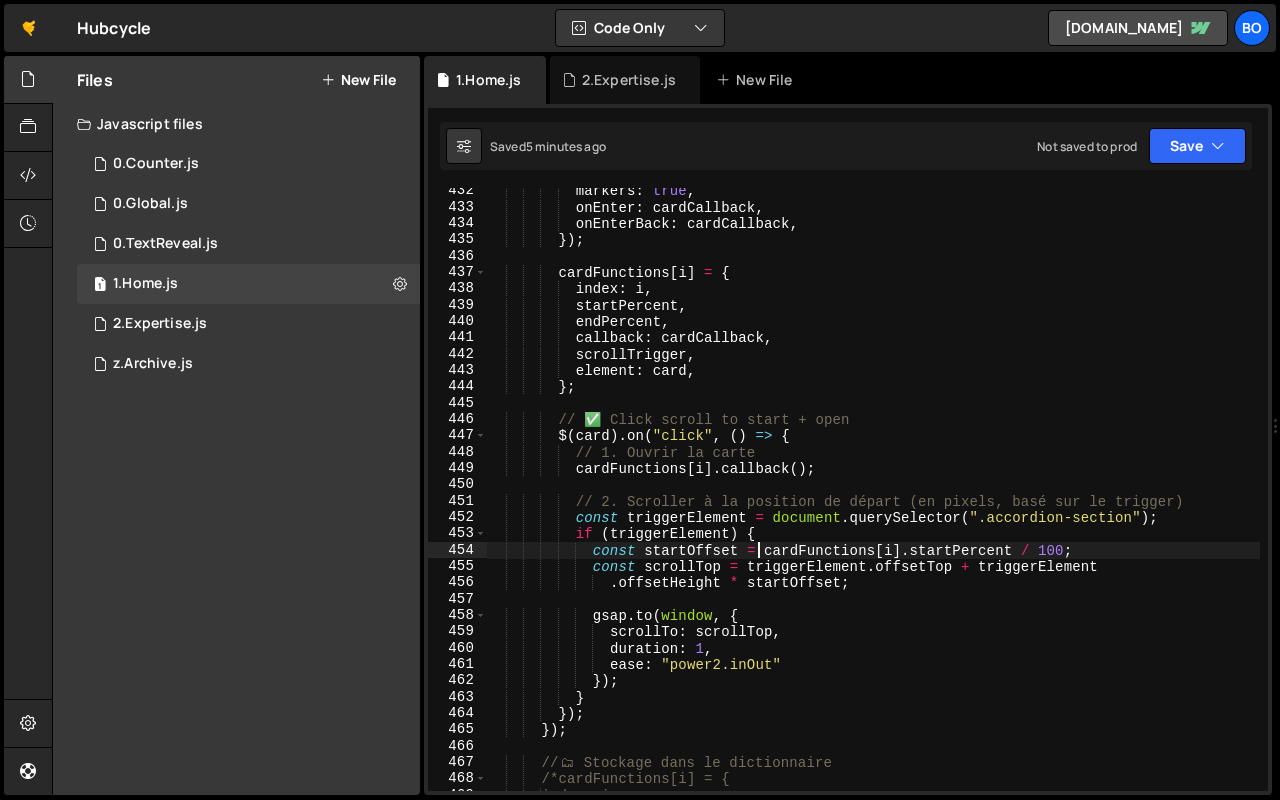 scroll, scrollTop: 0, scrollLeft: 19, axis: horizontal 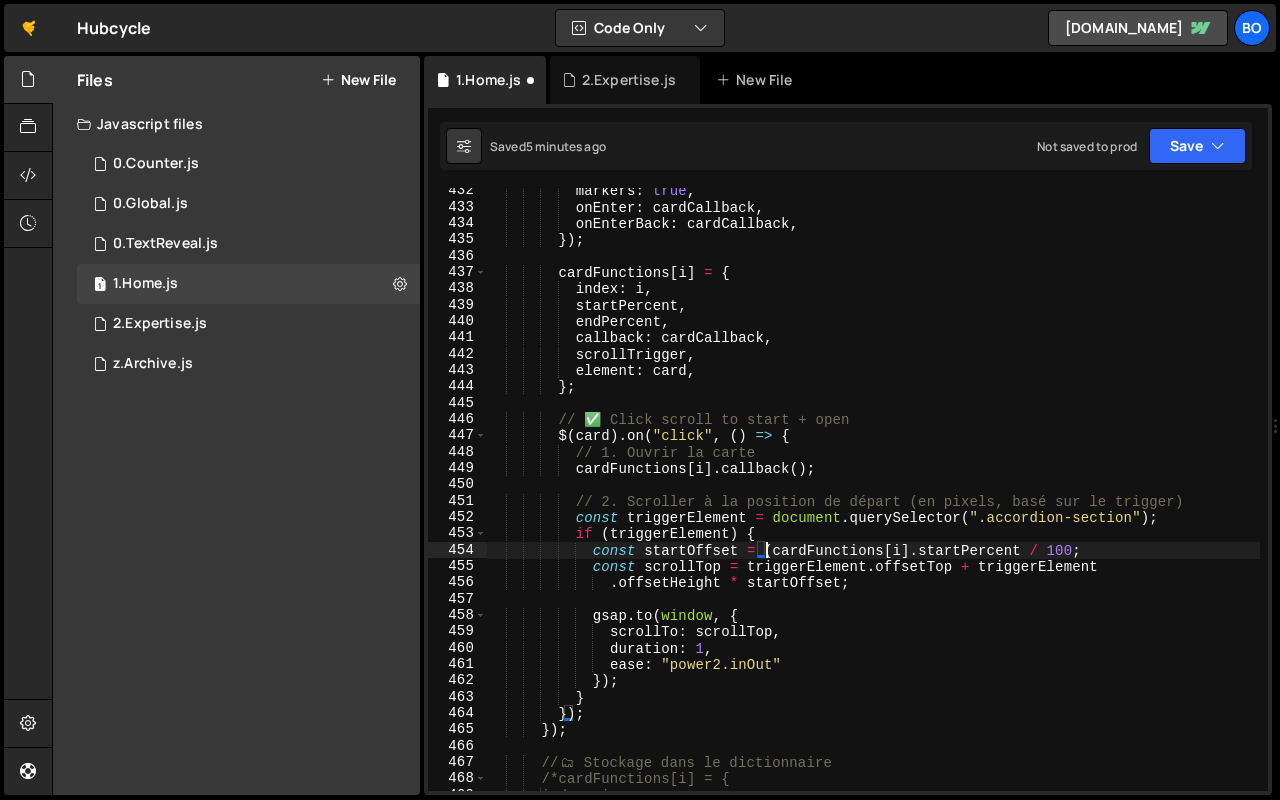 click on "markers :   true ,                onEnter :   cardCallback ,                onEnterBack :   cardCallback ,             }) ;             cardFunctions [ i ]   =   {                index :   i ,                startPercent ,                endPercent ,                callback :   cardCallback ,                scrollTrigger ,                element :   card ,             } ;             // ✅ Click scroll to start + open             $ ( card ) . on ( "click" ,   ( )   =>   {                // 1. Ouvrir la carte                cardFunctions [ i ] . callback ( ) ;                // 2. Scroller à la position de départ (en pixels, basé sur le trigger)                const   triggerElement   =   document . querySelector ( ".accordion-section" ) ;                if   ( triggerElement )   {                   const   startOffset   =   ( cardFunctions [ i ] . startPercent   /   100 ;                   const   scrollTop   =   triggerElement . offsetTop   +   triggerElement                      .   *   ;" at bounding box center [873, 501] 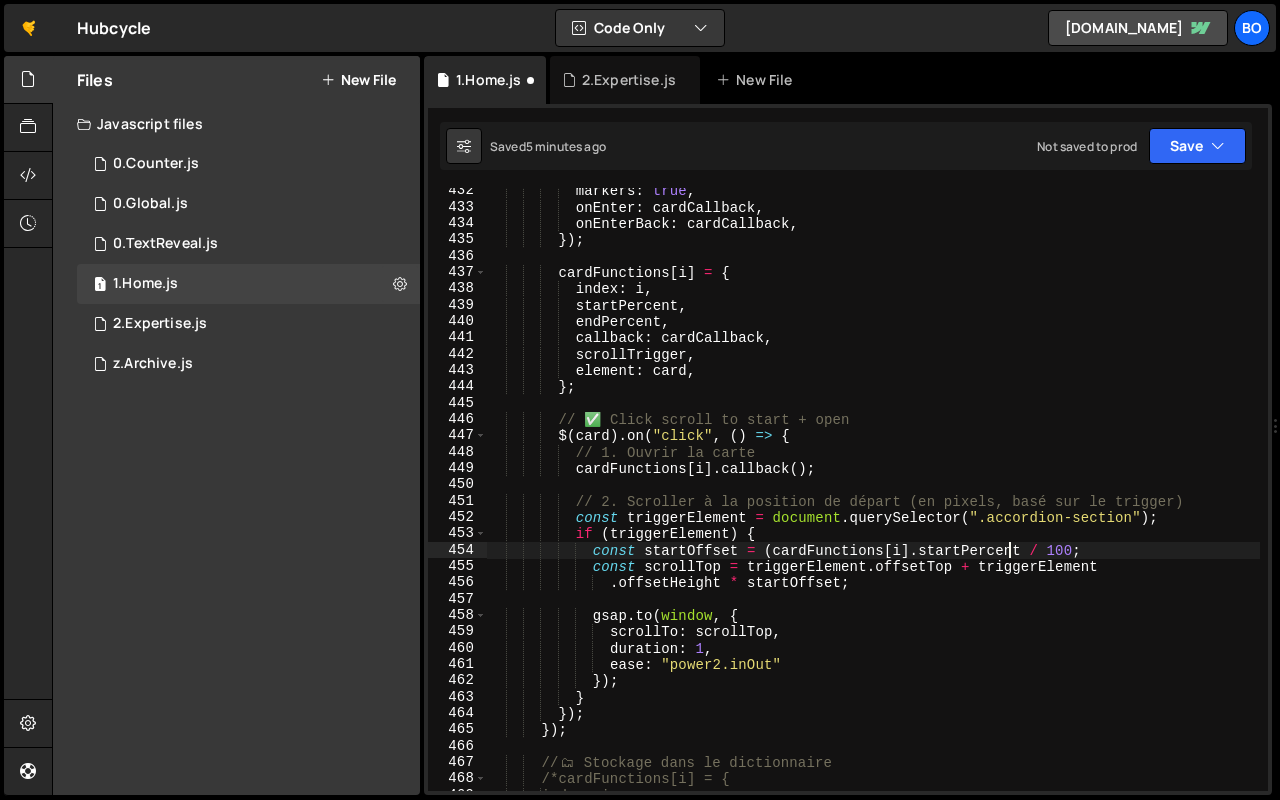 scroll, scrollTop: 0, scrollLeft: 36, axis: horizontal 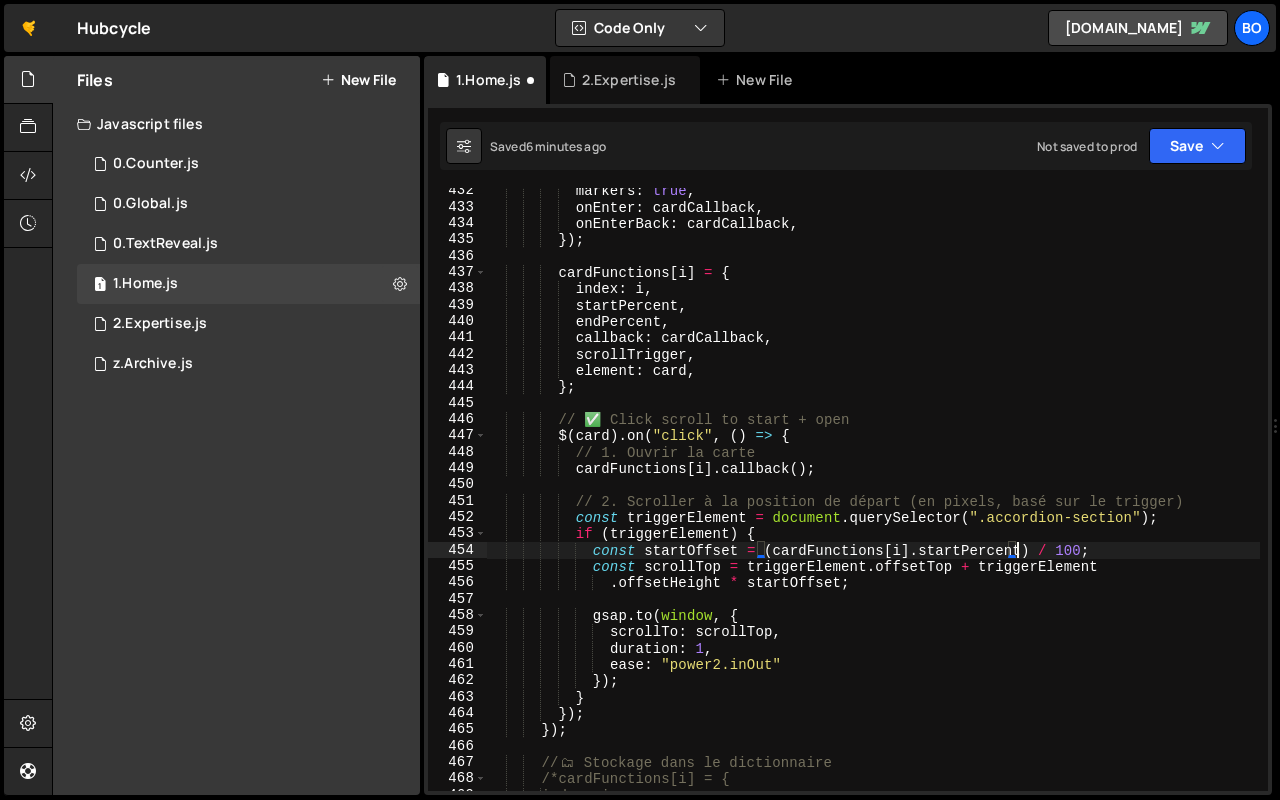 click on "markers :   true ,                onEnter :   cardCallback ,                onEnterBack :   cardCallback ,             }) ;             cardFunctions [ i ]   =   {                index :   i ,                startPercent ,                endPercent ,                callback :   cardCallback ,                scrollTrigger ,                element :   card ,             } ;             // ✅ Click scroll to start + open             $ ( card ) . on ( "click" ,   ( )   =>   {                // 1. Ouvrir la carte                cardFunctions [ i ] . callback ( ) ;                // 2. Scroller à la position de départ (en pixels, basé sur le trigger)                const   triggerElement   =   document . querySelector ( ".accordion-section" ) ;                if   ( triggerElement )   {                   const   startOffset   =   ( cardFunctions [ i ] . startPercent )   /   100 ;                   const   scrollTop   =   triggerElement . offsetTop   +   triggerElement                      .   *" at bounding box center (873, 501) 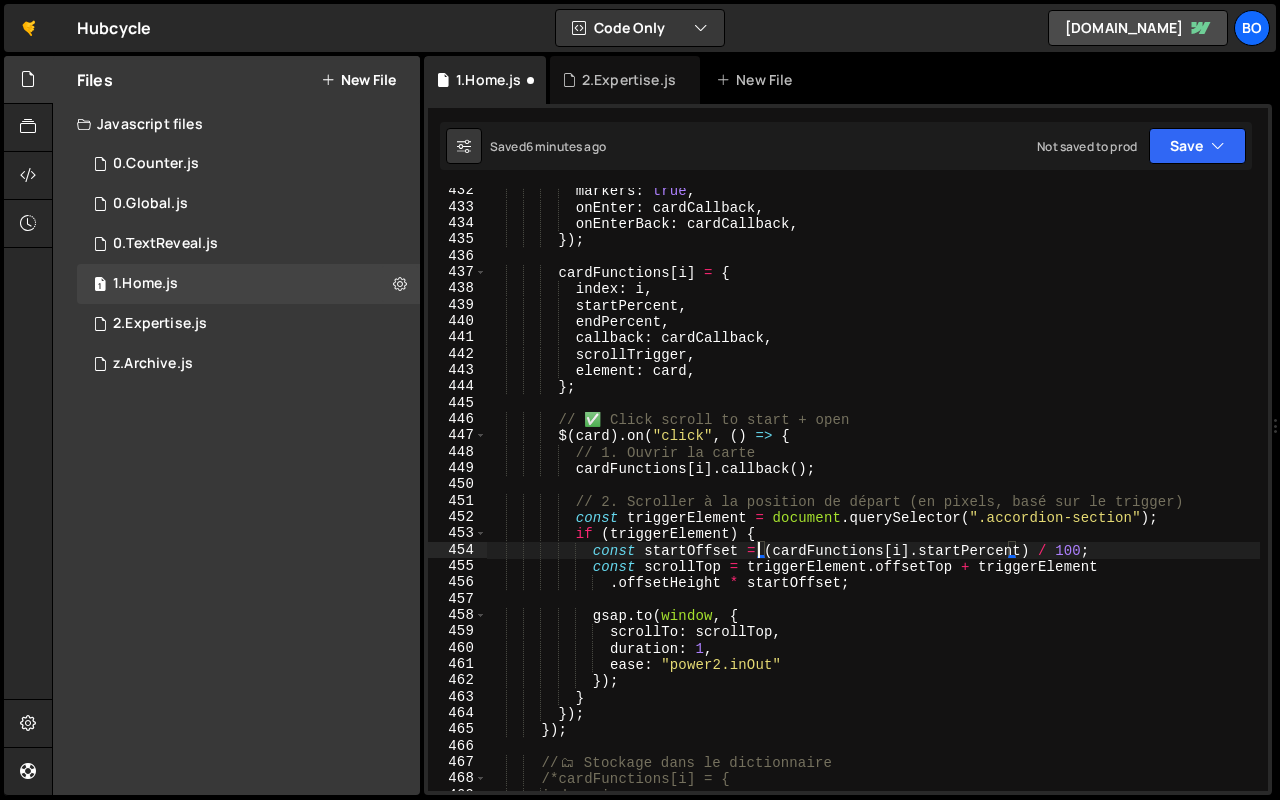 click on "markers :   true ,                onEnter :   cardCallback ,                onEnterBack :   cardCallback ,             }) ;             cardFunctions [ i ]   =   {                index :   i ,                startPercent ,                endPercent ,                callback :   cardCallback ,                scrollTrigger ,                element :   card ,             } ;             // ✅ Click scroll to start + open             $ ( card ) . on ( "click" ,   ( )   =>   {                // 1. Ouvrir la carte                cardFunctions [ i ] . callback ( ) ;                // 2. Scroller à la position de départ (en pixels, basé sur le trigger)                const   triggerElement   =   document . querySelector ( ".accordion-section" ) ;                if   ( triggerElement )   {                   const   startOffset   =   ( cardFunctions [ i ] . startPercent )   /   100 ;                   const   scrollTop   =   triggerElement . offsetTop   +   triggerElement                      .   *" at bounding box center (873, 501) 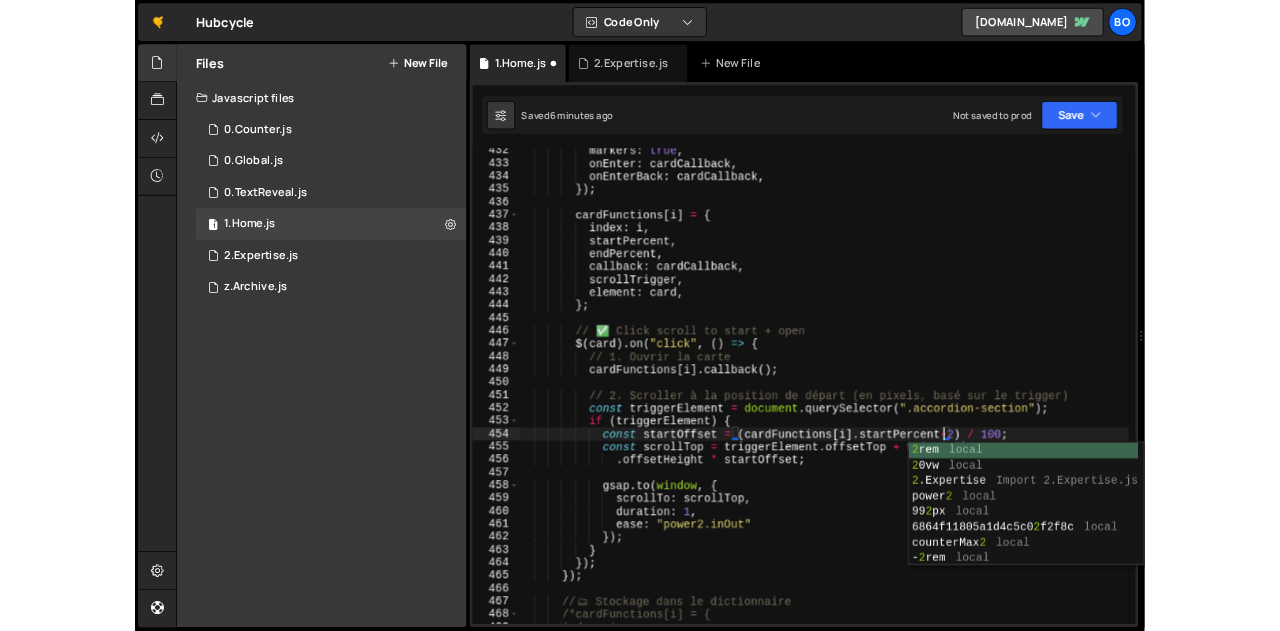scroll, scrollTop: 0, scrollLeft: 37, axis: horizontal 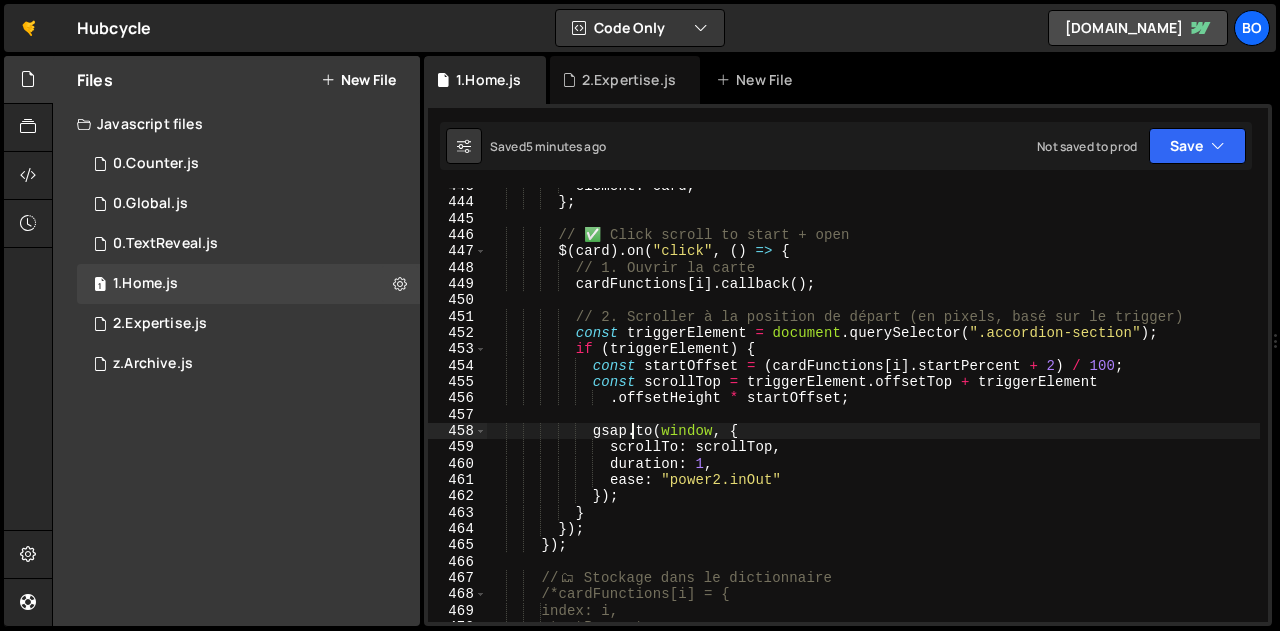click on "element :   card ,             } ;             // ✅ Click scroll to start + open             $ ( card ) . on ( "click" ,   ( )   =>   {                // 1. Ouvrir la carte                cardFunctions [ i ] . callback ( ) ;                // 2. Scroller à la position de départ (en pixels, basé sur le trigger)                const   triggerElement   =   document . querySelector ( ".accordion-section" ) ;                if   ( triggerElement )   {                   const   startOffset   =   ( cardFunctions [ i ] . startPercent   +   2 )   /   100 ;                   const   scrollTop   =   triggerElement . offsetTop   +   triggerElement                      . offsetHeight   *   startOffset ;                   gsap . to ( window ,   {                      scrollTo :   scrollTop ,                      duration :   1 ,                      ease :   "power2.inOut"                   }) ;                }             }) ;          }) ;          //  🗂 ️ Stockage dans le dictionnaire" at bounding box center [873, 411] 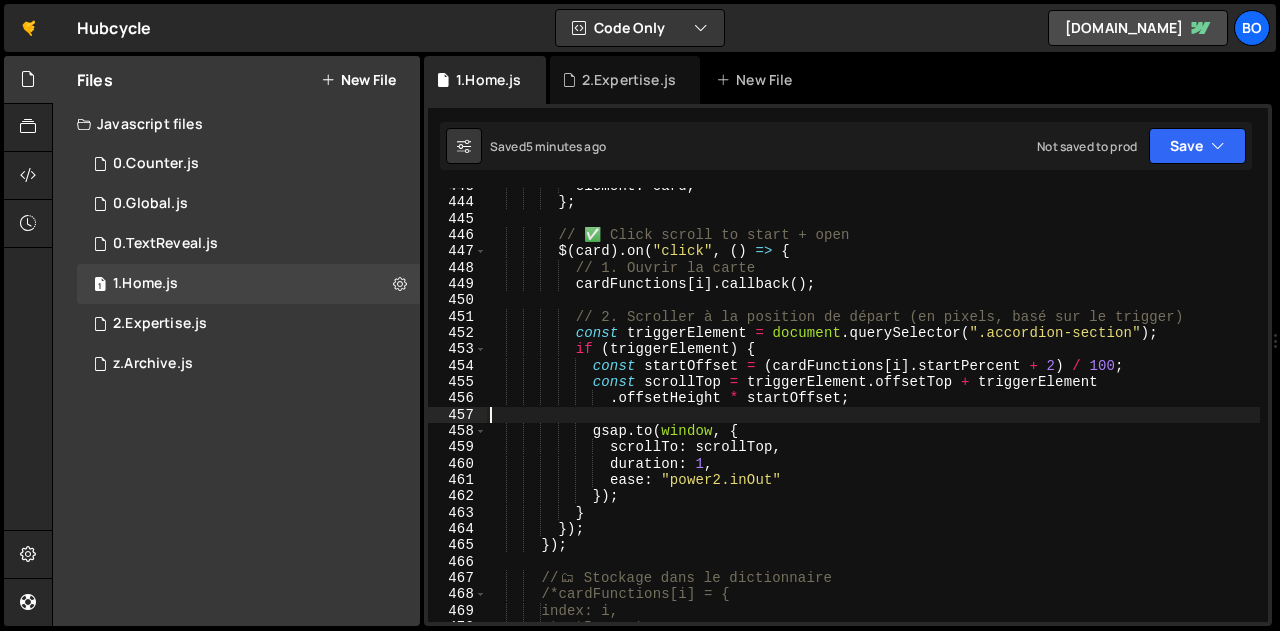 scroll, scrollTop: 0, scrollLeft: 0, axis: both 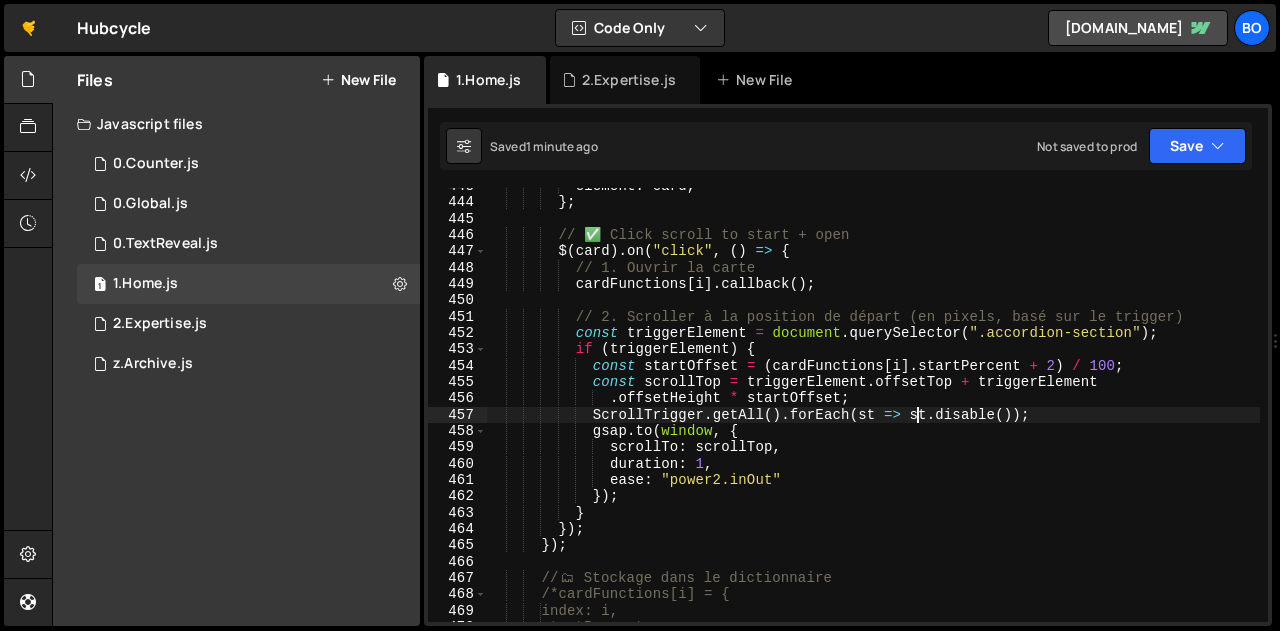 click on "element :   card ,             } ;             // ✅ Click scroll to start + open             $ ( card ) . on ( "click" ,   ( )   =>   {                // 1. Ouvrir la carte                cardFunctions [ i ] . callback ( ) ;                // 2. Scroller à la position de départ (en pixels, basé sur le trigger)                const   triggerElement   =   document . querySelector ( ".accordion-section" ) ;                if   ( triggerElement )   {                   const   startOffset   =   ( cardFunctions [ i ] . startPercent   +   2 )   /   100 ;                   const   scrollTop   =   triggerElement . offsetTop   +   triggerElement                      . offsetHeight   *   startOffset ;                   ScrollTrigger . getAll ( ) . [GEOGRAPHIC_DATA] ( st   =>   st . disable ( )) ;                   gsap . to ( window ,   {                      scrollTo :   scrollTop ,                      duration :   1 ,                      ease :   "power2.inOut"                   }) ;                }" at bounding box center [873, 411] 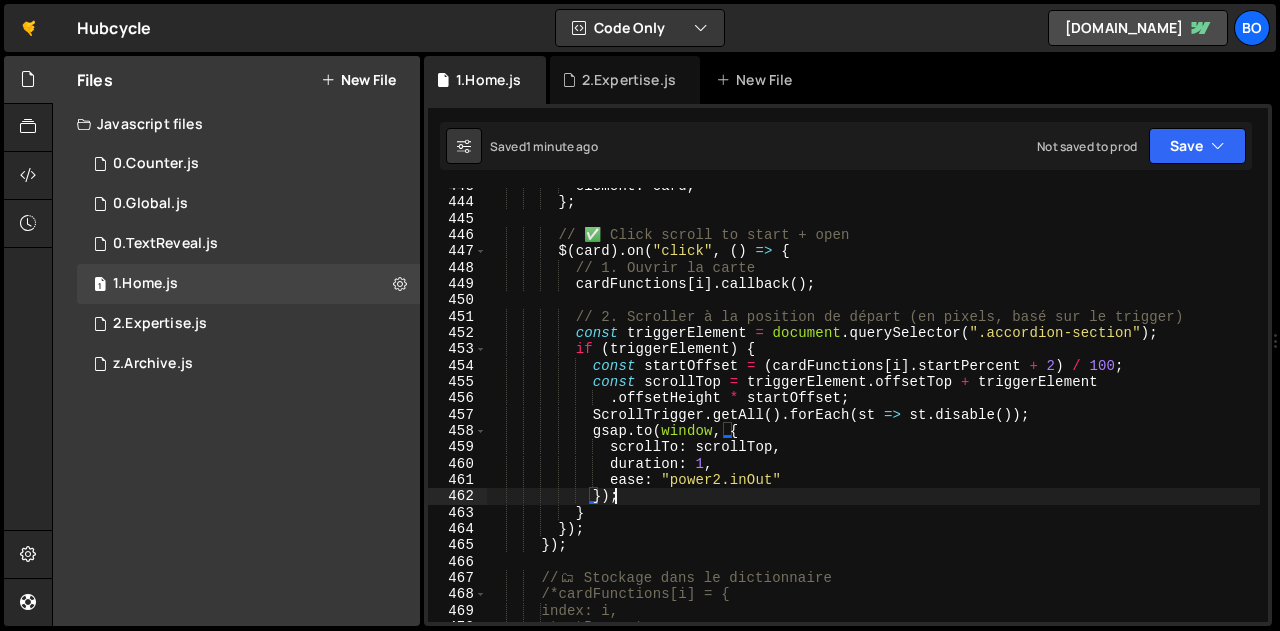 click on "element :   card ,             } ;             // ✅ Click scroll to start + open             $ ( card ) . on ( "click" ,   ( )   =>   {                // 1. Ouvrir la carte                cardFunctions [ i ] . callback ( ) ;                // 2. Scroller à la position de départ (en pixels, basé sur le trigger)                const   triggerElement   =   document . querySelector ( ".accordion-section" ) ;                if   ( triggerElement )   {                   const   startOffset   =   ( cardFunctions [ i ] . startPercent   +   2 )   /   100 ;                   const   scrollTop   =   triggerElement . offsetTop   +   triggerElement                      . offsetHeight   *   startOffset ;                   ScrollTrigger . getAll ( ) . [GEOGRAPHIC_DATA] ( st   =>   st . disable ( )) ;                   gsap . to ( window ,   {                      scrollTo :   scrollTop ,                      duration :   1 ,                      ease :   "power2.inOut"                   }) ;                }" at bounding box center (873, 411) 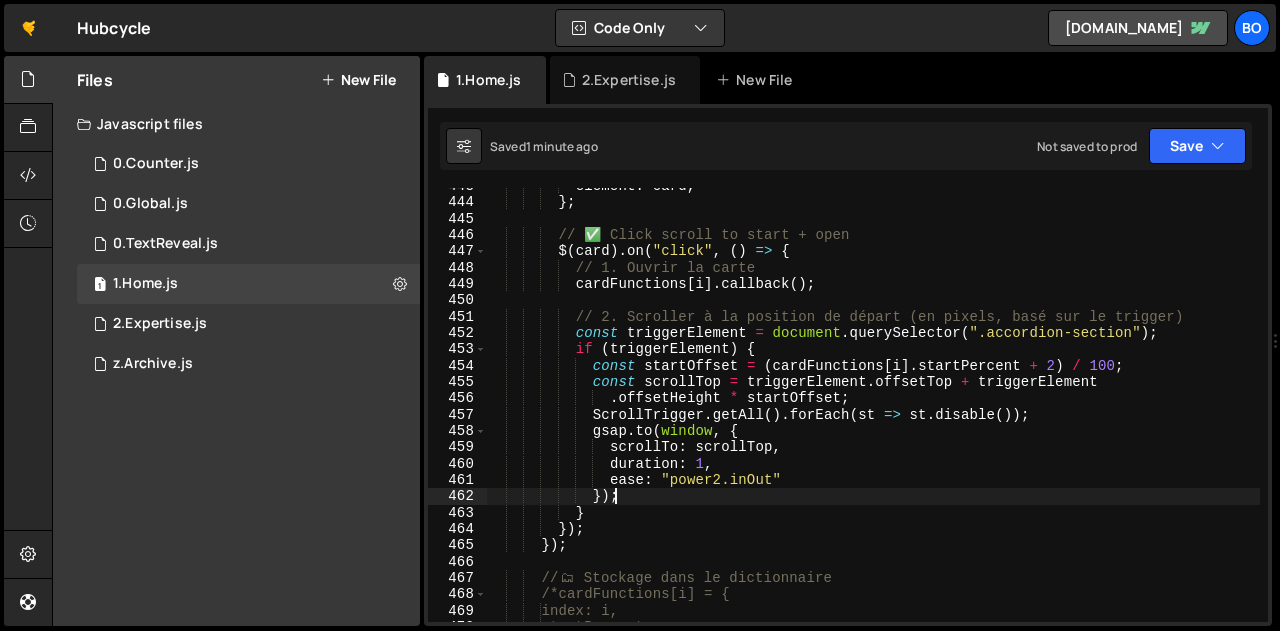 scroll, scrollTop: 0, scrollLeft: 6, axis: horizontal 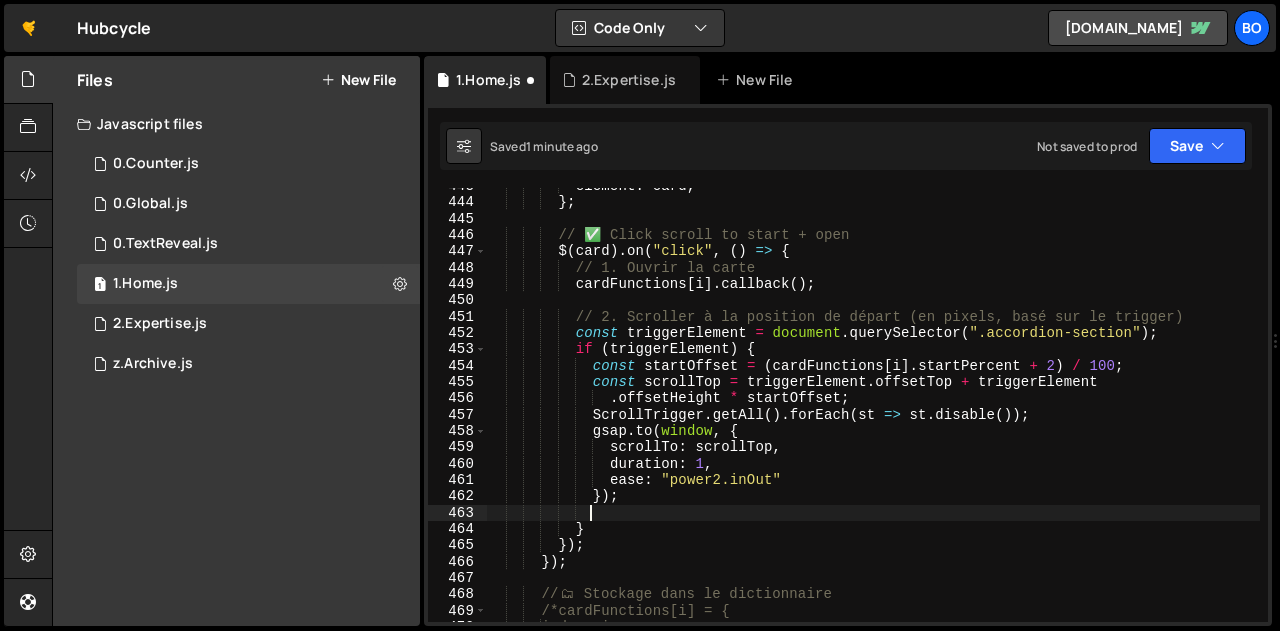 paste on "ScrollTrigger.getAll().forEach(st => st.enable());" 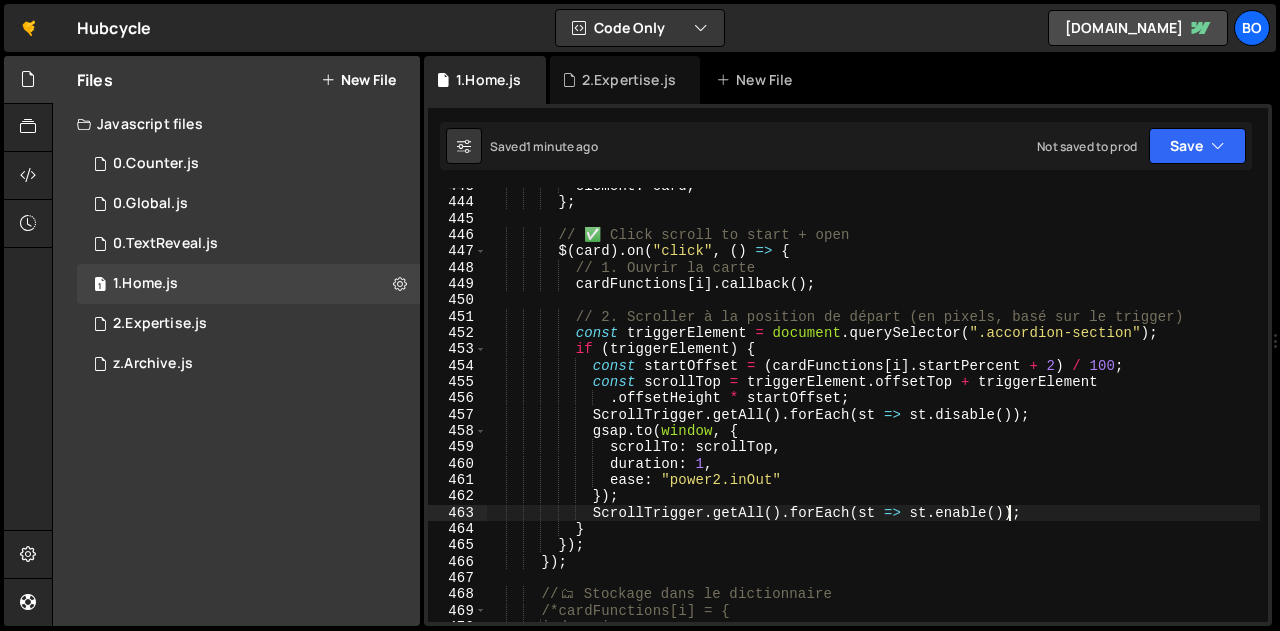 click on "element :   card ,             } ;             // ✅ Click scroll to start + open             $ ( card ) . on ( "click" ,   ( )   =>   {                // 1. Ouvrir la carte                cardFunctions [ i ] . callback ( ) ;                // 2. Scroller à la position de départ (en pixels, basé sur le trigger)                const   triggerElement   =   document . querySelector ( ".accordion-section" ) ;                if   ( triggerElement )   {                   const   startOffset   =   ( cardFunctions [ i ] . startPercent   +   2 )   /   100 ;                   const   scrollTop   =   triggerElement . offsetTop   +   triggerElement                      . offsetHeight   *   startOffset ;                   ScrollTrigger . getAll ( ) . [GEOGRAPHIC_DATA] ( st   =>   st . disable ( )) ;                   gsap . to ( window ,   {                      scrollTo :   scrollTop ,                      duration :   1 ,                      ease :   "power2.inOut"                   }) ;                   . (" at bounding box center [873, 411] 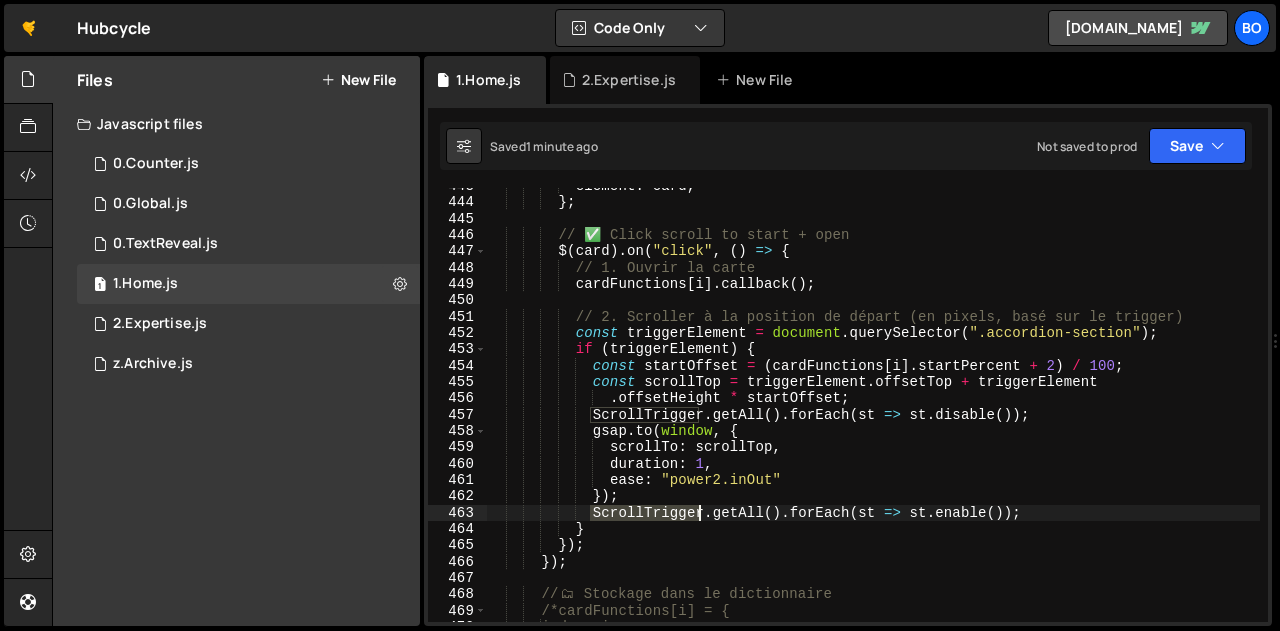 click on "element :   card ,             } ;             // ✅ Click scroll to start + open             $ ( card ) . on ( "click" ,   ( )   =>   {                // 1. Ouvrir la carte                cardFunctions [ i ] . callback ( ) ;                // 2. Scroller à la position de départ (en pixels, basé sur le trigger)                const   triggerElement   =   document . querySelector ( ".accordion-section" ) ;                if   ( triggerElement )   {                   const   startOffset   =   ( cardFunctions [ i ] . startPercent   +   2 )   /   100 ;                   const   scrollTop   =   triggerElement . offsetTop   +   triggerElement                      . offsetHeight   *   startOffset ;                   ScrollTrigger . getAll ( ) . [GEOGRAPHIC_DATA] ( st   =>   st . disable ( )) ;                   gsap . to ( window ,   {                      scrollTo :   scrollTop ,                      duration :   1 ,                      ease :   "power2.inOut"                   }) ;                   . (" at bounding box center (873, 411) 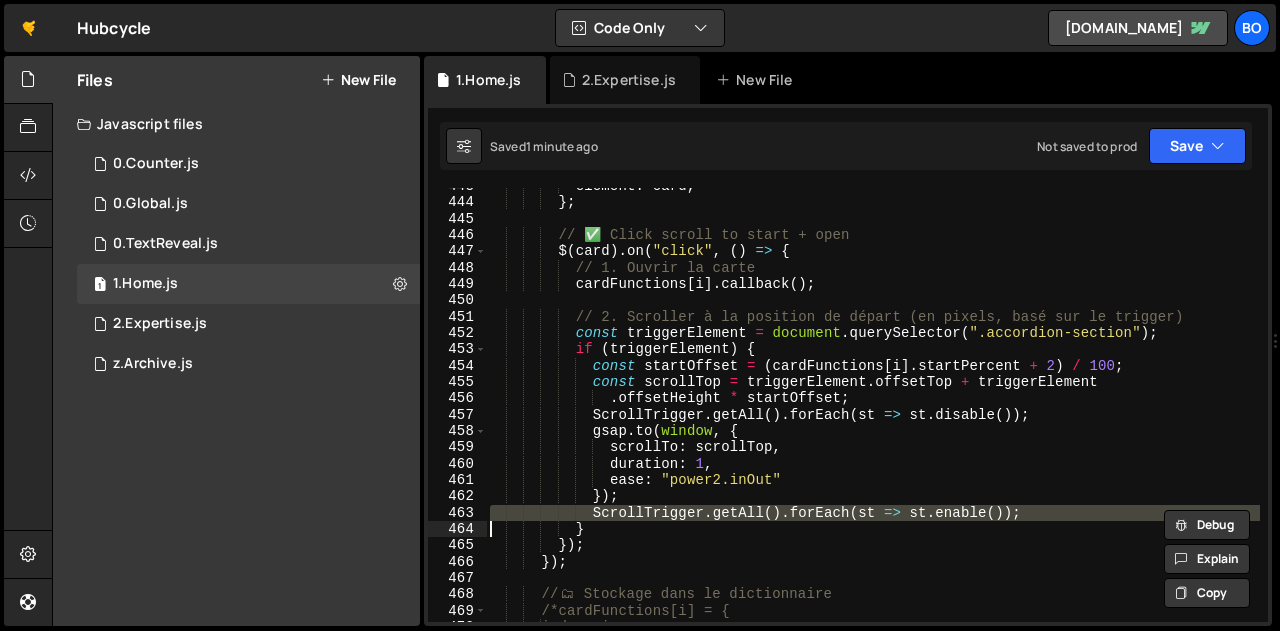 scroll, scrollTop: 0, scrollLeft: 5, axis: horizontal 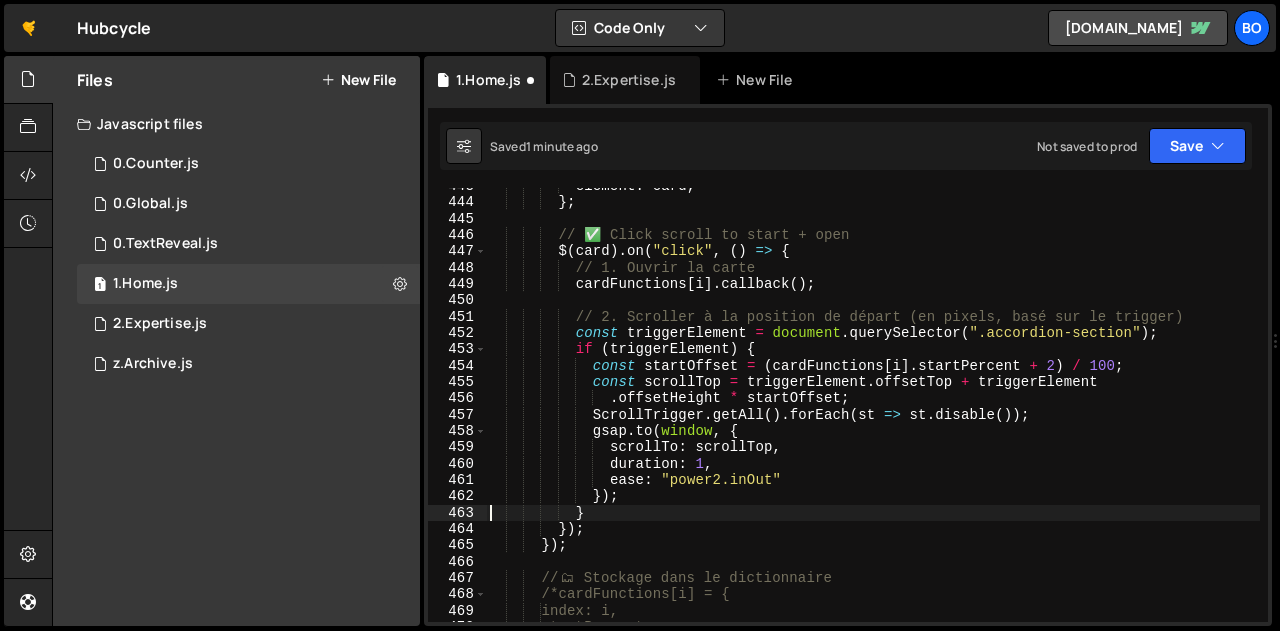 click on "element :   card ,             } ;             // ✅ Click scroll to start + open             $ ( card ) . on ( "click" ,   ( )   =>   {                // 1. Ouvrir la carte                cardFunctions [ i ] . callback ( ) ;                // 2. Scroller à la position de départ (en pixels, basé sur le trigger)                const   triggerElement   =   document . querySelector ( ".accordion-section" ) ;                if   ( triggerElement )   {                   const   startOffset   =   ( cardFunctions [ i ] . startPercent   +   2 )   /   100 ;                   const   scrollTop   =   triggerElement . offsetTop   +   triggerElement                      . offsetHeight   *   startOffset ;                   ScrollTrigger . getAll ( ) . [GEOGRAPHIC_DATA] ( st   =>   st . disable ( )) ;                   gsap . to ( window ,   {                      scrollTo :   scrollTop ,                      duration :   1 ,                      ease :   "power2.inOut"                   }) ;                }" at bounding box center (873, 411) 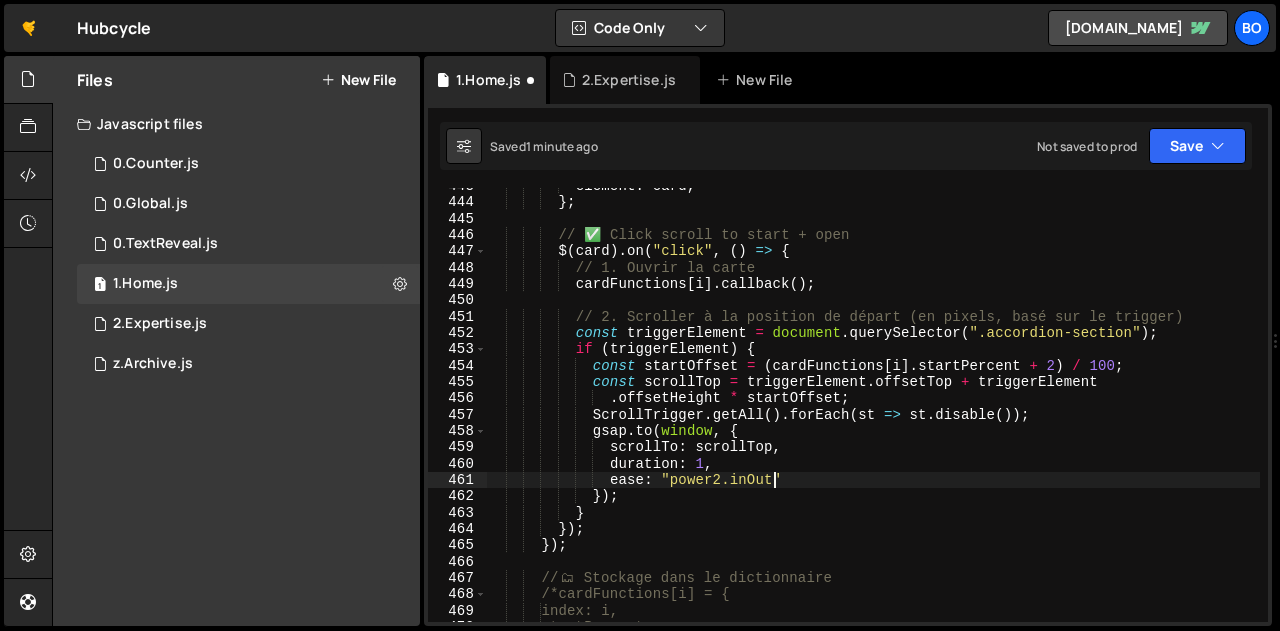 type on "ease: "power2.inOut"," 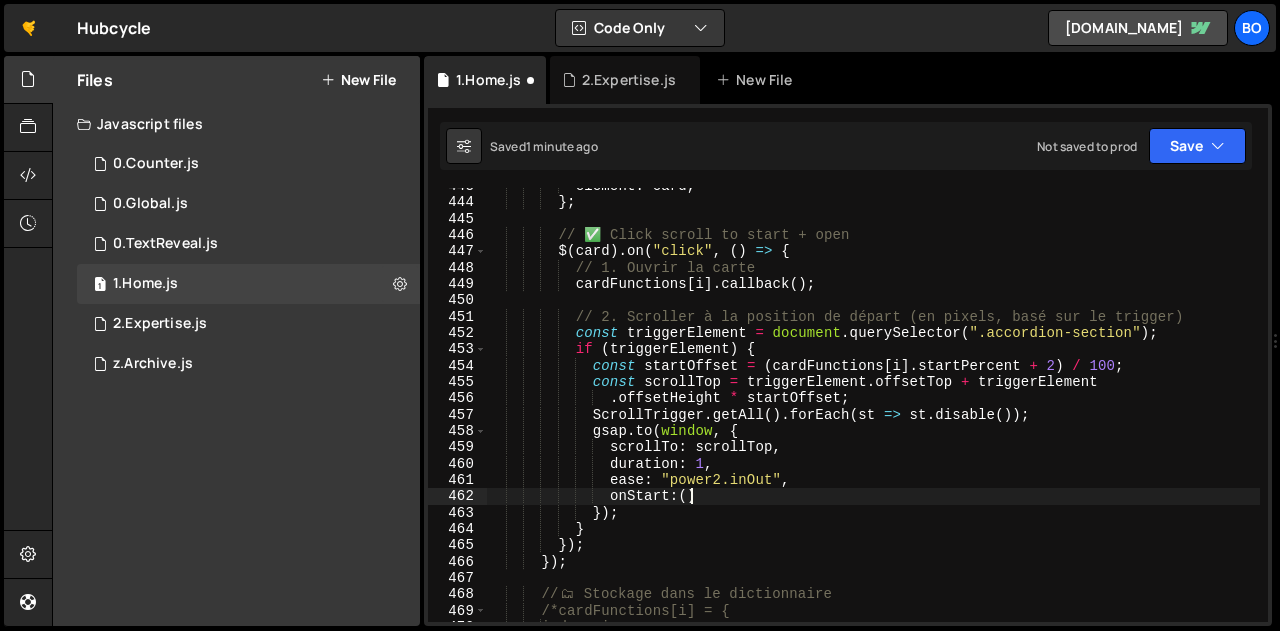 scroll, scrollTop: 0, scrollLeft: 13, axis: horizontal 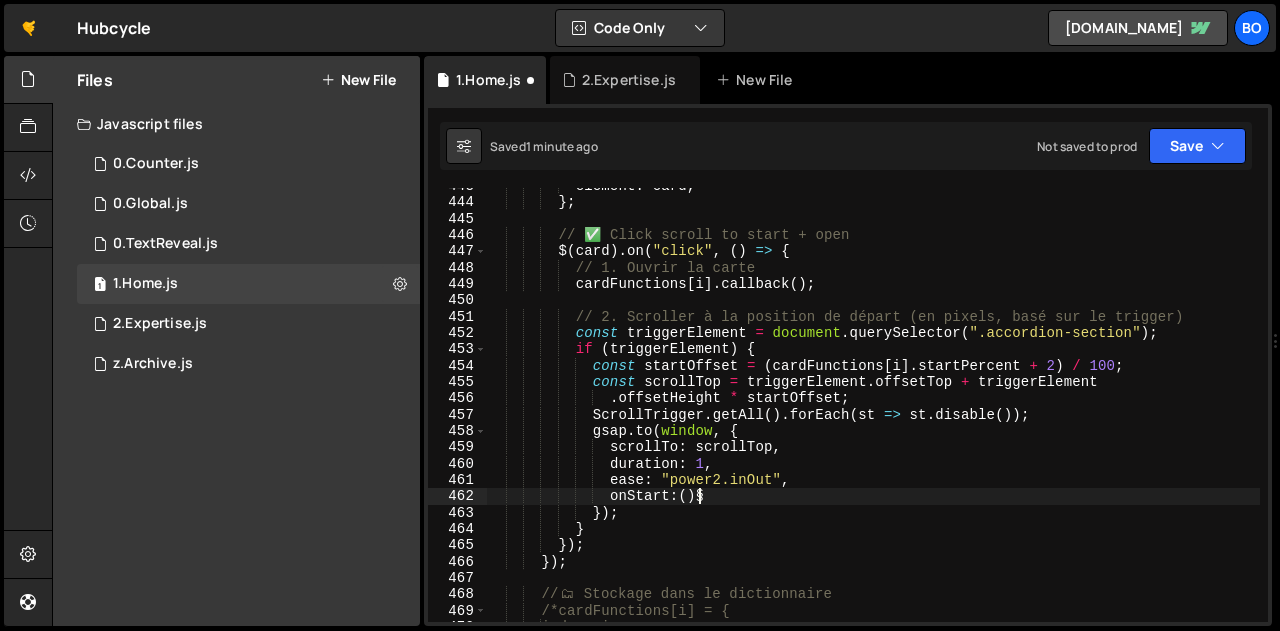 type on "onStart:()" 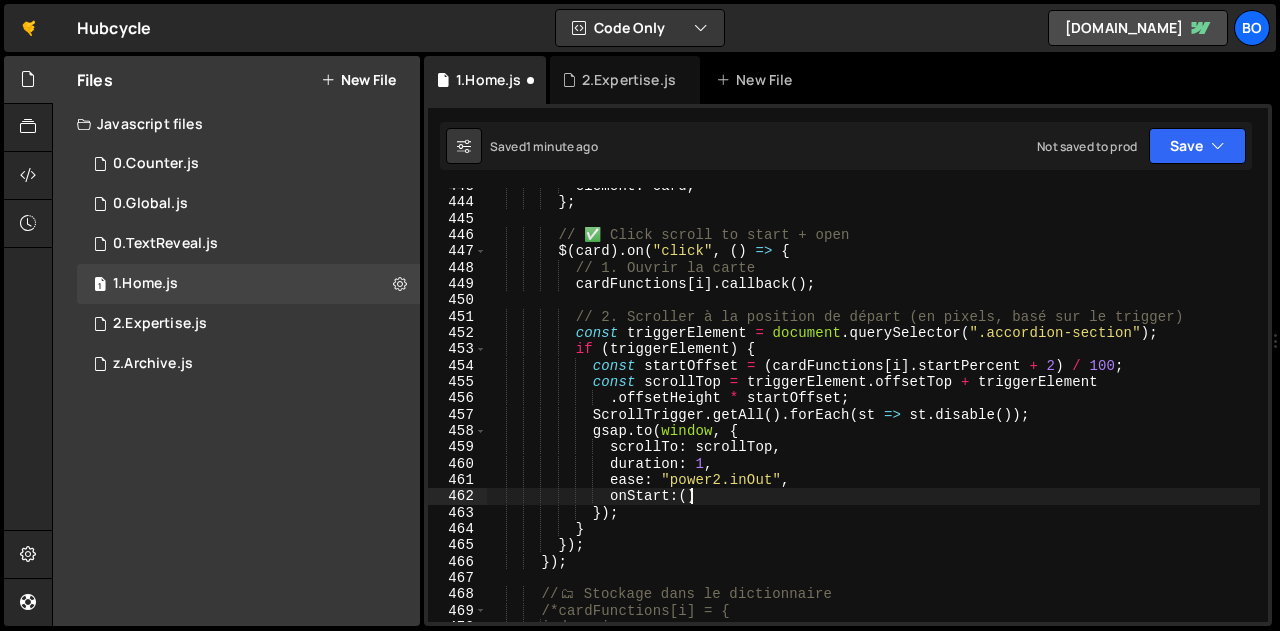 scroll, scrollTop: 0, scrollLeft: 13, axis: horizontal 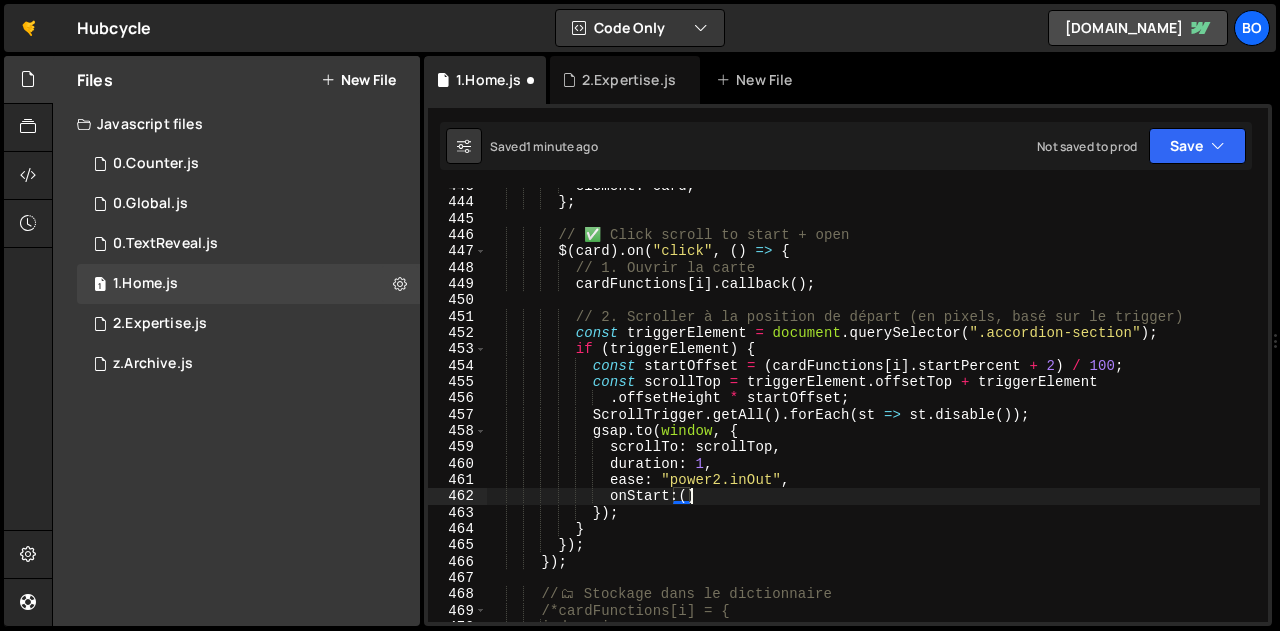 paste 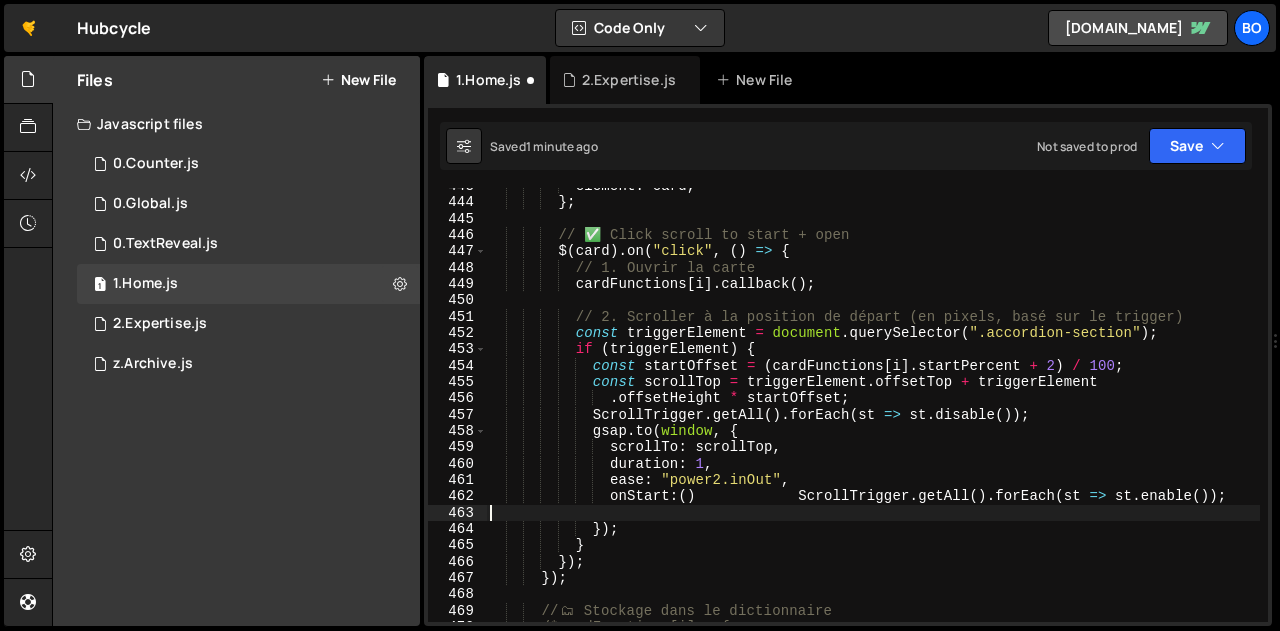 scroll, scrollTop: 0, scrollLeft: 0, axis: both 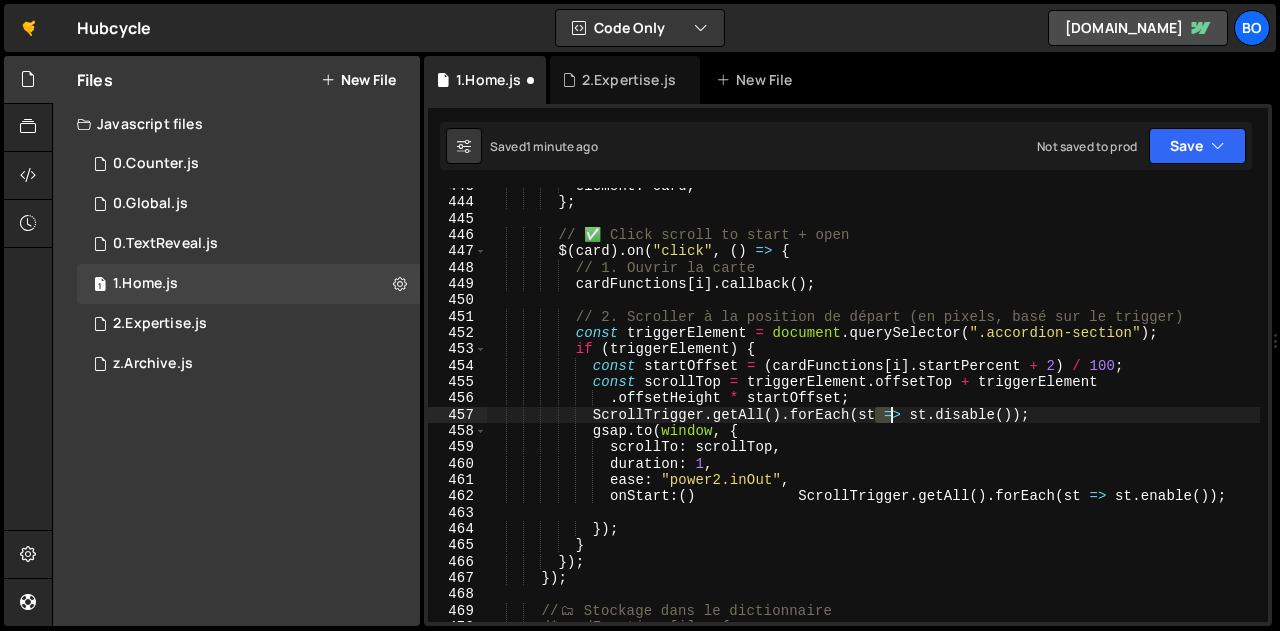 drag, startPoint x: 874, startPoint y: 415, endPoint x: 893, endPoint y: 414, distance: 19.026299 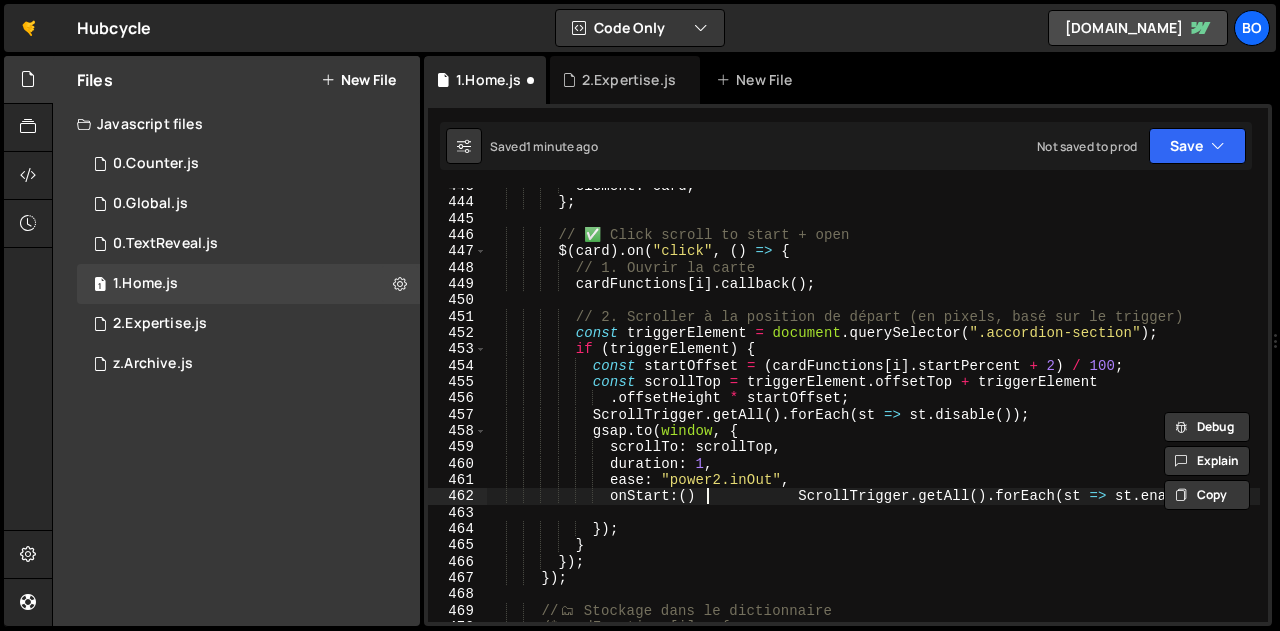 click on "element :   card ,             } ;             // ✅ Click scroll to start + open             $ ( card ) . on ( "click" ,   ( )   =>   {                // 1. Ouvrir la carte                cardFunctions [ i ] . callback ( ) ;                // 2. Scroller à la position de départ (en pixels, basé sur le trigger)                const   triggerElement   =   document . querySelector ( ".accordion-section" ) ;                if   ( triggerElement )   {                   const   startOffset   =   ( cardFunctions [ i ] . startPercent   +   2 )   /   100 ;                   const   scrollTop   =   triggerElement . offsetTop   +   triggerElement                      . offsetHeight   *   startOffset ;                   ScrollTrigger . getAll ( ) . [GEOGRAPHIC_DATA] ( st   =>   st . disable ( )) ;                   gsap . to ( window ,   {                      scrollTo :   scrollTop ,                      duration :   1 ,                      ease :   "power2.inOut" ,                      onStart : ( ) . getAll" at bounding box center [873, 411] 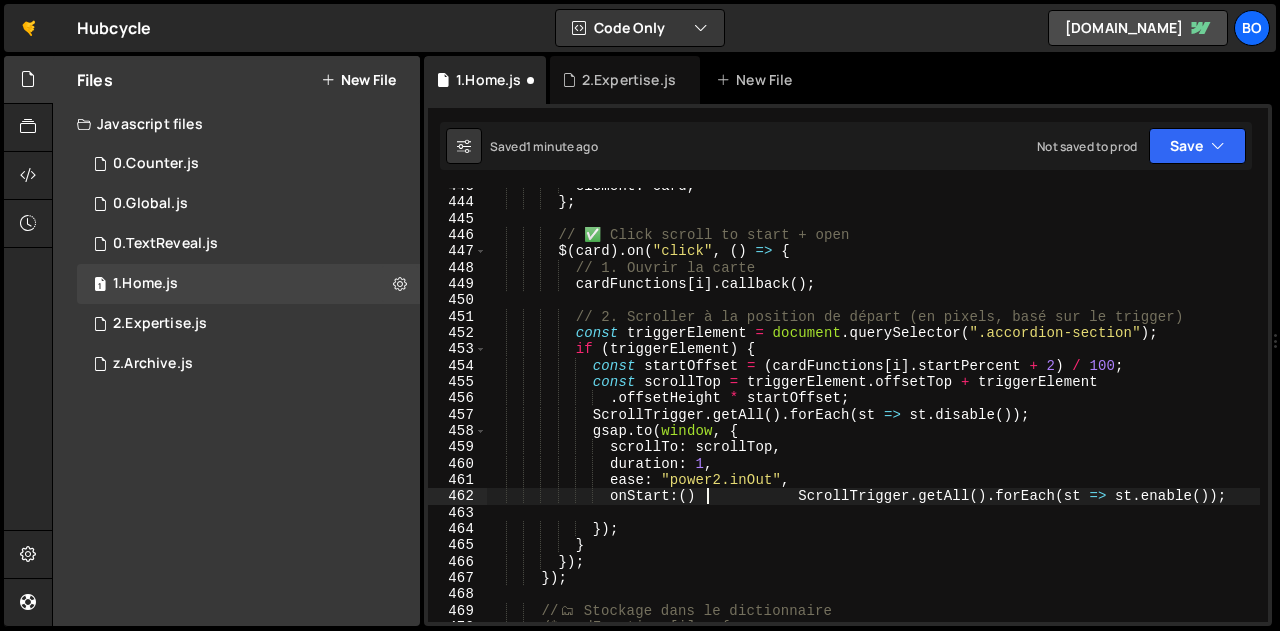 click on "element :   card ,             } ;             // ✅ Click scroll to start + open             $ ( card ) . on ( "click" ,   ( )   =>   {                // 1. Ouvrir la carte                cardFunctions [ i ] . callback ( ) ;                // 2. Scroller à la position de départ (en pixels, basé sur le trigger)                const   triggerElement   =   document . querySelector ( ".accordion-section" ) ;                if   ( triggerElement )   {                   const   startOffset   =   ( cardFunctions [ i ] . startPercent   +   2 )   /   100 ;                   const   scrollTop   =   triggerElement . offsetTop   +   triggerElement                      . offsetHeight   *   startOffset ;                   ScrollTrigger . getAll ( ) . [GEOGRAPHIC_DATA] ( st   =>   st . disable ( )) ;                   gsap . to ( window ,   {                      scrollTo :   scrollTop ,                      duration :   1 ,                      ease :   "power2.inOut" ,                      onStart : ( ) . getAll" at bounding box center [873, 411] 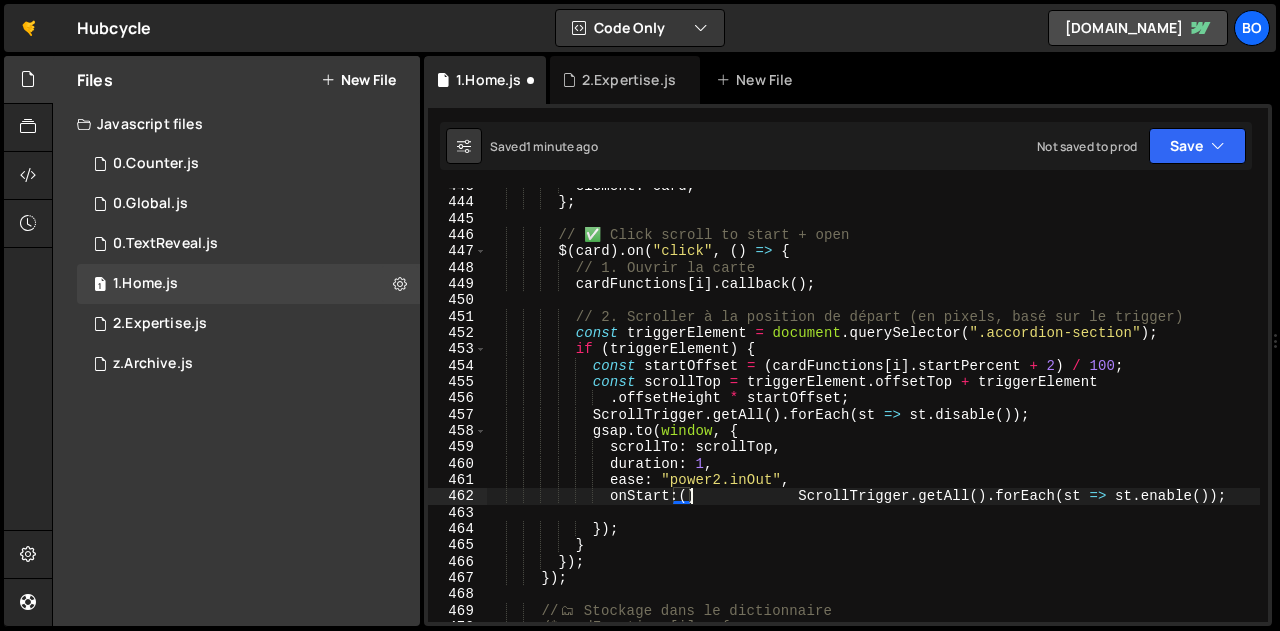 paste on "=>" 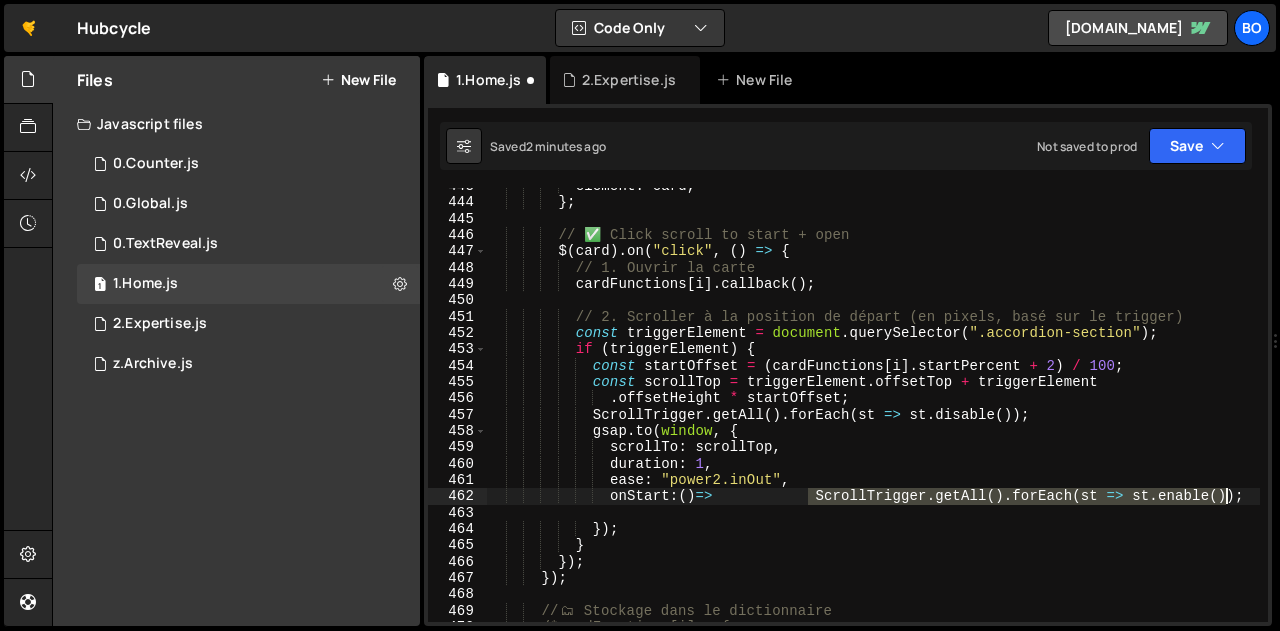 drag, startPoint x: 808, startPoint y: 497, endPoint x: 1224, endPoint y: 500, distance: 416.0108 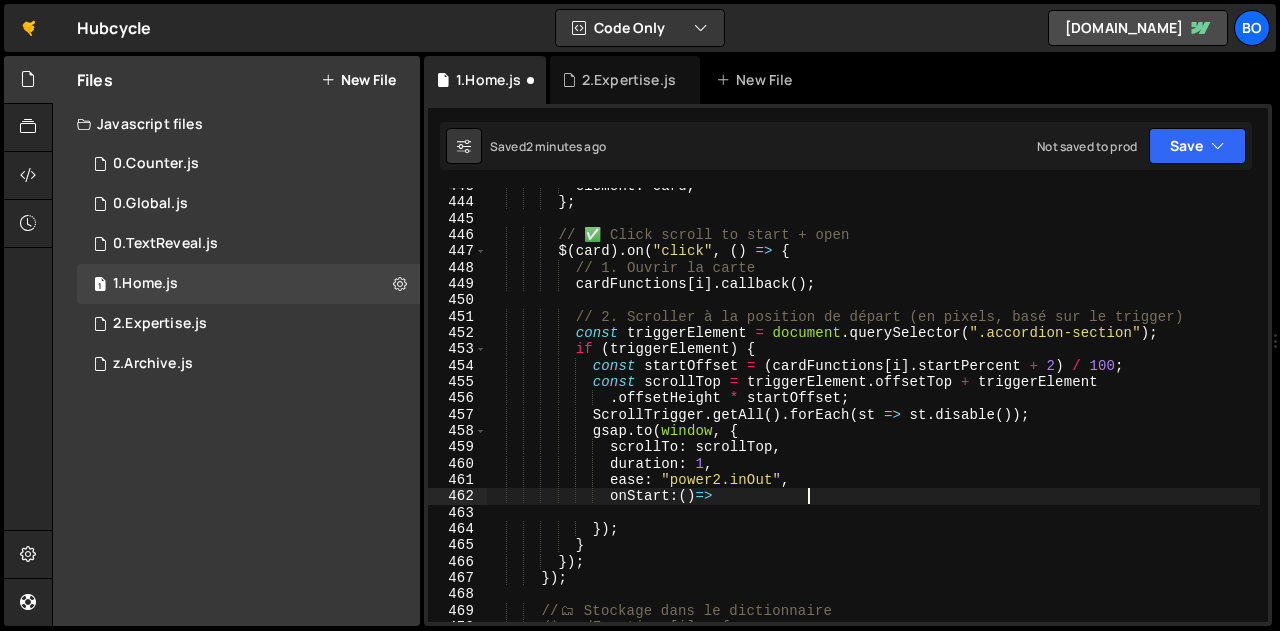 click on "element :   card ,             } ;             // ✅ Click scroll to start + open             $ ( card ) . on ( "click" ,   ( )   =>   {                // 1. Ouvrir la carte                cardFunctions [ i ] . callback ( ) ;                // 2. Scroller à la position de départ (en pixels, basé sur le trigger)                const   triggerElement   =   document . querySelector ( ".accordion-section" ) ;                if   ( triggerElement )   {                   const   startOffset   =   ( cardFunctions [ i ] . startPercent   +   2 )   /   100 ;                   const   scrollTop   =   triggerElement . offsetTop   +   triggerElement                      . offsetHeight   *   startOffset ;                   ScrollTrigger . getAll ( ) . [GEOGRAPHIC_DATA] ( st   =>   st . disable ( )) ;                   gsap . to ( window ,   {                      scrollTo :   scrollTop ,                      duration :   1 ,                      ease :   "power2.inOut" ,                      onStart : ( ) =>" at bounding box center (873, 411) 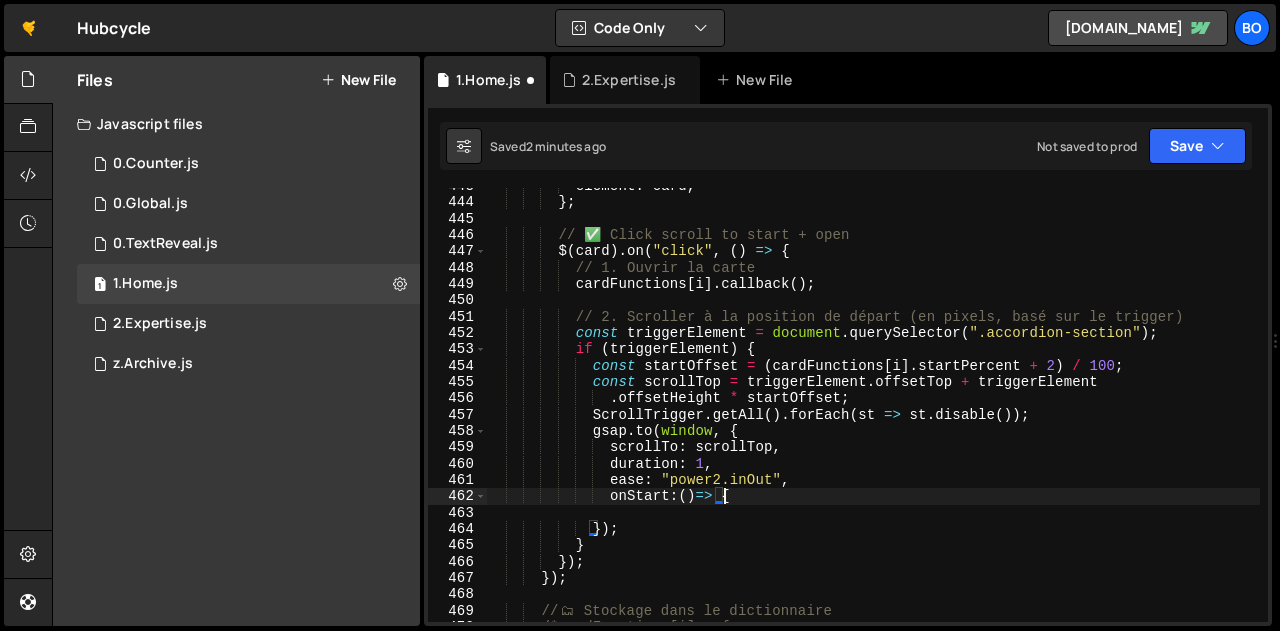 scroll, scrollTop: 0, scrollLeft: 16, axis: horizontal 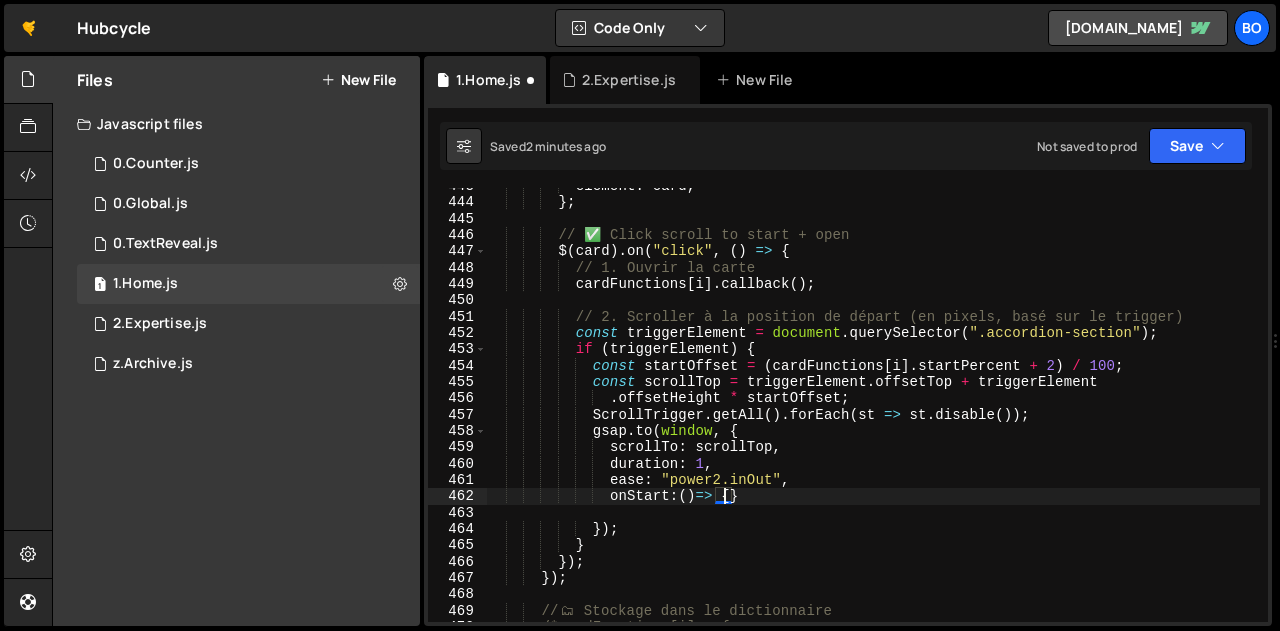 paste on "ScrollTrigger.getAll().forEach(st => st.enable());" 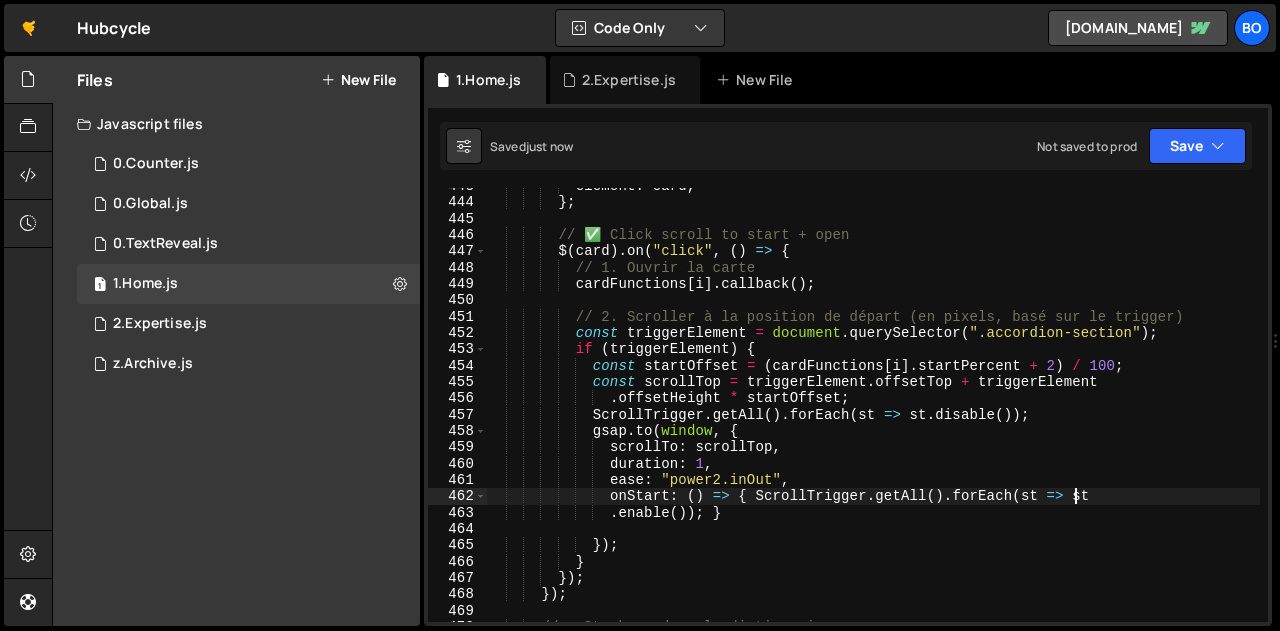 click on "element :   card ,             } ;             // ✅ Click scroll to start + open             $ ( card ) . on ( "click" ,   ( )   =>   {                // 1. Ouvrir la carte                cardFunctions [ i ] . callback ( ) ;                // 2. Scroller à la position de départ (en pixels, basé sur le trigger)                const   triggerElement   =   document . querySelector ( ".accordion-section" ) ;                if   ( triggerElement )   {                   const   startOffset   =   ( cardFunctions [ i ] . startPercent   +   2 )   /   100 ;                   const   scrollTop   =   triggerElement . offsetTop   +   triggerElement                      . offsetHeight   *   startOffset ;                   ScrollTrigger . getAll ( ) . [GEOGRAPHIC_DATA] ( st   =>   st . disable ( )) ;                   gsap . to ( window ,   {                      scrollTo :   scrollTop ,                      duration :   1 ,                      ease :   "power2.inOut" ,                      onStart :   ( )   =>" at bounding box center (873, 411) 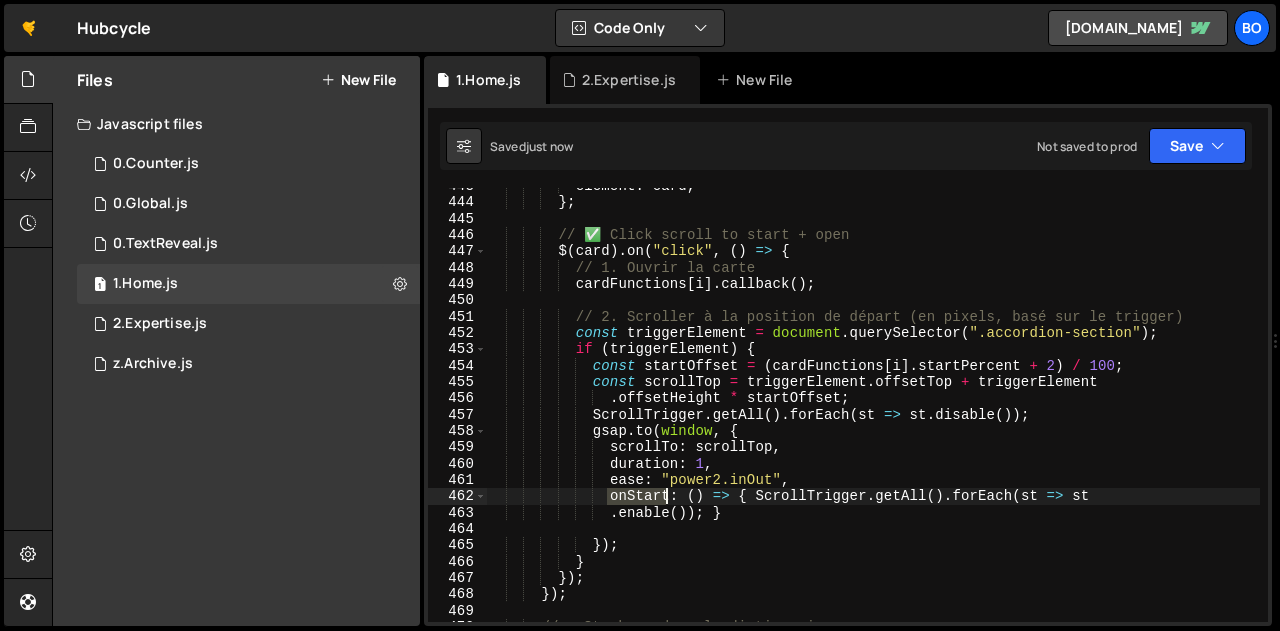 click on "element :   card ,             } ;             // ✅ Click scroll to start + open             $ ( card ) . on ( "click" ,   ( )   =>   {                // 1. Ouvrir la carte                cardFunctions [ i ] . callback ( ) ;                // 2. Scroller à la position de départ (en pixels, basé sur le trigger)                const   triggerElement   =   document . querySelector ( ".accordion-section" ) ;                if   ( triggerElement )   {                   const   startOffset   =   ( cardFunctions [ i ] . startPercent   +   2 )   /   100 ;                   const   scrollTop   =   triggerElement . offsetTop   +   triggerElement                      . offsetHeight   *   startOffset ;                   ScrollTrigger . getAll ( ) . [GEOGRAPHIC_DATA] ( st   =>   st . disable ( )) ;                   gsap . to ( window ,   {                      scrollTo :   scrollTop ,                      duration :   1 ,                      ease :   "power2.inOut" ,                      onStart :   ( )   =>" at bounding box center [873, 411] 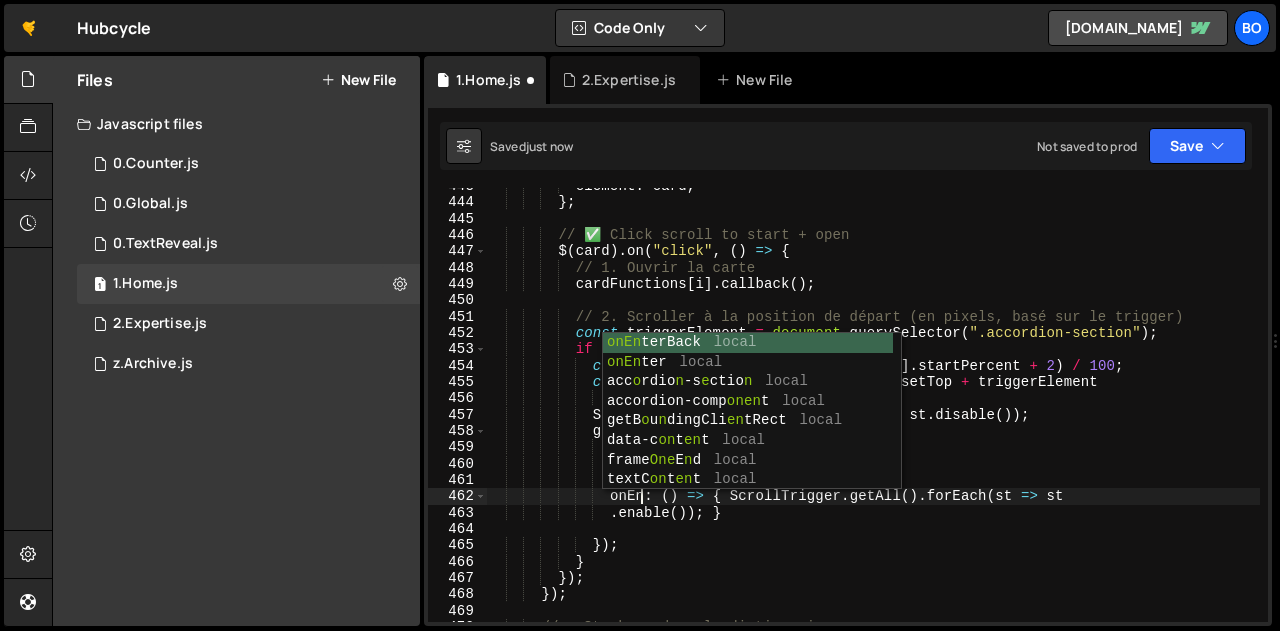 scroll, scrollTop: 0, scrollLeft: 10, axis: horizontal 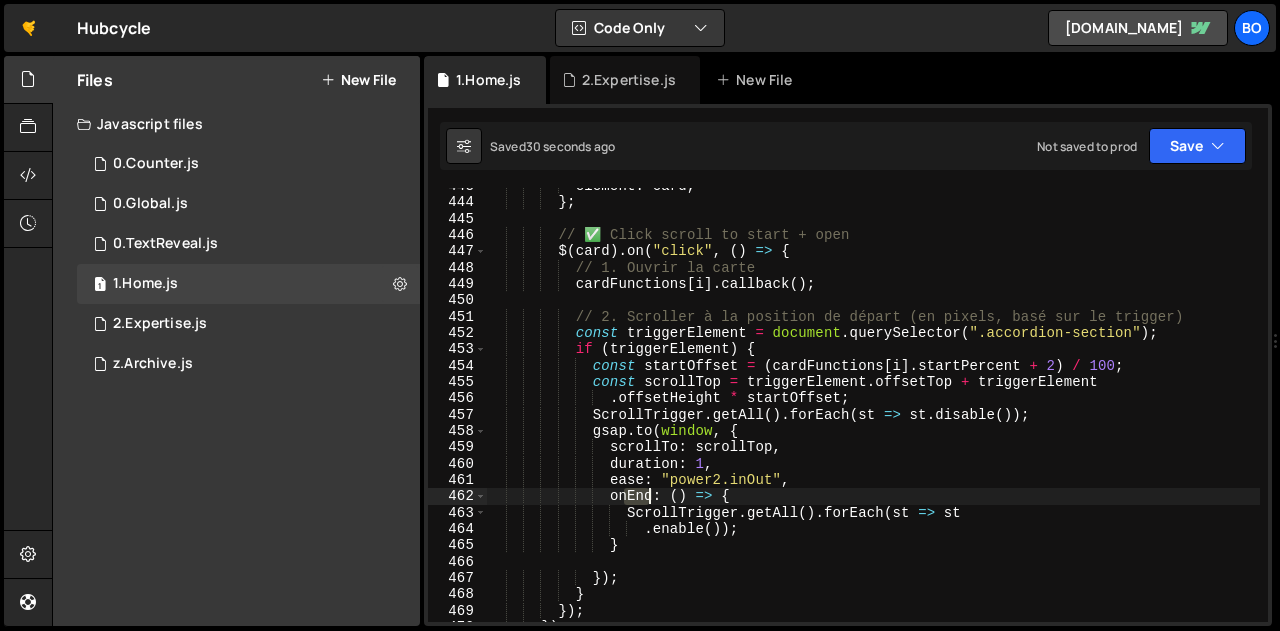 drag, startPoint x: 625, startPoint y: 495, endPoint x: 648, endPoint y: 496, distance: 23.021729 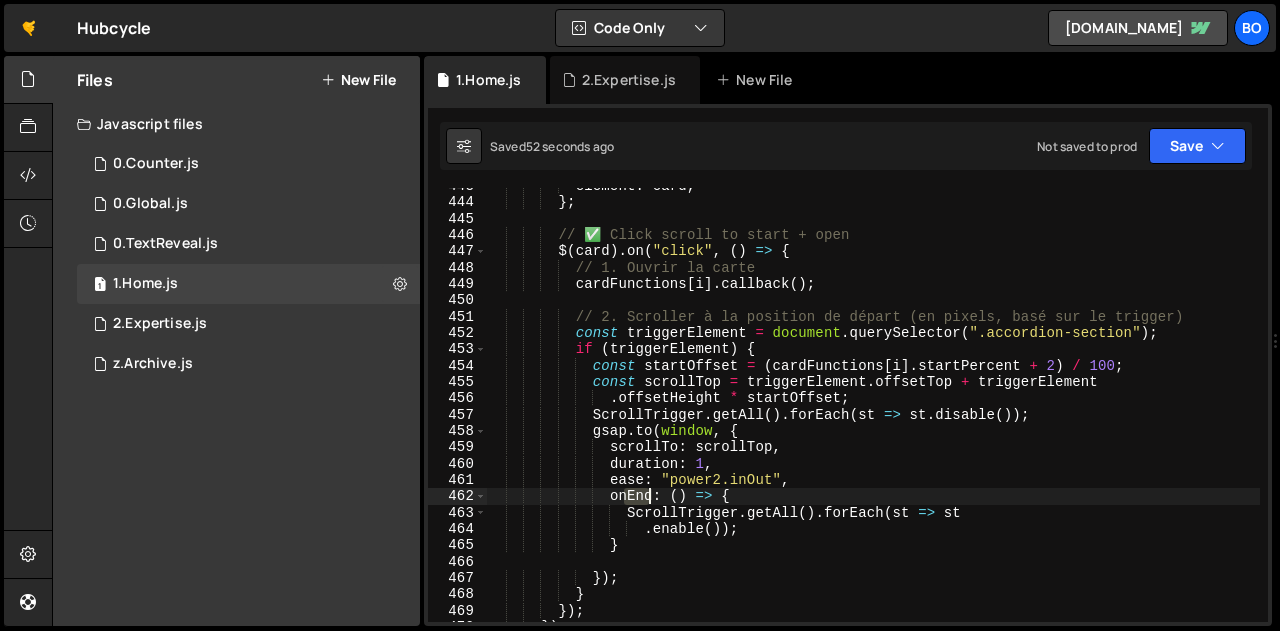 drag, startPoint x: 624, startPoint y: 497, endPoint x: 648, endPoint y: 499, distance: 24.083189 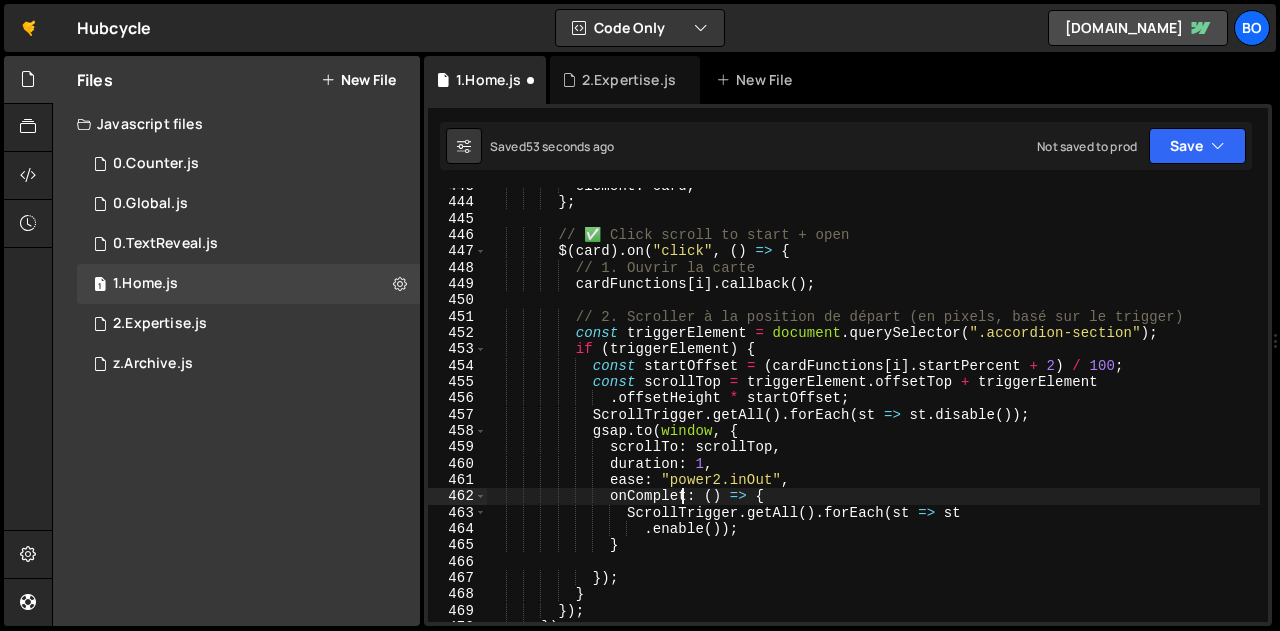 scroll, scrollTop: 0, scrollLeft: 13, axis: horizontal 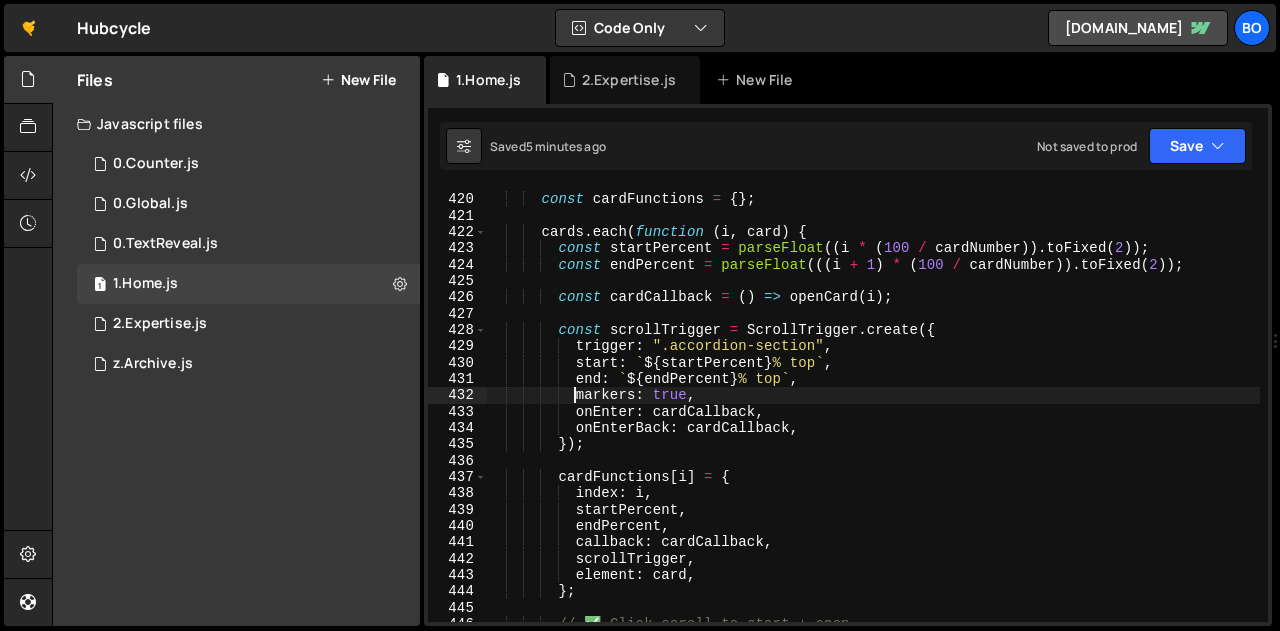 click on "const   cardFunctions   =   { } ;          cards . each ( function   ( i ,   card )   {             const   startPercent   =   parseFloat (( i   *   ( 100   /   cardNumber )) . toFixed ( 2 )) ;             const   endPercent   =   parseFloat ((( i   +   1 )   *   ( 100   /   cardNumber )) . toFixed ( 2 )) ;             const   cardCallback   =   ( )   =>   openCard ( i ) ;             const   scrollTrigger   =   ScrollTrigger . create ({                trigger :   ".accordion-section" ,                start :   ` ${ startPercent } % top ` ,                end :   ` ${ endPercent } % top ` ,                markers :   true ,                onEnter :   cardCallback ,                onEnterBack :   cardCallback ,             }) ;             cardFunctions [ i ]   =   {                index :   i ,                startPercent ,                endPercent ,                callback :   cardCallback ,                scrollTrigger ,                element :   card ,             } ;" at bounding box center [873, 408] 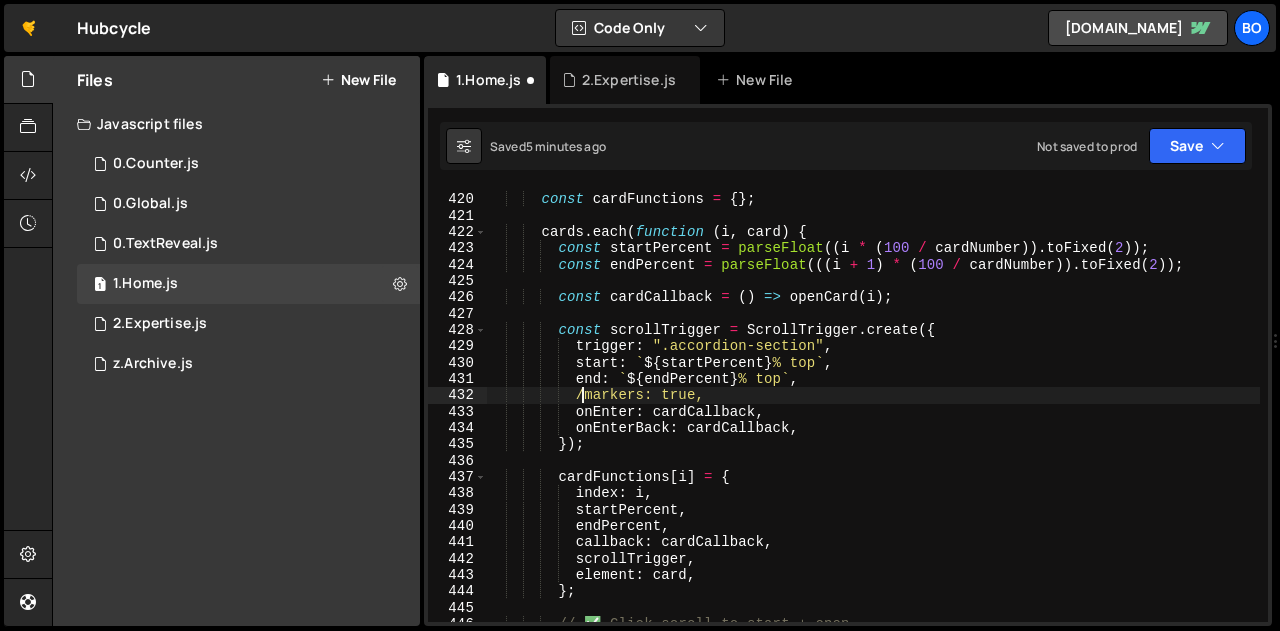 scroll, scrollTop: 0, scrollLeft: 7, axis: horizontal 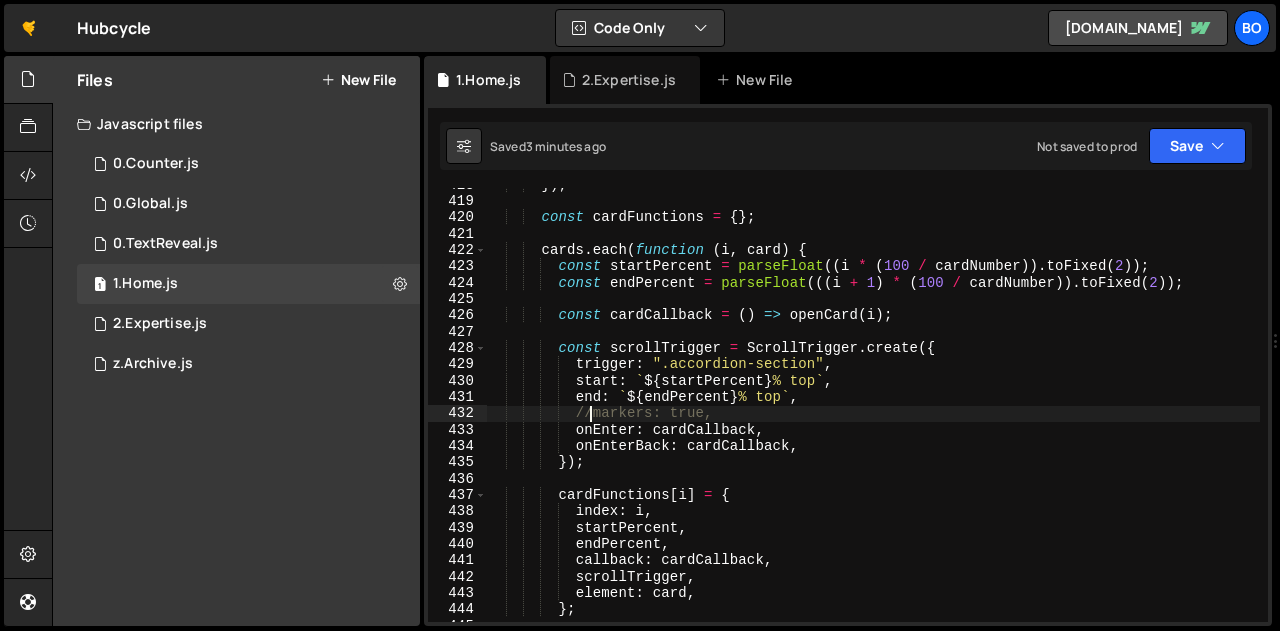 click on "}) ;          const   cardFunctions   =   { } ;          cards . each ( function   ( i ,   card )   {             const   startPercent   =   parseFloat (( i   *   ( 100   /   cardNumber )) . toFixed ( 2 )) ;             const   endPercent   =   parseFloat ((( i   +   1 )   *   ( 100   /   cardNumber )) . toFixed ( 2 )) ;             const   cardCallback   =   ( )   =>   openCard ( i ) ;             const   scrollTrigger   =   ScrollTrigger . create ({                trigger :   ".accordion-section" ,                start :   ` ${ startPercent } % top ` ,                end :   ` ${ endPercent } % top ` ,                //markers: true,                onEnter :   cardCallback ,                onEnterBack :   cardCallback ,             }) ;             cardFunctions [ i ]   =   {                index :   i ,                startPercent ,                endPercent ,                callback :   cardCallback ,                scrollTrigger ,                element :   card ,             } ;" at bounding box center [873, 410] 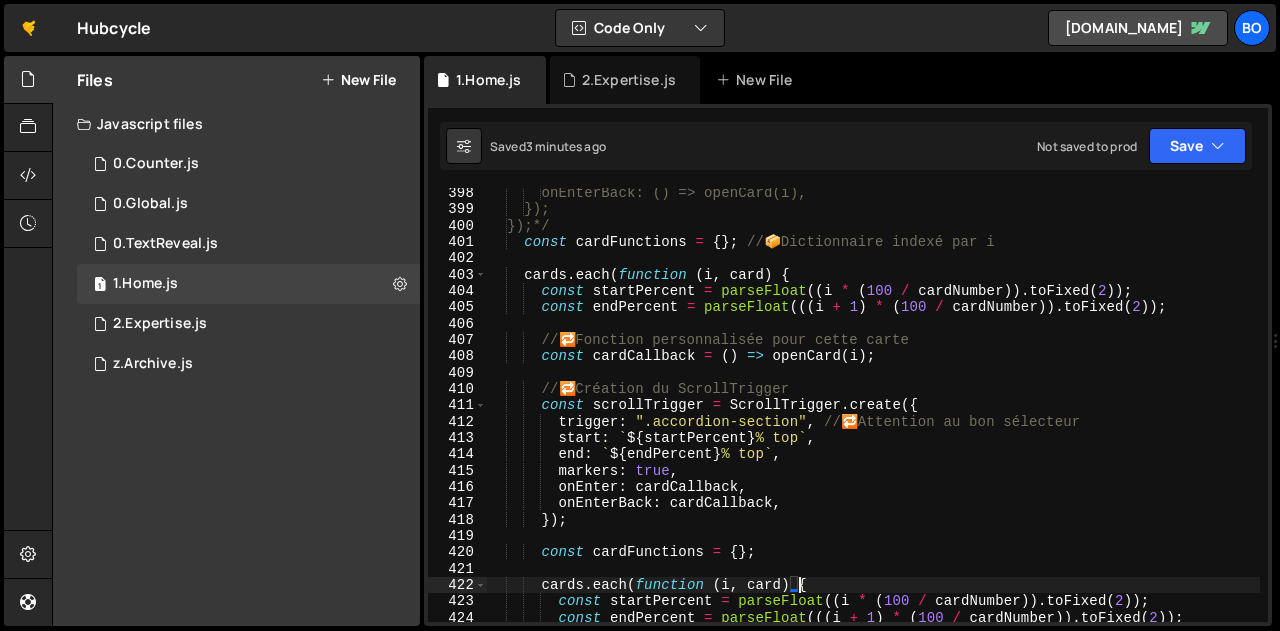 scroll, scrollTop: 6519, scrollLeft: 0, axis: vertical 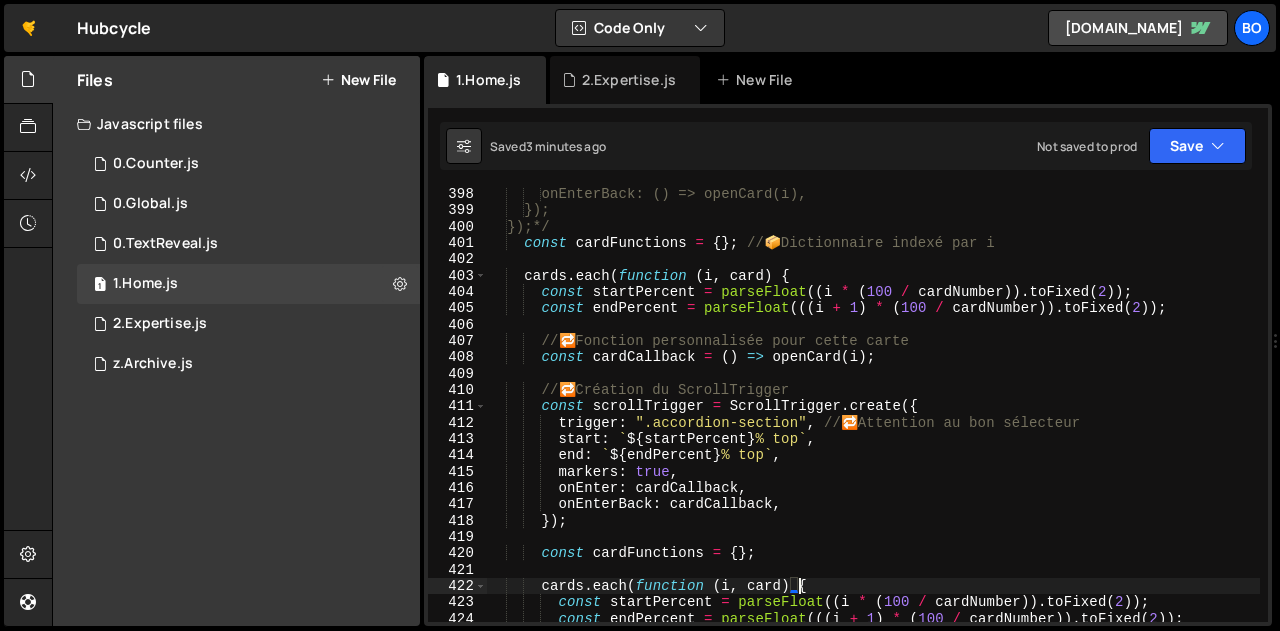 click on "onEnterBack: () => openCard(i),         });      });*/       const   cardFunctions   =   { } ;   //  📦  Dictionnaire indexé par i       cards . each ( function   ( i ,   card )   {          const   startPercent   =   parseFloat (( i   *   ( 100   /   cardNumber )) . toFixed ( 2 )) ;          const   endPercent   =   parseFloat ((( i   +   1 )   *   ( 100   /   cardNumber )) . toFixed ( 2 )) ;          //  🔁  Fonction personnalisée pour cette carte          const   cardCallback   =   ( )   =>   openCard ( i ) ;          //  🔁  Création du ScrollTrigger          const   scrollTrigger   =   ScrollTrigger . create ({             trigger :   ".accordion-section" ,   //  🔁  Attention au bon sélecteur             start :   ` ${ startPercent } % top ` ,             end :   ` ${ endPercent } % top ` ,             markers :   true ,             onEnter :   cardCallback ,             onEnterBack :   cardCallback ,          }) ;          const   cardFunctions   =   { } ;          cards . each (" at bounding box center [873, 419] 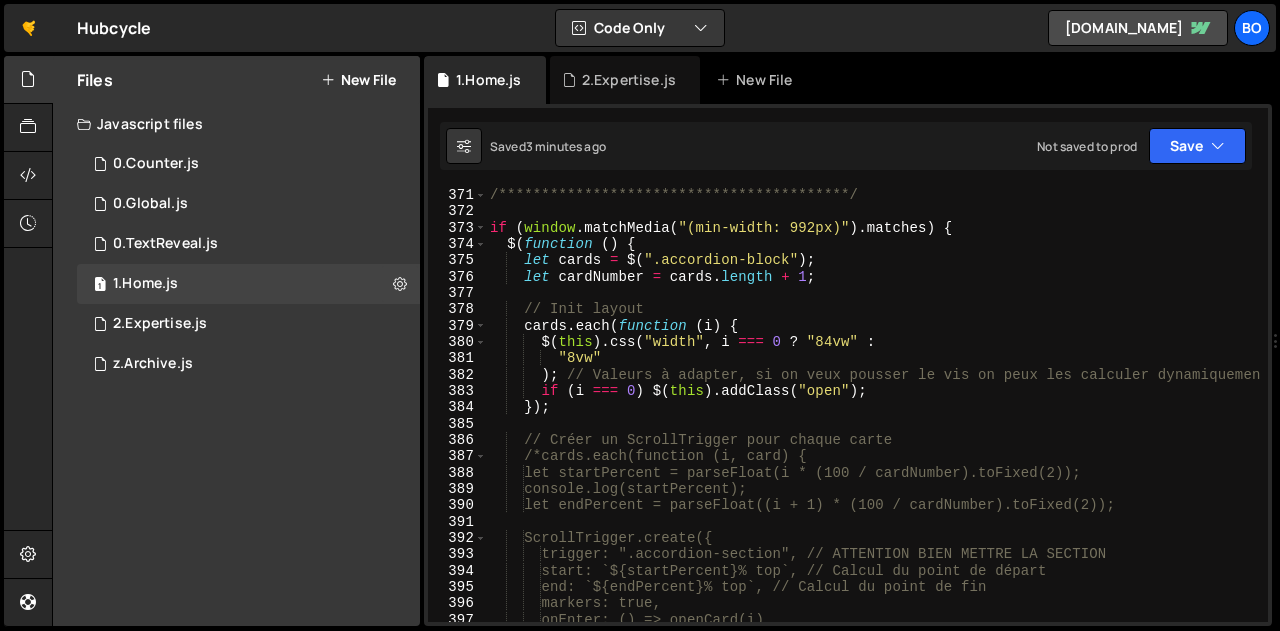 scroll, scrollTop: 6076, scrollLeft: 0, axis: vertical 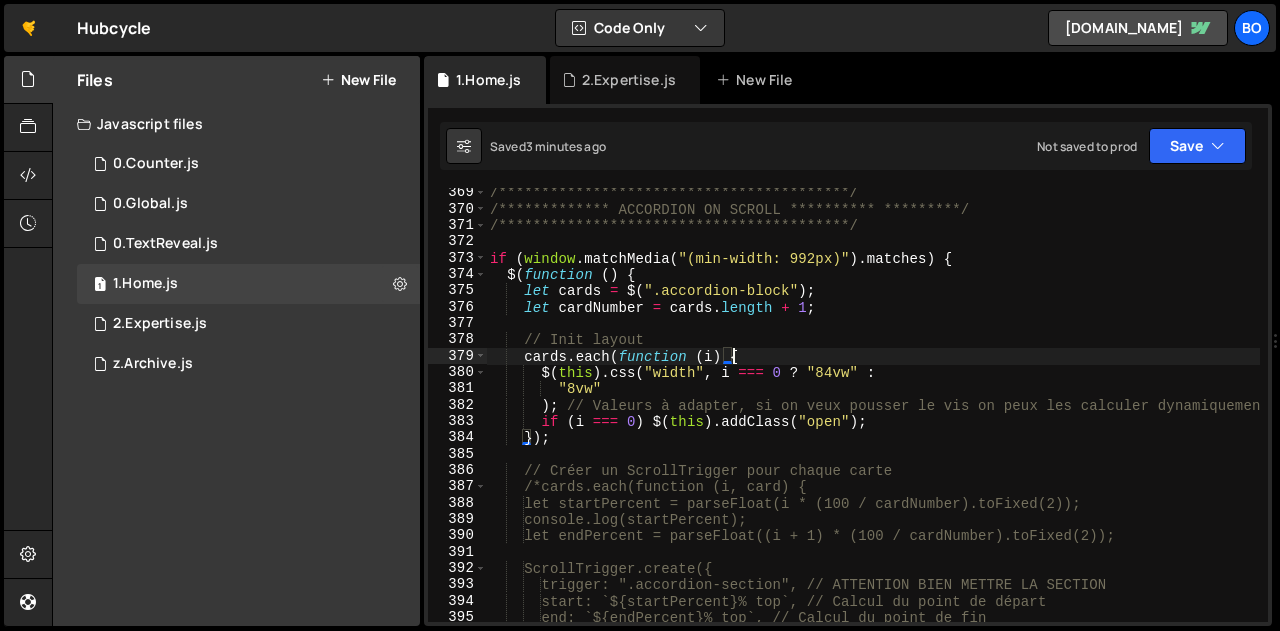 click on "**********" at bounding box center (873, 418) 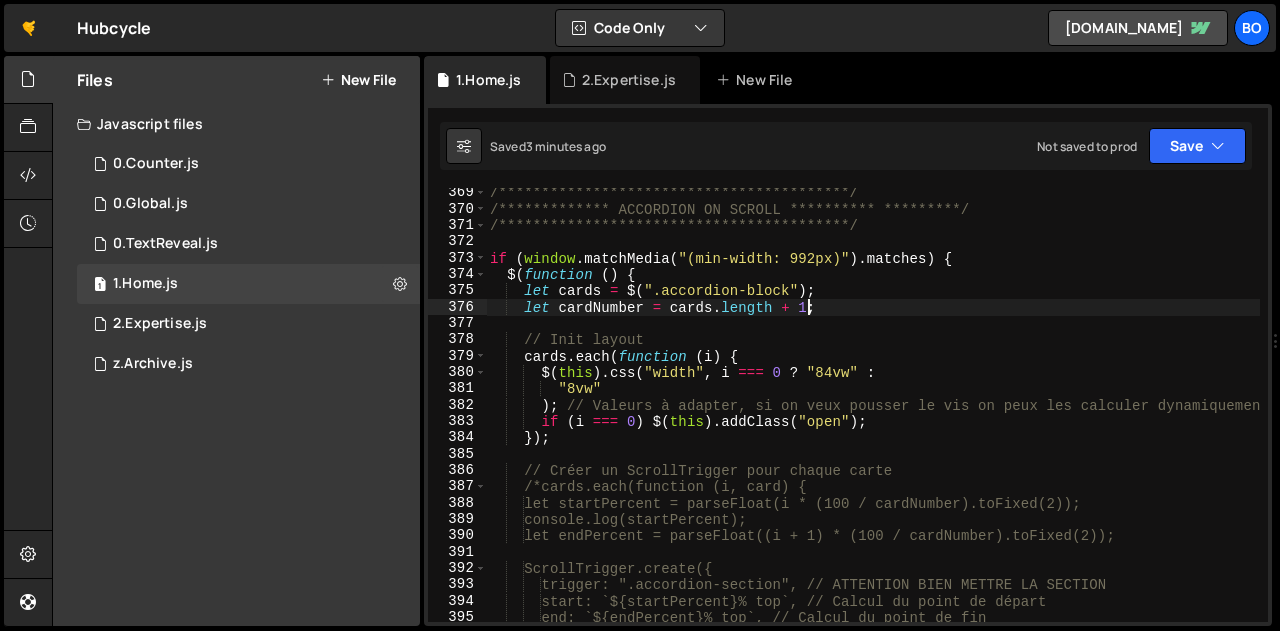 scroll, scrollTop: 0, scrollLeft: 1, axis: horizontal 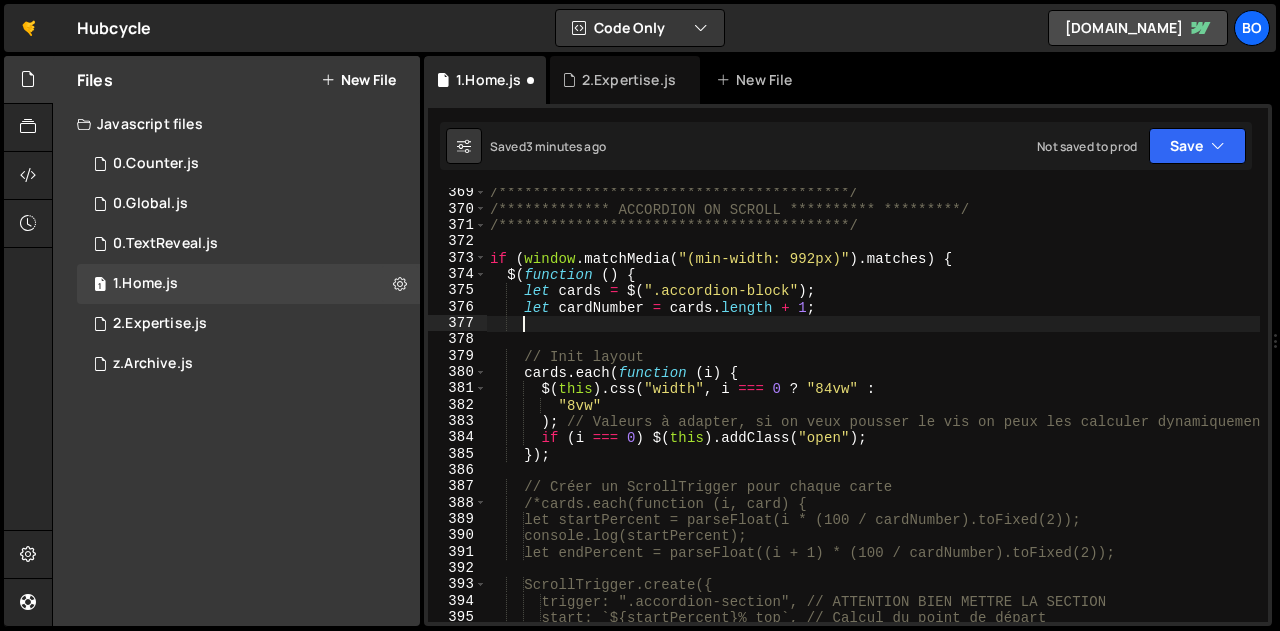 paste 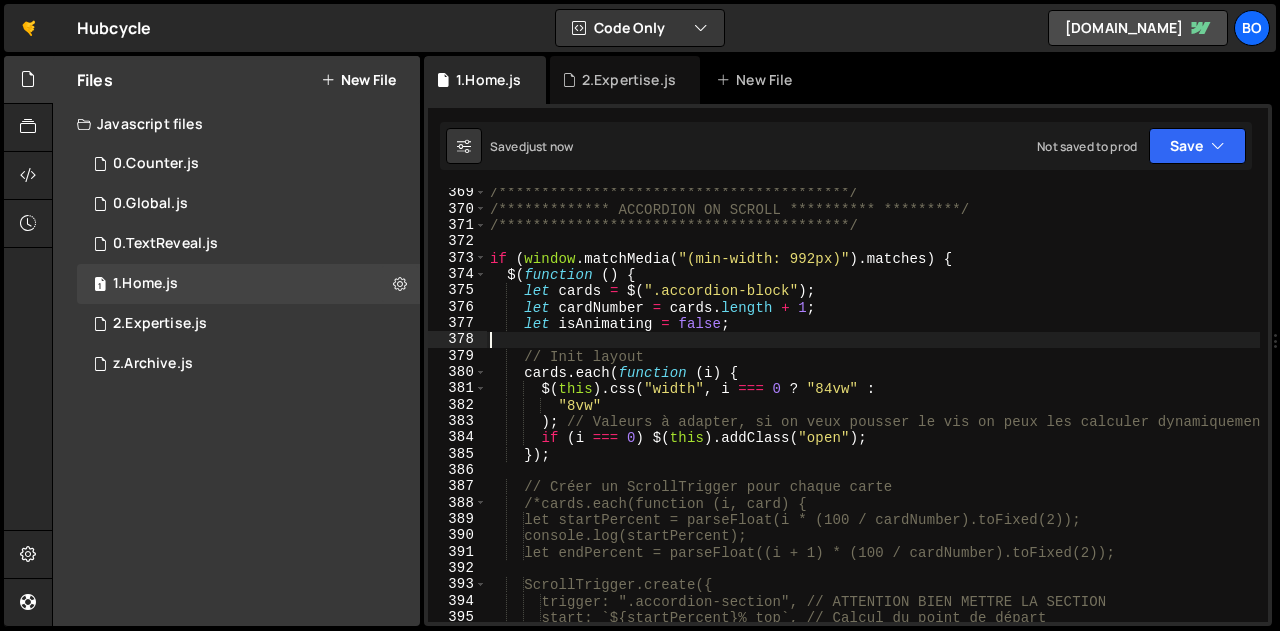 click on "**********" at bounding box center (873, 418) 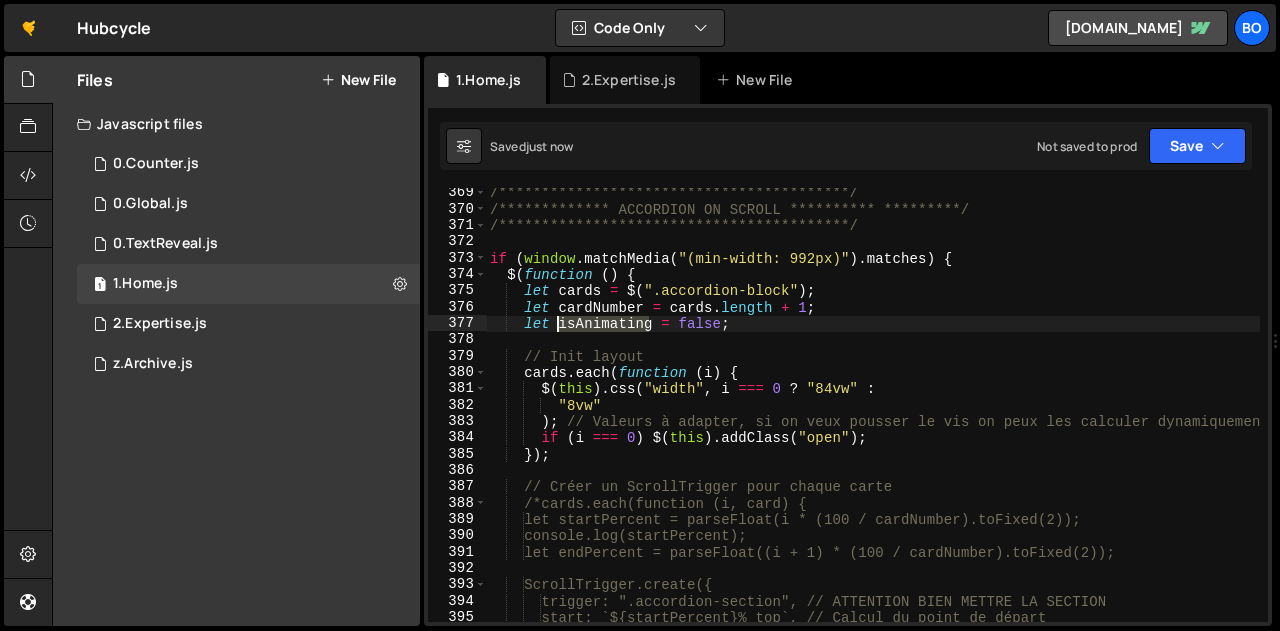 click on "**********" at bounding box center [873, 418] 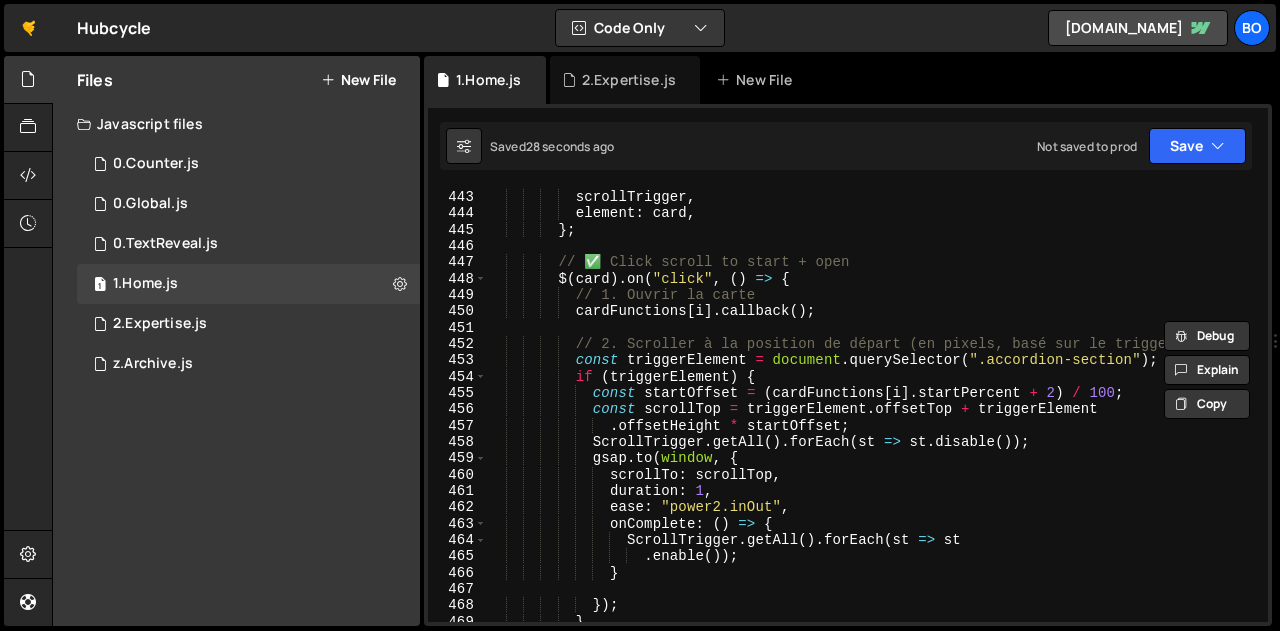 scroll, scrollTop: 7250, scrollLeft: 0, axis: vertical 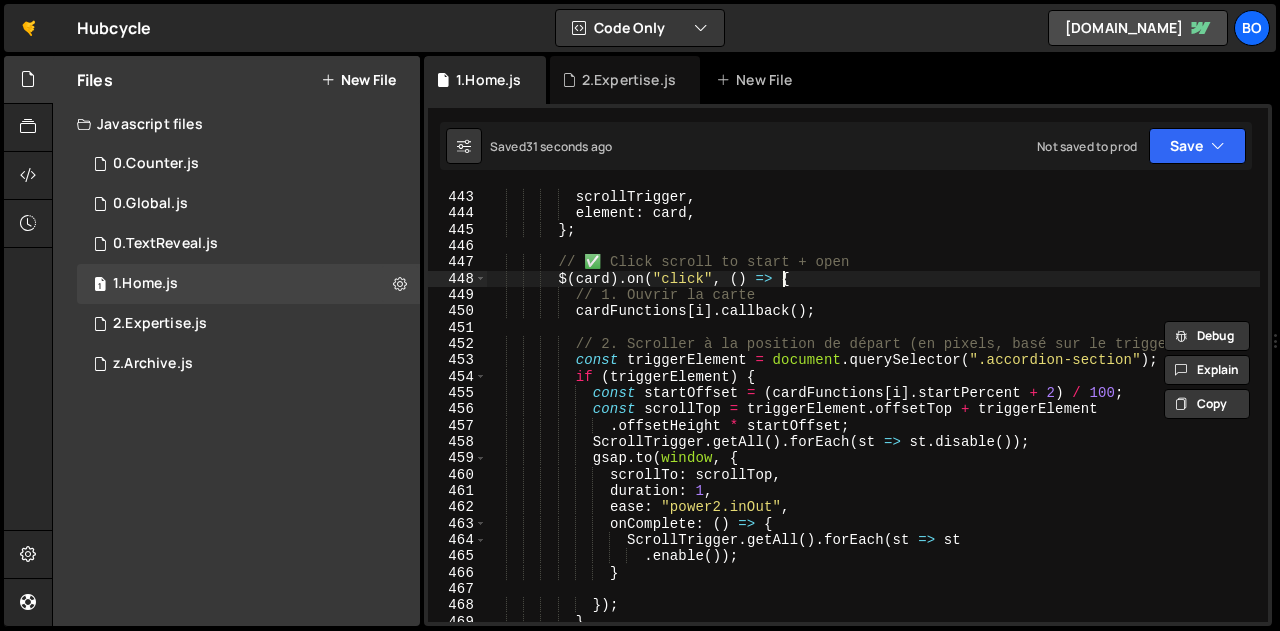 click on "callback :   cardCallback ,                scrollTrigger ,                element :   card ,             } ;             // ✅ Click scroll to start + open             $ ( card ) . on ( "click" ,   ( )   =>   {                // 1. Ouvrir la carte                cardFunctions [ i ] . callback ( ) ;                // 2. Scroller à la position de départ (en pixels, basé sur le trigger)                const   triggerElement   =   document . querySelector ( ".accordion-section" ) ;                if   ( triggerElement )   {                   const   startOffset   =   ( cardFunctions [ i ] . startPercent   +   2 )   /   100 ;                   const   scrollTop   =   triggerElement . offsetTop   +   triggerElement                      . offsetHeight   *   startOffset ;                   ScrollTrigger . getAll ( ) . [GEOGRAPHIC_DATA] ( st   =>   st . disable ( )) ;                   gsap . to ( window ,   {                      scrollTo :   scrollTop ,                      duration :   1 ,                :" at bounding box center (873, 406) 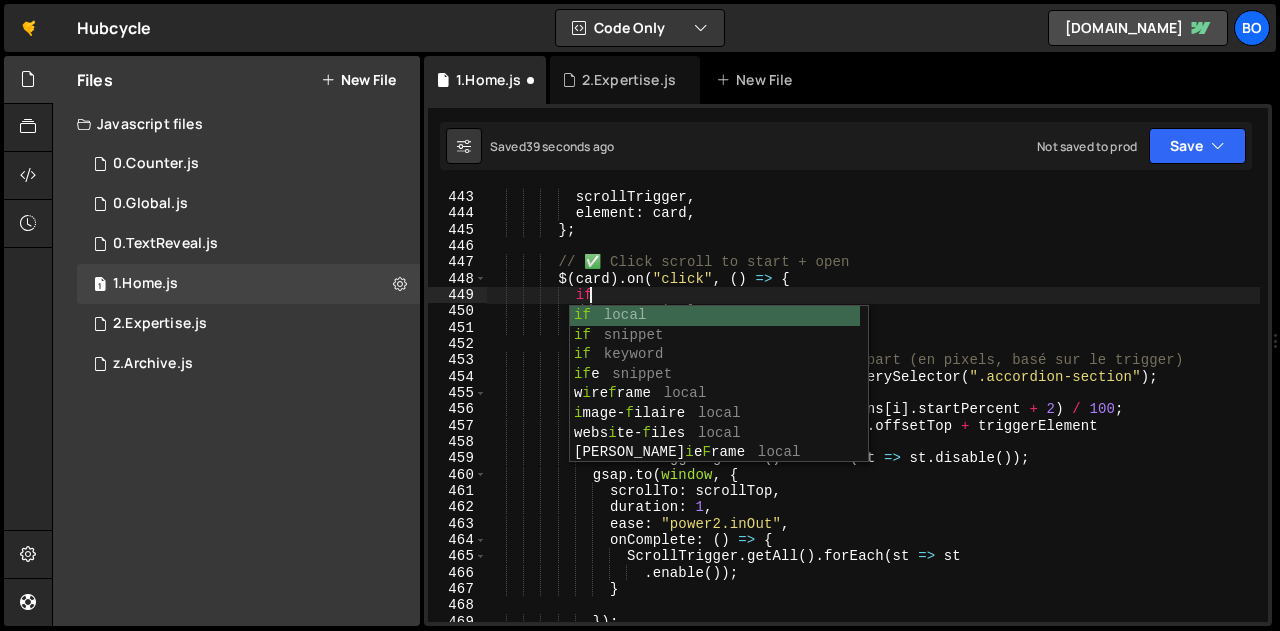 scroll, scrollTop: 0, scrollLeft: 6, axis: horizontal 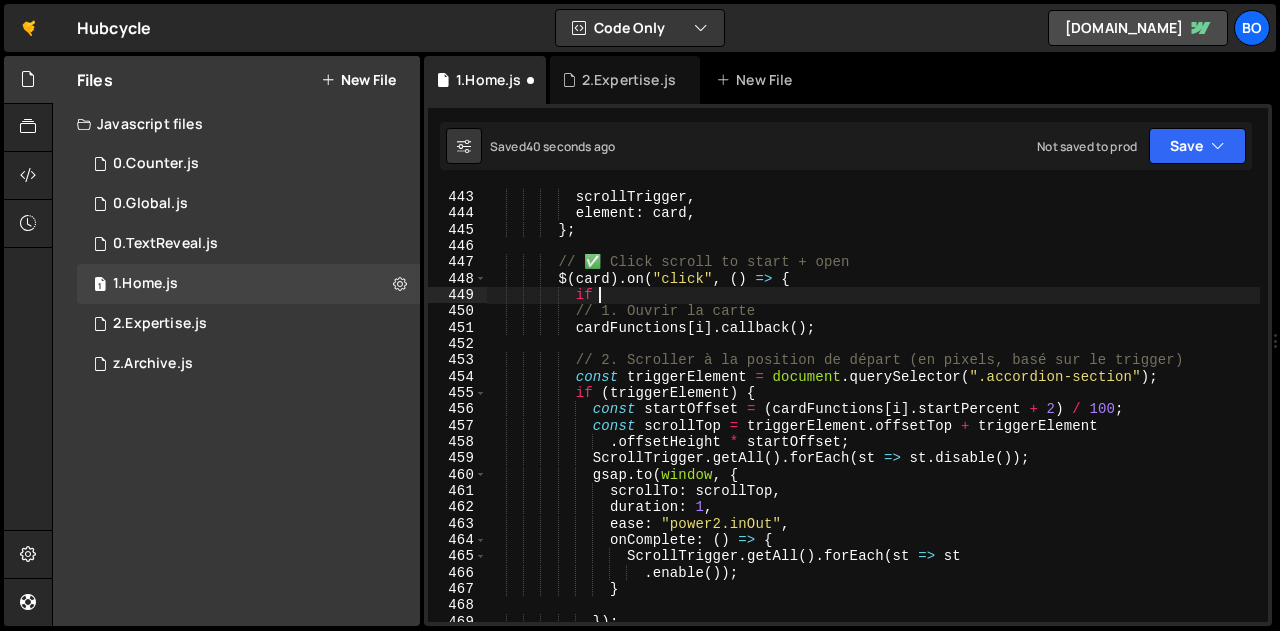 paste on "isAnimating" 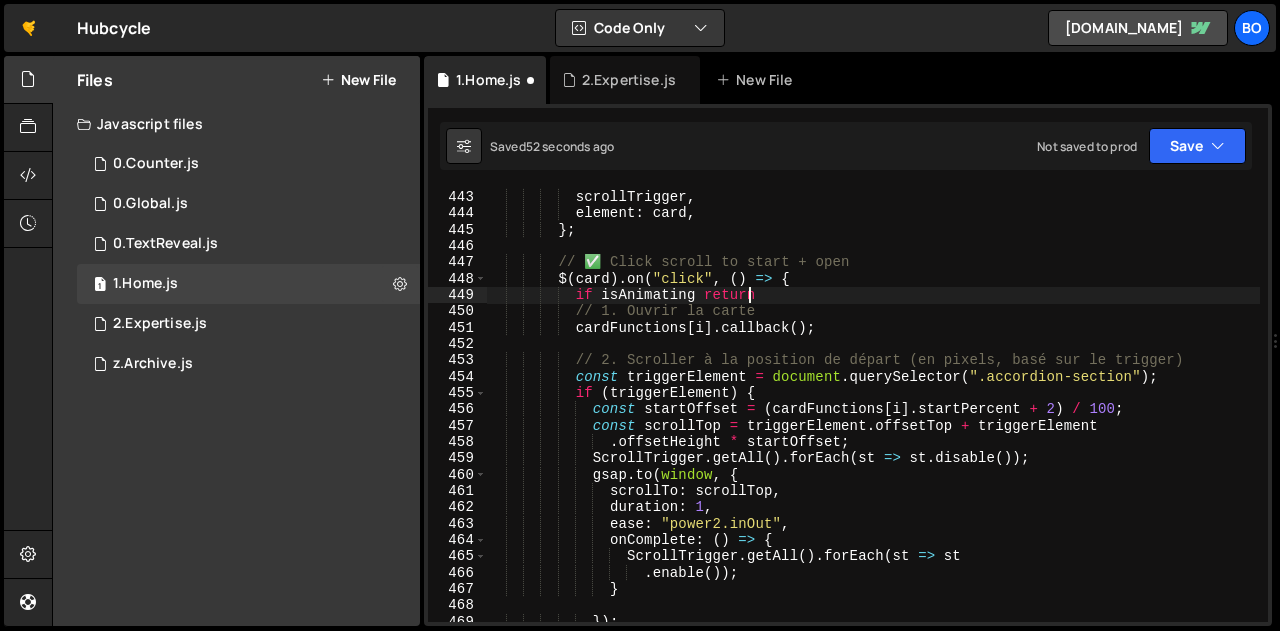 scroll, scrollTop: 0, scrollLeft: 13, axis: horizontal 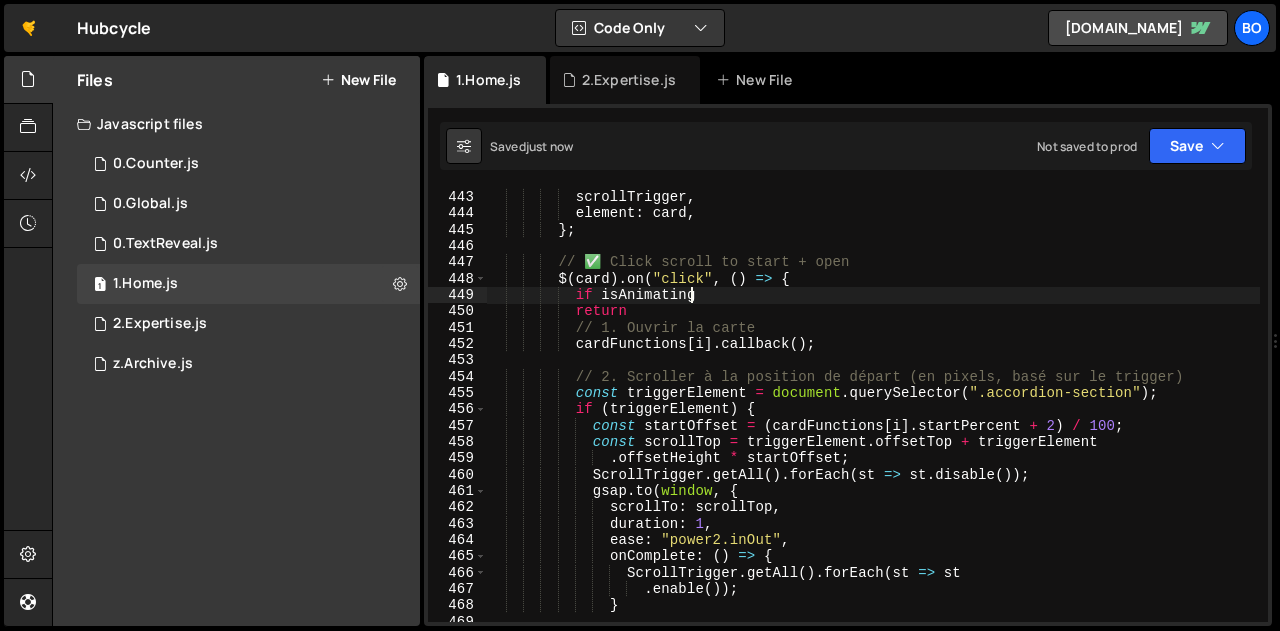 click on "callback :   cardCallback ,                scrollTrigger ,                element :   card ,             } ;             // ✅ Click scroll to start + open             $ ( card ) . on ( "click" ,   ( )   =>   {                if   isAnimating                return                // 1. Ouvrir la carte                cardFunctions [ i ] . callback ( ) ;                // 2. Scroller à la position de départ (en pixels, basé sur le trigger)                const   triggerElement   =   document . querySelector ( ".accordion-section" ) ;                if   ( triggerElement )   {                   const   startOffset   =   ( cardFunctions [ i ] . startPercent   +   2 )   /   100 ;                   const   scrollTop   =   triggerElement . offsetTop   +   triggerElement                      . offsetHeight   *   startOffset ;                   ScrollTrigger . getAll ( ) . [GEOGRAPHIC_DATA] ( st   =>   st . disable ( )) ;                   gsap . to ( window ,   {                      scrollTo :   scrollTop ," at bounding box center (873, 406) 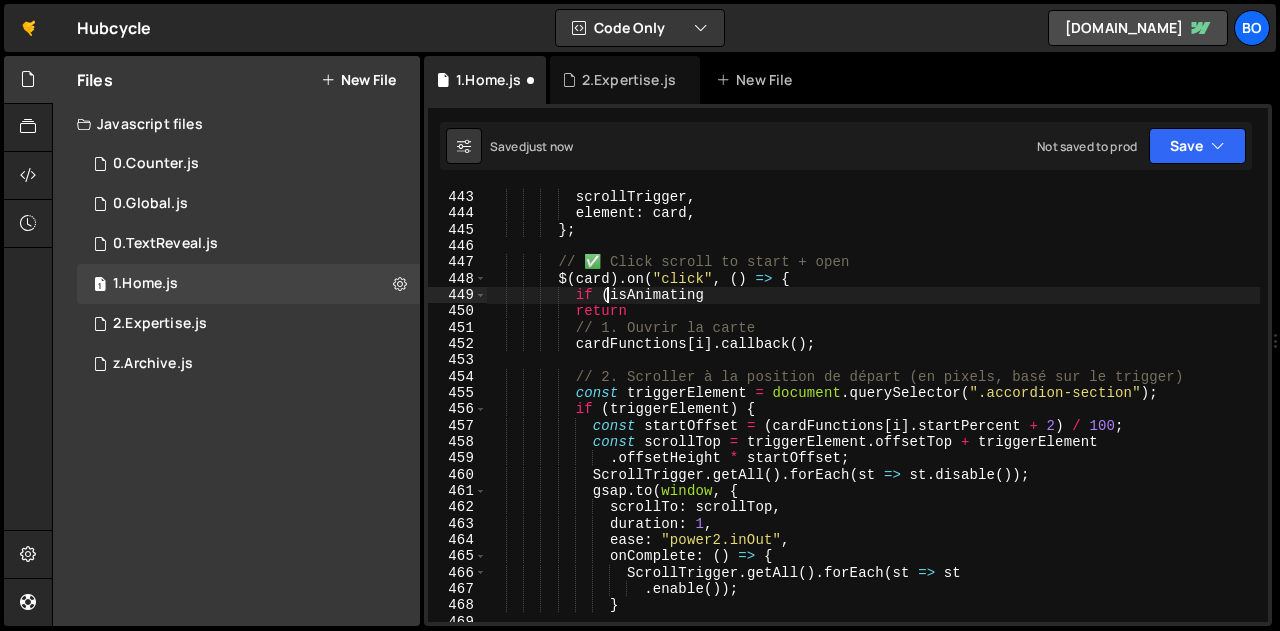 scroll, scrollTop: 0, scrollLeft: 8, axis: horizontal 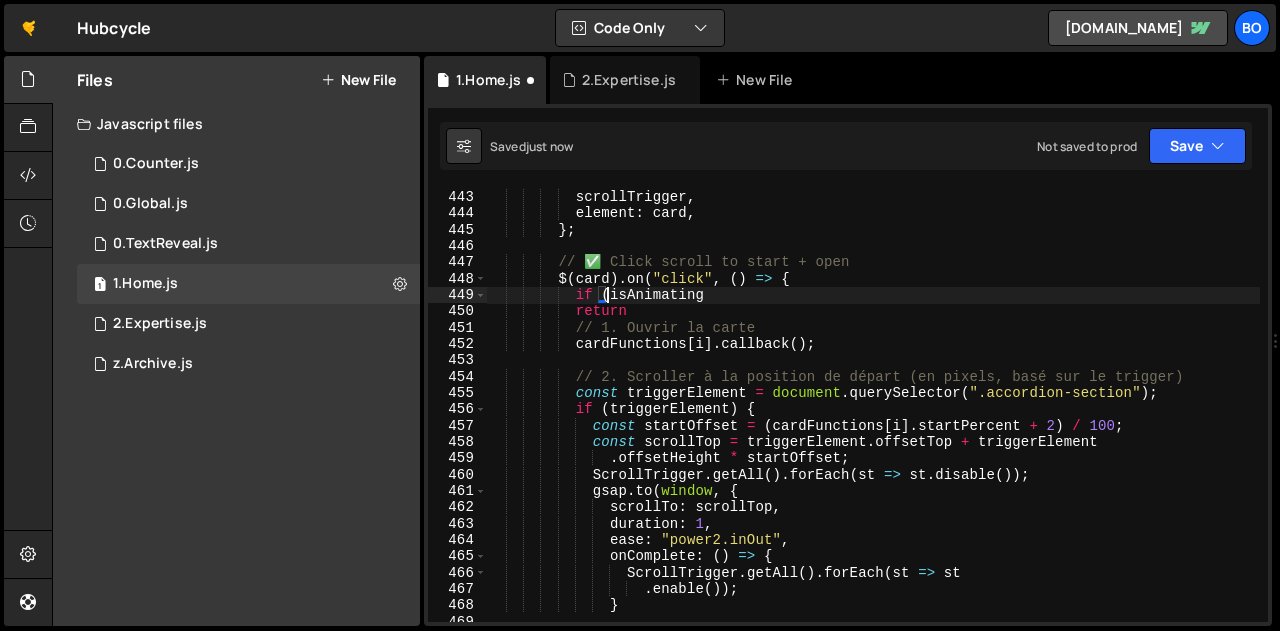click on "callback :   cardCallback ,                scrollTrigger ,                element :   card ,             } ;             // ✅ Click scroll to start + open             $ ( card ) . on ( "click" ,   ( )   =>   {                if   ( isAnimating                return                // 1. Ouvrir la carte                cardFunctions [ i ] . callback ( ) ;                // 2. Scroller à la position de départ (en pixels, basé sur le trigger)                const   triggerElement   =   document . querySelector ( ".accordion-section" ) ;                if   ( triggerElement )   {                   const   startOffset   =   ( cardFunctions [ i ] . startPercent   +   2 )   /   100 ;                   const   scrollTop   =   triggerElement . offsetTop   +   triggerElement                      . offsetHeight   *   startOffset ;                   ScrollTrigger . getAll ( ) . [GEOGRAPHIC_DATA] ( st   =>   st . disable ( )) ;                   gsap . to ( window ,   {                      scrollTo :   scrollTop" at bounding box center (873, 406) 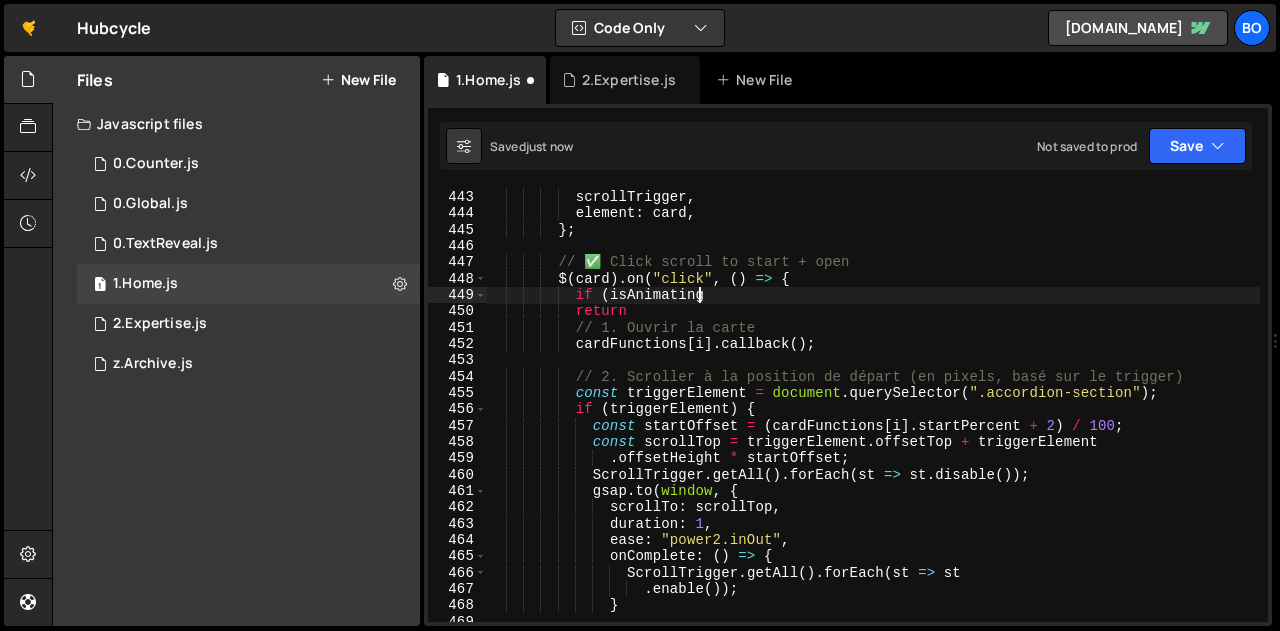 scroll, scrollTop: 0, scrollLeft: 14, axis: horizontal 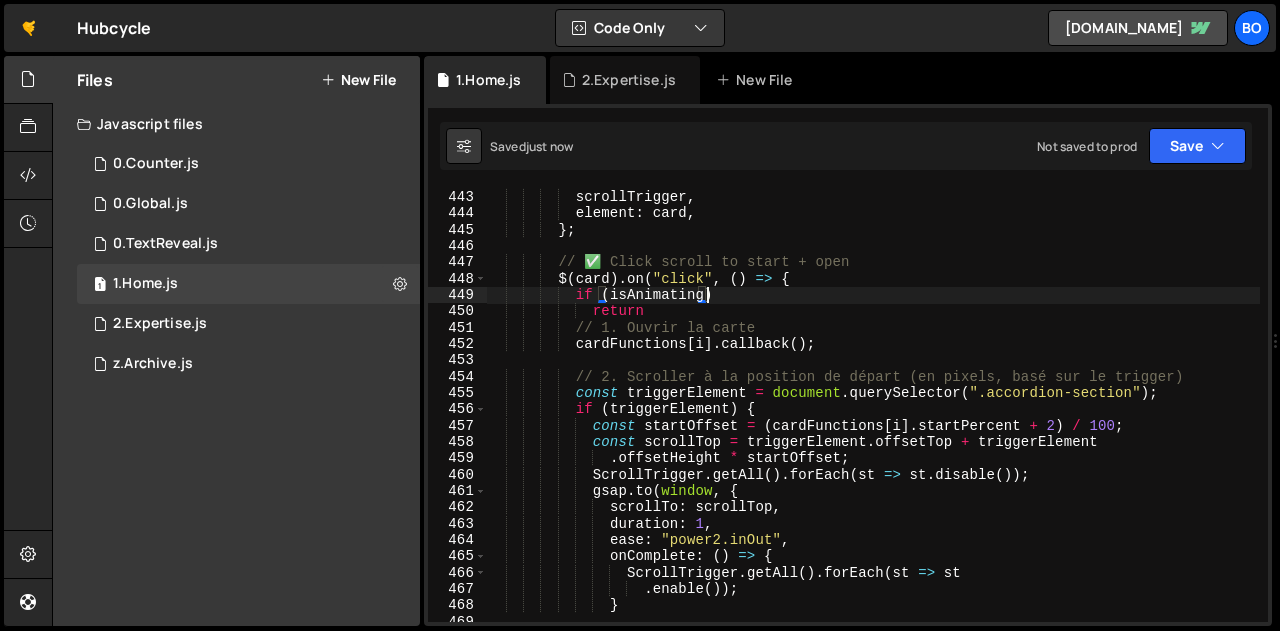 click on "callback :   cardCallback ,                scrollTrigger ,                element :   card ,             } ;             // ✅ Click scroll to start + open             $ ( card ) . on ( "click" ,   ( )   =>   {                if   ( isAnimating )                   return                // 1. Ouvrir la carte                cardFunctions [ i ] . callback ( ) ;                // 2. Scroller à la position de départ (en pixels, basé sur le trigger)                const   triggerElement   =   document . querySelector ( ".accordion-section" ) ;                if   ( triggerElement )   {                   const   startOffset   =   ( cardFunctions [ i ] . startPercent   +   2 )   /   100 ;                   const   scrollTop   =   triggerElement . offsetTop   +   triggerElement                      . offsetHeight   *   startOffset ;                   ScrollTrigger . getAll ( ) . [GEOGRAPHIC_DATA] ( st   =>   st . disable ( )) ;                   gsap . to ( window ,   {                      scrollTo :   ," at bounding box center (873, 406) 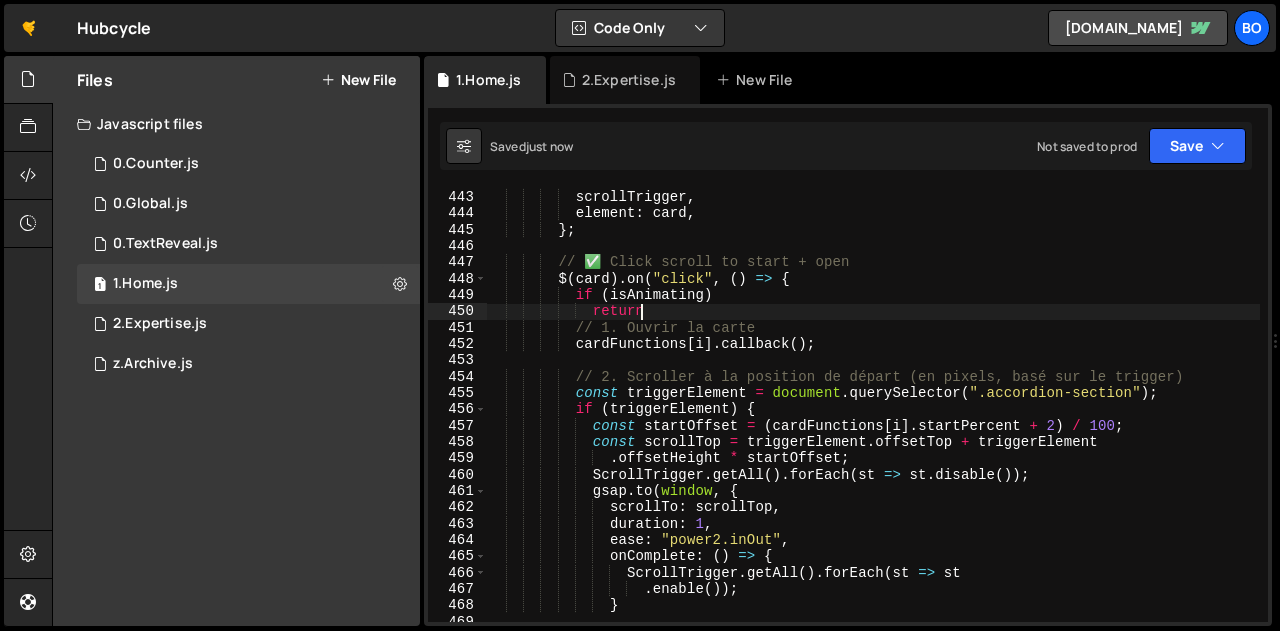 type on "return;" 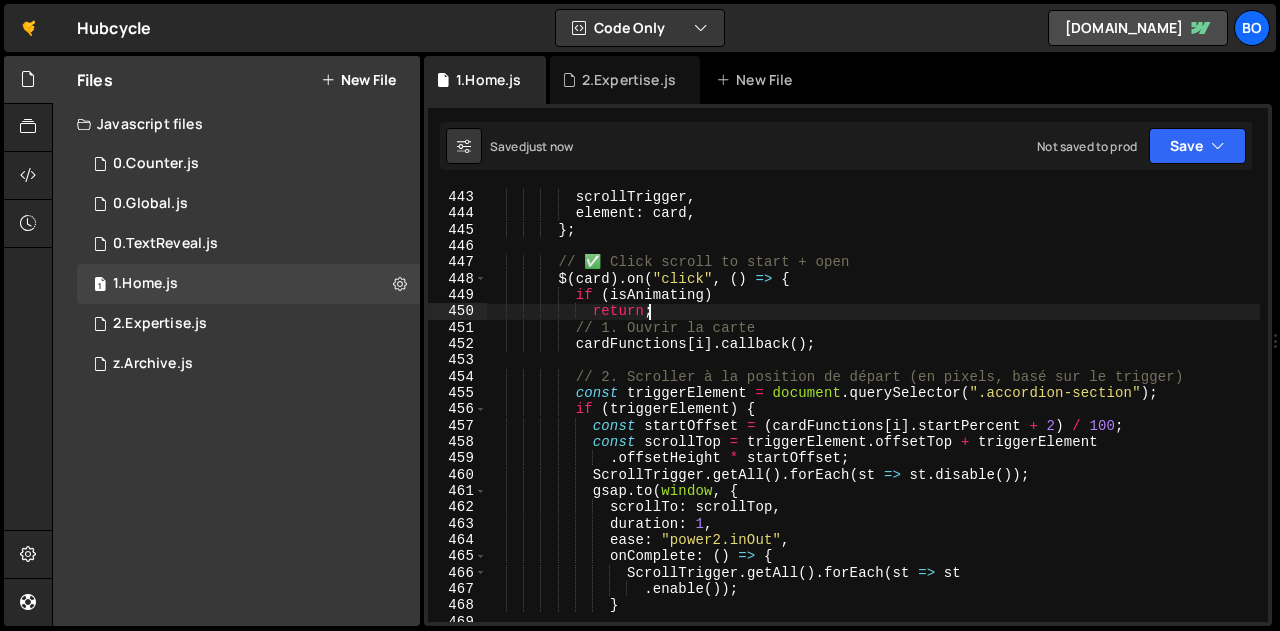 scroll, scrollTop: 0, scrollLeft: 6, axis: horizontal 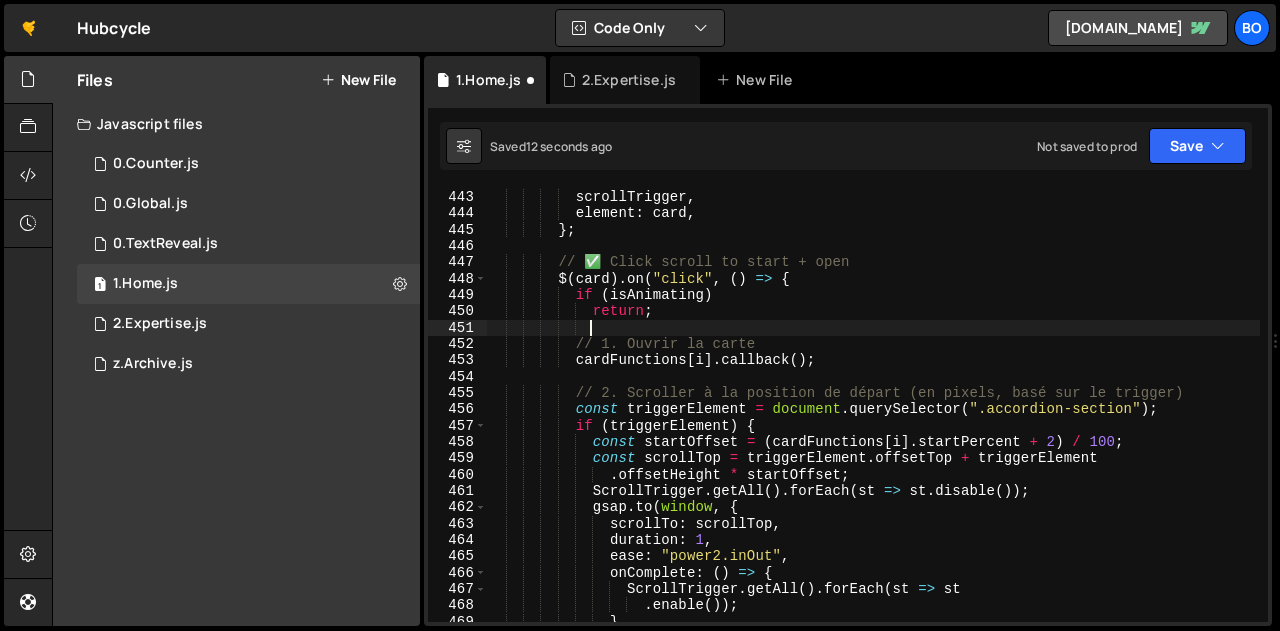 paste on "isAnimating" 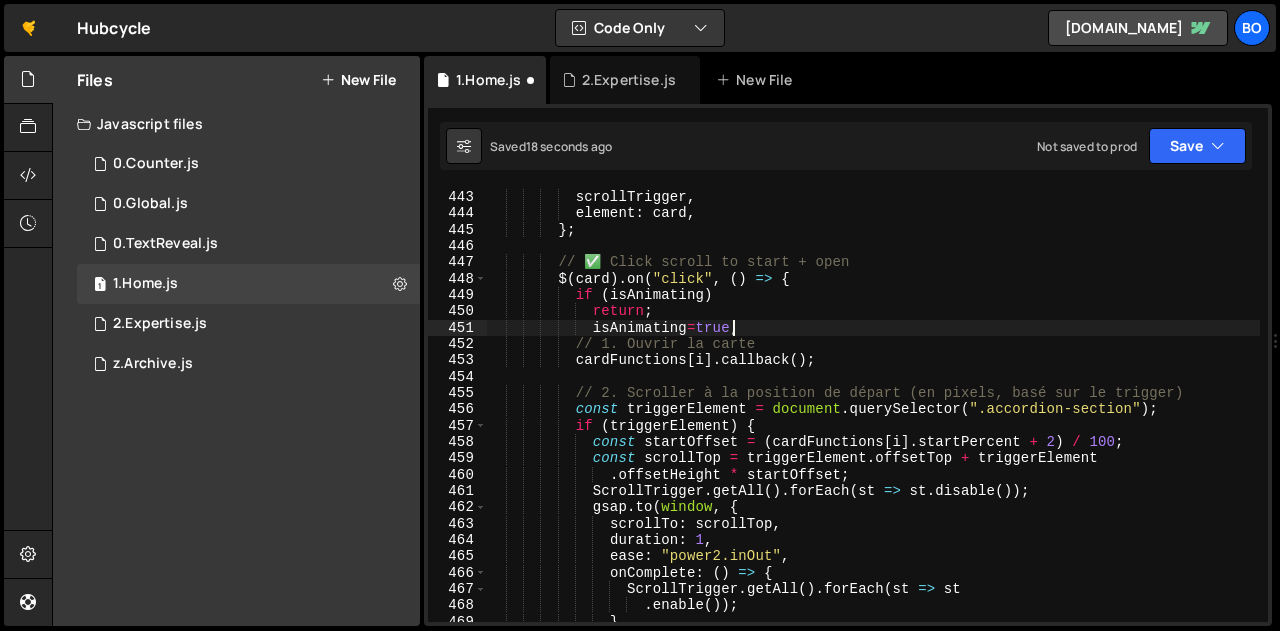 scroll, scrollTop: 0, scrollLeft: 15, axis: horizontal 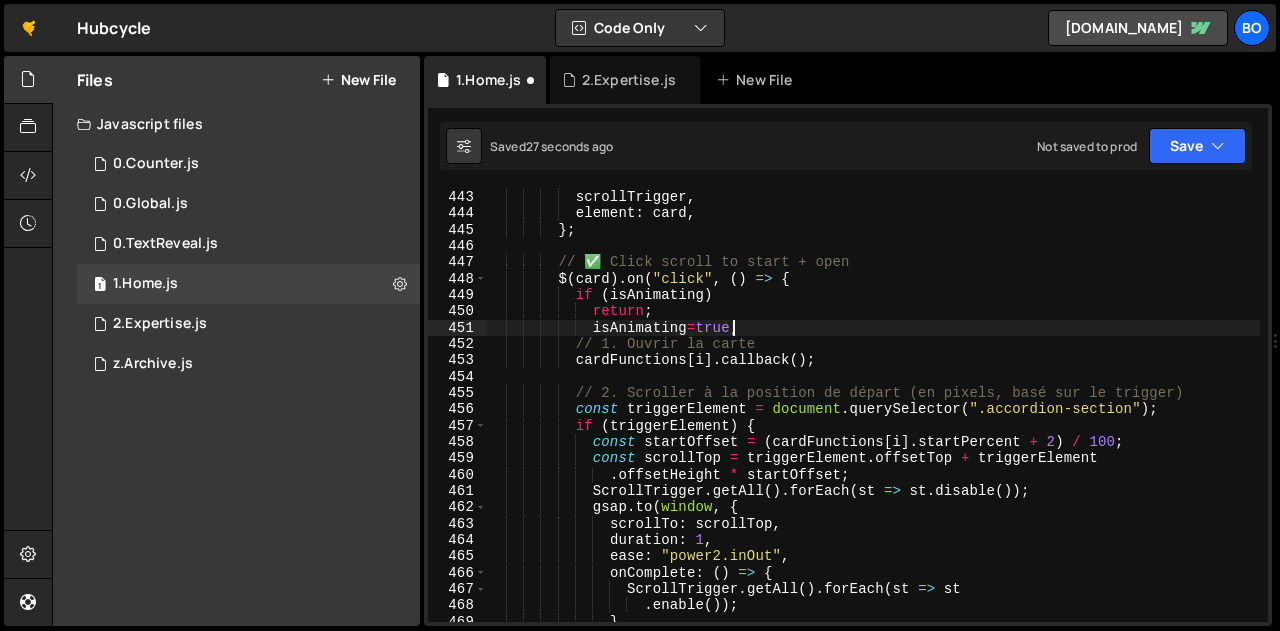 click on "callback :   cardCallback ,                scrollTrigger ,                element :   card ,             } ;             // ✅ Click scroll to start + open             $ ( card ) . on ( "click" ,   ( )   =>   {                if   ( isAnimating )                   return ;                   isAnimating = true ;                // 1. Ouvrir la carte                cardFunctions [ i ] . callback ( ) ;                // 2. Scroller à la position de départ (en pixels, basé sur le trigger)                const   triggerElement   =   document . querySelector ( ".accordion-section" ) ;                if   ( triggerElement )   {                   const   startOffset   =   ( cardFunctions [ i ] . startPercent   +   2 )   /   100 ;                   const   scrollTop   =   triggerElement . offsetTop   +   triggerElement                      . offsetHeight   *   startOffset ;                   ScrollTrigger . getAll ( ) . [GEOGRAPHIC_DATA] ( st   =>   st . disable ( )) ;                   gsap . to ( window ," at bounding box center [873, 406] 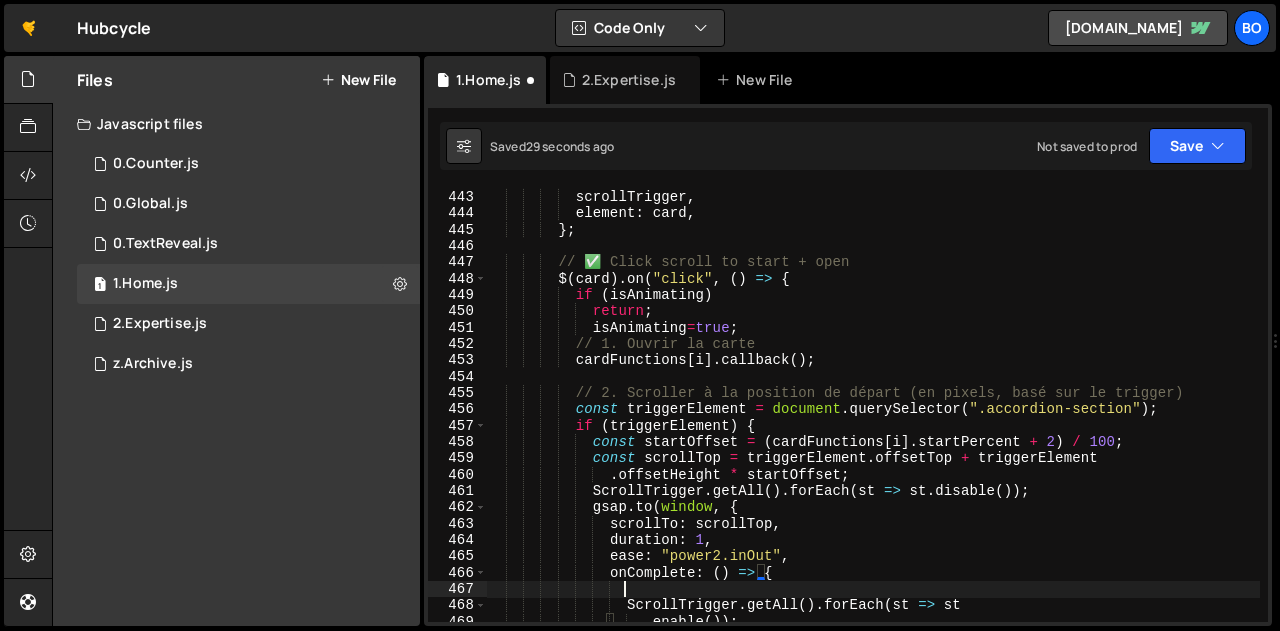 scroll, scrollTop: 0, scrollLeft: 8, axis: horizontal 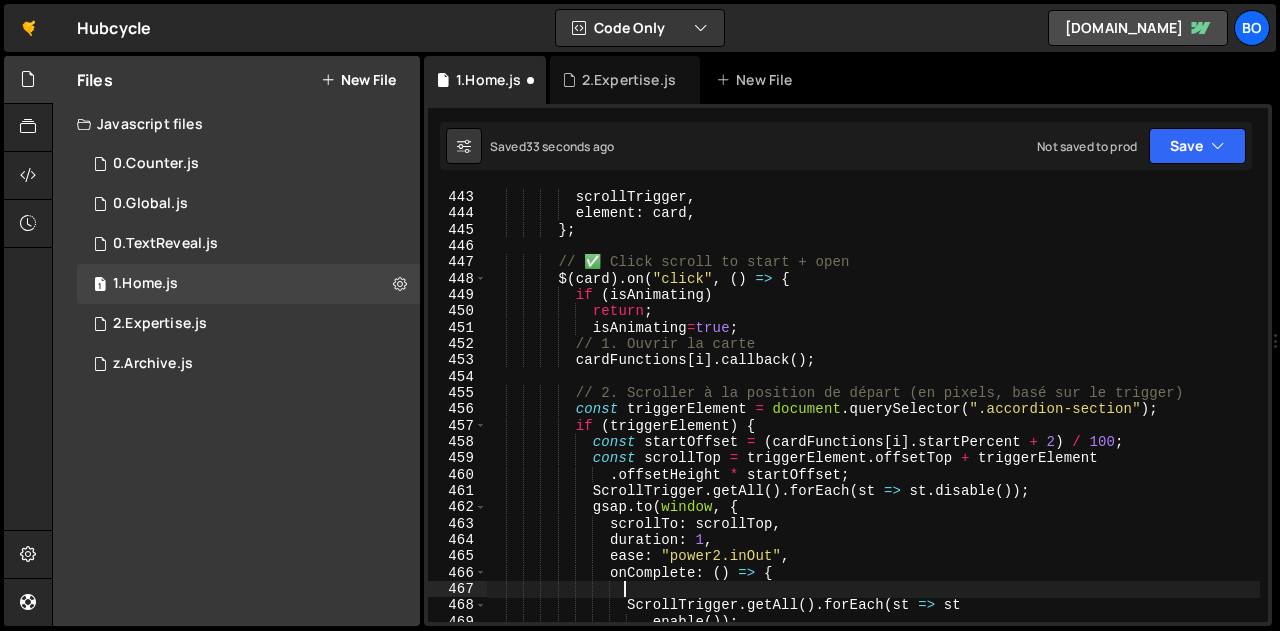 paste on "isAnimating" 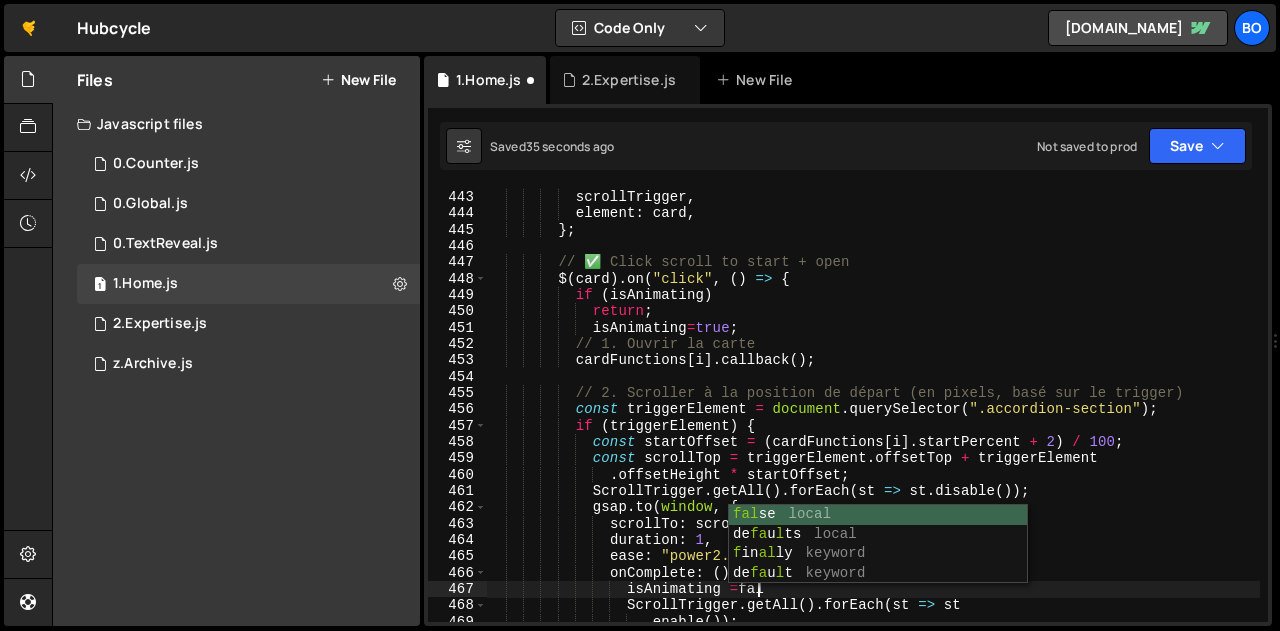 scroll, scrollTop: 0, scrollLeft: 18, axis: horizontal 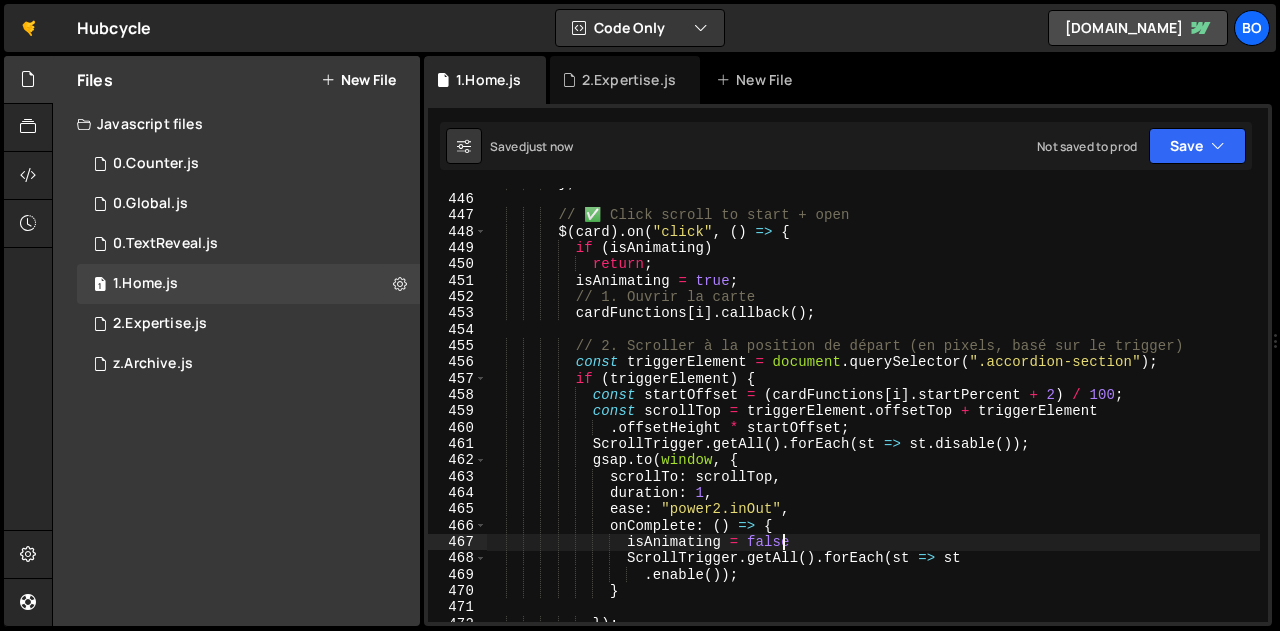 click on "} ;             // ✅ Click scroll to start + open             $ ( card ) . on ( "click" ,   ( )   =>   {                if   ( isAnimating )                   return ;                isAnimating   =   true ;                // 1. Ouvrir la carte                cardFunctions [ i ] . callback ( ) ;                // 2. Scroller à la position de départ (en pixels, basé sur le trigger)                const   triggerElement   =   document . querySelector ( ".accordion-section" ) ;                if   ( triggerElement )   {                   const   startOffset   =   ( cardFunctions [ i ] . startPercent   +   2 )   /   100 ;                   const   scrollTop   =   triggerElement . offsetTop   +   triggerElement                      . offsetHeight   *   startOffset ;                   ScrollTrigger . getAll ( ) . [GEOGRAPHIC_DATA] ( st   =>   st . disable ( )) ;                   gsap . to ( window ,   {                      scrollTo :   scrollTop ,                      duration :   1 ," at bounding box center (873, 408) 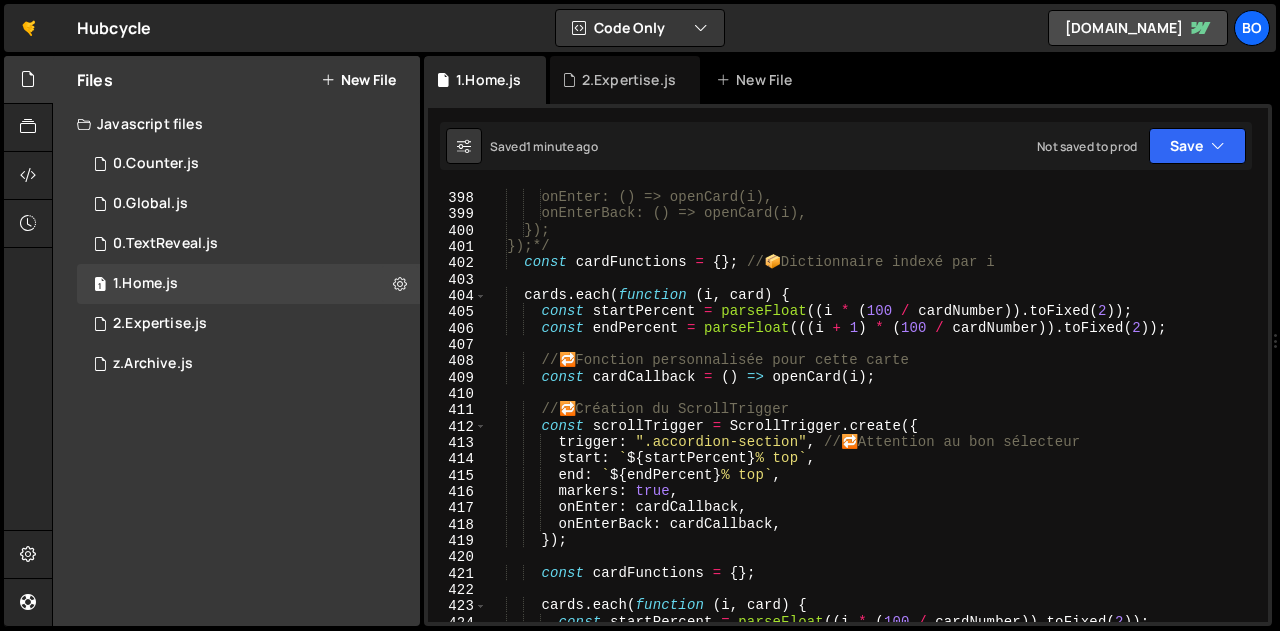 scroll, scrollTop: 6515, scrollLeft: 0, axis: vertical 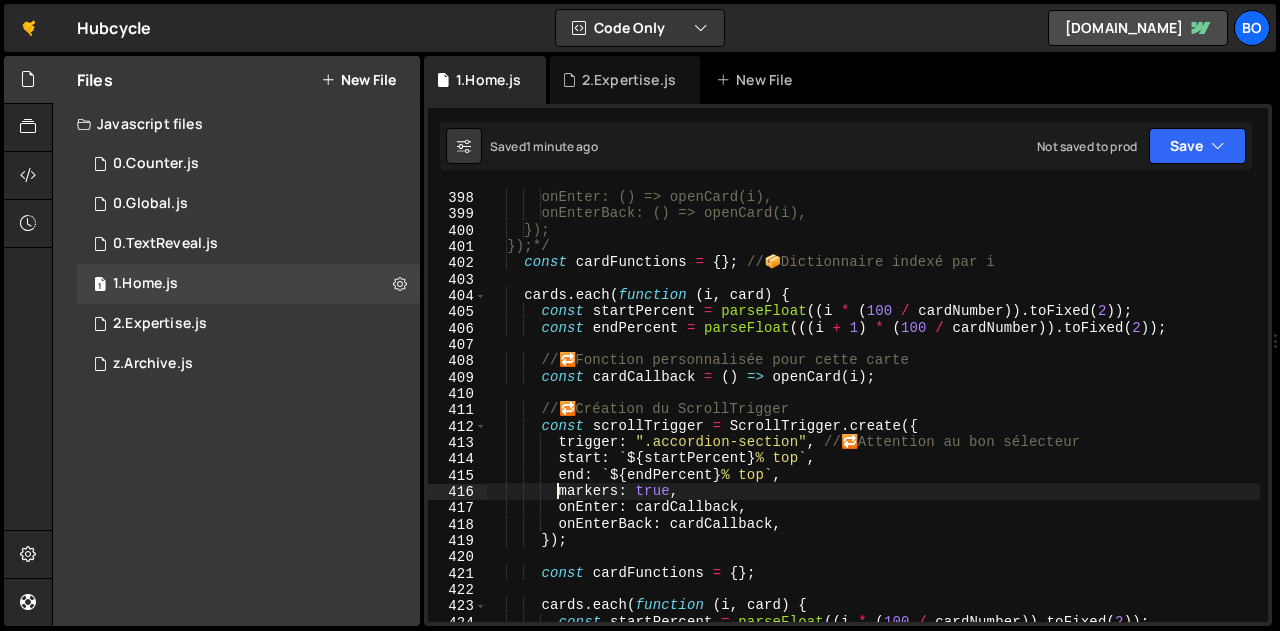 click on "markers: true,            onEnter: () => openCard(i),            onEnterBack: () => openCard(i),         });      });*/       const   cardFunctions   =   { } ;   //  📦  Dictionnaire indexé par i       cards . each ( function   ( i ,   card )   {          const   startPercent   =   parseFloat (( i   *   ( 100   /   cardNumber )) . toFixed ( 2 )) ;          const   endPercent   =   parseFloat ((( i   +   1 )   *   ( 100   /   cardNumber )) . toFixed ( 2 )) ;          //  🔁  Fonction personnalisée pour cette carte          const   cardCallback   =   ( )   =>   openCard ( i ) ;          //  🔁  Création du ScrollTrigger          const   scrollTrigger   =   ScrollTrigger . create ({             trigger :   ".accordion-section" ,   //  🔁  Attention au bon sélecteur             start :   ` ${ startPercent } % top ` ,             end :   ` ${ endPercent } % top ` ,             markers :   true ,             onEnter :   cardCallback ,             onEnterBack :   cardCallback ,          }) ;" at bounding box center (873, 406) 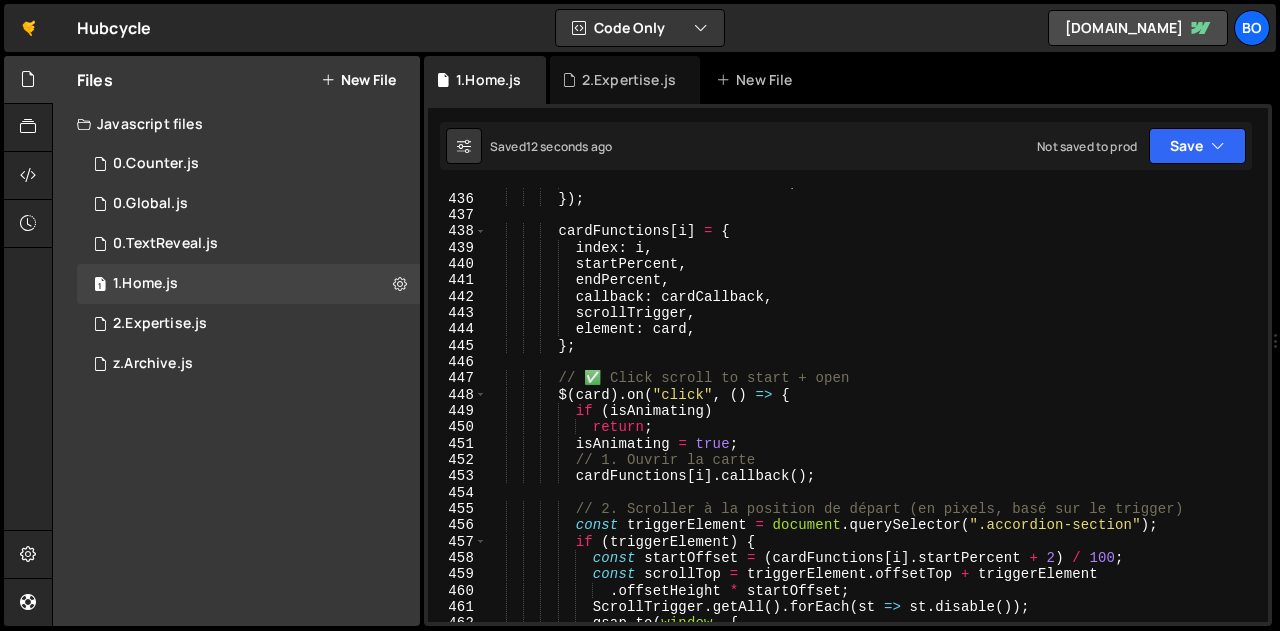 scroll, scrollTop: 7135, scrollLeft: 0, axis: vertical 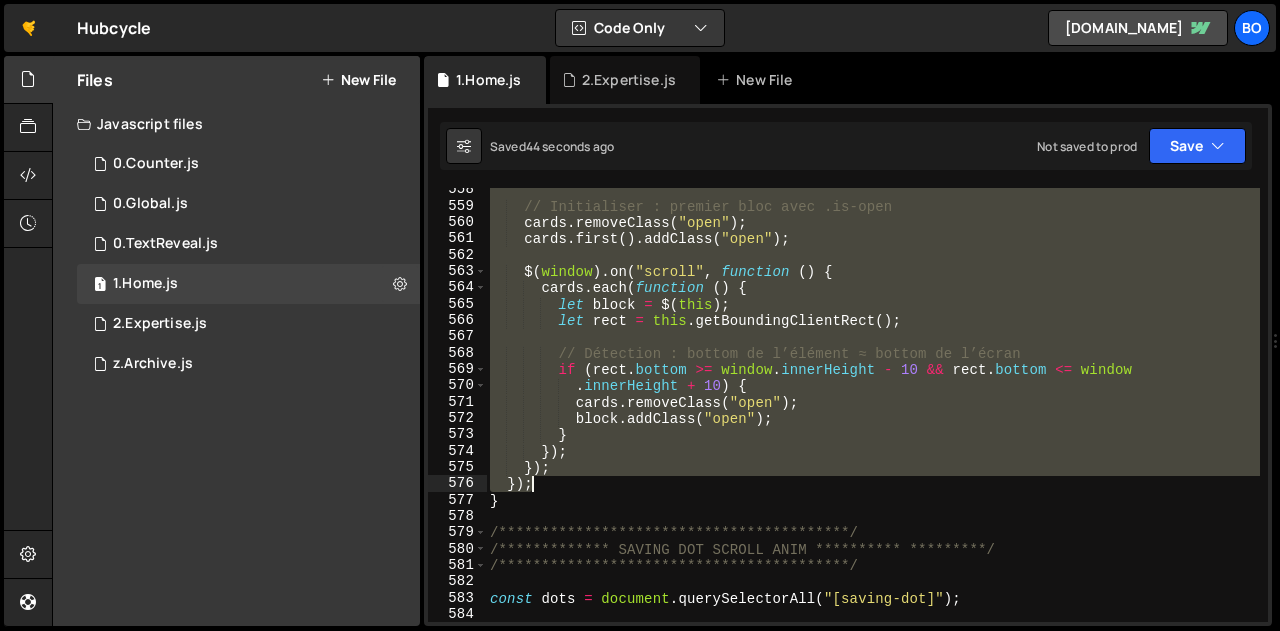 drag, startPoint x: 502, startPoint y: 432, endPoint x: 557, endPoint y: 478, distance: 71.70077 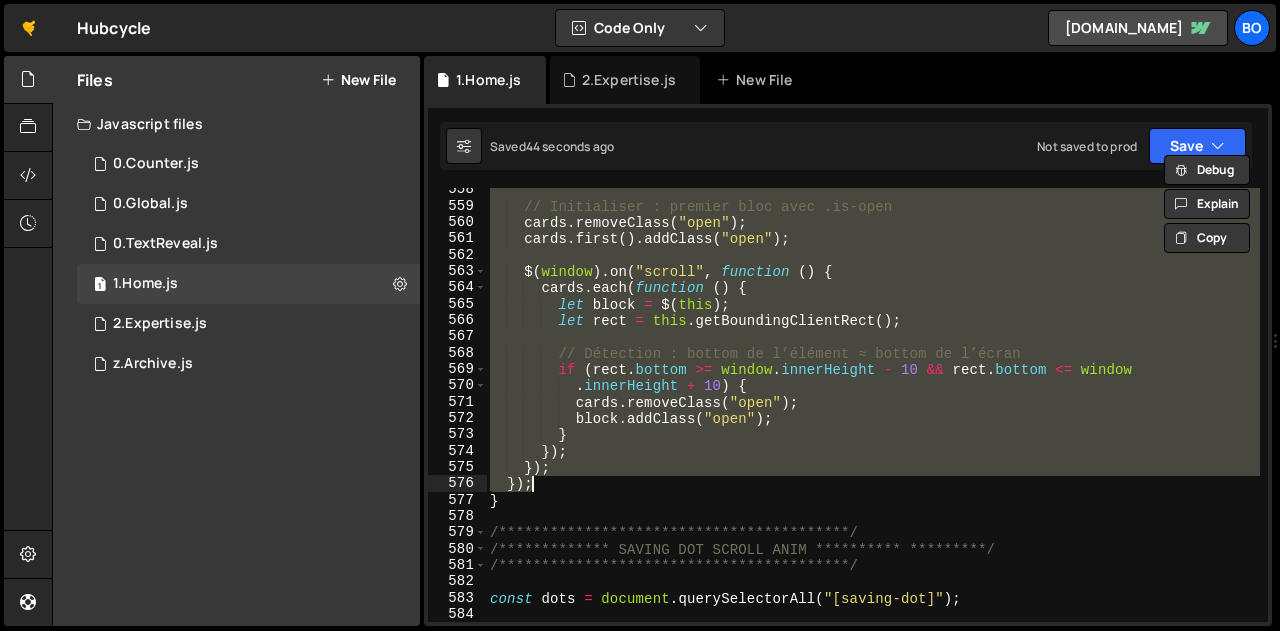 scroll, scrollTop: 0, scrollLeft: 3, axis: horizontal 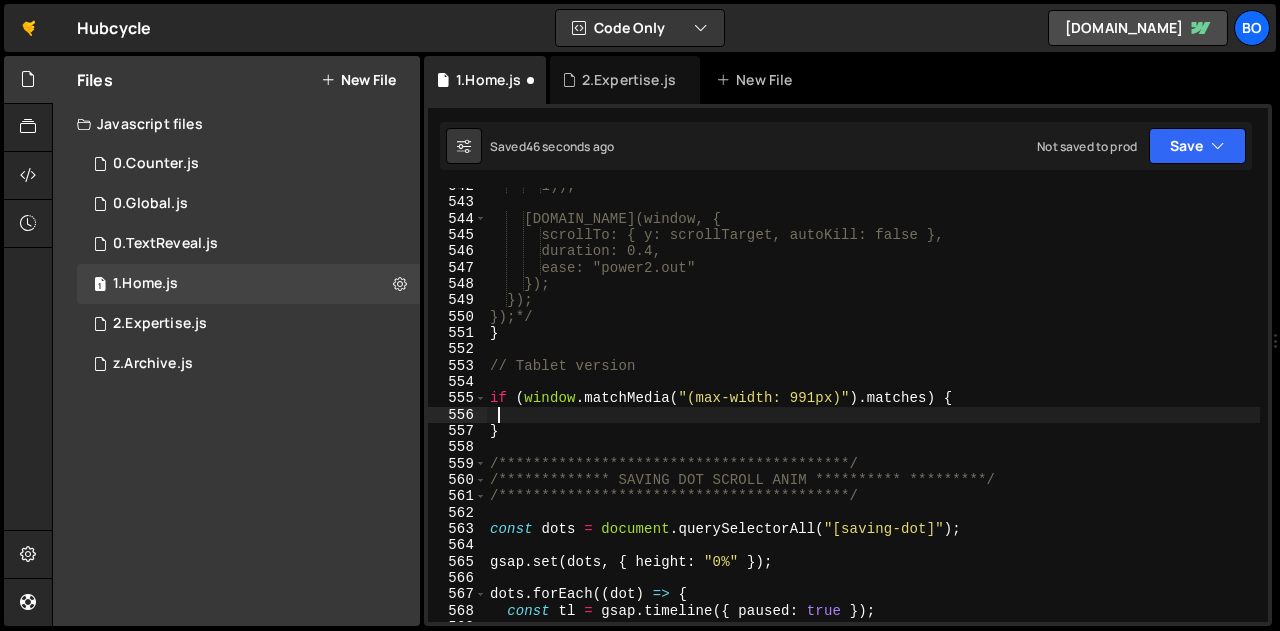 type 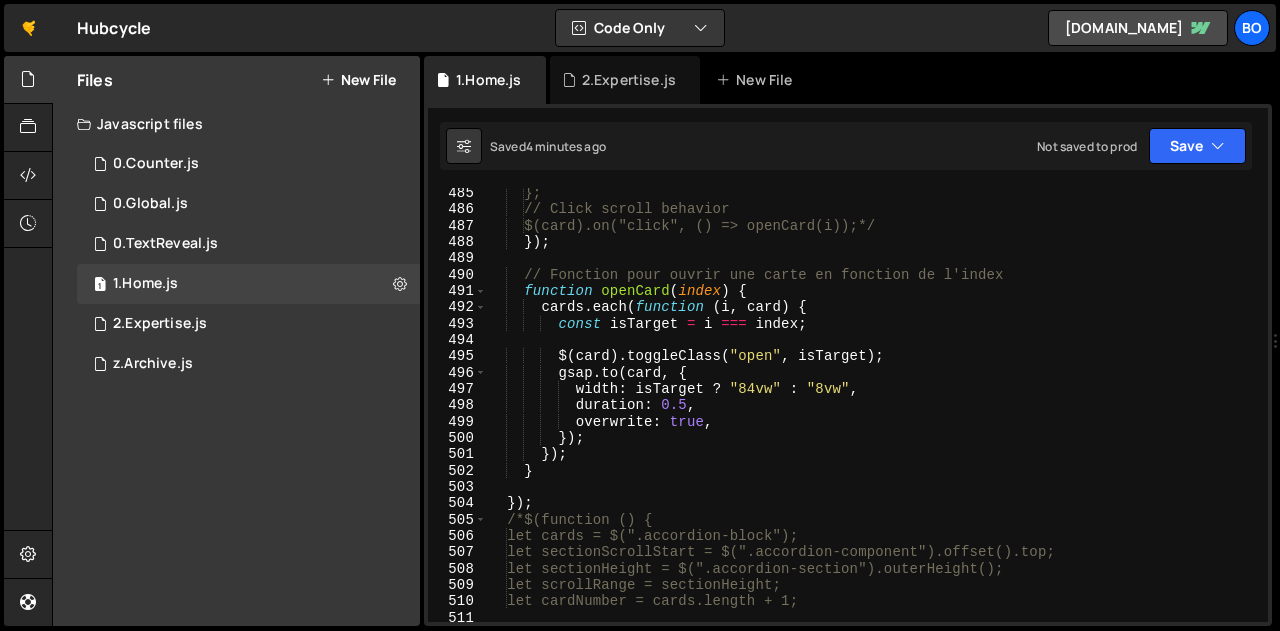 scroll, scrollTop: 7940, scrollLeft: 0, axis: vertical 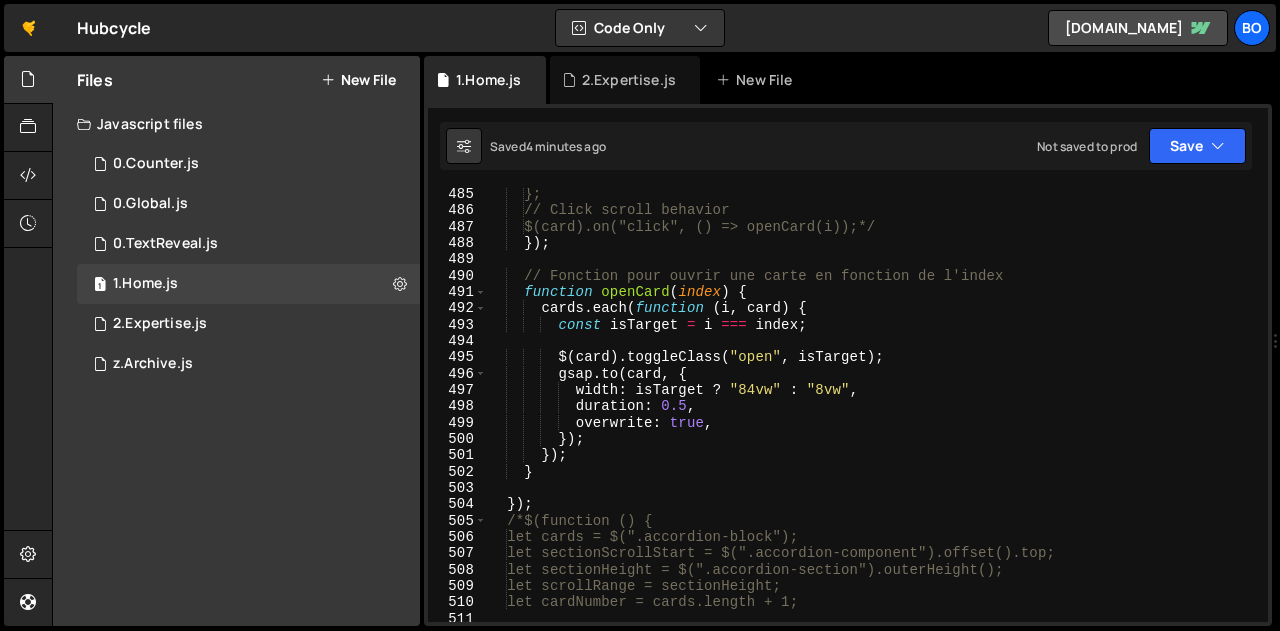 click on "};         // Click scroll behavior         $(card).on("click", () => openCard(i));*/       }) ;       // Fonction pour ouvrir une carte en fonction de l'index       function   openCard ( index )   {          cards . each ( function   ( i ,   card )   {             const   isTarget   =   i   ===   index ;             $ ( card ) . toggleClass ( "open" ,   isTarget ) ;             gsap . to ( card ,   {                width :   isTarget   ?   "84vw"   :   "8vw" ,                duration :   0.5 ,                overwrite :   true ,             }) ;          }) ;       }    }) ;    /*$(function () {      let cards = $(".accordion-block");      let sectionScrollStart = $(".accordion-component").offset().top;      let sectionHeight = $(".accordion-section").outerHeight();      let scrollRange = sectionHeight;      let cardNumber = cards.length + 1;      // Init layout" at bounding box center [873, 419] 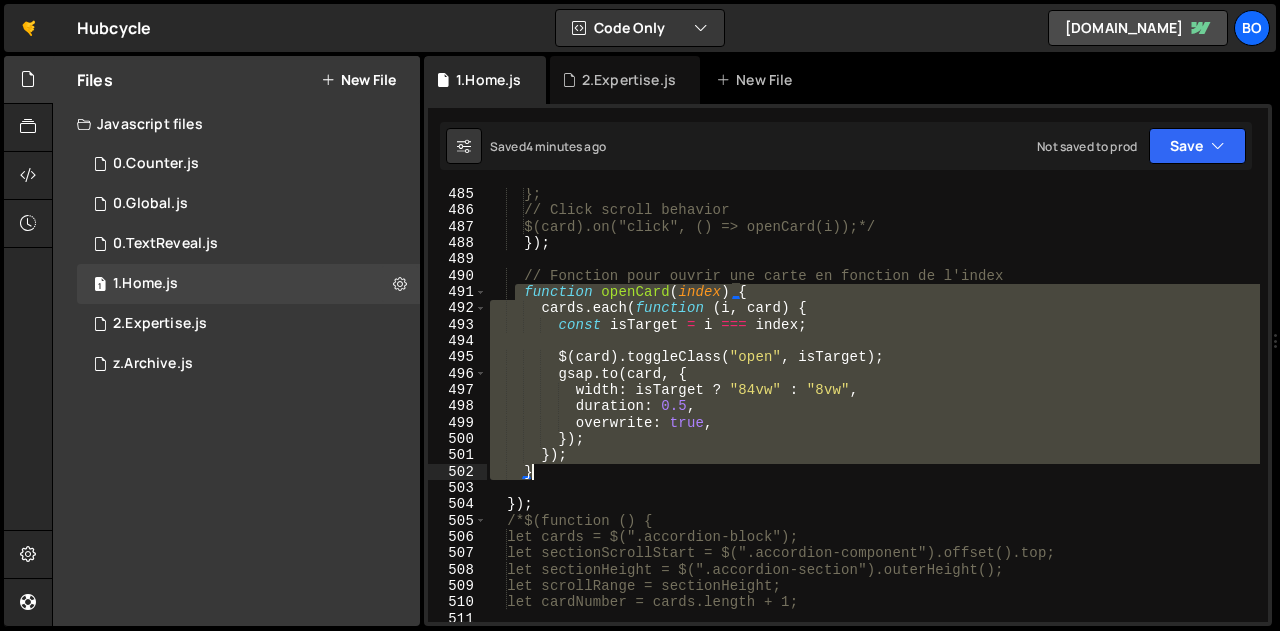 drag, startPoint x: 517, startPoint y: 291, endPoint x: 588, endPoint y: 472, distance: 194.42737 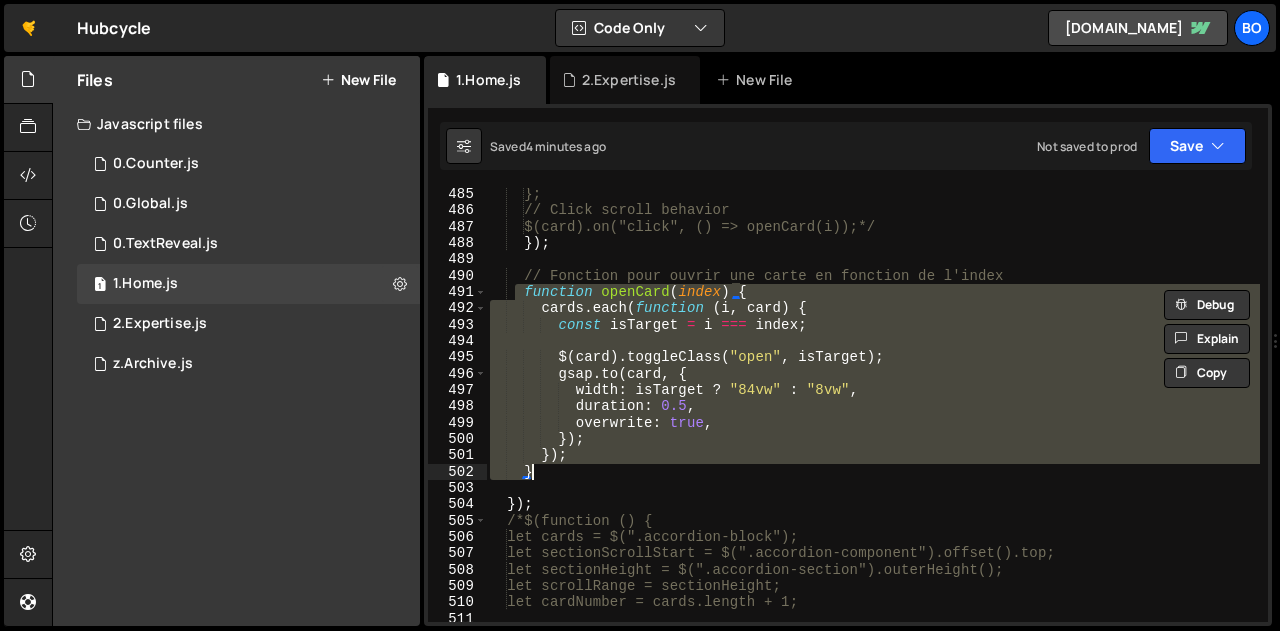 click on "};         // Click scroll behavior         $(card).on("click", () => openCard(i));*/       }) ;       // Fonction pour ouvrir une carte en fonction de l'index       function   openCard ( index )   {          cards . each ( function   ( i ,   card )   {             const   isTarget   =   i   ===   index ;             $ ( card ) . toggleClass ( "open" ,   isTarget ) ;             gsap . to ( card ,   {                width :   isTarget   ?   "84vw"   :   "8vw" ,                duration :   0.5 ,                overwrite :   true ,             }) ;          }) ;       }    }) ;    /*$(function () {      let cards = $(".accordion-block");      let sectionScrollStart = $(".accordion-component").offset().top;      let sectionHeight = $(".accordion-section").outerHeight();      let scrollRange = sectionHeight;      let cardNumber = cards.length + 1;      // Init layout" at bounding box center [873, 405] 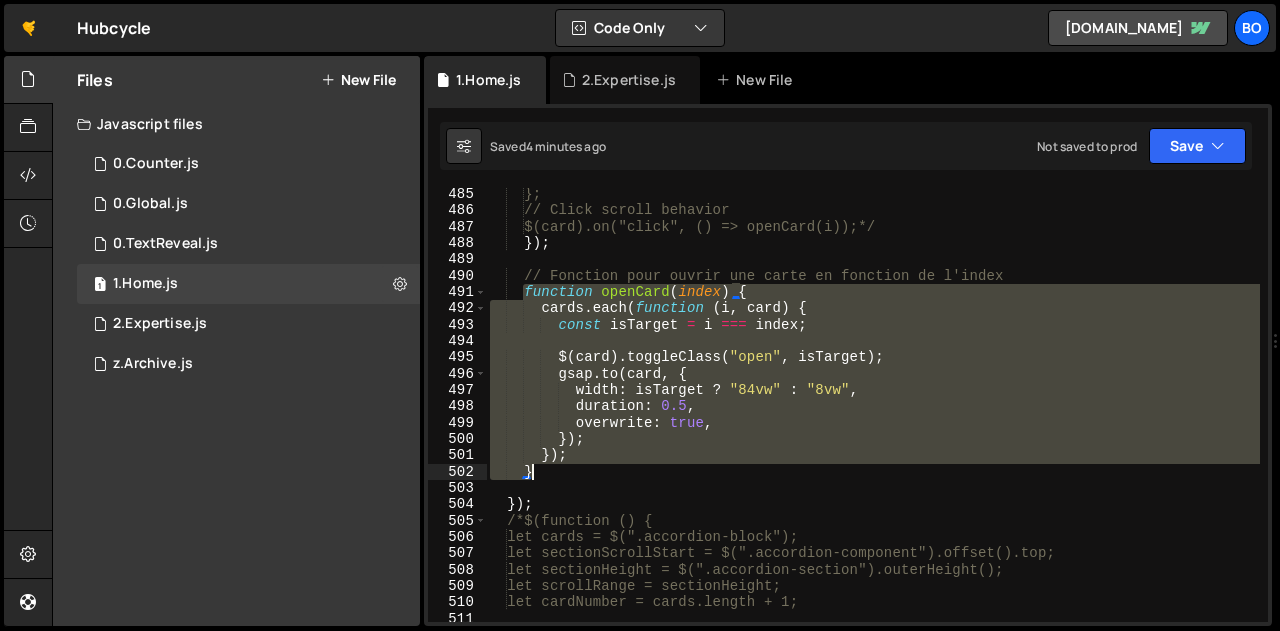 drag, startPoint x: 520, startPoint y: 292, endPoint x: 558, endPoint y: 473, distance: 184.94594 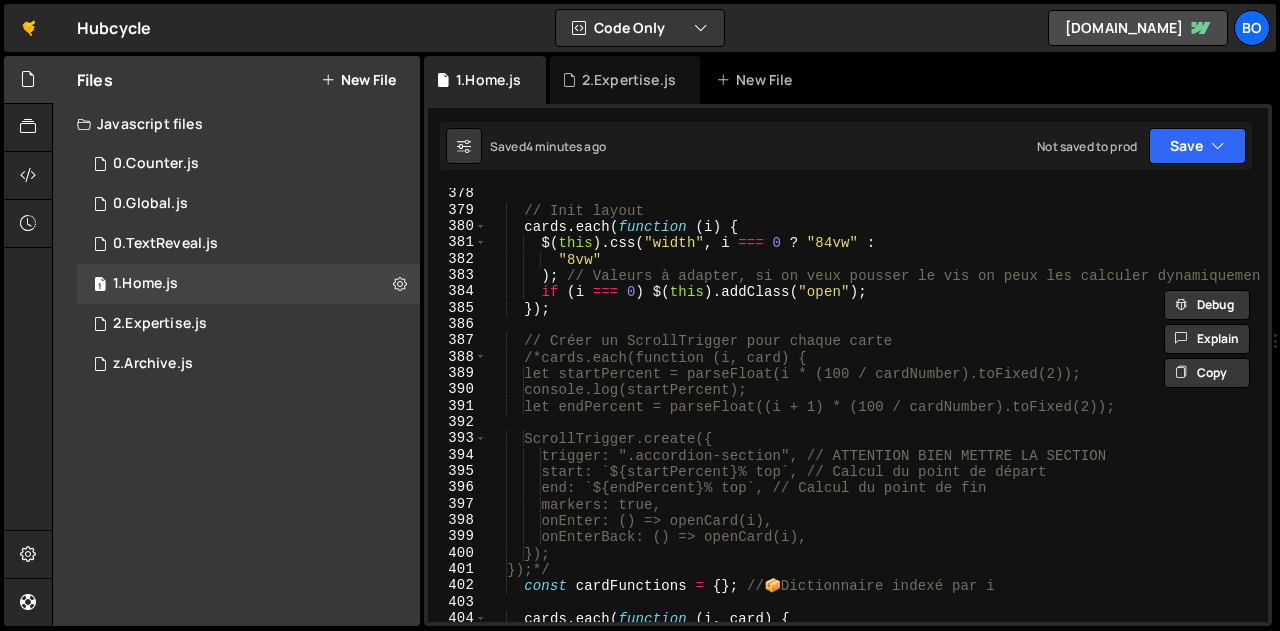 scroll, scrollTop: 6192, scrollLeft: 0, axis: vertical 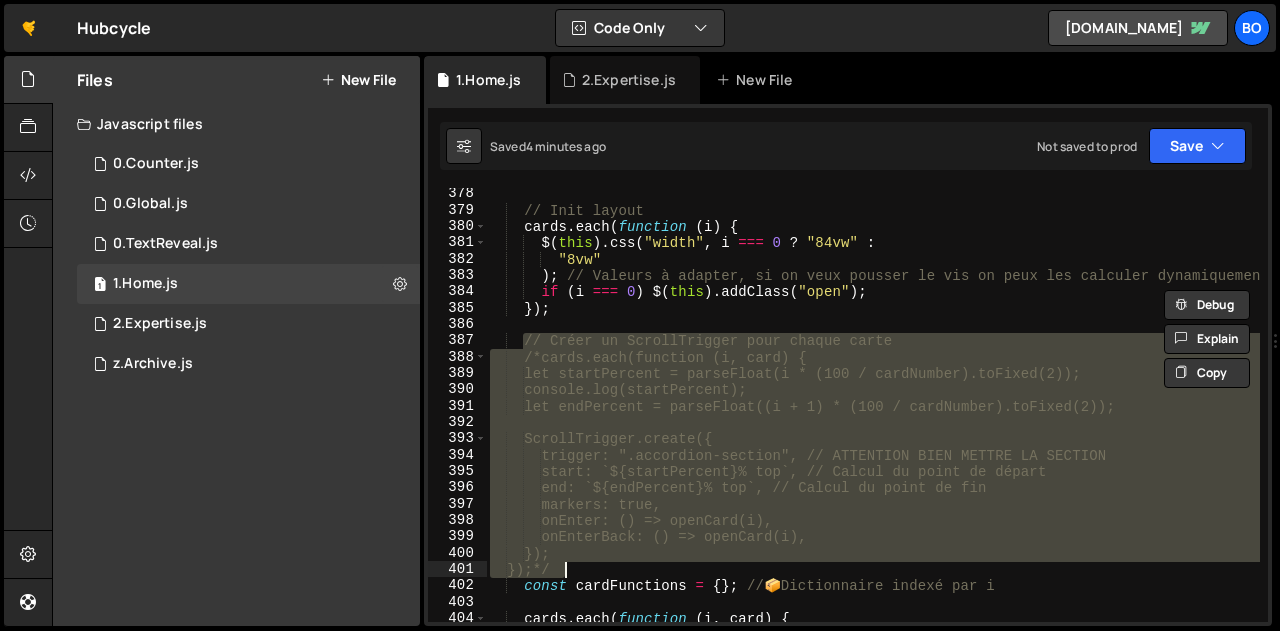 drag, startPoint x: 522, startPoint y: 336, endPoint x: 631, endPoint y: 569, distance: 257.2353 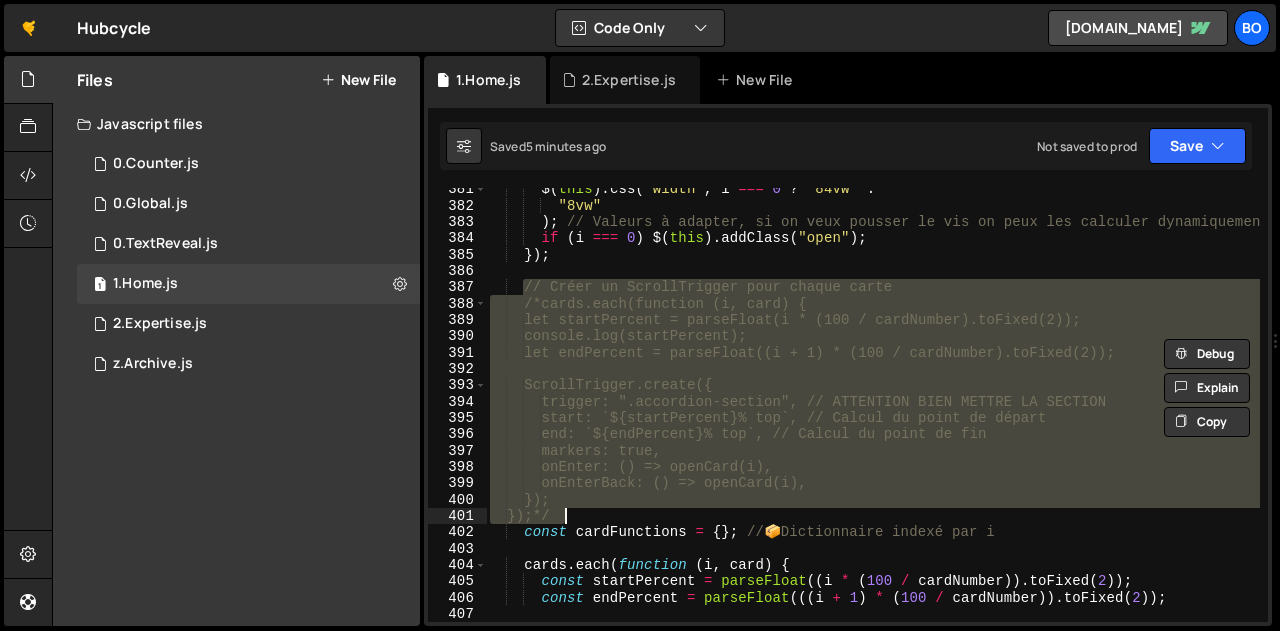 scroll, scrollTop: 6247, scrollLeft: 0, axis: vertical 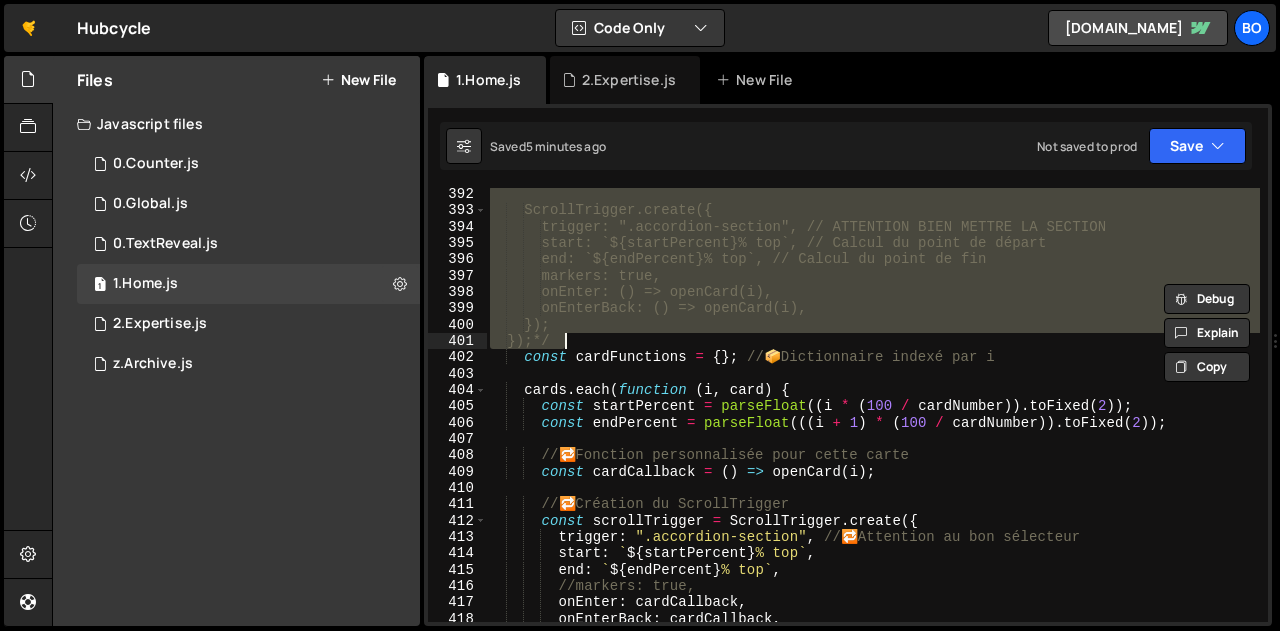 click on "ScrollTrigger.create({            trigger: ".accordion-section", // ATTENTION BIEN METTRE LA SECTION            start: `${startPercent}% top`, // Calcul du point de départ            end: `${endPercent}% top`, // Calcul du point de fin            markers: true,            onEnter: () => openCard(i),            onEnterBack: () => openCard(i),         });      });*/       const   cardFunctions   =   { } ;   //  📦  Dictionnaire indexé par i       cards . each ( function   ( i ,   card )   {          const   startPercent   =   parseFloat (( i   *   ( 100   /   cardNumber )) . toFixed ( 2 )) ;          const   endPercent   =   parseFloat ((( i   +   1 )   *   ( 100   /   cardNumber )) . toFixed ( 2 )) ;          //  🔁  Fonction personnalisée pour cette carte          const   cardCallback   =   ( )   =>   openCard ( i ) ;          //  🔁  Création du ScrollTrigger          const   scrollTrigger   =   ScrollTrigger . create ({             trigger :   ".accordion-section" ,   //  🔁" at bounding box center (873, 419) 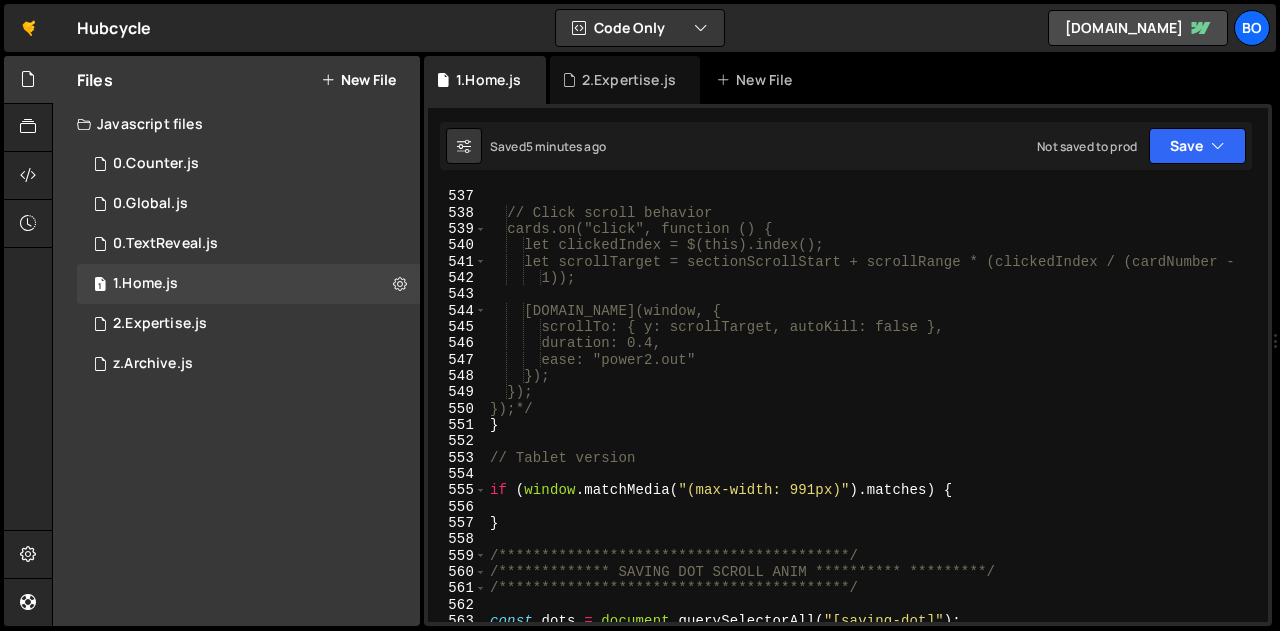 scroll, scrollTop: 8786, scrollLeft: 0, axis: vertical 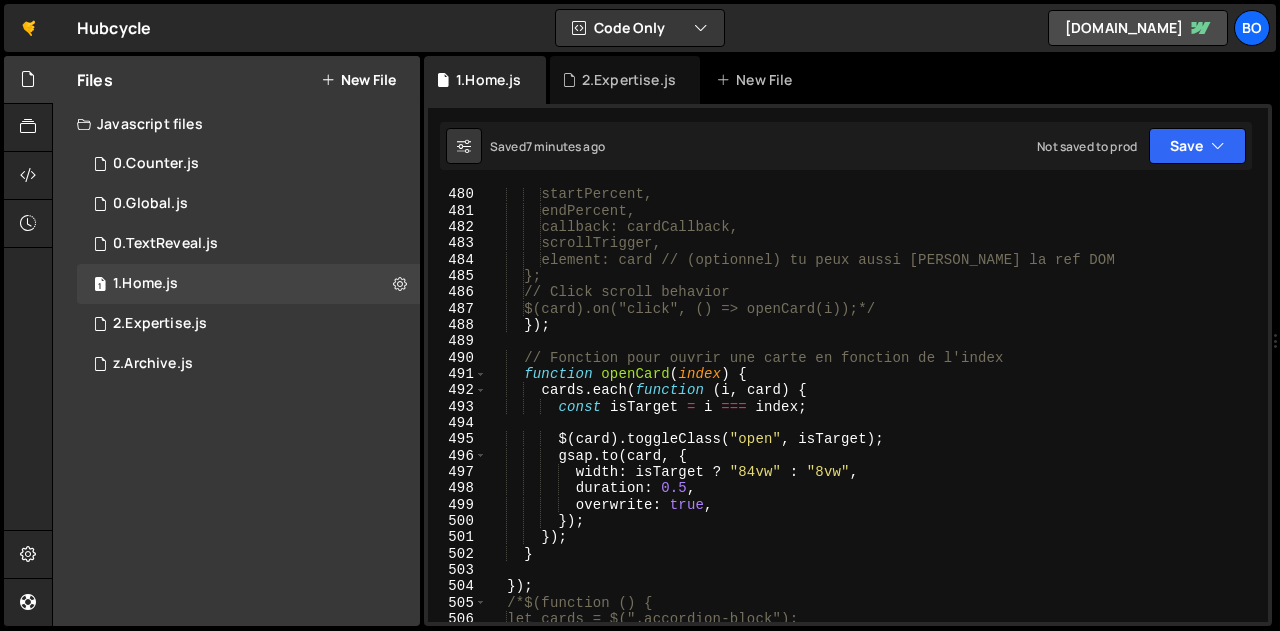 click on "startPercent,            endPercent,            callback: cardCallback,            scrollTrigger,            element: card // (optionnel) tu peux aussi stocker la ref DOM         };         // Click scroll behavior         $(card).on("click", () => openCard(i));*/       }) ;       // Fonction pour ouvrir une carte en fonction de l'index       function   openCard ( index )   {          cards . each ( function   ( i ,   card )   {             const   isTarget   =   i   ===   index ;             $ ( card ) . toggleClass ( "open" ,   isTarget ) ;             gsap . to ( card ,   {                width :   isTarget   ?   "84vw"   :   "8vw" ,                duration :   0.5 ,                overwrite :   true ,             }) ;          }) ;       }    }) ;    /*$(function () {      let cards = $(".accordion-block");      let sectionScrollStart = $(".accordion-component").offset().top;" at bounding box center (873, 419) 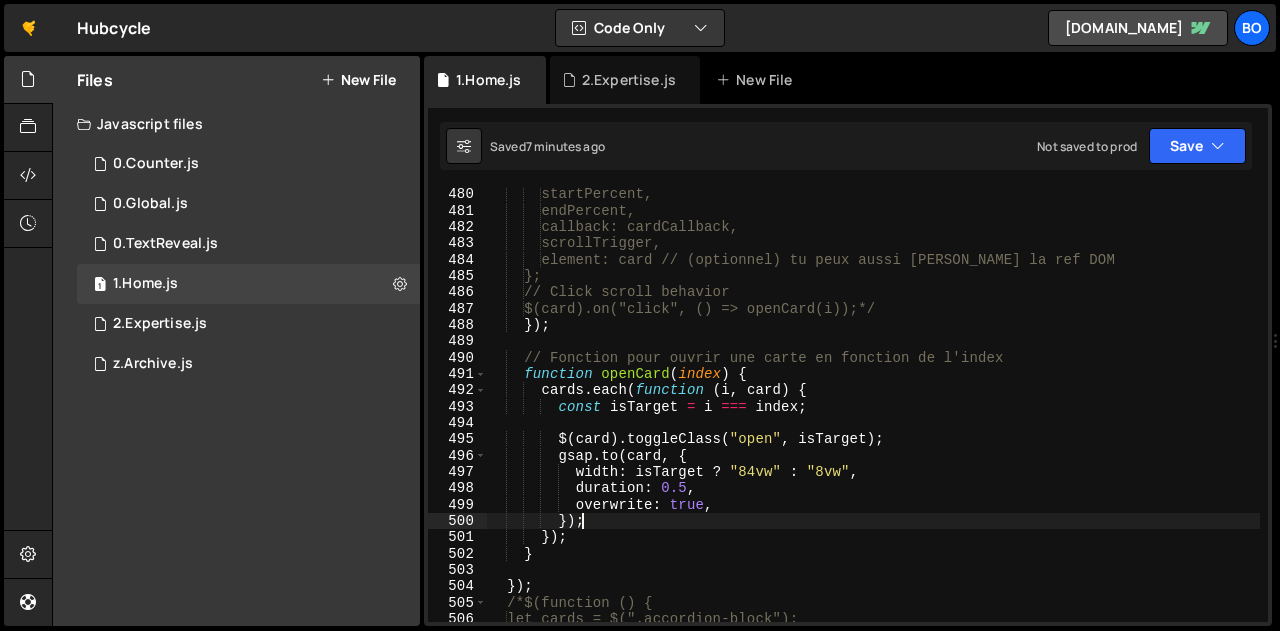 click on "startPercent,            endPercent,            callback: cardCallback,            scrollTrigger,            element: card // (optionnel) tu peux aussi stocker la ref DOM         };         // Click scroll behavior         $(card).on("click", () => openCard(i));*/       }) ;       // Fonction pour ouvrir une carte en fonction de l'index       function   openCard ( index )   {          cards . each ( function   ( i ,   card )   {             const   isTarget   =   i   ===   index ;             $ ( card ) . toggleClass ( "open" ,   isTarget ) ;             gsap . to ( card ,   {                width :   isTarget   ?   "84vw"   :   "8vw" ,                duration :   0.5 ,                overwrite :   true ,             }) ;          }) ;       }    }) ;    /*$(function () {      let cards = $(".accordion-block");      let sectionScrollStart = $(".accordion-component").offset().top;" at bounding box center (873, 419) 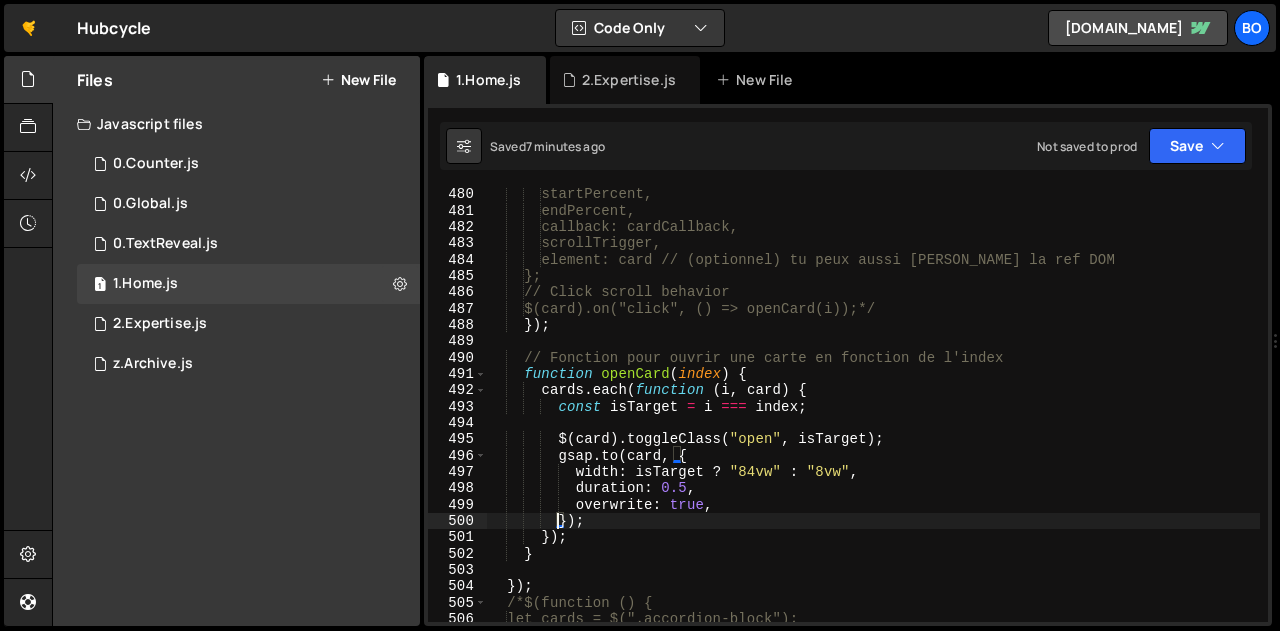 click on "startPercent,            endPercent,            callback: cardCallback,            scrollTrigger,            element: card // (optionnel) tu peux aussi stocker la ref DOM         };         // Click scroll behavior         $(card).on("click", () => openCard(i));*/       }) ;       // Fonction pour ouvrir une carte en fonction de l'index       function   openCard ( index )   {          cards . each ( function   ( i ,   card )   {             const   isTarget   =   i   ===   index ;             $ ( card ) . toggleClass ( "open" ,   isTarget ) ;             gsap . to ( card ,   {                width :   isTarget   ?   "84vw"   :   "8vw" ,                duration :   0.5 ,                overwrite :   true ,             }) ;          }) ;       }    }) ;    /*$(function () {      let cards = $(".accordion-block");      let sectionScrollStart = $(".accordion-component").offset().top;" at bounding box center (873, 419) 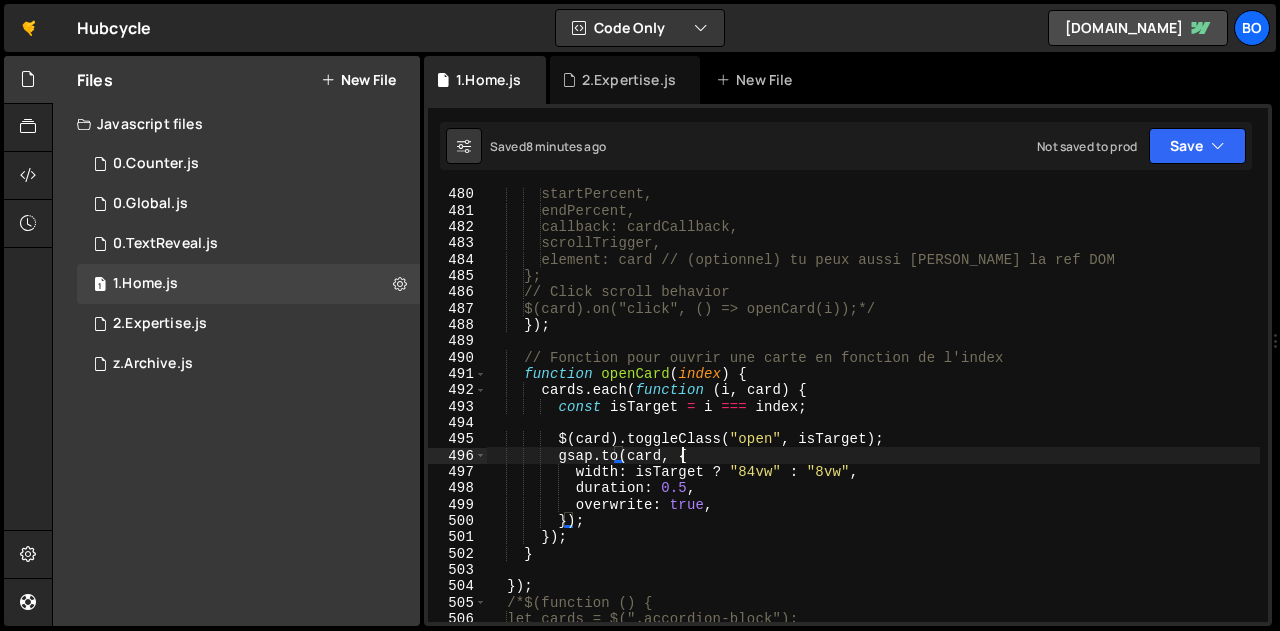 click on "startPercent,            endPercent,            callback: cardCallback,            scrollTrigger,            element: card // (optionnel) tu peux aussi stocker la ref DOM         };         // Click scroll behavior         $(card).on("click", () => openCard(i));*/       }) ;       // Fonction pour ouvrir une carte en fonction de l'index       function   openCard ( index )   {          cards . each ( function   ( i ,   card )   {             const   isTarget   =   i   ===   index ;             $ ( card ) . toggleClass ( "open" ,   isTarget ) ;             gsap . to ( card ,   {                width :   isTarget   ?   "84vw"   :   "8vw" ,                duration :   0.5 ,                overwrite :   true ,             }) ;          }) ;       }    }) ;    /*$(function () {      let cards = $(".accordion-block");      let sectionScrollStart = $(".accordion-component").offset().top;" at bounding box center [873, 419] 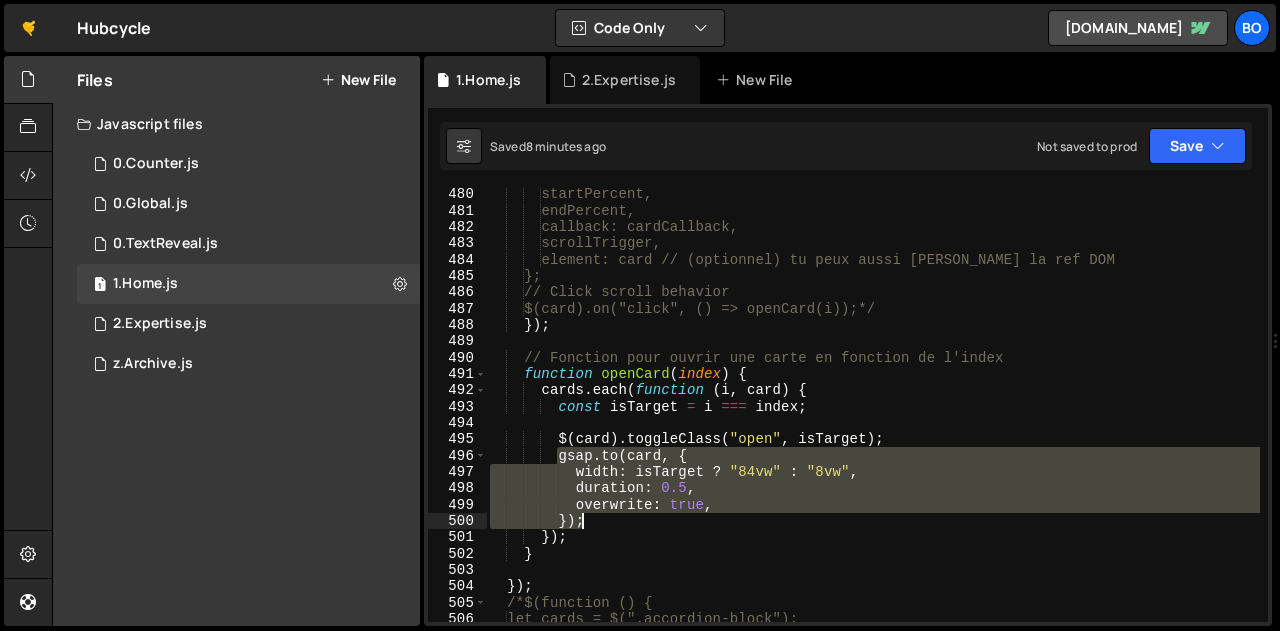 drag, startPoint x: 554, startPoint y: 459, endPoint x: 588, endPoint y: 519, distance: 68.96376 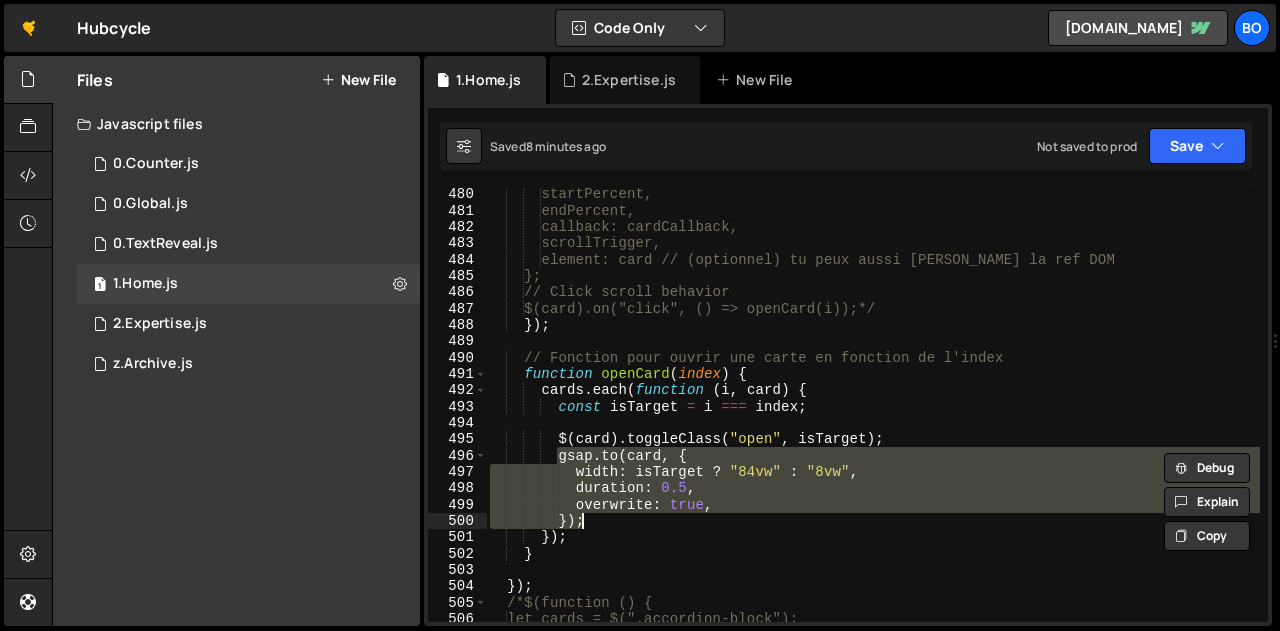 click on "startPercent,            endPercent,            callback: cardCallback,            scrollTrigger,            element: card // (optionnel) tu peux aussi stocker la ref DOM         };         // Click scroll behavior         $(card).on("click", () => openCard(i));*/       }) ;       // Fonction pour ouvrir une carte en fonction de l'index       function   openCard ( index )   {          cards . each ( function   ( i ,   card )   {             const   isTarget   =   i   ===   index ;             $ ( card ) . toggleClass ( "open" ,   isTarget ) ;             gsap . to ( card ,   {                width :   isTarget   ?   "84vw"   :   "8vw" ,                duration :   0.5 ,                overwrite :   true ,             }) ;          }) ;       }    }) ;    /*$(function () {      let cards = $(".accordion-block");      let sectionScrollStart = $(".accordion-component").offset().top;" at bounding box center [873, 405] 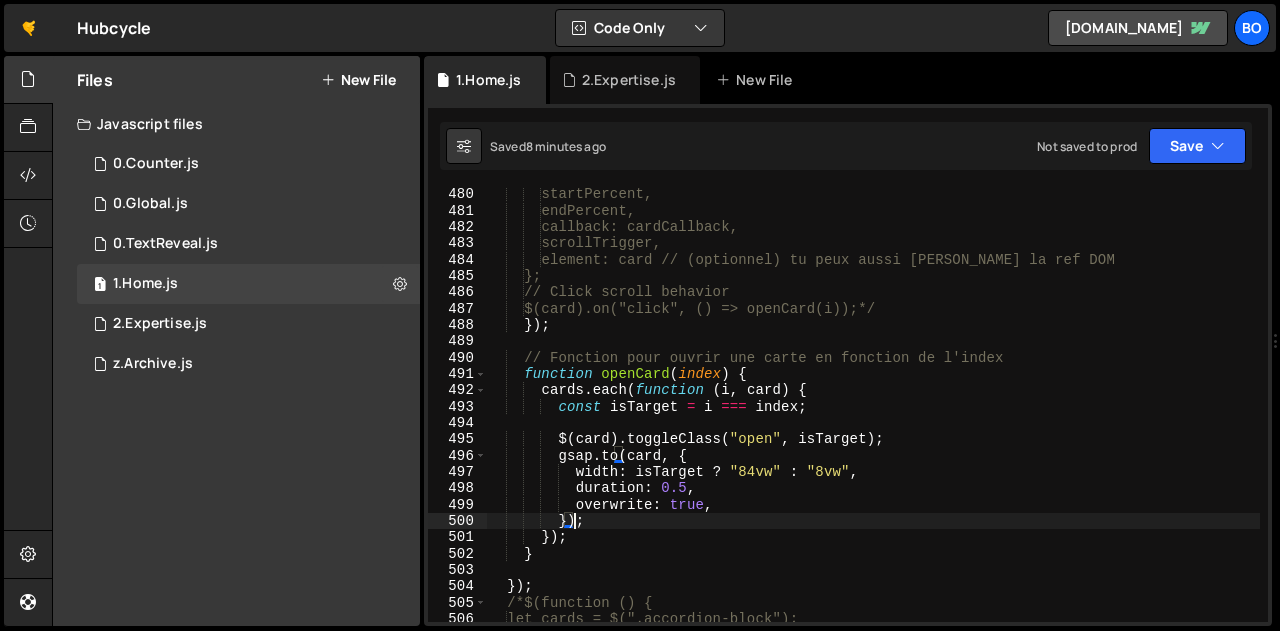 type on "})" 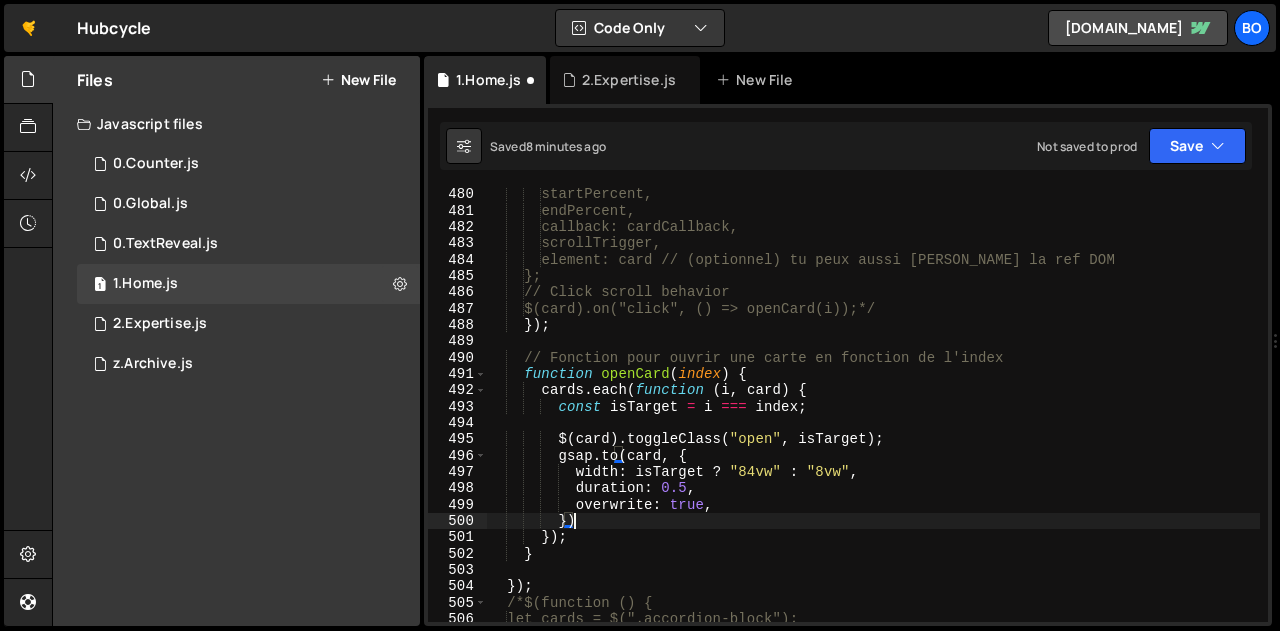 scroll, scrollTop: 0, scrollLeft: 3, axis: horizontal 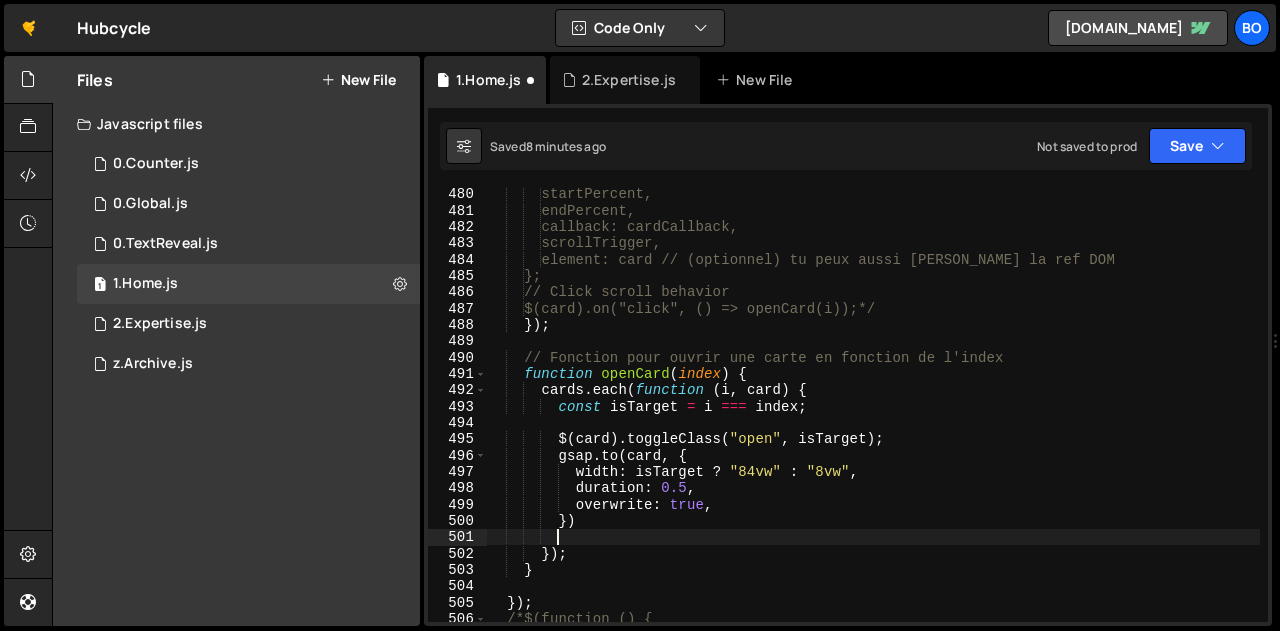 paste on "});" 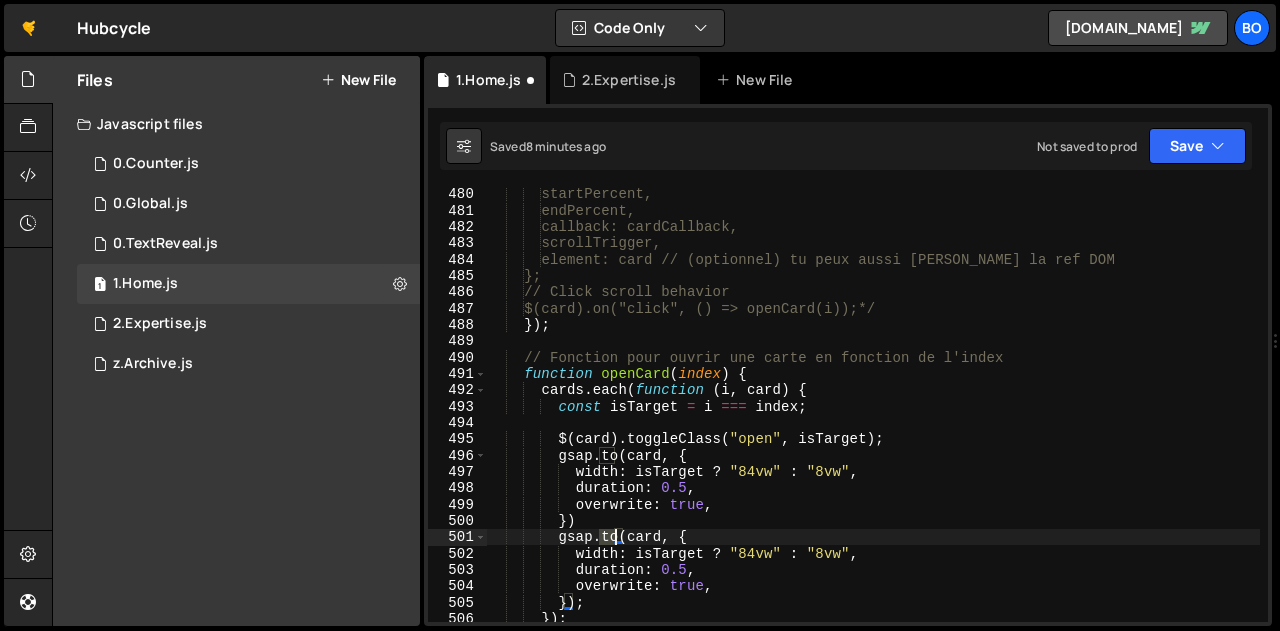 drag, startPoint x: 600, startPoint y: 542, endPoint x: 614, endPoint y: 542, distance: 14 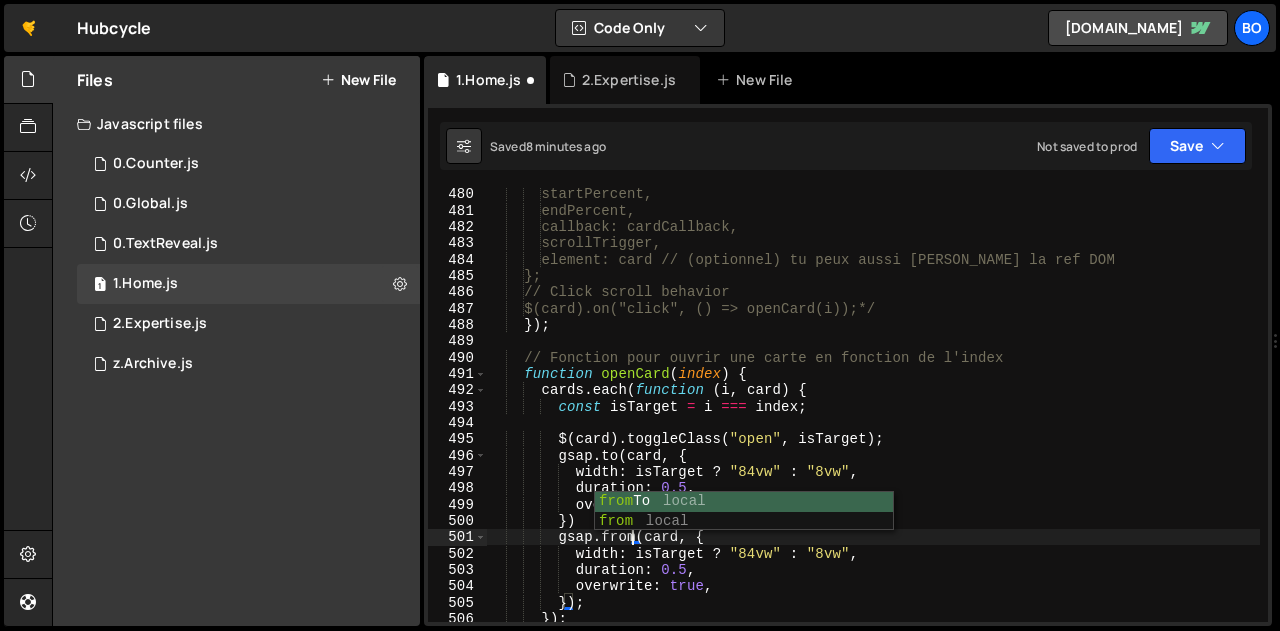 scroll, scrollTop: 0, scrollLeft: 9, axis: horizontal 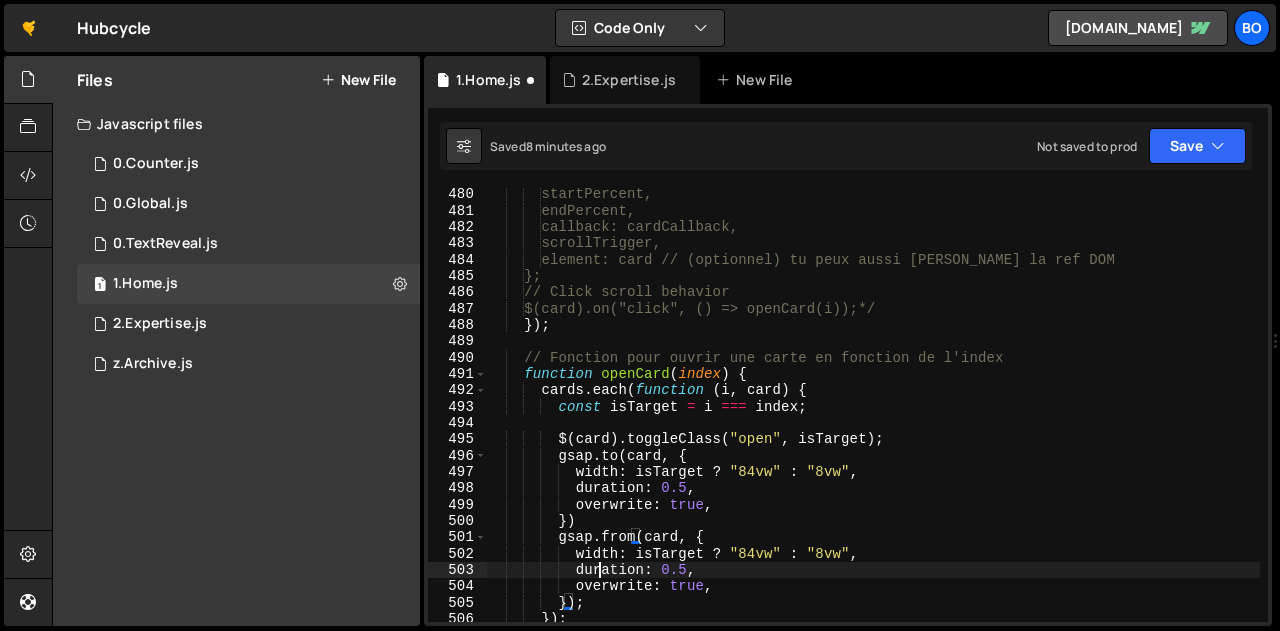click on "startPercent,            endPercent,            callback: cardCallback,            scrollTrigger,            element: card // (optionnel) tu peux aussi stocker la ref DOM         };         // Click scroll behavior         $(card).on("click", () => openCard(i));*/       }) ;       // Fonction pour ouvrir une carte en fonction de l'index       function   openCard ( index )   {          cards . each ( function   ( i ,   card )   {             const   isTarget   =   i   ===   index ;             $ ( card ) . toggleClass ( "open" ,   isTarget ) ;             gsap . to ( card ,   {                width :   isTarget   ?   "84vw"   :   "8vw" ,                duration :   0.5 ,                overwrite :   true ,             })             gsap . from ( card ,   {                width :   isTarget   ?   "84vw"   :   "8vw" ,                duration :   0.5 ,                overwrite :   true ,             }) ;          }) ;       }" at bounding box center [873, 419] 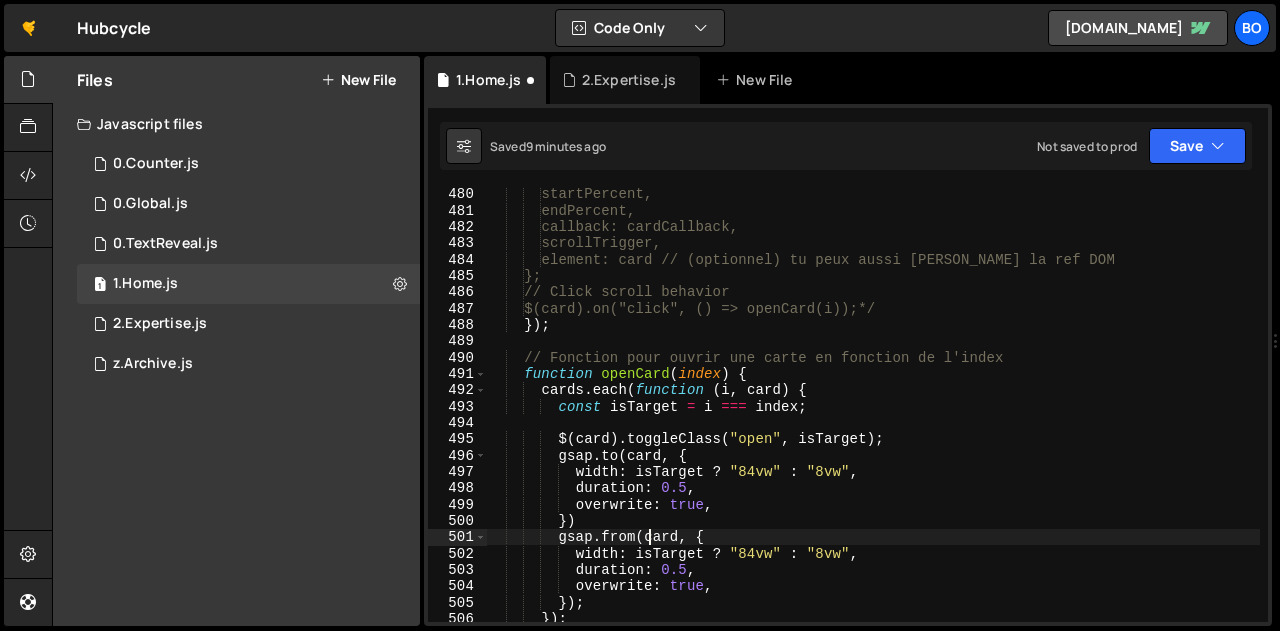 click on "startPercent,            endPercent,            callback: cardCallback,            scrollTrigger,            element: card // (optionnel) tu peux aussi stocker la ref DOM         };         // Click scroll behavior         $(card).on("click", () => openCard(i));*/       }) ;       // Fonction pour ouvrir une carte en fonction de l'index       function   openCard ( index )   {          cards . each ( function   ( i ,   card )   {             const   isTarget   =   i   ===   index ;             $ ( card ) . toggleClass ( "open" ,   isTarget ) ;             gsap . to ( card ,   {                width :   isTarget   ?   "84vw"   :   "8vw" ,                duration :   0.5 ,                overwrite :   true ,             })             gsap . from ( card ,   {                width :   isTarget   ?   "84vw"   :   "8vw" ,                duration :   0.5 ,                overwrite :   true ,             }) ;          }) ;       }" at bounding box center (873, 419) 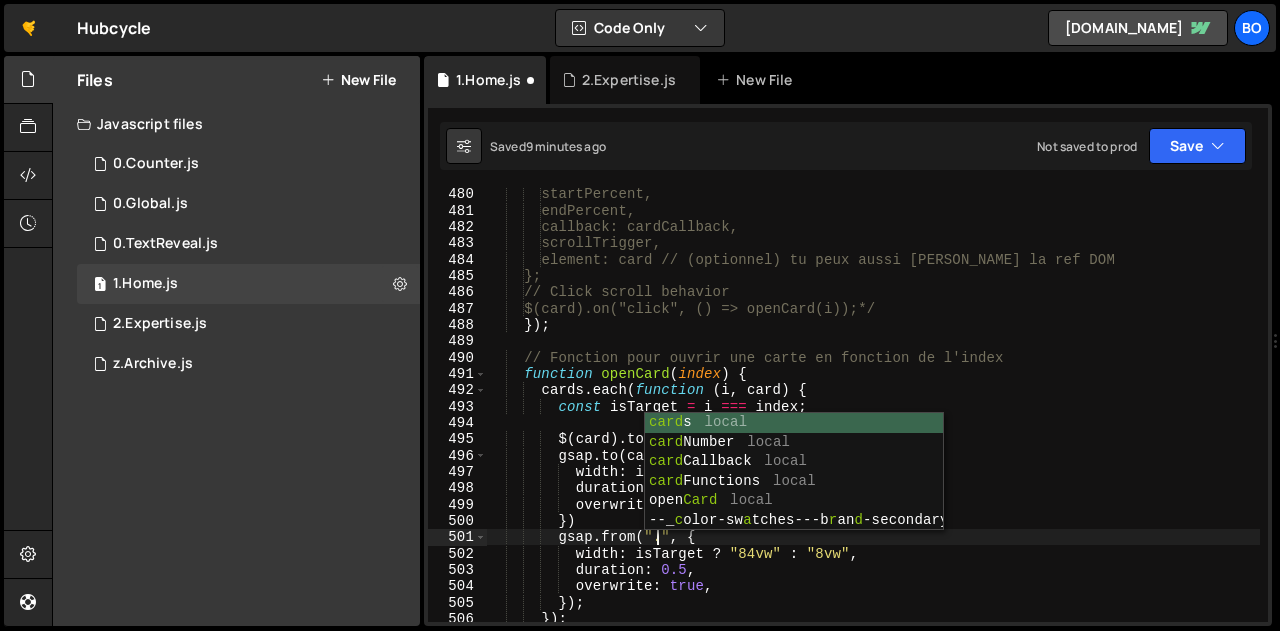 scroll, scrollTop: 0, scrollLeft: 11, axis: horizontal 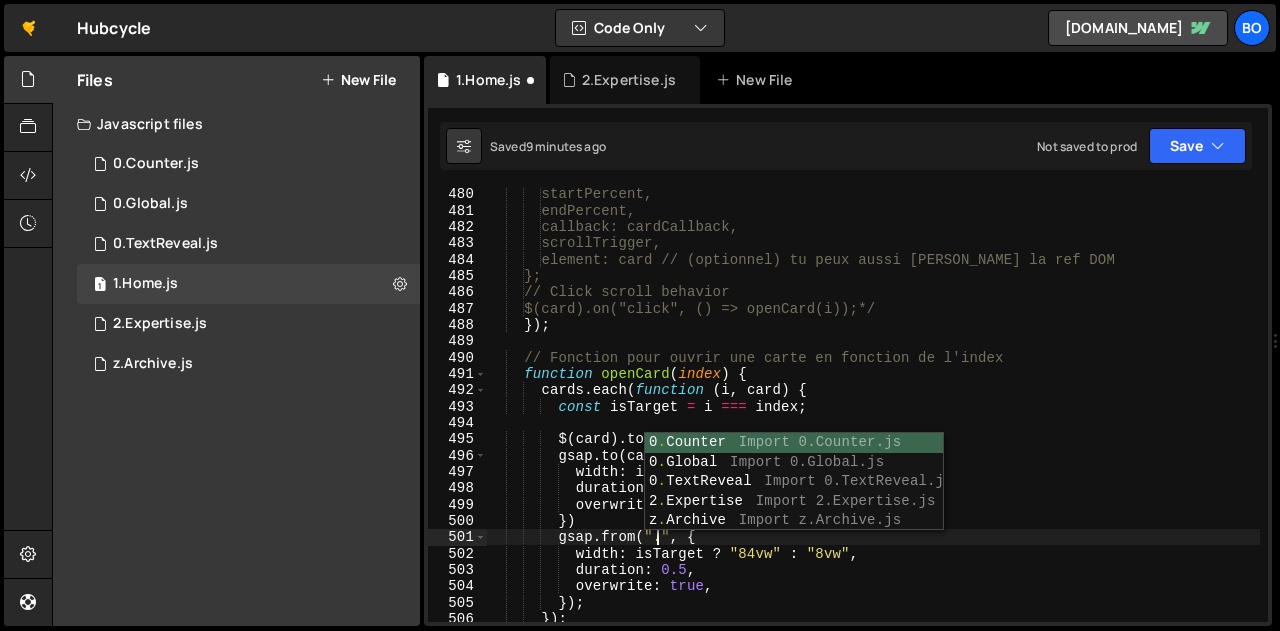 paste on "accordion-content"" 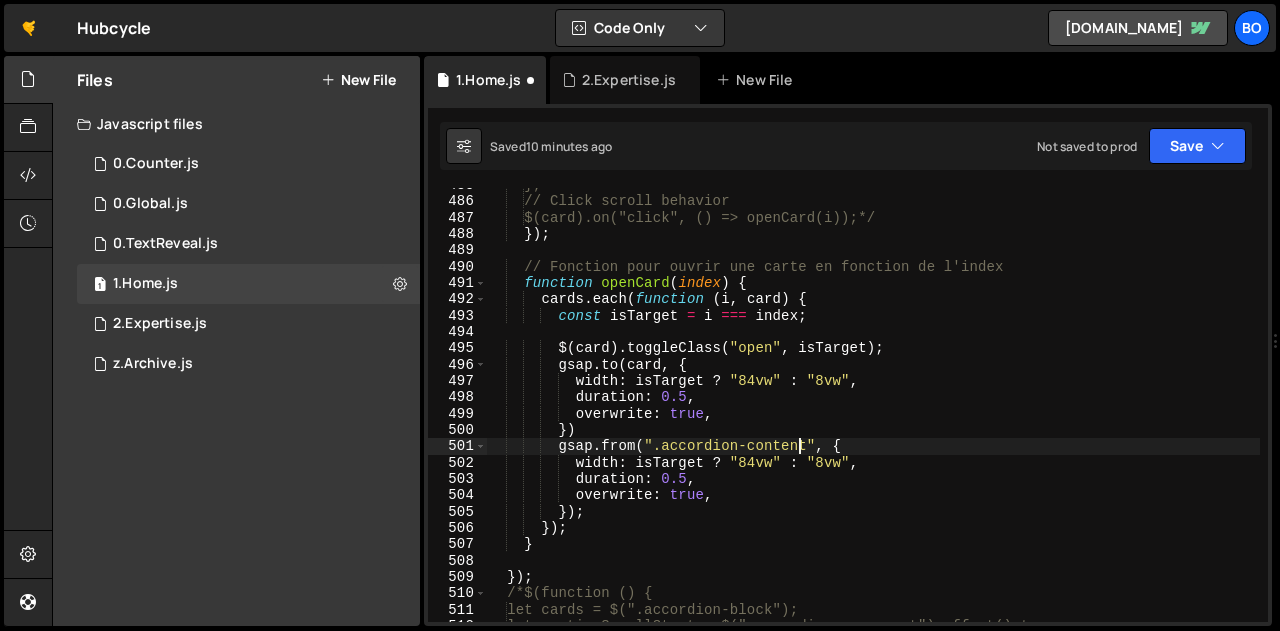 scroll, scrollTop: 7949, scrollLeft: 0, axis: vertical 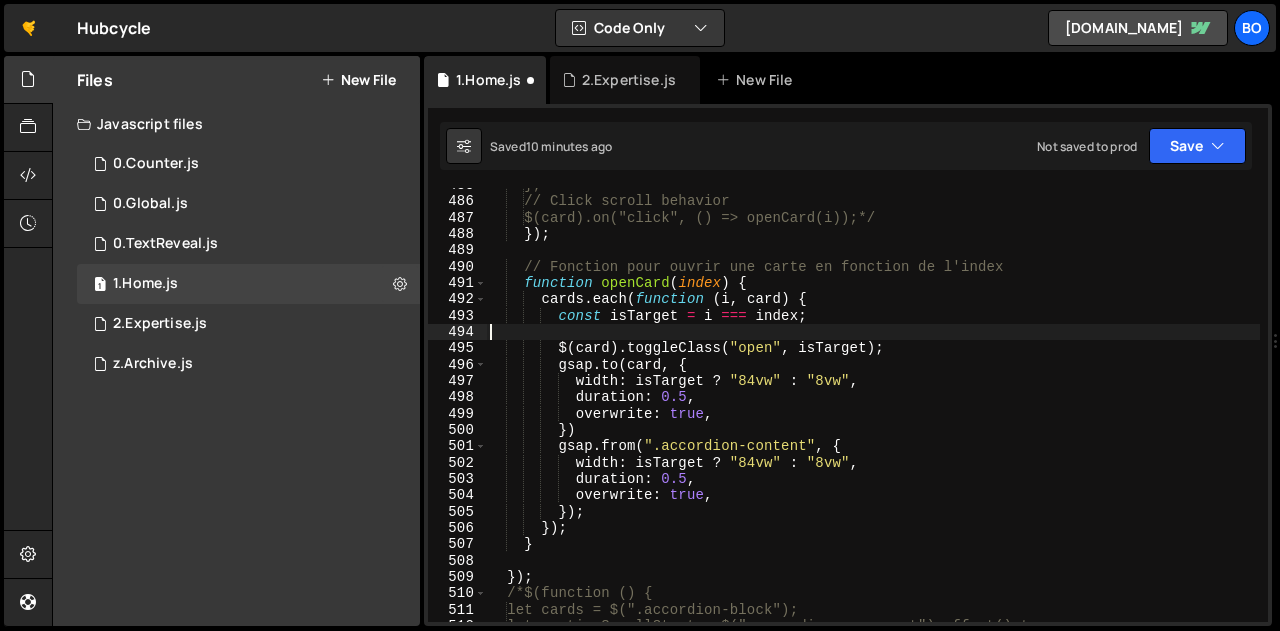 click on "};         // Click scroll behavior         $(card).on("click", () => openCard(i));*/       }) ;       // Fonction pour ouvrir une carte en fonction de l'index       function   openCard ( index )   {          cards . each ( function   ( i ,   card )   {             const   isTarget   =   i   ===   index ;             $ ( card ) . toggleClass ( "open" ,   isTarget ) ;             gsap . to ( card ,   {                width :   isTarget   ?   "84vw"   :   "8vw" ,                duration :   0.5 ,                overwrite :   true ,             })             gsap . from ( ".accordion-content" ,   {                width :   isTarget   ?   "84vw"   :   "8vw" ,                duration :   0.5 ,                overwrite :   true ,             }) ;          }) ;       }    }) ;    /*$(function () {      let cards = $(".accordion-block");      let sectionScrollStart = $(".accordion-component").offset().top;" at bounding box center (873, 410) 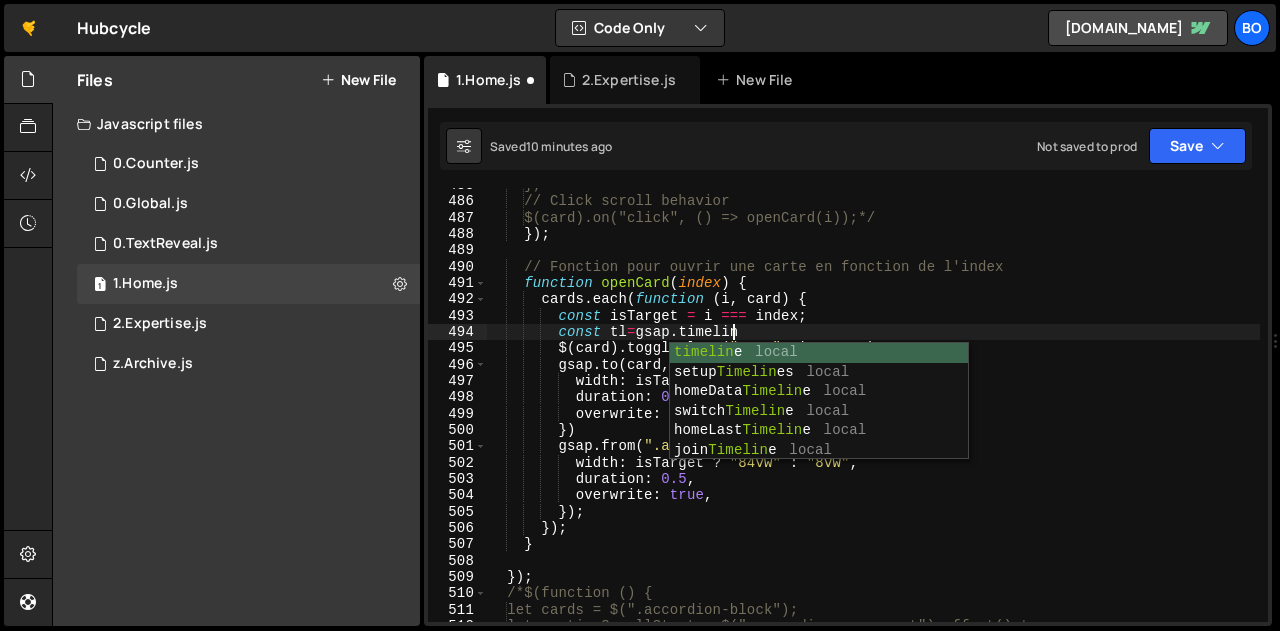 scroll, scrollTop: 0, scrollLeft: 16, axis: horizontal 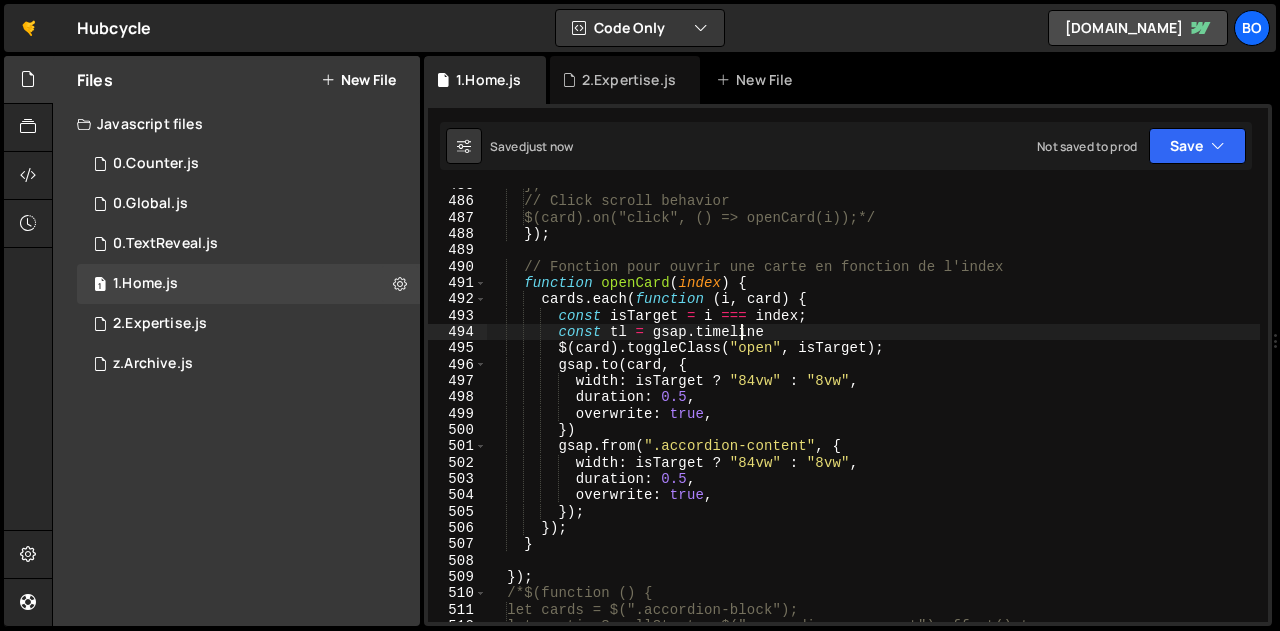 click on "};         // Click scroll behavior         $(card).on("click", () => openCard(i));*/       }) ;       // Fonction pour ouvrir une carte en fonction de l'index       function   openCard ( index )   {          cards . each ( function   ( i ,   card )   {             const   isTarget   =   i   ===   index ;             const   tl   =   gsap . timeline             $ ( card ) . toggleClass ( "open" ,   isTarget ) ;             gsap . to ( card ,   {                width :   isTarget   ?   "84vw"   :   "8vw" ,                duration :   0.5 ,                overwrite :   true ,             })             gsap . from ( ".accordion-content" ,   {                width :   isTarget   ?   "84vw"   :   "8vw" ,                duration :   0.5 ,                overwrite :   true ,             }) ;          }) ;       }    }) ;    /*$(function () {      let cards = $(".accordion-block");      let sectionScrollStart = $(".accordion-component").offset().top;" at bounding box center [873, 410] 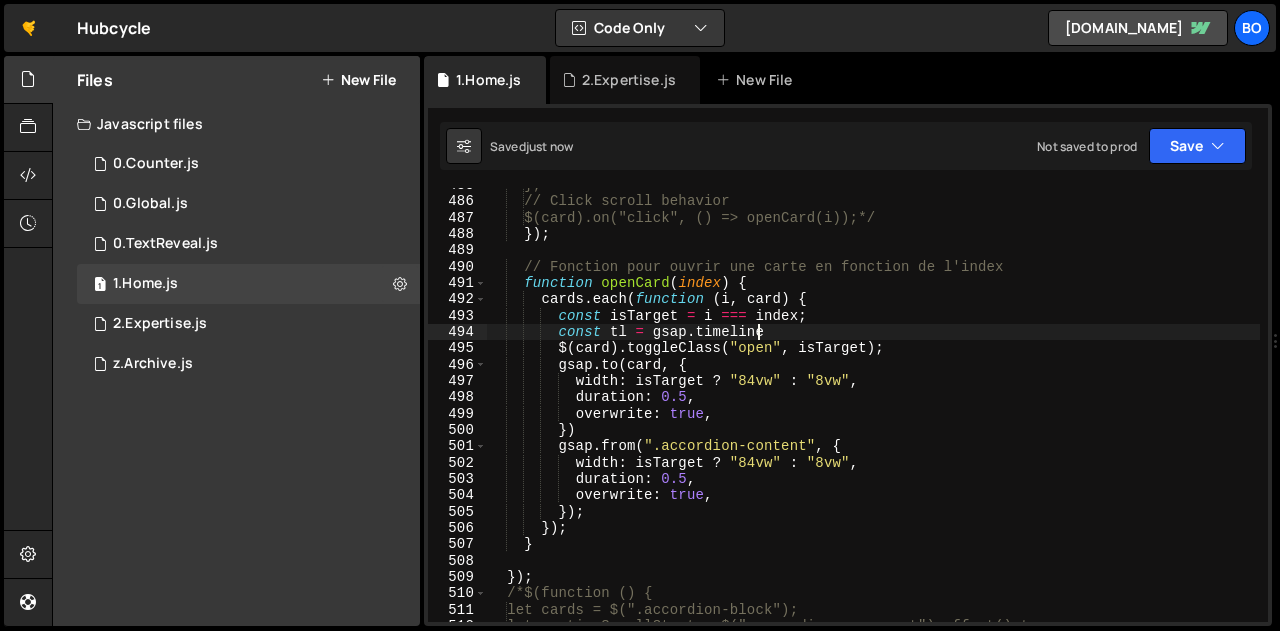 type on "const tl = gsap.timeline;" 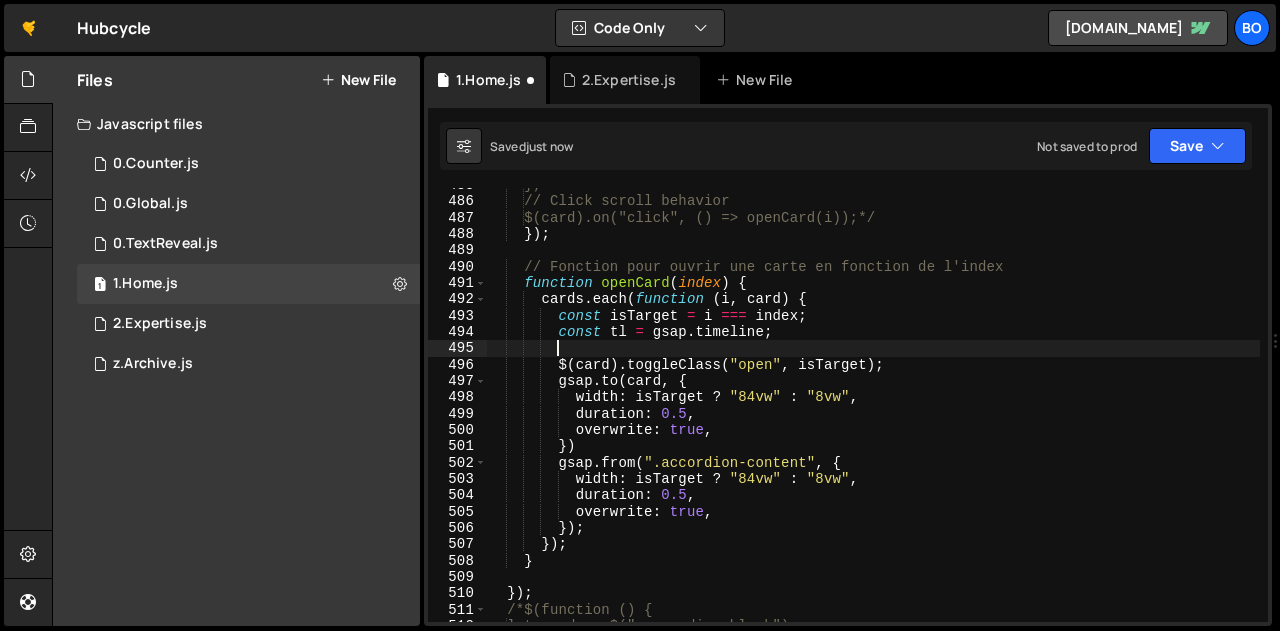 scroll, scrollTop: 0, scrollLeft: 3, axis: horizontal 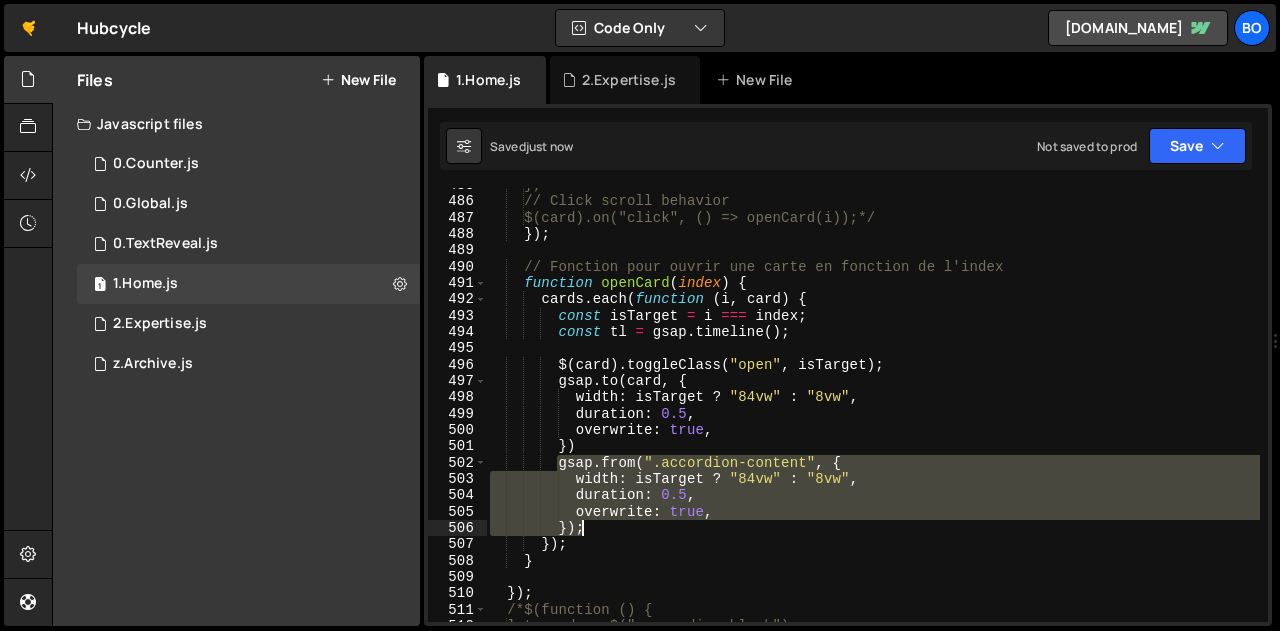 drag, startPoint x: 558, startPoint y: 466, endPoint x: 592, endPoint y: 524, distance: 67.23094 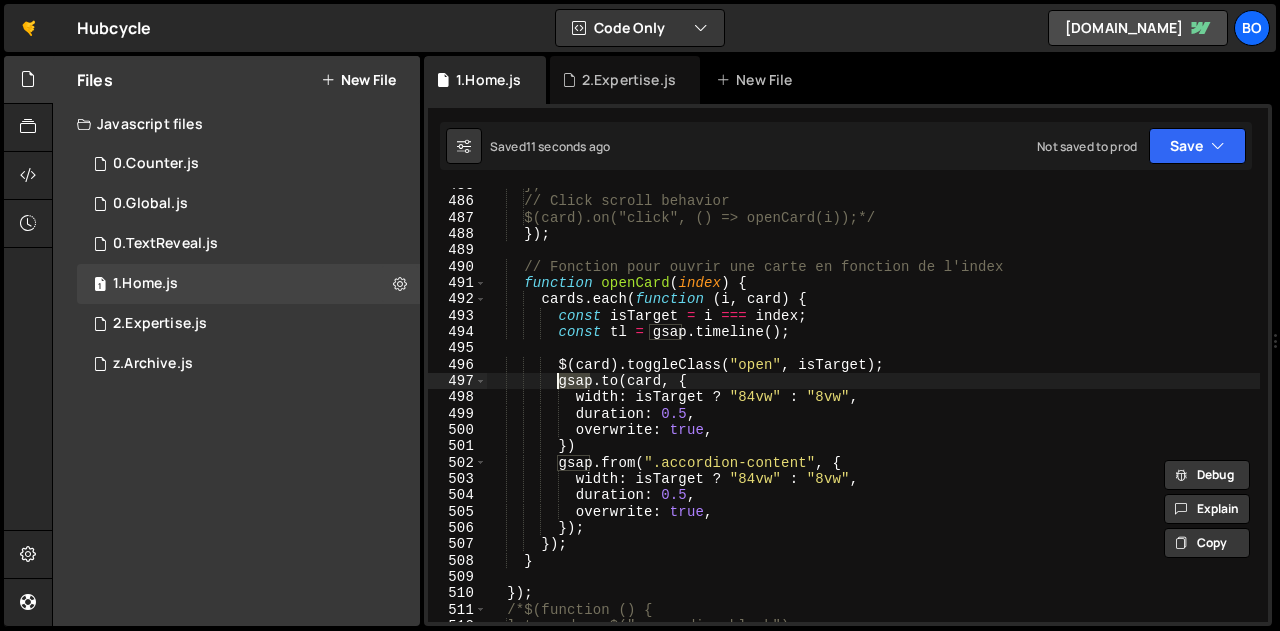 drag, startPoint x: 589, startPoint y: 378, endPoint x: 556, endPoint y: 383, distance: 33.37664 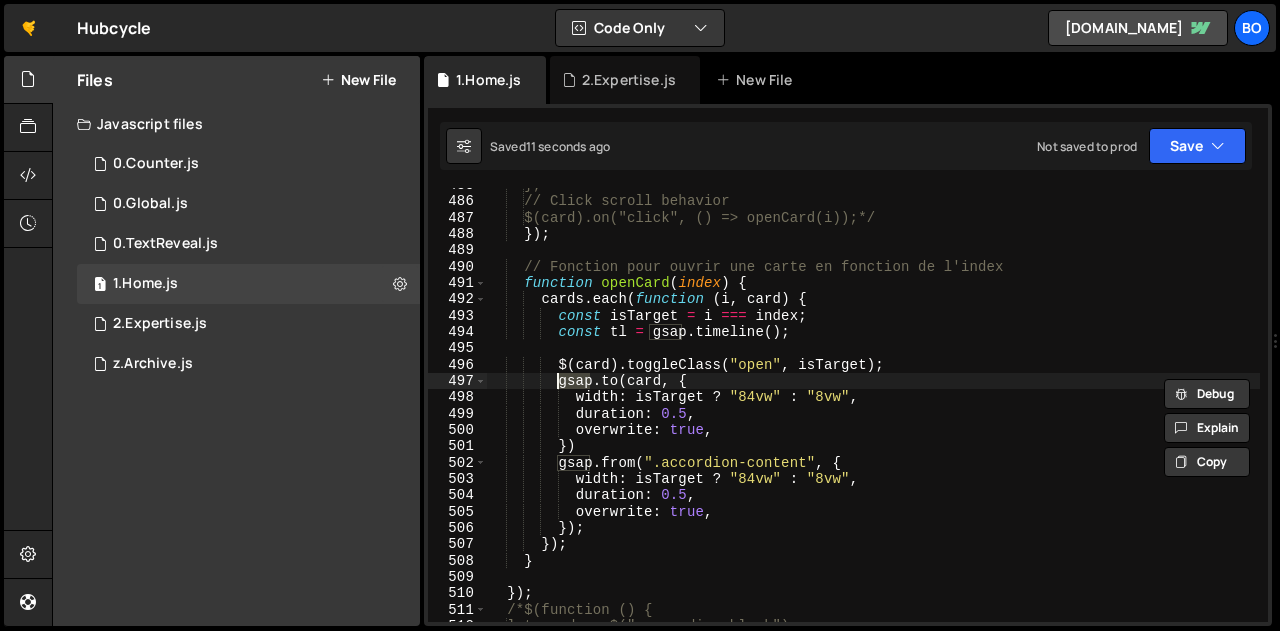 scroll, scrollTop: 0, scrollLeft: 12, axis: horizontal 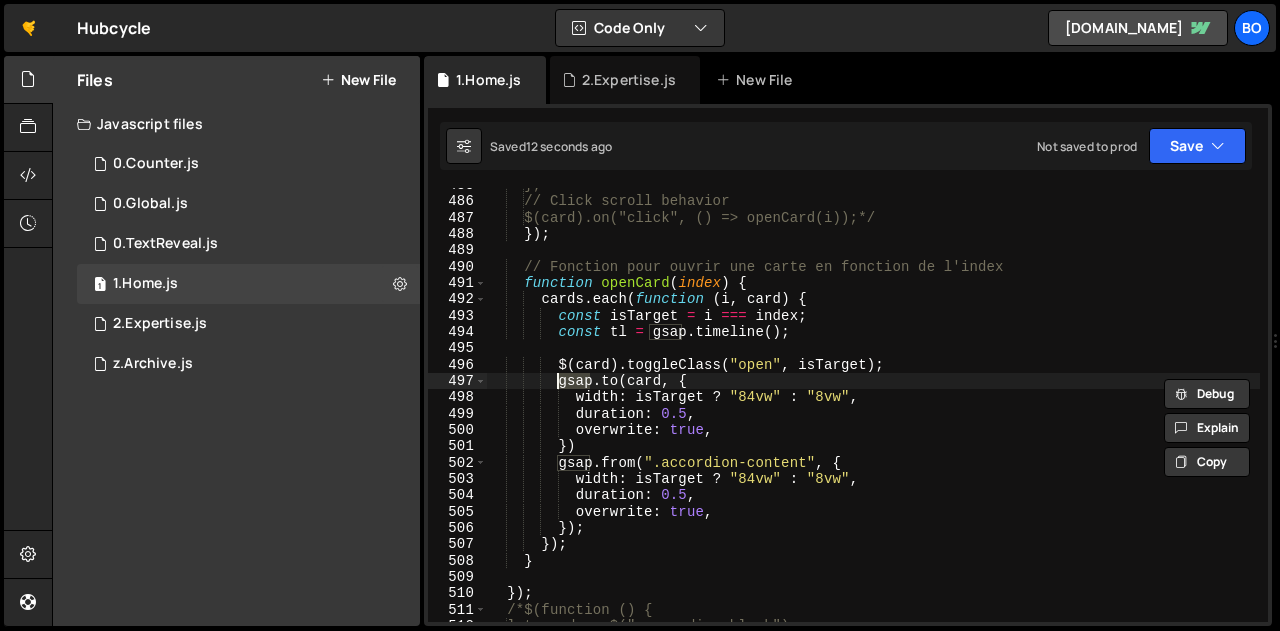 click on "};         // Click scroll behavior         $(card).on("click", () => openCard(i));*/       }) ;       // Fonction pour ouvrir une carte en fonction de l'index       function   openCard ( index )   {          cards . each ( function   ( i ,   card )   {             const   isTarget   =   i   ===   index ;             const   tl   =   gsap . timeline ( ) ;             $ ( card ) . toggleClass ( "open" ,   isTarget ) ;             gsap . to ( card ,   {                width :   isTarget   ?   "84vw"   :   "8vw" ,                duration :   0.5 ,                overwrite :   true ,             })             gsap . from ( ".accordion-content" ,   {                width :   isTarget   ?   "84vw"   :   "8vw" ,                duration :   0.5 ,                overwrite :   true ,             }) ;          }) ;       }    }) ;    /*$(function () {      let cards = $(".accordion-block");" at bounding box center [873, 410] 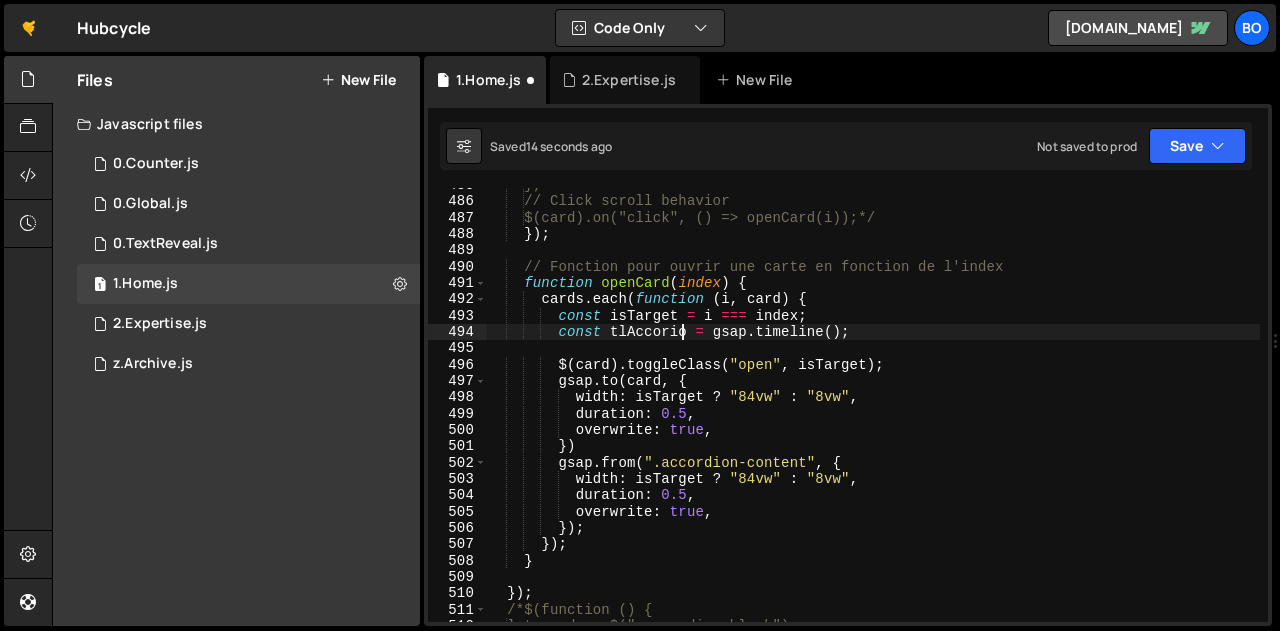 scroll, scrollTop: 0, scrollLeft: 13, axis: horizontal 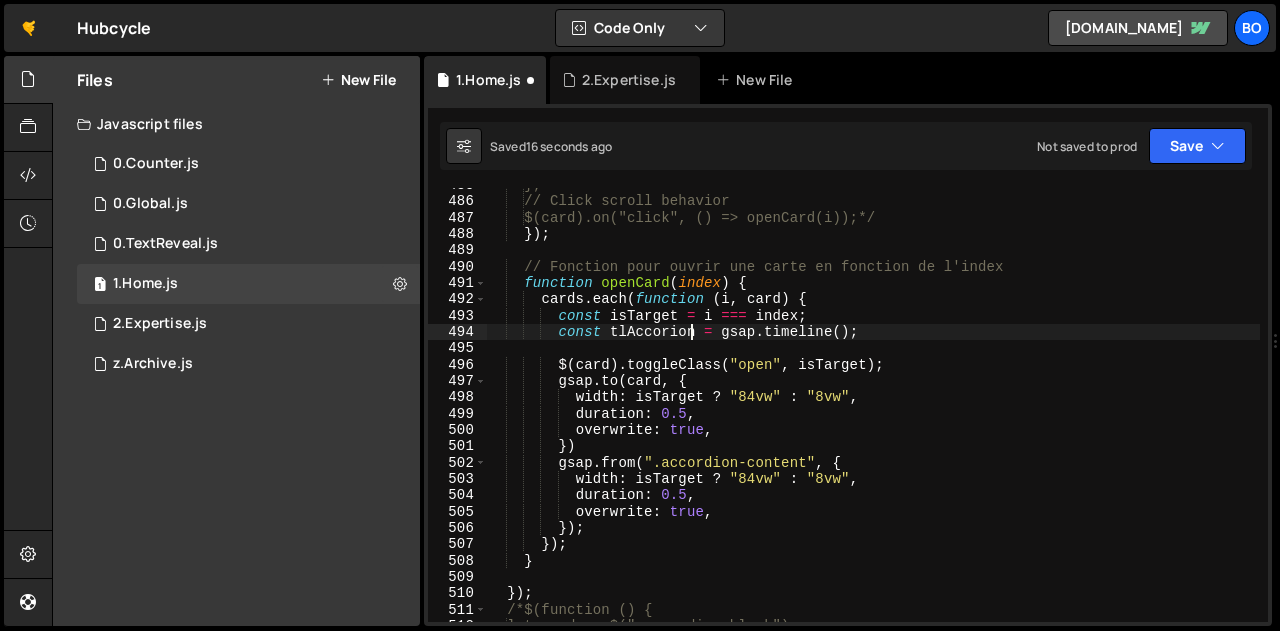 click on "};         // Click scroll behavior         $(card).on("click", () => openCard(i));*/       }) ;       // Fonction pour ouvrir une carte en fonction de l'index       function   openCard ( index )   {          cards . each ( function   ( i ,   card )   {             const   isTarget   =   i   ===   index ;             const   tlAccorion   =   gsap . timeline ( ) ;             $ ( card ) . toggleClass ( "open" ,   isTarget ) ;             gsap . to ( card ,   {                width :   isTarget   ?   "84vw"   :   "8vw" ,                duration :   0.5 ,                overwrite :   true ,             })             gsap . from ( ".accordion-content" ,   {                width :   isTarget   ?   "84vw"   :   "8vw" ,                duration :   0.5 ,                overwrite :   true ,             }) ;          }) ;       }    }) ;    /*$(function () {      let cards = $(".accordion-block");" at bounding box center (873, 410) 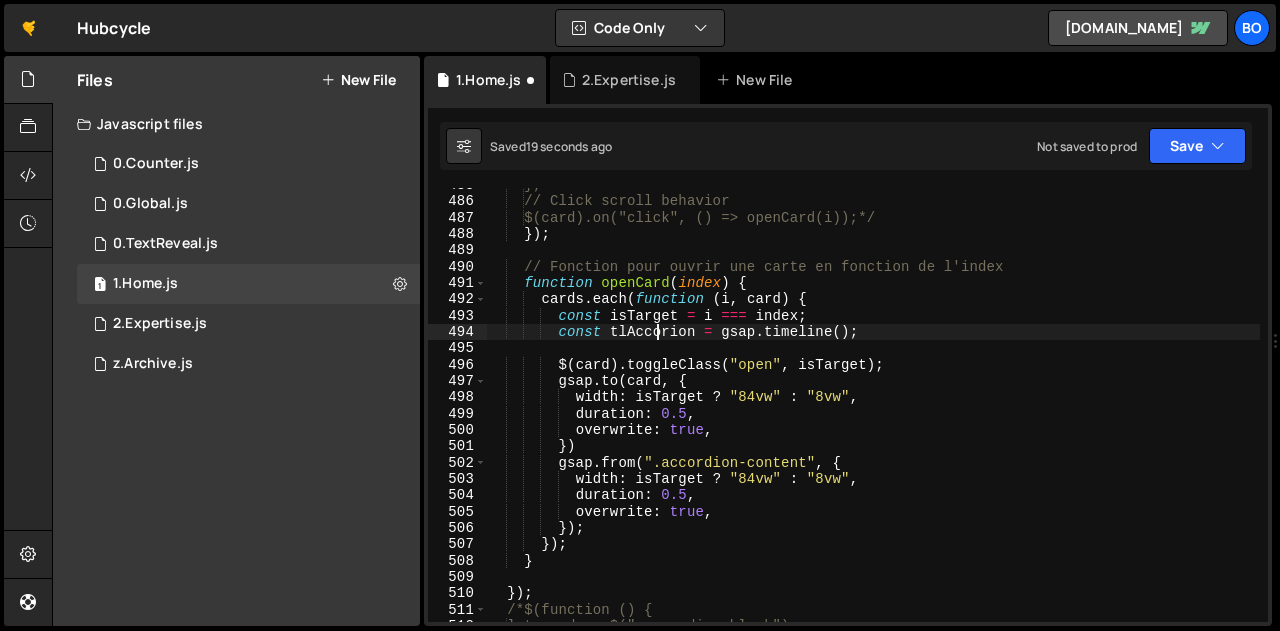 click on "};         // Click scroll behavior         $(card).on("click", () => openCard(i));*/       }) ;       // Fonction pour ouvrir une carte en fonction de l'index       function   openCard ( index )   {          cards . each ( function   ( i ,   card )   {             const   isTarget   =   i   ===   index ;             const   tlAccorion   =   gsap . timeline ( ) ;             $ ( card ) . toggleClass ( "open" ,   isTarget ) ;             gsap . to ( card ,   {                width :   isTarget   ?   "84vw"   :   "8vw" ,                duration :   0.5 ,                overwrite :   true ,             })             gsap . from ( ".accordion-content" ,   {                width :   isTarget   ?   "84vw"   :   "8vw" ,                duration :   0.5 ,                overwrite :   true ,             }) ;          }) ;       }    }) ;    /*$(function () {      let cards = $(".accordion-block");" at bounding box center (873, 410) 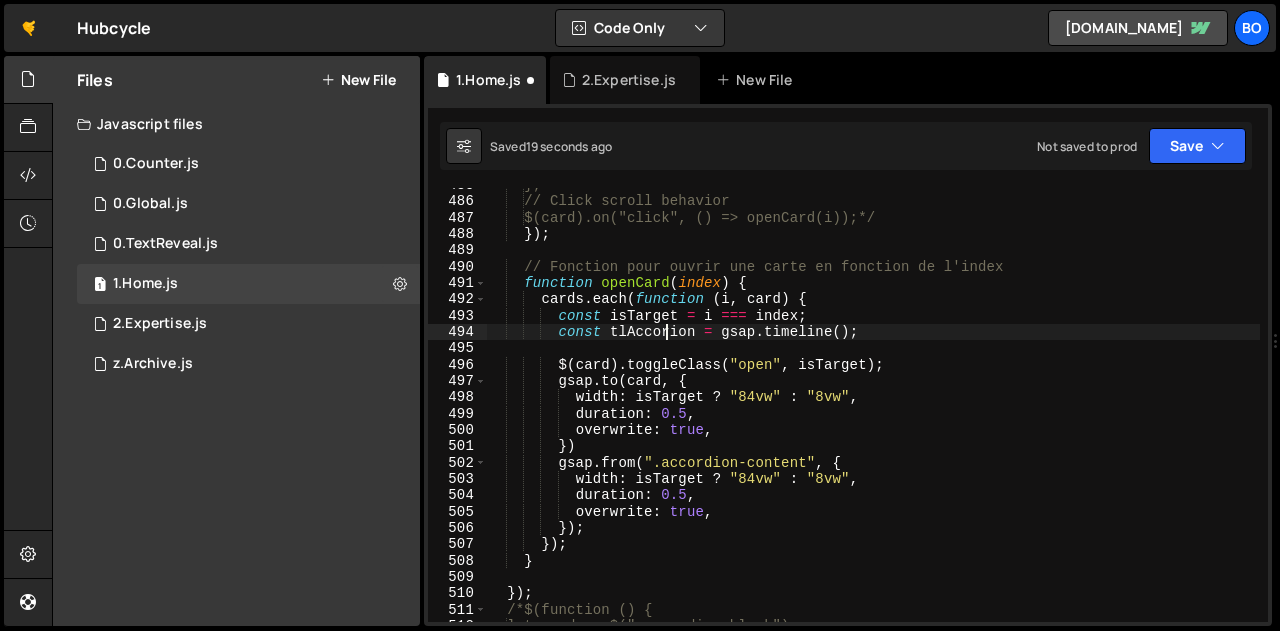 scroll, scrollTop: 0, scrollLeft: 13, axis: horizontal 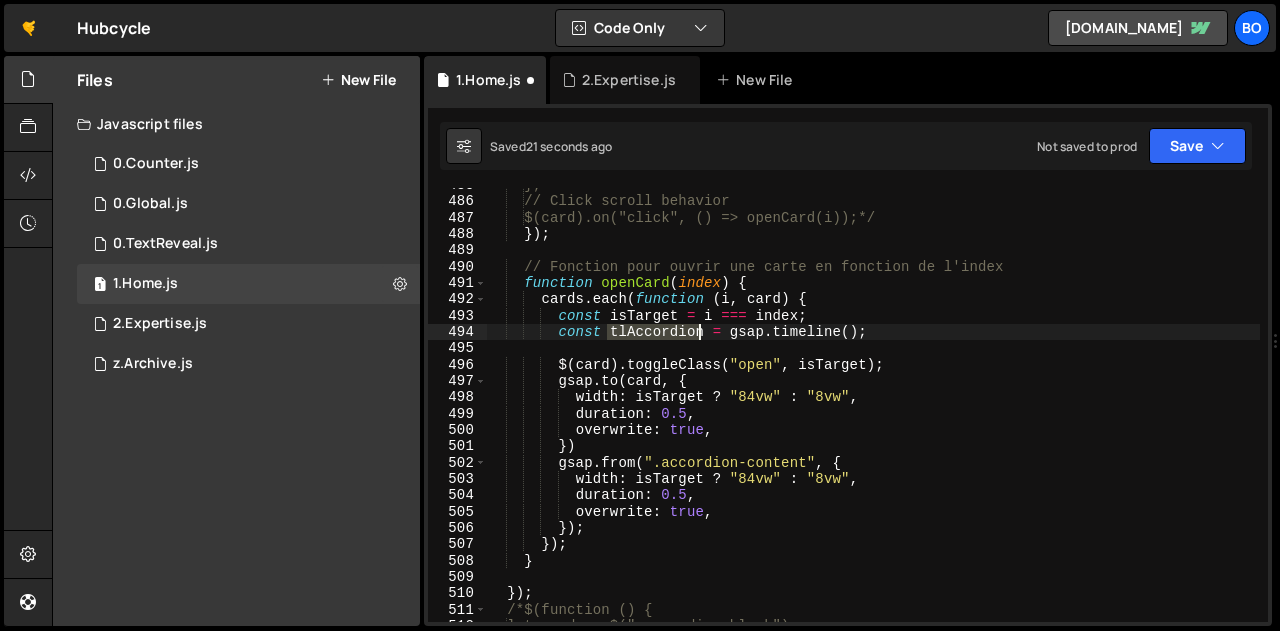 drag, startPoint x: 607, startPoint y: 330, endPoint x: 698, endPoint y: 335, distance: 91.13726 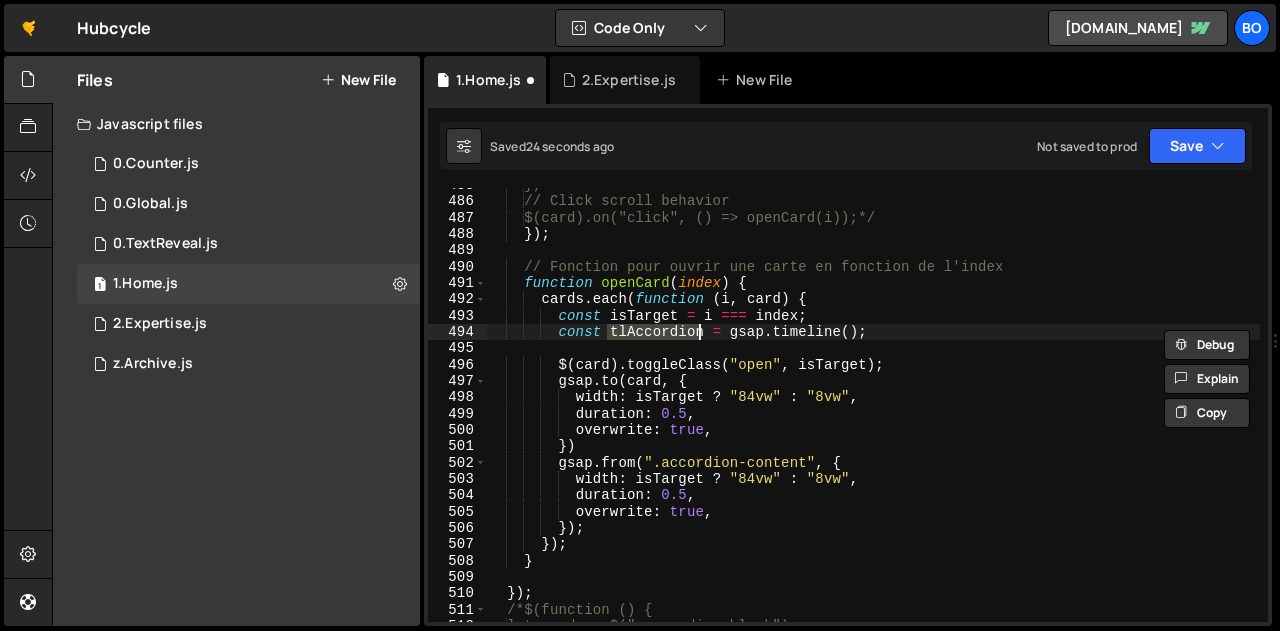 click on "};         // Click scroll behavior         $(card).on("click", () => openCard(i));*/       }) ;       // Fonction pour ouvrir une carte en fonction de l'index       function   openCard ( index )   {          cards . each ( function   ( i ,   card )   {             const   isTarget   =   i   ===   index ;             const   tlAccordion   =   gsap . timeline ( ) ;             $ ( card ) . toggleClass ( "open" ,   isTarget ) ;             gsap . to ( card ,   {                width :   isTarget   ?   "84vw"   :   "8vw" ,                duration :   0.5 ,                overwrite :   true ,             })             gsap . from ( ".accordion-content" ,   {                width :   isTarget   ?   "84vw"   :   "8vw" ,                duration :   0.5 ,                overwrite :   true ,             }) ;          }) ;       }    }) ;    /*$(function () {      let cards = $(".accordion-block");" at bounding box center (873, 410) 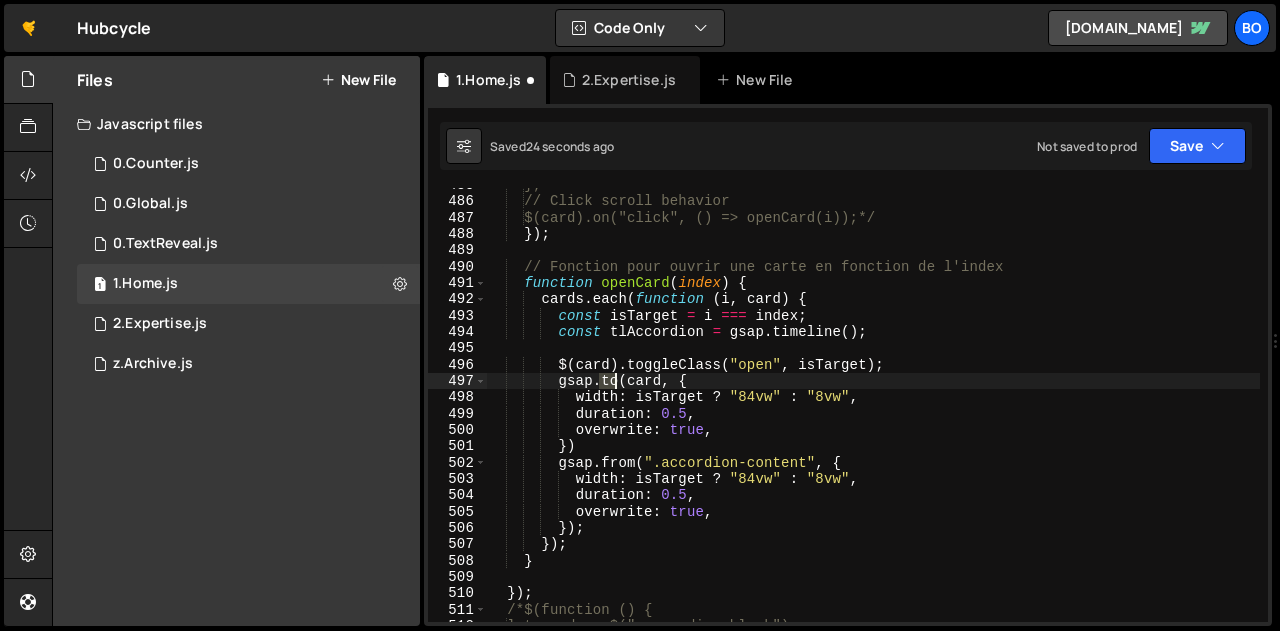 click on "};         // Click scroll behavior         $(card).on("click", () => openCard(i));*/       }) ;       // Fonction pour ouvrir une carte en fonction de l'index       function   openCard ( index )   {          cards . each ( function   ( i ,   card )   {             const   isTarget   =   i   ===   index ;             const   tlAccordion   =   gsap . timeline ( ) ;             $ ( card ) . toggleClass ( "open" ,   isTarget ) ;             gsap . to ( card ,   {                width :   isTarget   ?   "84vw"   :   "8vw" ,                duration :   0.5 ,                overwrite :   true ,             })             gsap . from ( ".accordion-content" ,   {                width :   isTarget   ?   "84vw"   :   "8vw" ,                duration :   0.5 ,                overwrite :   true ,             }) ;          }) ;       }    }) ;    /*$(function () {      let cards = $(".accordion-block");" at bounding box center [873, 410] 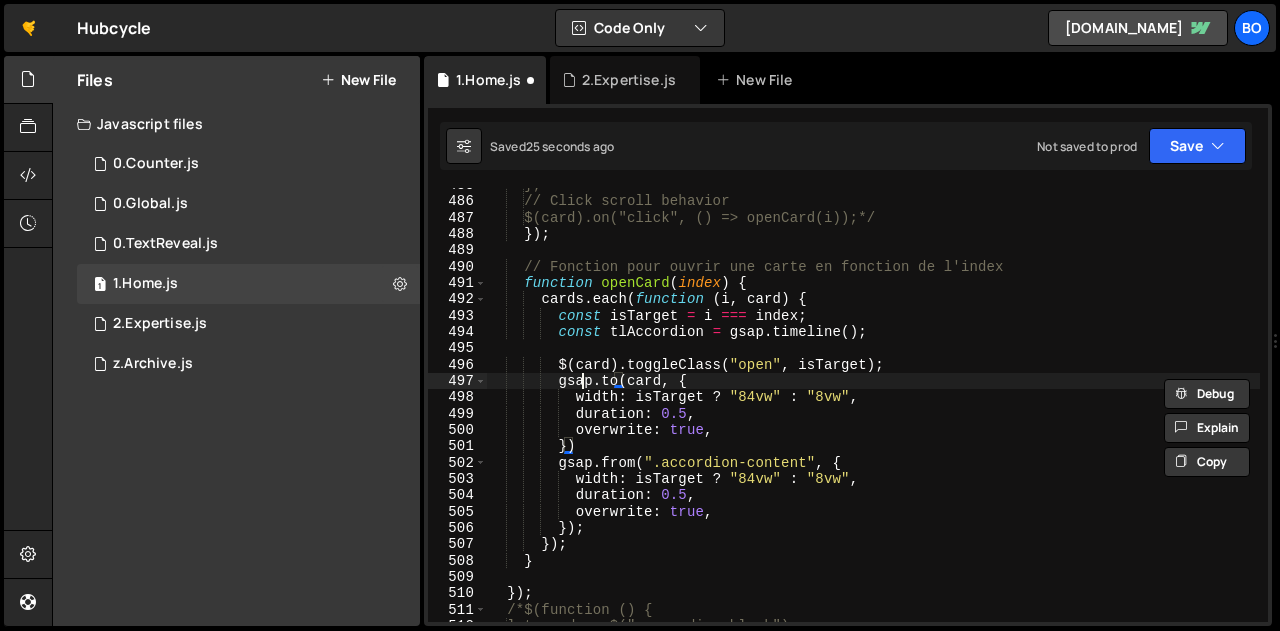click on "};         // Click scroll behavior         $(card).on("click", () => openCard(i));*/       }) ;       // Fonction pour ouvrir une carte en fonction de l'index       function   openCard ( index )   {          cards . each ( function   ( i ,   card )   {             const   isTarget   =   i   ===   index ;             const   tlAccordion   =   gsap . timeline ( ) ;             $ ( card ) . toggleClass ( "open" ,   isTarget ) ;             gsap . to ( card ,   {                width :   isTarget   ?   "84vw"   :   "8vw" ,                duration :   0.5 ,                overwrite :   true ,             })             gsap . from ( ".accordion-content" ,   {                width :   isTarget   ?   "84vw"   :   "8vw" ,                duration :   0.5 ,                overwrite :   true ,             }) ;          }) ;       }    }) ;    /*$(function () {      let cards = $(".accordion-block");" at bounding box center [873, 410] 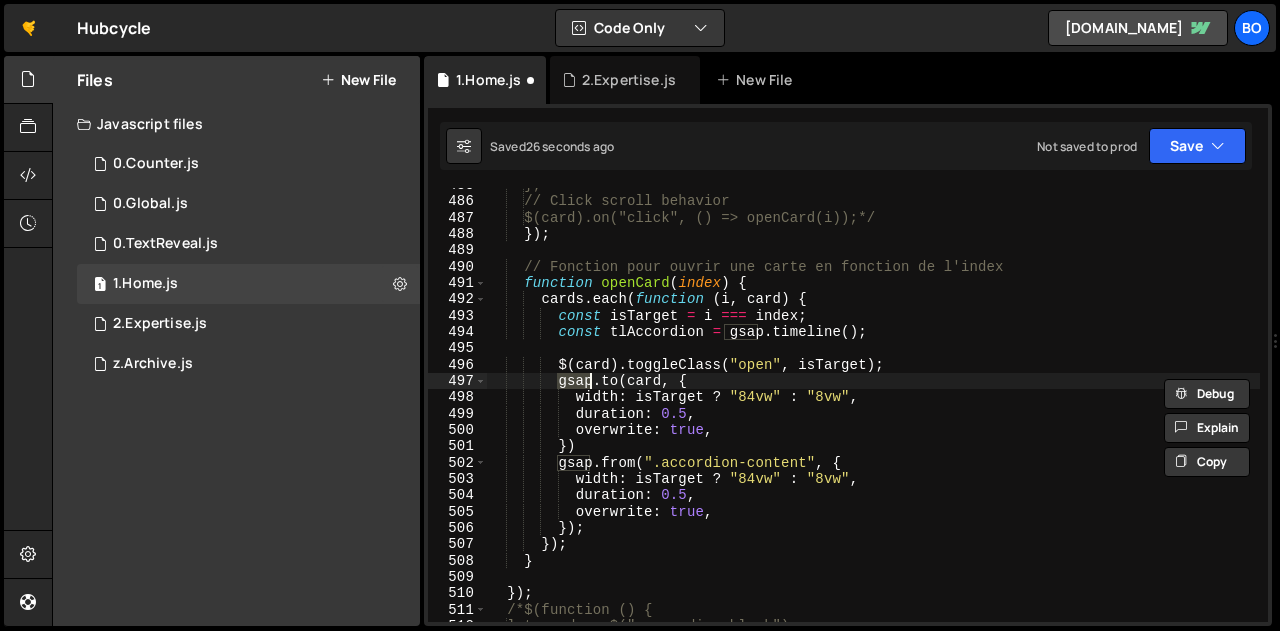 paste on "tlAccordion" 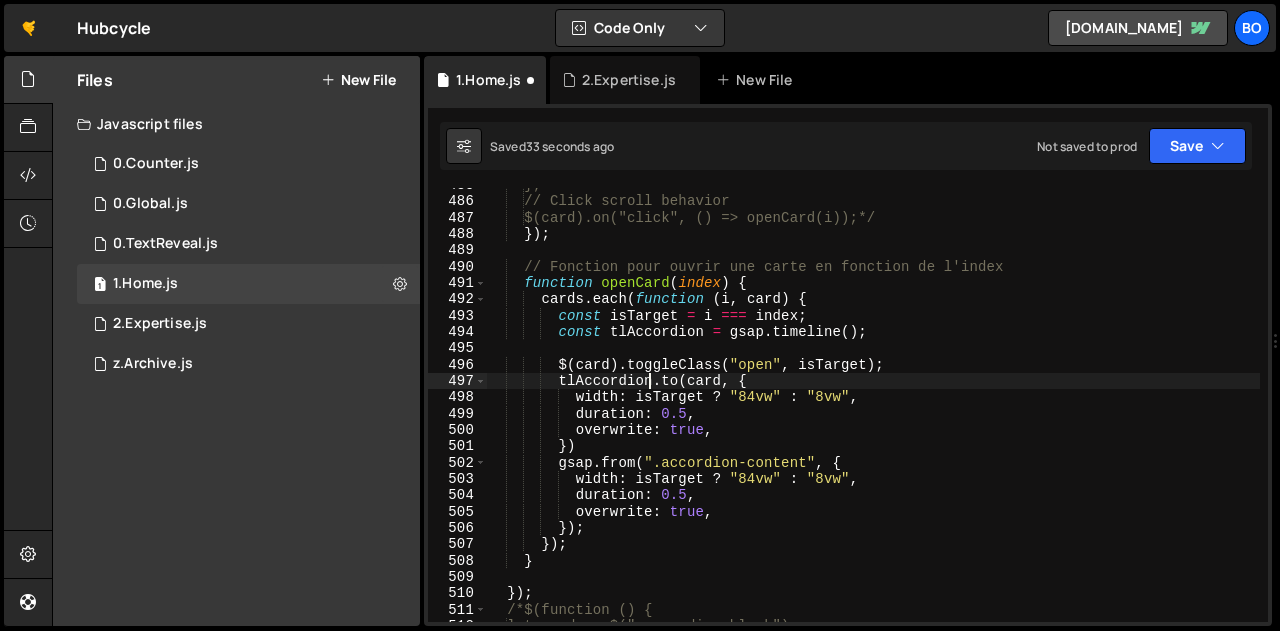 click on "};         // Click scroll behavior         $(card).on("click", () => openCard(i));*/       }) ;       // Fonction pour ouvrir une carte en fonction de l'index       function   openCard ( index )   {          cards . each ( function   ( i ,   card )   {             const   isTarget   =   i   ===   index ;             const   tlAccordion   =   gsap . timeline ( ) ;             $ ( card ) . toggleClass ( "open" ,   isTarget ) ;             tlAccordion . to ( card ,   {                width :   isTarget   ?   "84vw"   :   "8vw" ,                duration :   0.5 ,                overwrite :   true ,             })             gsap . from ( ".accordion-content" ,   {                width :   isTarget   ?   "84vw"   :   "8vw" ,                duration :   0.5 ,                overwrite :   true ,             }) ;          }) ;       }    }) ;    /*$(function () {      let cards = $(".accordion-block");" at bounding box center [873, 410] 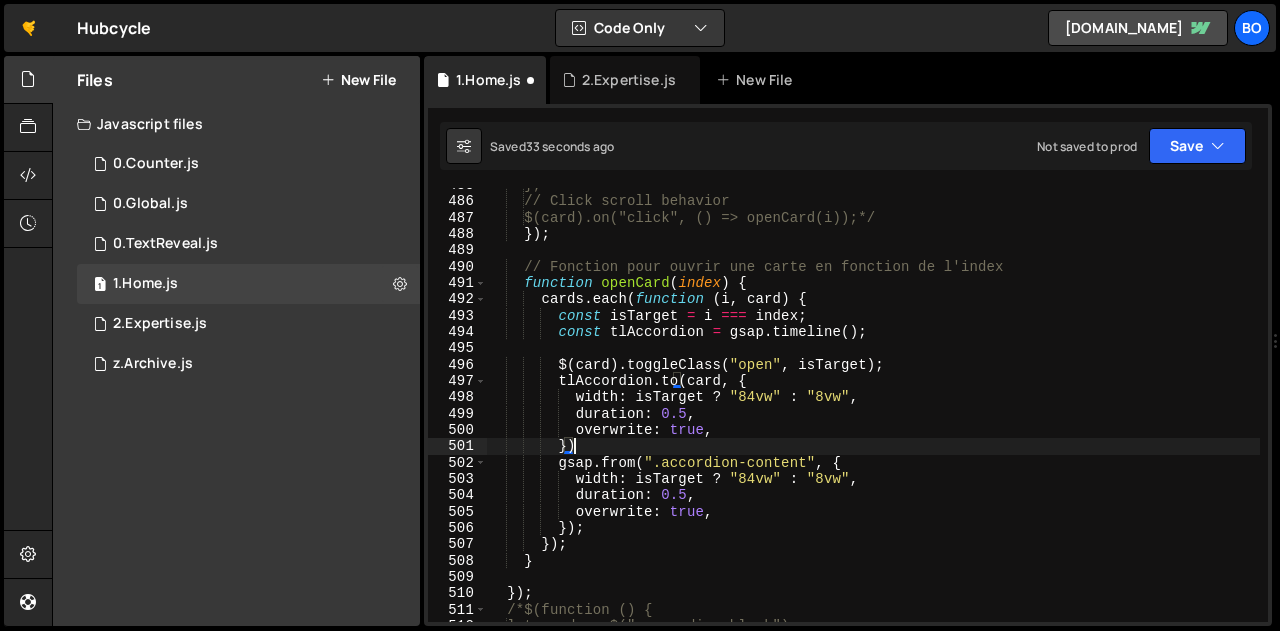 scroll, scrollTop: 0, scrollLeft: 5, axis: horizontal 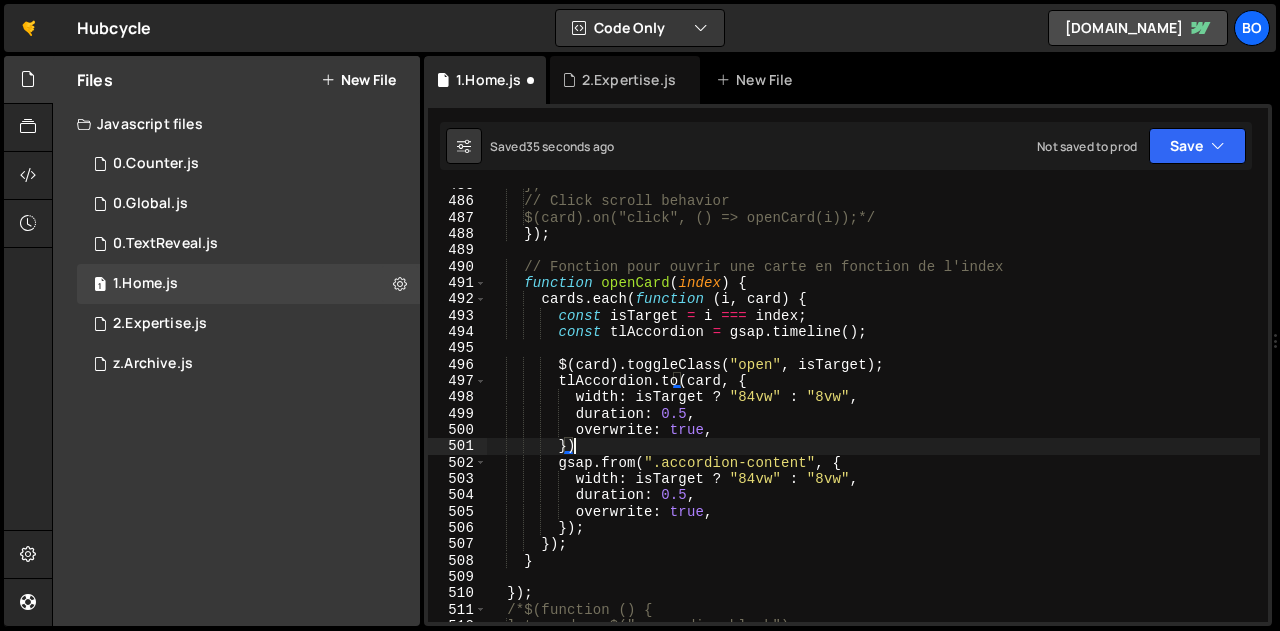 click on "};         // Click scroll behavior         $(card).on("click", () => openCard(i));*/       }) ;       // Fonction pour ouvrir une carte en fonction de l'index       function   openCard ( index )   {          cards . each ( function   ( i ,   card )   {             const   isTarget   =   i   ===   index ;             const   tlAccordion   =   gsap . timeline ( ) ;             $ ( card ) . toggleClass ( "open" ,   isTarget ) ;             tlAccordion . to ( card ,   {                width :   isTarget   ?   "84vw"   :   "8vw" ,                duration :   0.5 ,                overwrite :   true ,             })             gsap . from ( ".accordion-content" ,   {                width :   isTarget   ?   "84vw"   :   "8vw" ,                duration :   0.5 ,                overwrite :   true ,             }) ;          }) ;       }    }) ;    /*$(function () {      let cards = $(".accordion-block");" at bounding box center (873, 410) 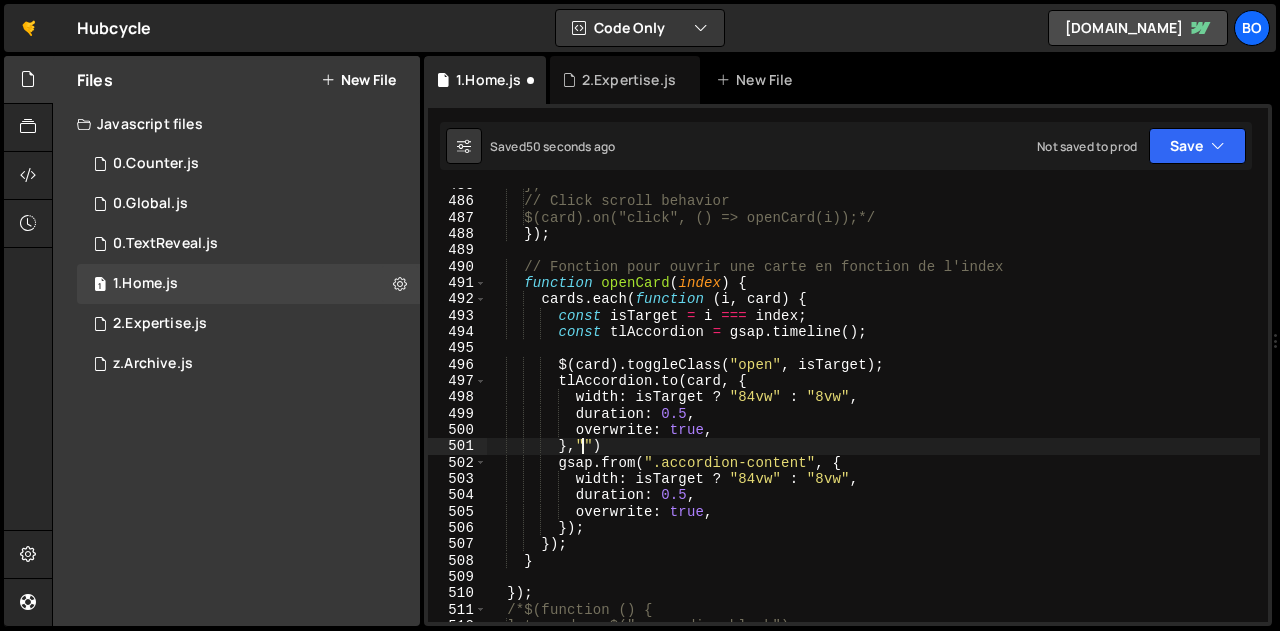 scroll, scrollTop: 0, scrollLeft: 6, axis: horizontal 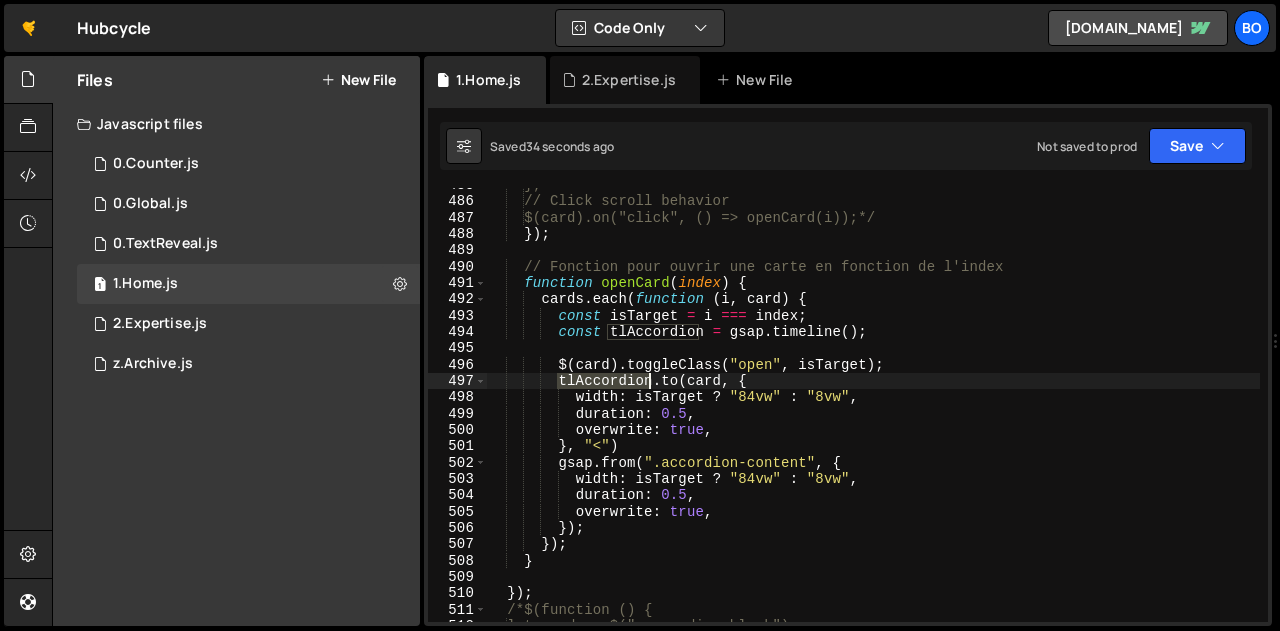 drag, startPoint x: 559, startPoint y: 379, endPoint x: 647, endPoint y: 380, distance: 88.005684 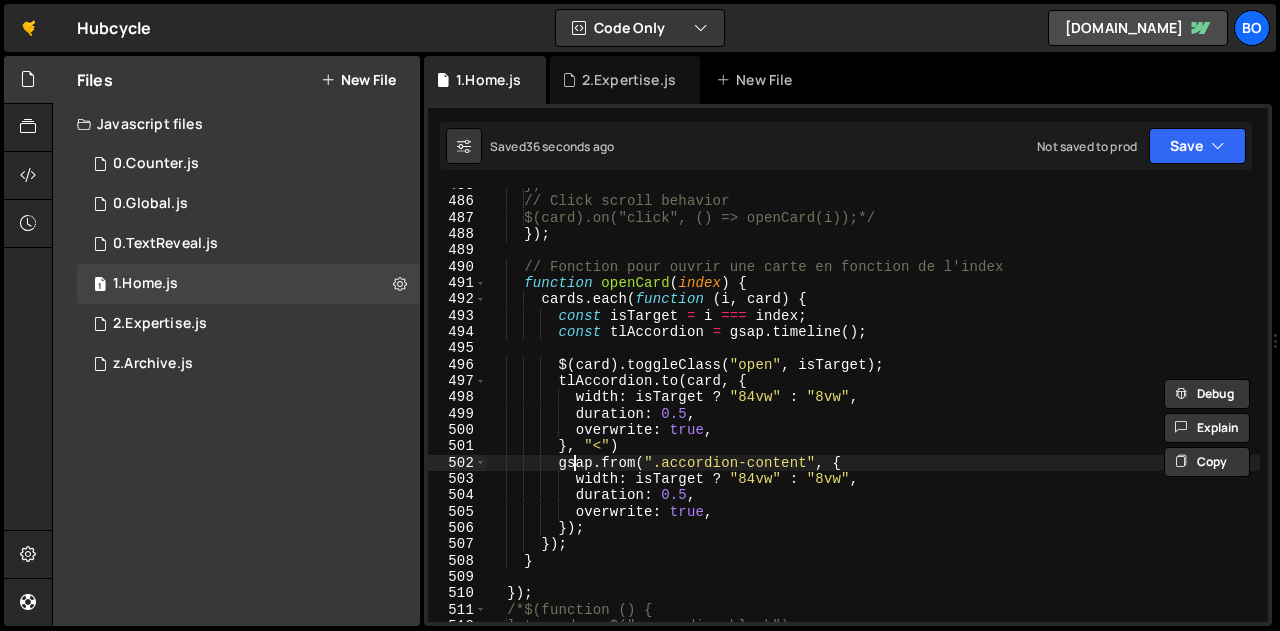 click on "};         // Click scroll behavior         $(card).on("click", () => openCard(i));*/       }) ;       // Fonction pour ouvrir une carte en fonction de l'index       function   openCard ( index )   {          cards . each ( function   ( i ,   card )   {             const   isTarget   =   i   ===   index ;             const   tlAccordion   =   gsap . timeline ( ) ;             $ ( card ) . toggleClass ( "open" ,   isTarget ) ;             tlAccordion . to ( card ,   {                width :   isTarget   ?   "84vw"   :   "8vw" ,                duration :   0.5 ,                overwrite :   true ,             } ,   "<" )             gsap . from ( ".accordion-content" ,   {                width :   isTarget   ?   "84vw"   :   "8vw" ,                duration :   0.5 ,                overwrite :   true ,             }) ;          }) ;       }    }) ;    /*$(function () {      let cards = $(".accordion-block");" at bounding box center (873, 410) 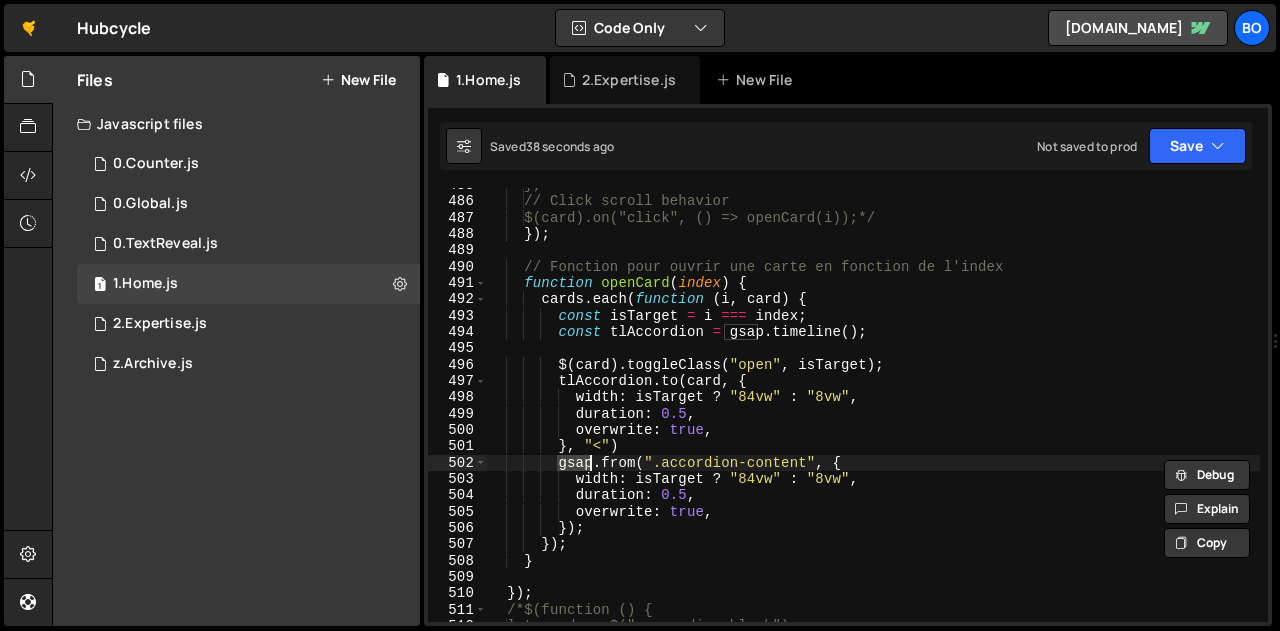 paste on "tlAccordion" 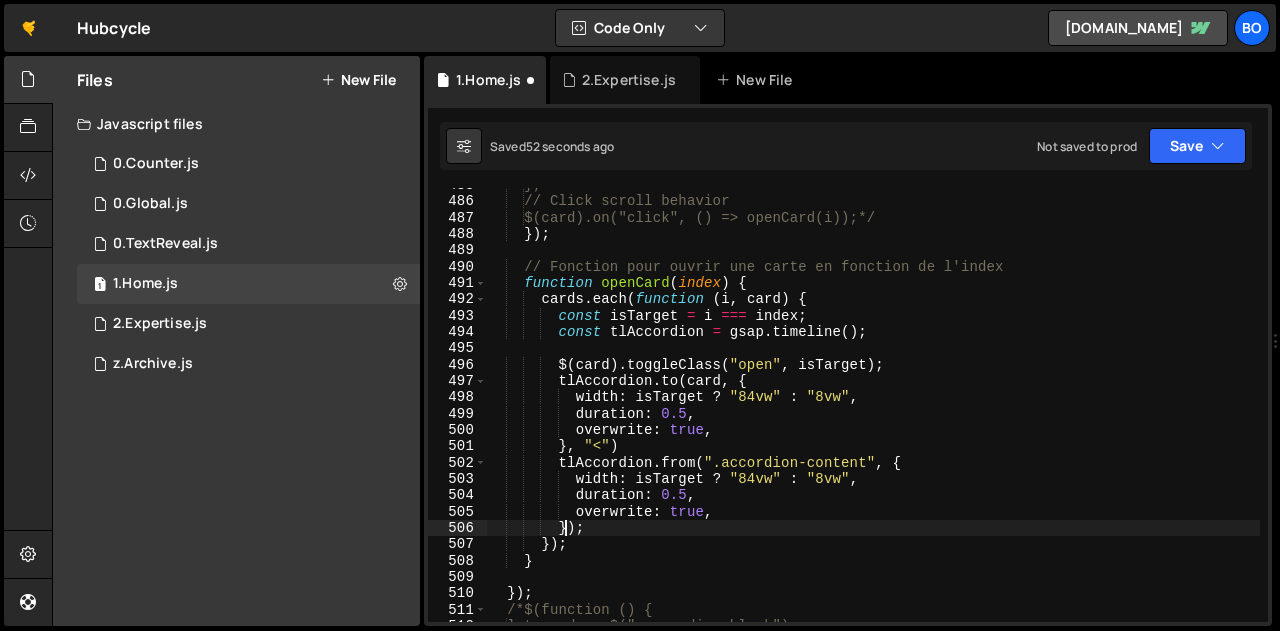 click on "};         // Click scroll behavior         $(card).on("click", () => openCard(i));*/       }) ;       // Fonction pour ouvrir une carte en fonction de l'index       function   openCard ( index )   {          cards . each ( function   ( i ,   card )   {             const   isTarget   =   i   ===   index ;             const   tlAccordion   =   gsap . timeline ( ) ;             $ ( card ) . toggleClass ( "open" ,   isTarget ) ;             tlAccordion . to ( card ,   {                width :   isTarget   ?   "84vw"   :   "8vw" ,                duration :   0.5 ,                overwrite :   true ,             } ,   "<" )             tlAccordion . from ( ".accordion-content" ,   {                width :   isTarget   ?   "84vw"   :   "8vw" ,                duration :   0.5 ,                overwrite :   true ,             }) ;          }) ;       }    }) ;    /*$(function () {      let cards = $(".accordion-block");" at bounding box center [873, 410] 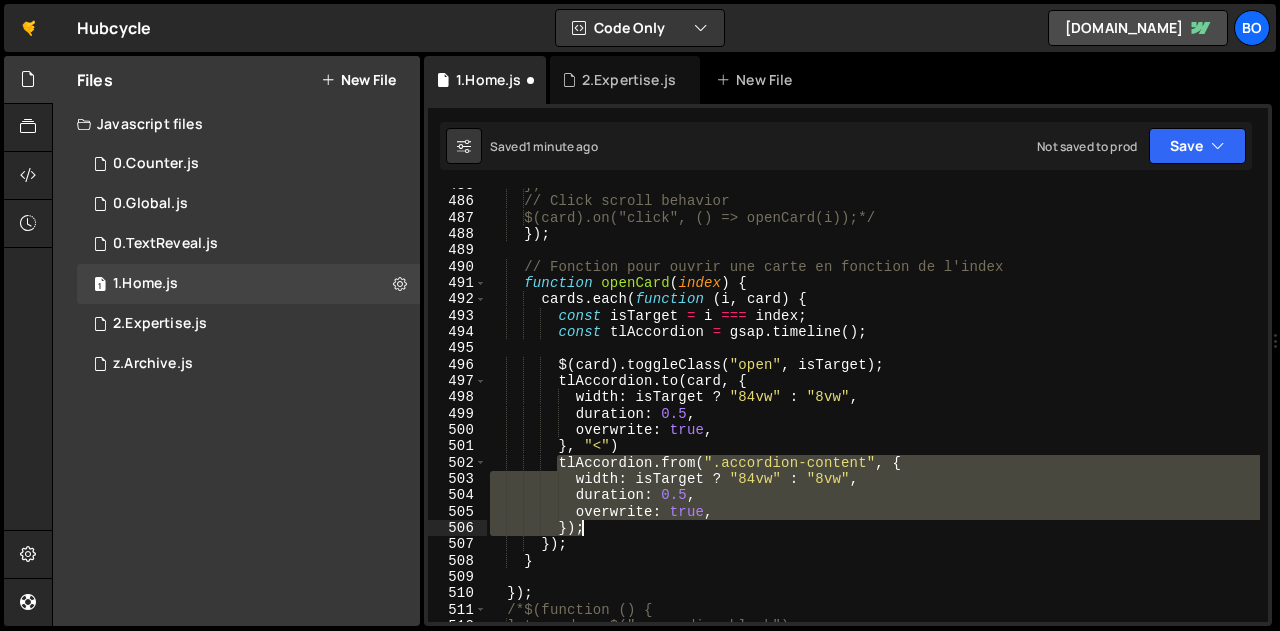drag, startPoint x: 559, startPoint y: 465, endPoint x: 595, endPoint y: 525, distance: 69.97142 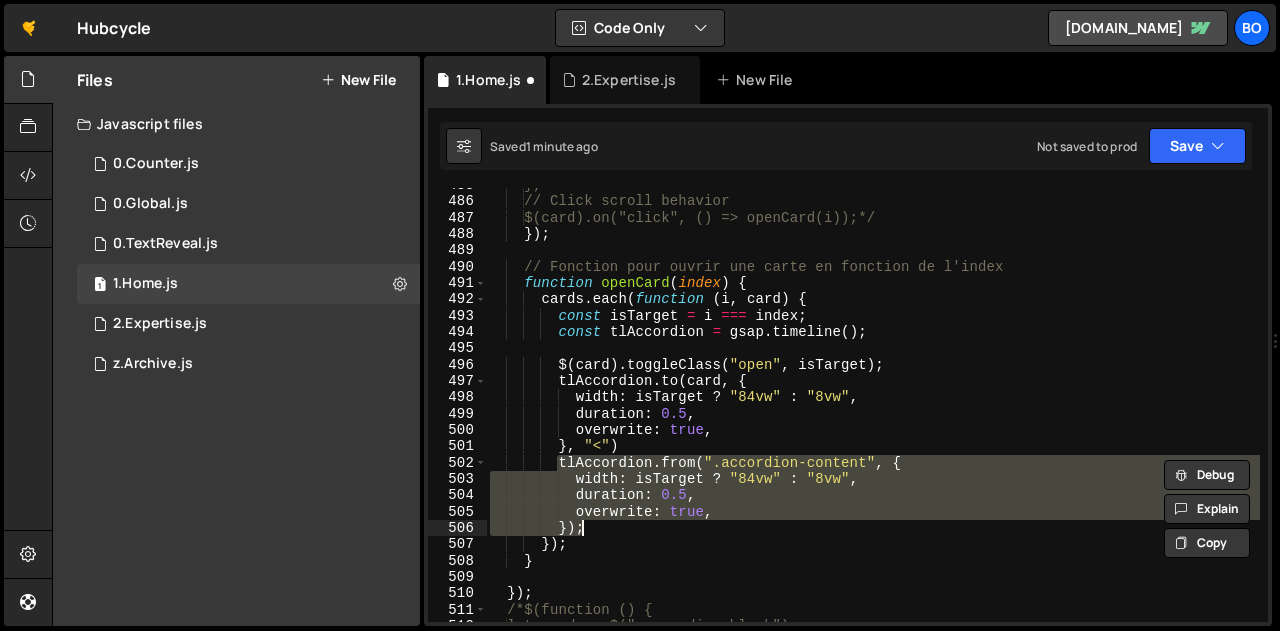 scroll, scrollTop: 0, scrollLeft: 3, axis: horizontal 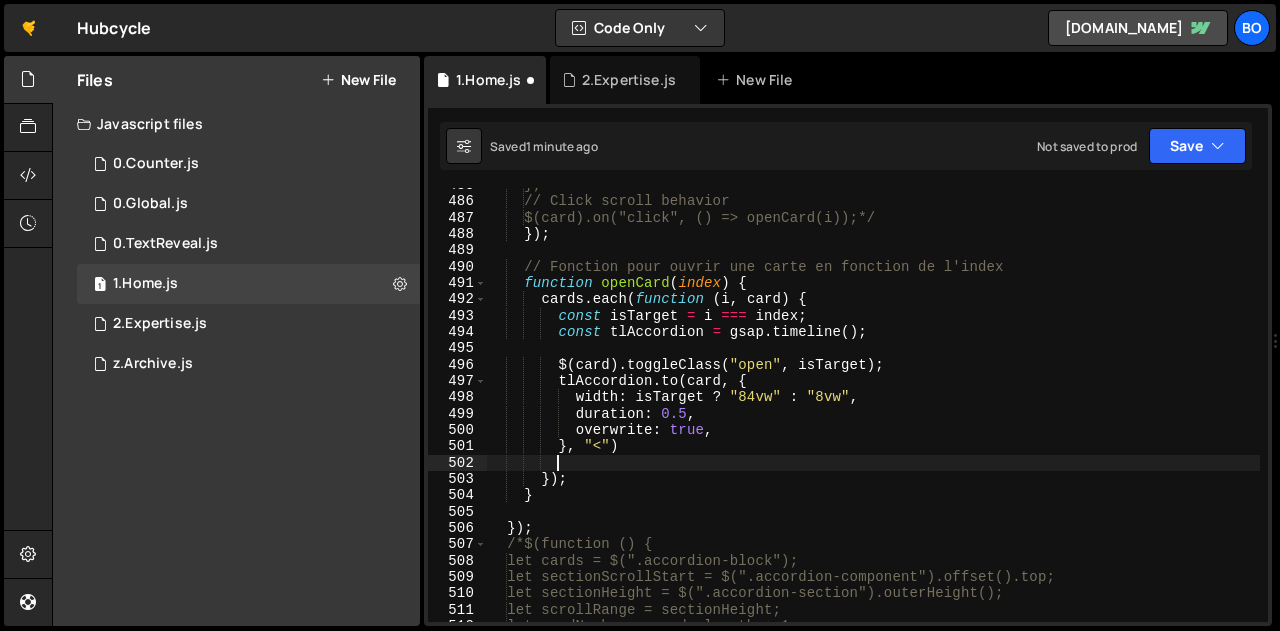 click on "};         // Click scroll behavior         $(card).on("click", () => openCard(i));*/       }) ;       // Fonction pour ouvrir une carte en fonction de l'index       function   openCard ( index )   {          cards . each ( function   ( i ,   card )   {             const   isTarget   =   i   ===   index ;             const   tlAccordion   =   gsap . timeline ( ) ;             $ ( card ) . toggleClass ( "open" ,   isTarget ) ;             tlAccordion . to ( card ,   {                width :   isTarget   ?   "84vw"   :   "8vw" ,                duration :   0.5 ,                overwrite :   true ,             } ,   "<" )                      }) ;       }    }) ;    /*$(function () {      let cards = $(".accordion-block");      let sectionScrollStart = $(".accordion-component").offset().top;      let sectionHeight = $(".accordion-section").outerHeight();      let scrollRange = sectionHeight;      let cardNumber = cards.length + 1;" at bounding box center [873, 410] 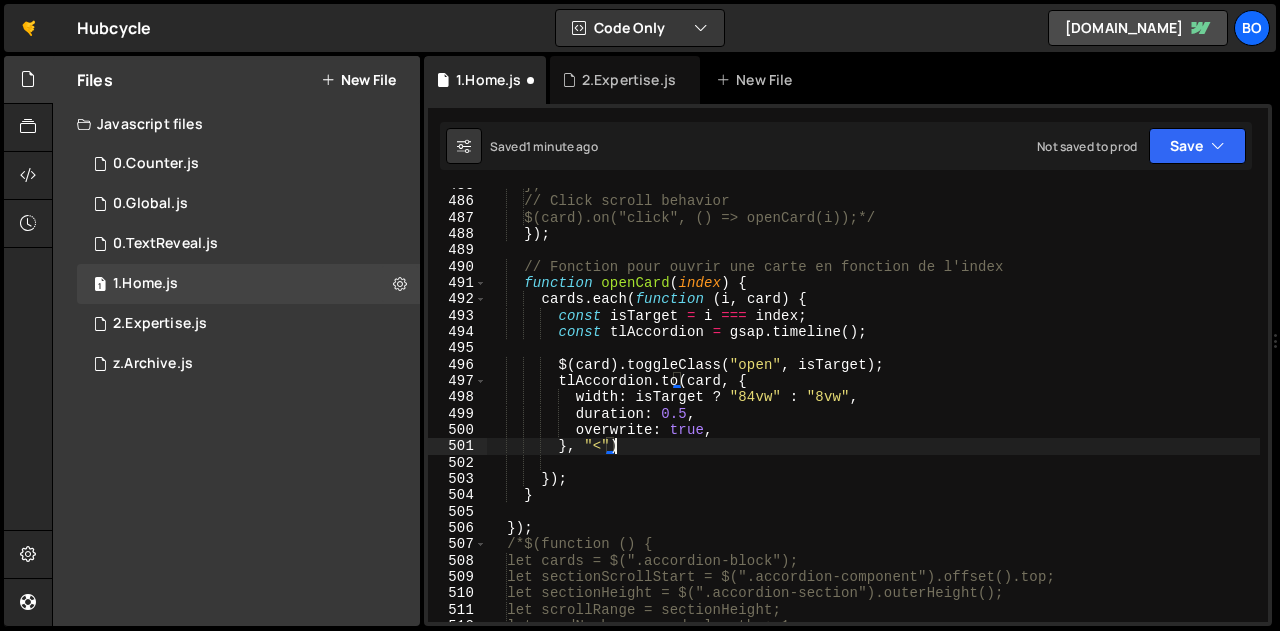 type on "}, "<");" 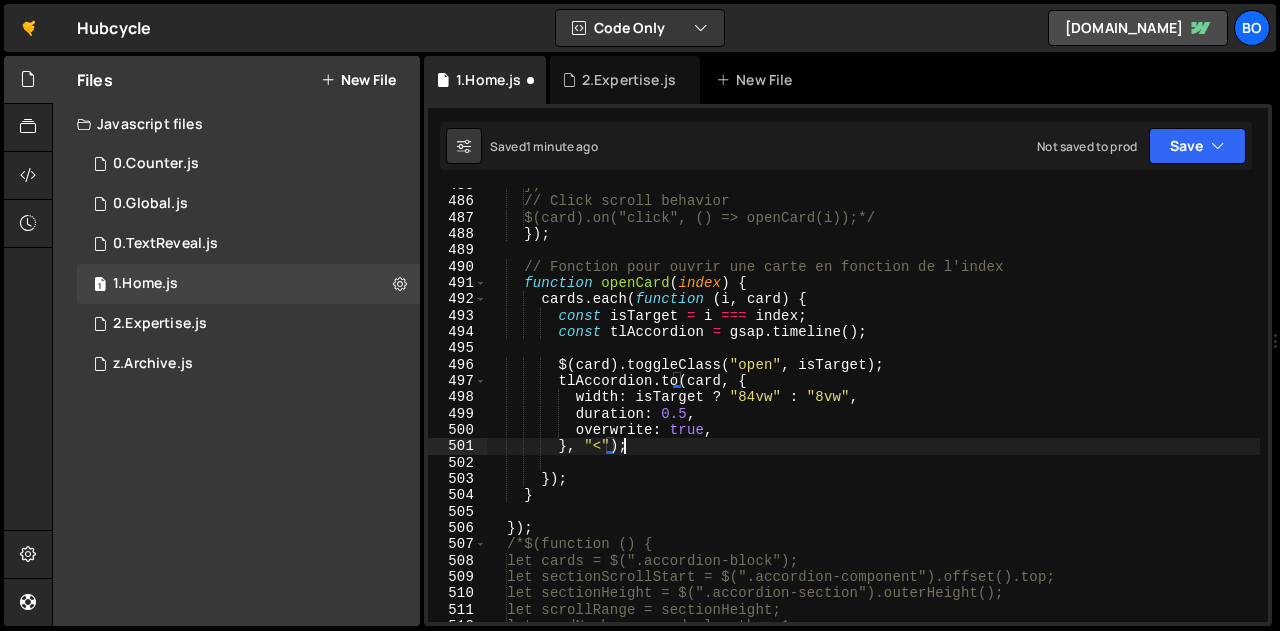 scroll, scrollTop: 0, scrollLeft: 8, axis: horizontal 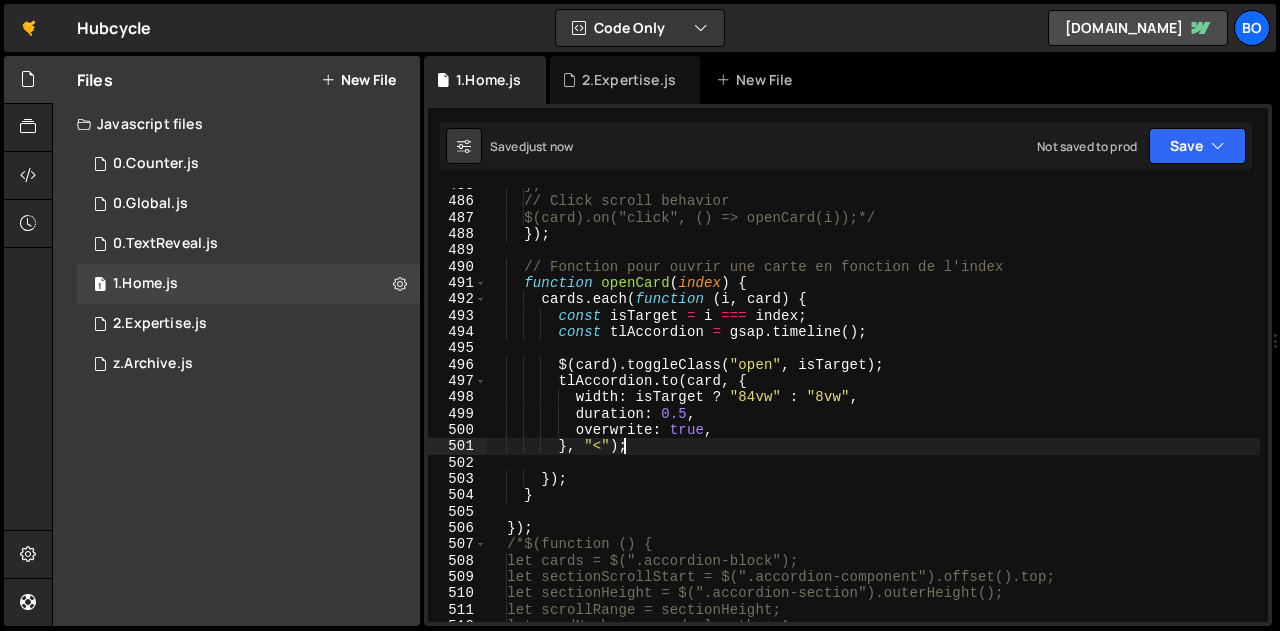 click on "};         // Click scroll behavior         $(card).on("click", () => openCard(i));*/       }) ;       // Fonction pour ouvrir une carte en fonction de l'index       function   openCard ( index )   {          cards . each ( function   ( i ,   card )   {             const   isTarget   =   i   ===   index ;             const   tlAccordion   =   gsap . timeline ( ) ;             $ ( card ) . toggleClass ( "open" ,   isTarget ) ;             tlAccordion . to ( card ,   {                width :   isTarget   ?   "84vw"   :   "8vw" ,                duration :   0.5 ,                overwrite :   true ,             } ,   "<" ) ;          }) ;       }    }) ;    /*$(function () {      let cards = $(".accordion-block");      let sectionScrollStart = $(".accordion-component").offset().top;      let sectionHeight = $(".accordion-section").outerHeight();      let scrollRange = sectionHeight;      let cardNumber = cards.length + 1;" at bounding box center (873, 410) 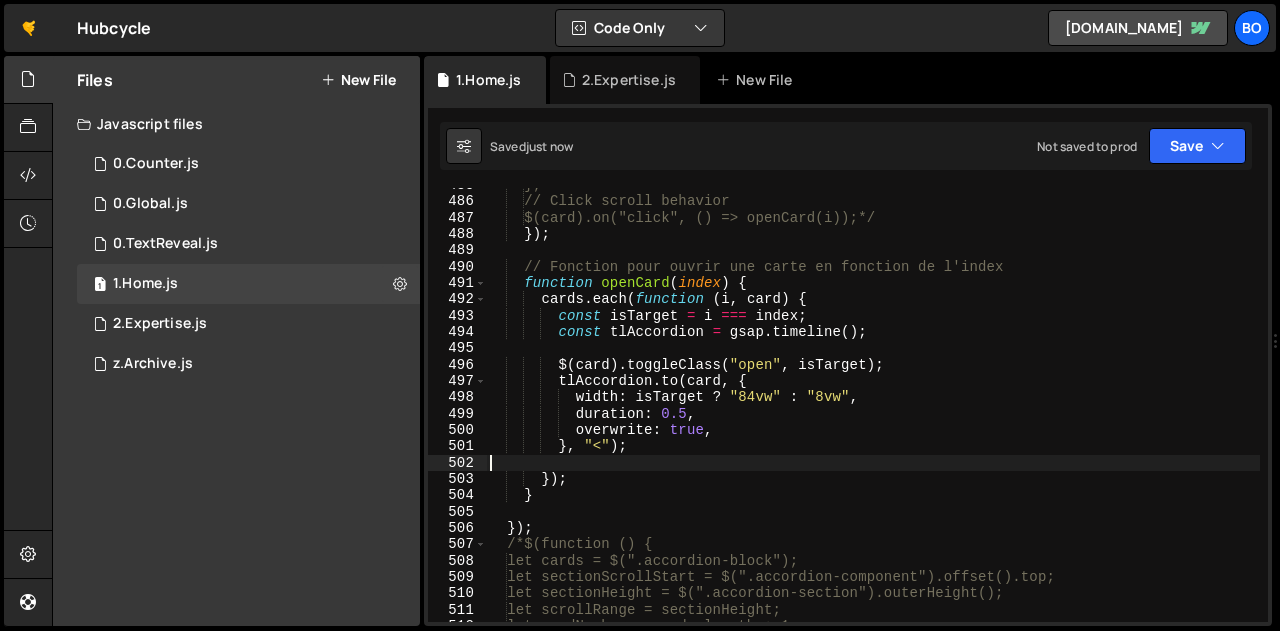 scroll, scrollTop: 0, scrollLeft: 0, axis: both 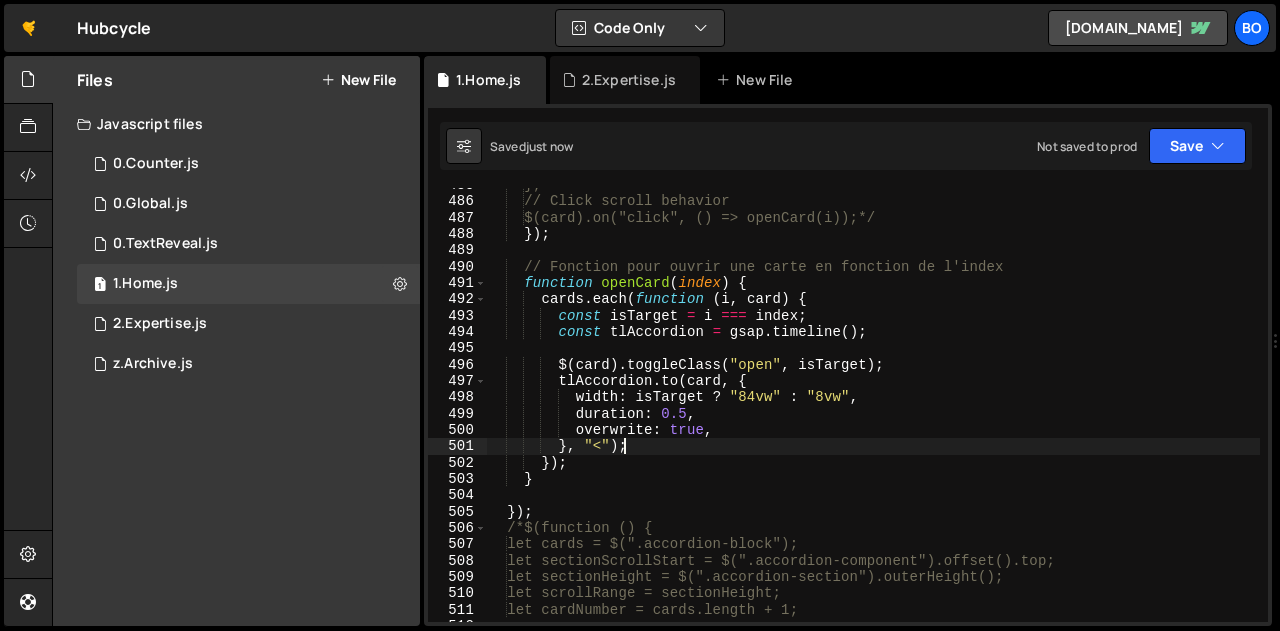 click on "};         // Click scroll behavior         $(card).on("click", () => openCard(i));*/       }) ;       // Fonction pour ouvrir une carte en fonction de l'index       function   openCard ( index )   {          cards . each ( function   ( i ,   card )   {             const   isTarget   =   i   ===   index ;             const   tlAccordion   =   gsap . timeline ( ) ;             $ ( card ) . toggleClass ( "open" ,   isTarget ) ;             tlAccordion . to ( card ,   {                width :   isTarget   ?   "84vw"   :   "8vw" ,                duration :   0.5 ,                overwrite :   true ,             } ,   "<" ) ;          }) ;       }    }) ;    /*$(function () {      let cards = $(".accordion-block");      let sectionScrollStart = $(".accordion-component").offset().top;      let sectionHeight = $(".accordion-section").outerHeight();      let scrollRange = sectionHeight;      let cardNumber = cards.length + 1;" at bounding box center [873, 410] 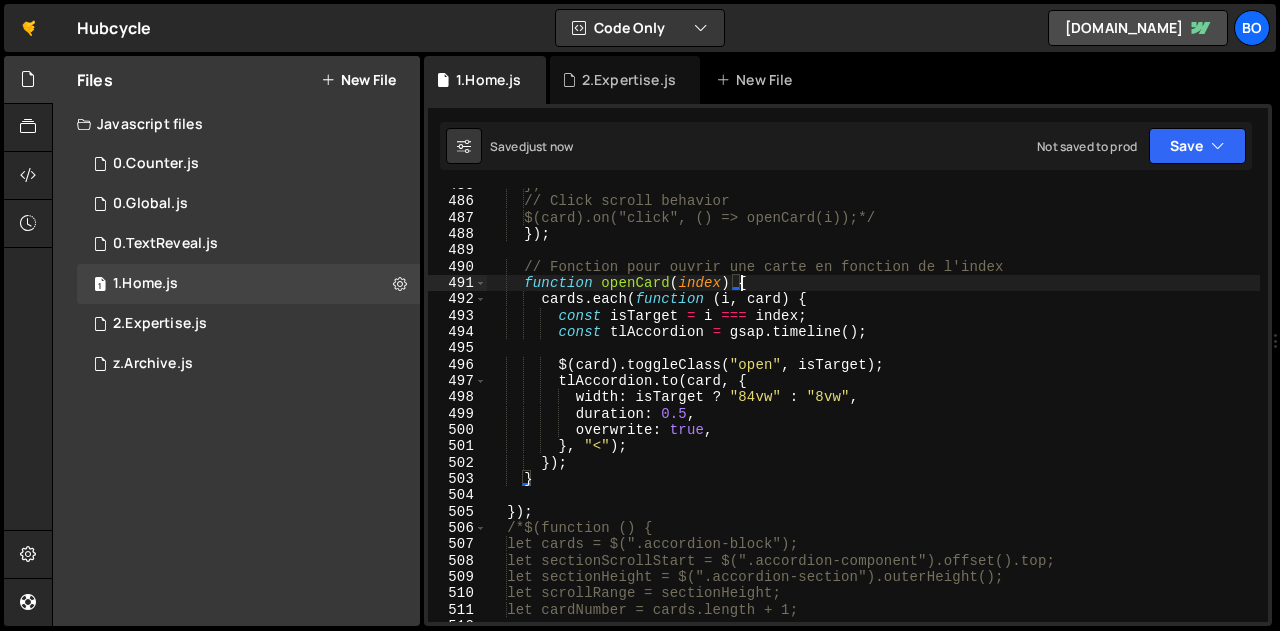 click on "};         // Click scroll behavior         $(card).on("click", () => openCard(i));*/       }) ;       // Fonction pour ouvrir une carte en fonction de l'index       function   openCard ( index )   {          cards . each ( function   ( i ,   card )   {             const   isTarget   =   i   ===   index ;             const   tlAccordion   =   gsap . timeline ( ) ;             $ ( card ) . toggleClass ( "open" ,   isTarget ) ;             tlAccordion . to ( card ,   {                width :   isTarget   ?   "84vw"   :   "8vw" ,                duration :   0.5 ,                overwrite :   true ,             } ,   "<" ) ;          }) ;       }    }) ;    /*$(function () {      let cards = $(".accordion-block");      let sectionScrollStart = $(".accordion-component").offset().top;      let sectionHeight = $(".accordion-section").outerHeight();      let scrollRange = sectionHeight;      let cardNumber = cards.length + 1;" at bounding box center (873, 410) 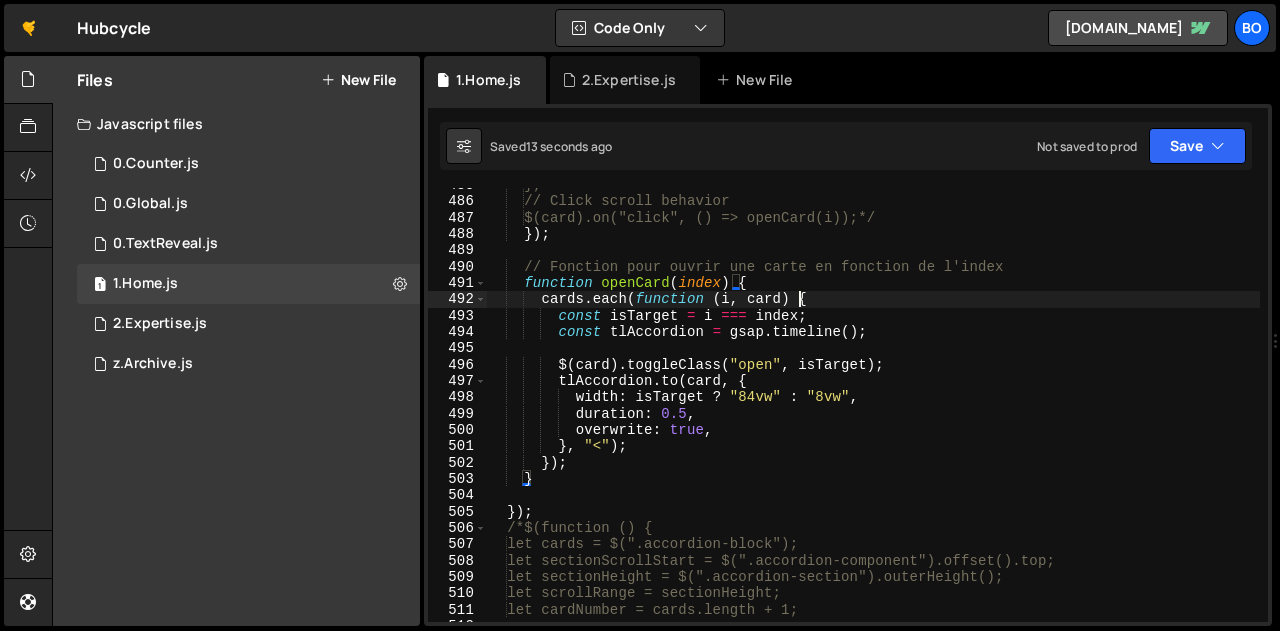 click on "};         // Click scroll behavior         $(card).on("click", () => openCard(i));*/       }) ;       // Fonction pour ouvrir une carte en fonction de l'index       function   openCard ( index )   {          cards . each ( function   ( i ,   card )   {             const   isTarget   =   i   ===   index ;             const   tlAccordion   =   gsap . timeline ( ) ;             $ ( card ) . toggleClass ( "open" ,   isTarget ) ;             tlAccordion . to ( card ,   {                width :   isTarget   ?   "84vw"   :   "8vw" ,                duration :   0.5 ,                overwrite :   true ,             } ,   "<" ) ;          }) ;       }    }) ;    /*$(function () {      let cards = $(".accordion-block");      let sectionScrollStart = $(".accordion-component").offset().top;      let sectionHeight = $(".accordion-section").outerHeight();      let scrollRange = sectionHeight;      let cardNumber = cards.length + 1;" at bounding box center (873, 410) 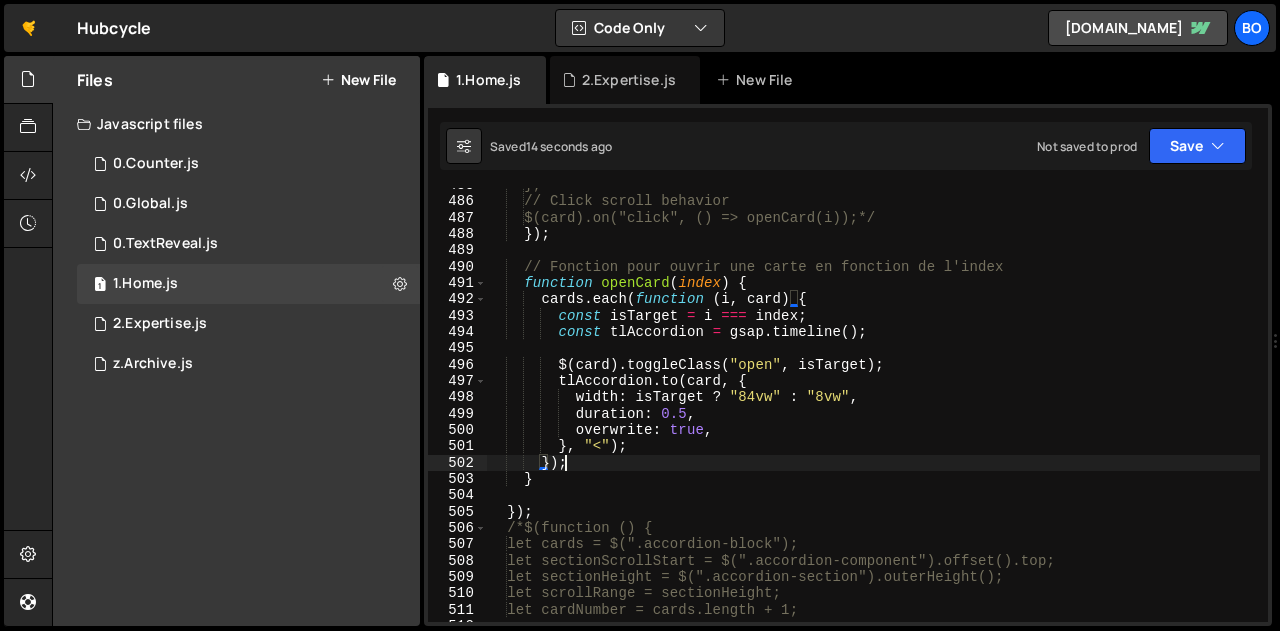 click on "};         // Click scroll behavior         $(card).on("click", () => openCard(i));*/       }) ;       // Fonction pour ouvrir une carte en fonction de l'index       function   openCard ( index )   {          cards . each ( function   ( i ,   card )   {             const   isTarget   =   i   ===   index ;             const   tlAccordion   =   gsap . timeline ( ) ;             $ ( card ) . toggleClass ( "open" ,   isTarget ) ;             tlAccordion . to ( card ,   {                width :   isTarget   ?   "84vw"   :   "8vw" ,                duration :   0.5 ,                overwrite :   true ,             } ,   "<" ) ;          }) ;       }    }) ;    /*$(function () {      let cards = $(".accordion-block");      let sectionScrollStart = $(".accordion-component").offset().top;      let sectionHeight = $(".accordion-section").outerHeight();      let scrollRange = sectionHeight;      let cardNumber = cards.length + 1;" at bounding box center (873, 410) 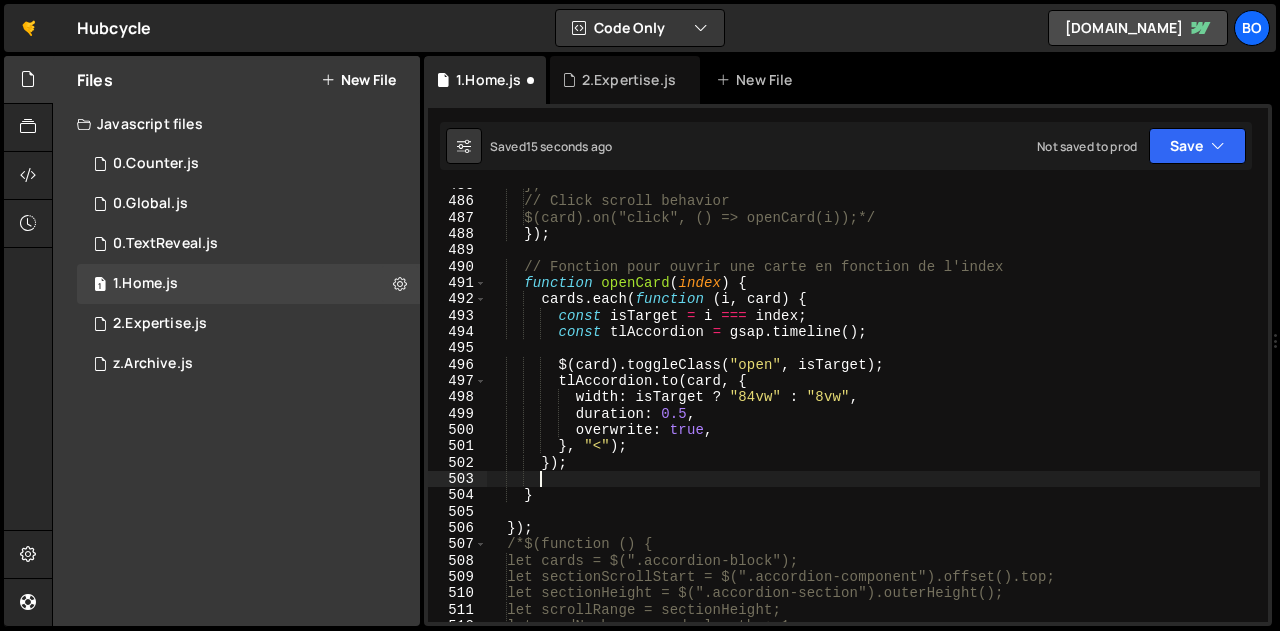 scroll, scrollTop: 0, scrollLeft: 2, axis: horizontal 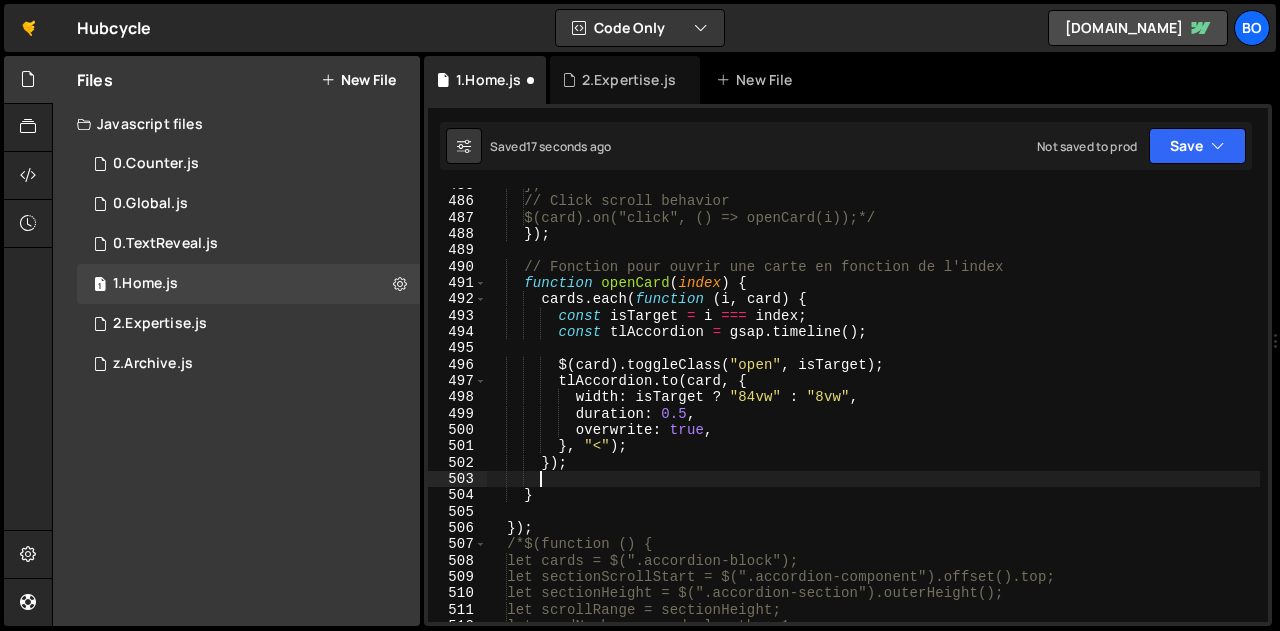 paste on "});" 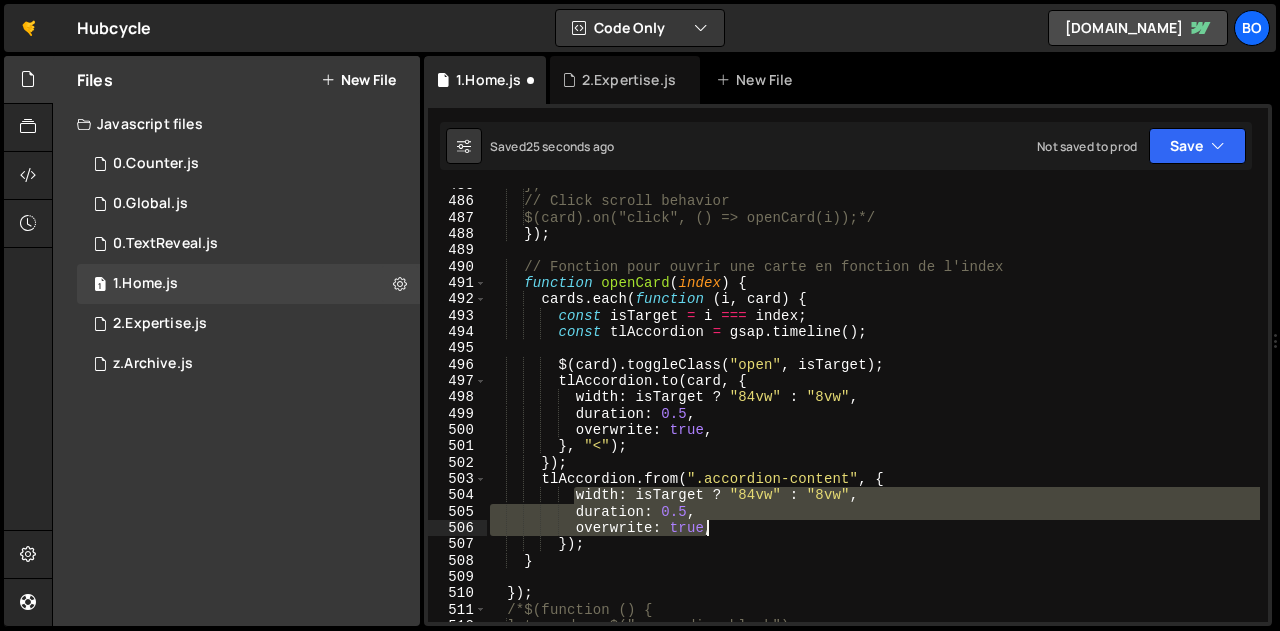 drag, startPoint x: 572, startPoint y: 492, endPoint x: 741, endPoint y: 525, distance: 172.19176 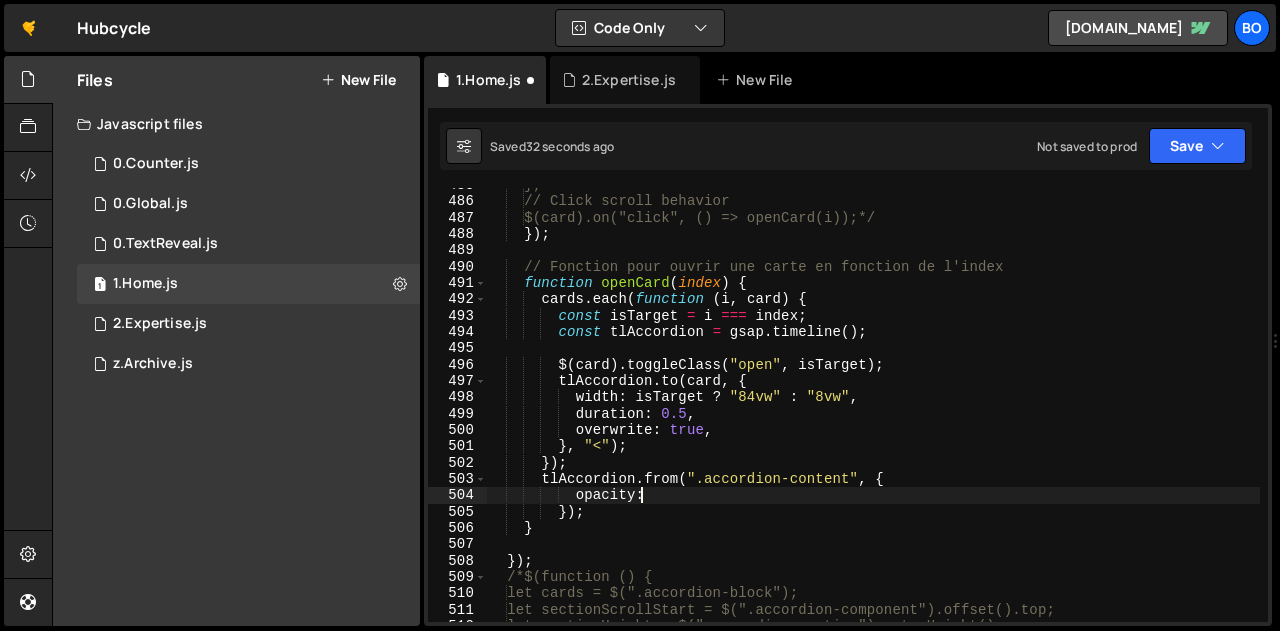scroll, scrollTop: 0, scrollLeft: 4, axis: horizontal 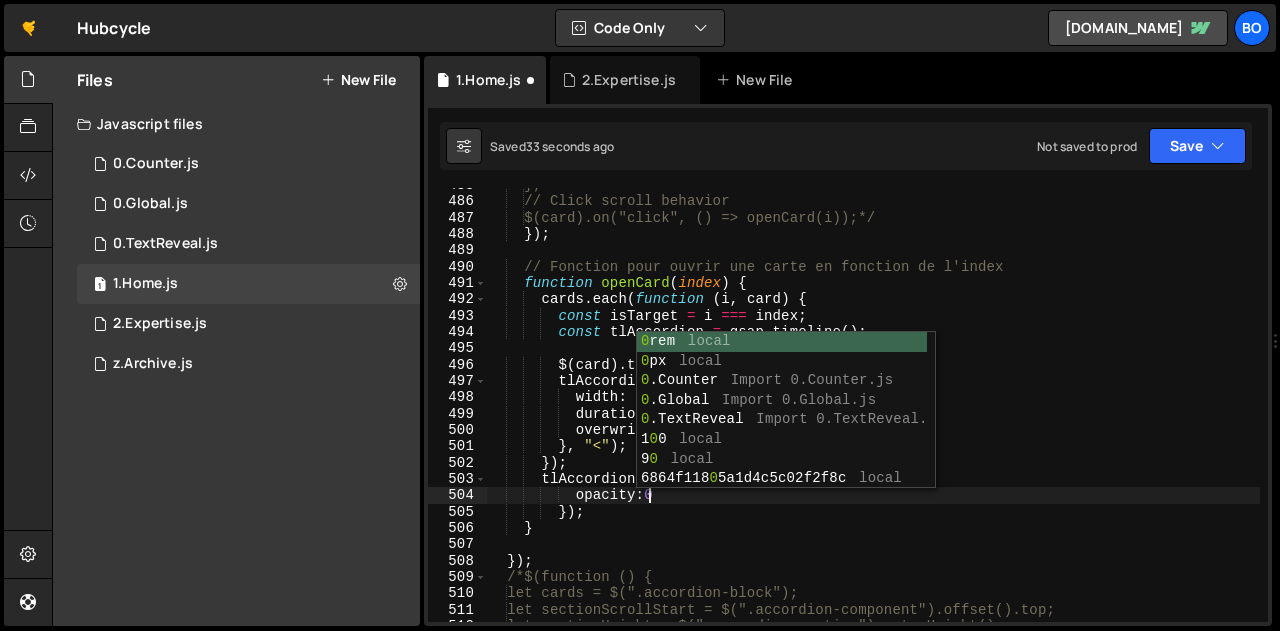 type on "opacity:0," 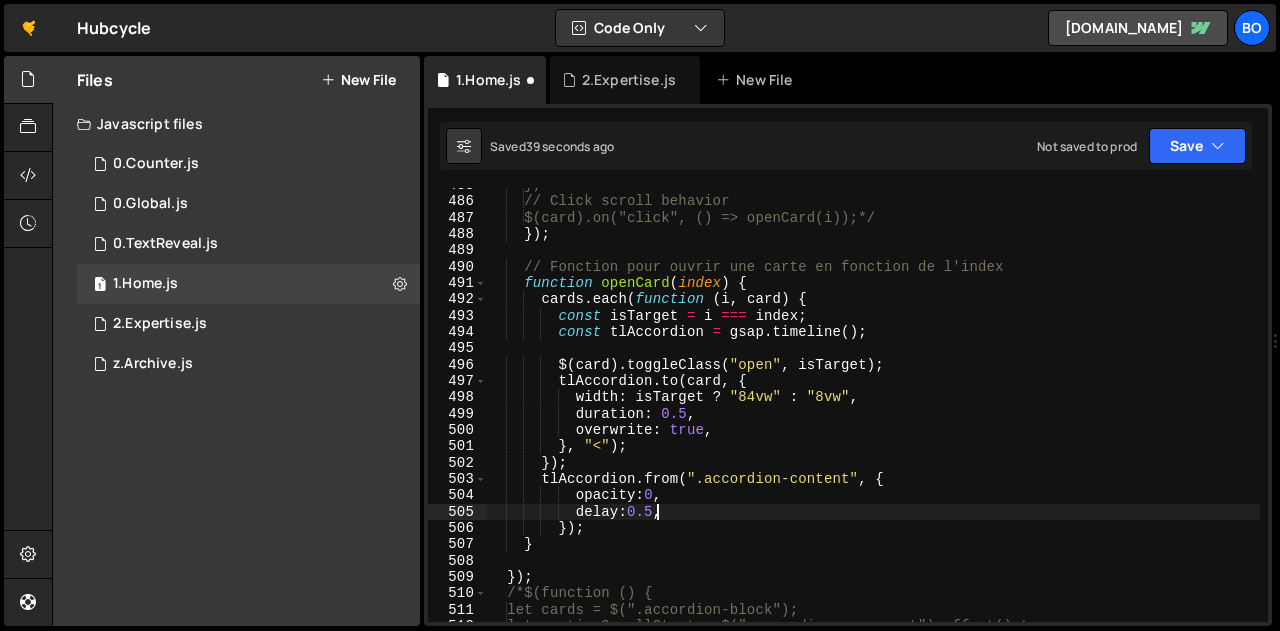 scroll, scrollTop: 0, scrollLeft: 10, axis: horizontal 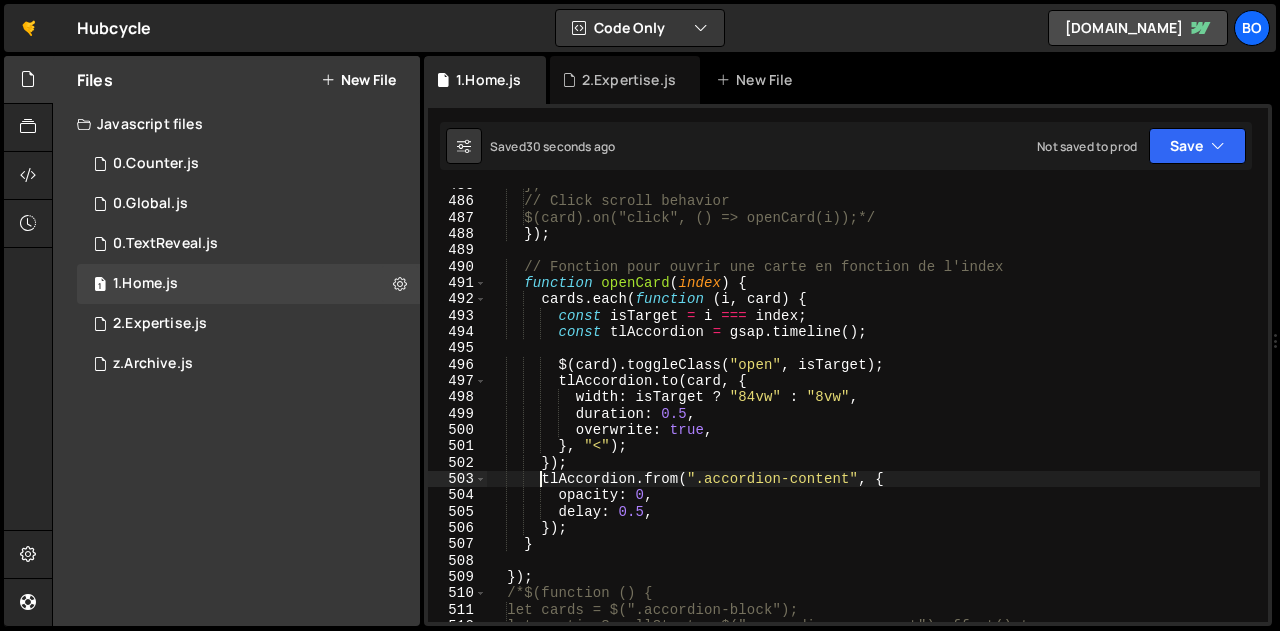 click on "};         // Click scroll behavior         $(card).on("click", () => openCard(i));*/       }) ;       // Fonction pour ouvrir une carte en fonction de l'index       function   openCard ( index )   {          cards . each ( function   ( i ,   card )   {             const   isTarget   =   i   ===   index ;             const   tlAccordion   =   gsap . timeline ( ) ;             $ ( card ) . toggleClass ( "open" ,   isTarget ) ;             tlAccordion . to ( card ,   {                width :   isTarget   ?   "84vw"   :   "8vw" ,                duration :   0.5 ,                overwrite :   true ,             } ,   "<" ) ;          }) ;          tlAccordion . from ( ".accordion-content" ,   {             opacity :   0 ,             delay :   0.5 ,          }) ;       }    }) ;    /*$(function () {      let cards = $(".accordion-block");      let sectionScrollStart = $(".accordion-component").offset().top;" at bounding box center [873, 410] 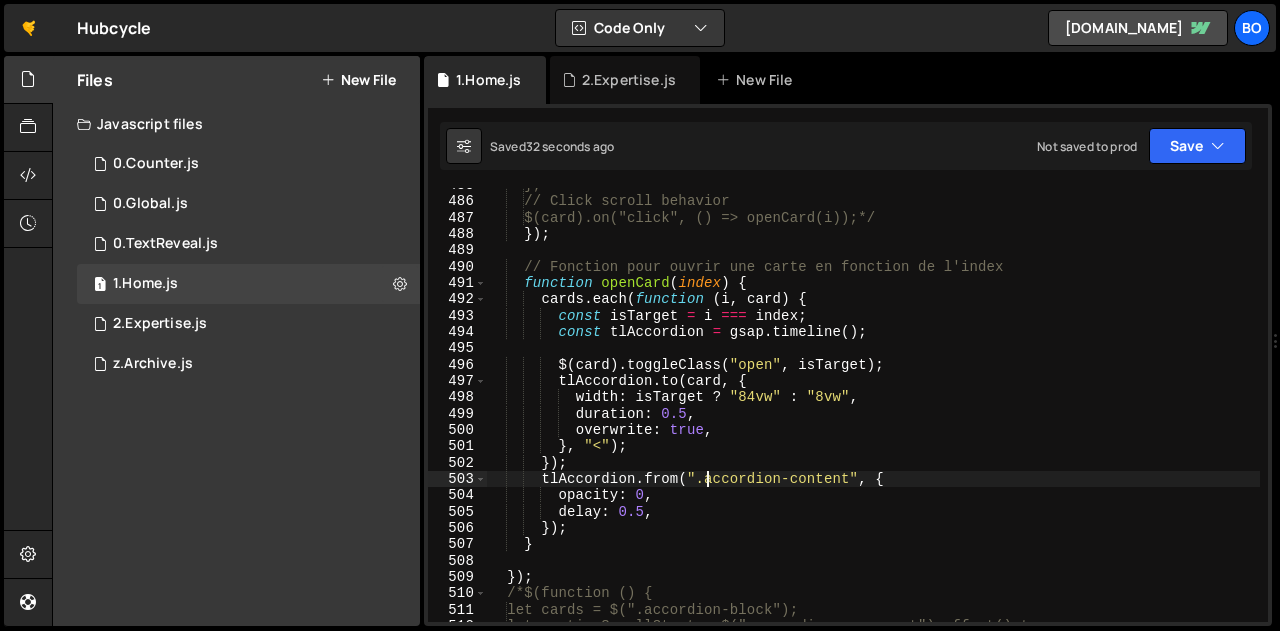 click on "};         // Click scroll behavior         $(card).on("click", () => openCard(i));*/       }) ;       // Fonction pour ouvrir une carte en fonction de l'index       function   openCard ( index )   {          cards . each ( function   ( i ,   card )   {             const   isTarget   =   i   ===   index ;             const   tlAccordion   =   gsap . timeline ( ) ;             $ ( card ) . toggleClass ( "open" ,   isTarget ) ;             tlAccordion . to ( card ,   {                width :   isTarget   ?   "84vw"   :   "8vw" ,                duration :   0.5 ,                overwrite :   true ,             } ,   "<" ) ;          }) ;          tlAccordion . from ( ".accordion-content" ,   {             opacity :   0 ,             delay :   0.5 ,          }) ;       }    }) ;    /*$(function () {      let cards = $(".accordion-block");      let sectionScrollStart = $(".accordion-component").offset().top;" at bounding box center (873, 410) 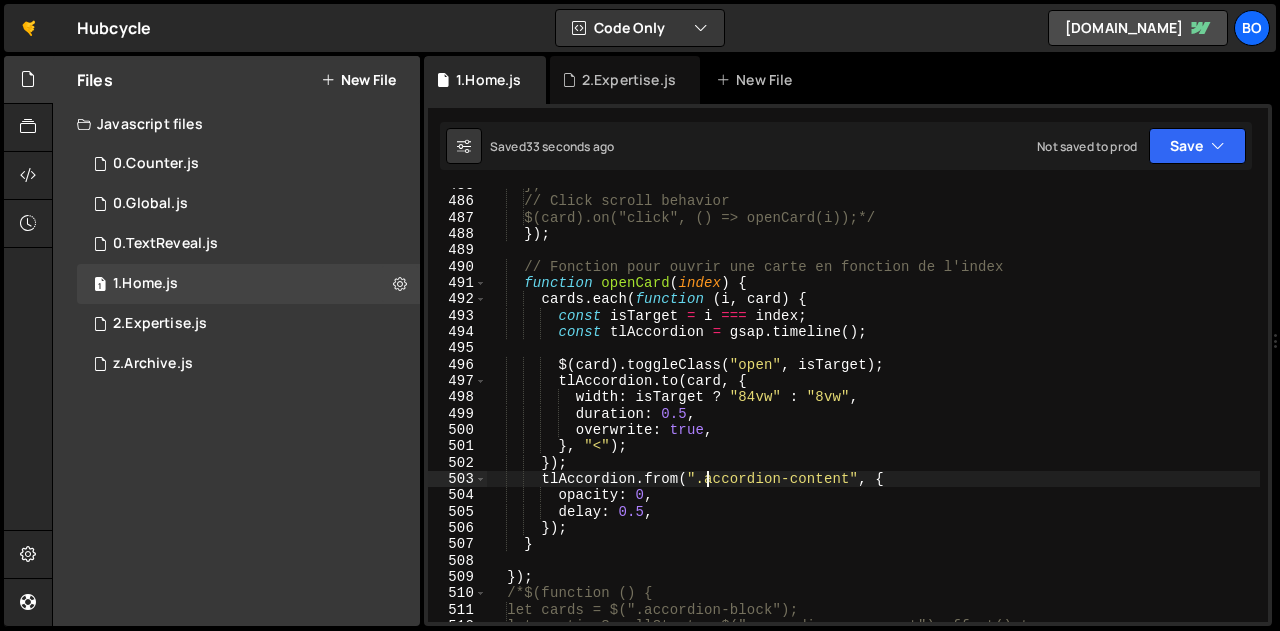 click on "};         // Click scroll behavior         $(card).on("click", () => openCard(i));*/       }) ;       // Fonction pour ouvrir une carte en fonction de l'index       function   openCard ( index )   {          cards . each ( function   ( i ,   card )   {             const   isTarget   =   i   ===   index ;             const   tlAccordion   =   gsap . timeline ( ) ;             $ ( card ) . toggleClass ( "open" ,   isTarget ) ;             tlAccordion . to ( card ,   {                width :   isTarget   ?   "84vw"   :   "8vw" ,                duration :   0.5 ,                overwrite :   true ,             } ,   "<" ) ;          }) ;          tlAccordion . from ( ".accordion-content" ,   {             opacity :   0 ,             delay :   0.5 ,          }) ;       }    }) ;    /*$(function () {      let cards = $(".accordion-block");      let sectionScrollStart = $(".accordion-component").offset().top;" at bounding box center (873, 410) 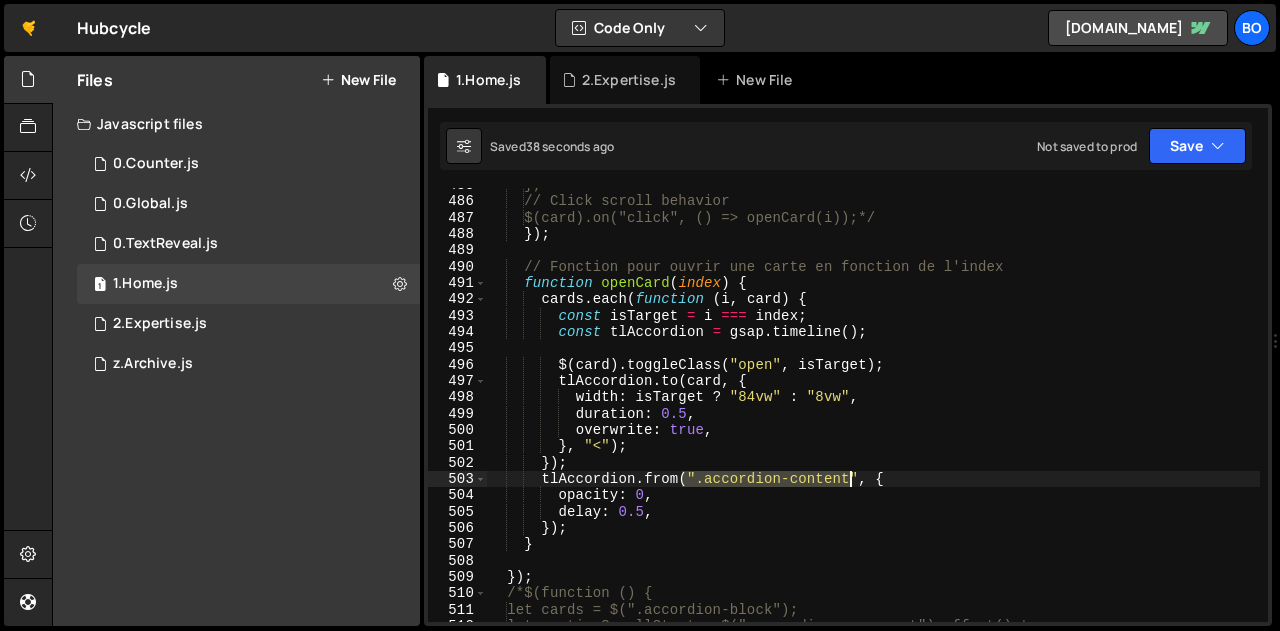 drag, startPoint x: 684, startPoint y: 476, endPoint x: 849, endPoint y: 476, distance: 165 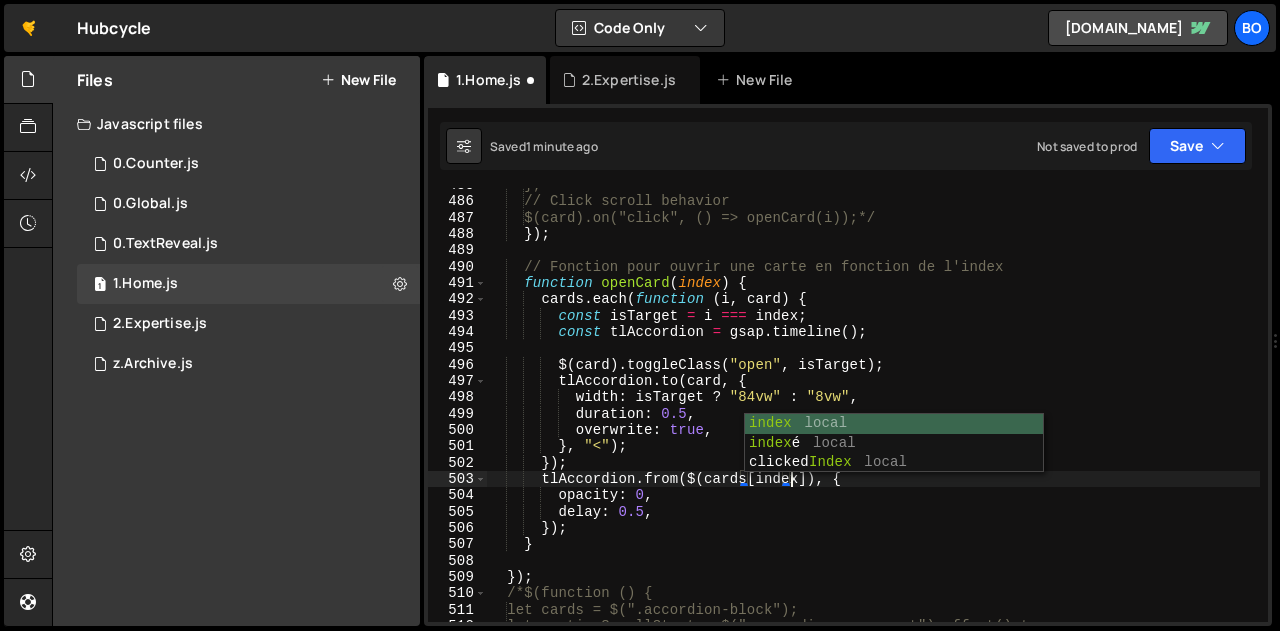scroll, scrollTop: 0, scrollLeft: 20, axis: horizontal 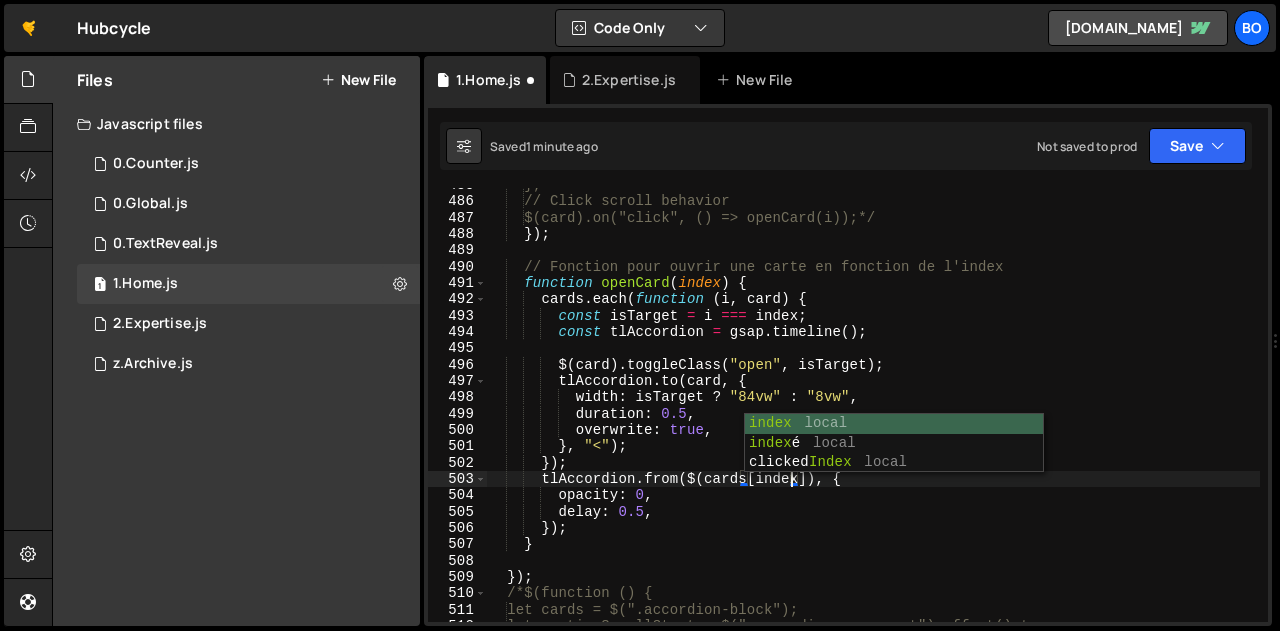 click on "};         // Click scroll behavior         $(card).on("click", () => openCard(i));*/       }) ;       // Fonction pour ouvrir une carte en fonction de l'index       function   openCard ( index )   {          cards . each ( function   ( i ,   card )   {             const   isTarget   =   i   ===   index ;             const   tlAccordion   =   gsap . timeline ( ) ;             $ ( card ) . toggleClass ( "open" ,   isTarget ) ;             tlAccordion . to ( card ,   {                width :   isTarget   ?   "84vw"   :   "8vw" ,                duration :   0.5 ,                overwrite :   true ,             } ,   "<" ) ;          }) ;          tlAccordion . from ( $ ( cards [ index ]) ,   {             opacity :   0 ,             delay :   0.5 ,          }) ;       }    }) ;    /*$(function () {      let cards = $(".accordion-block");      let sectionScrollStart = $(".accordion-component").offset().top;" at bounding box center (873, 410) 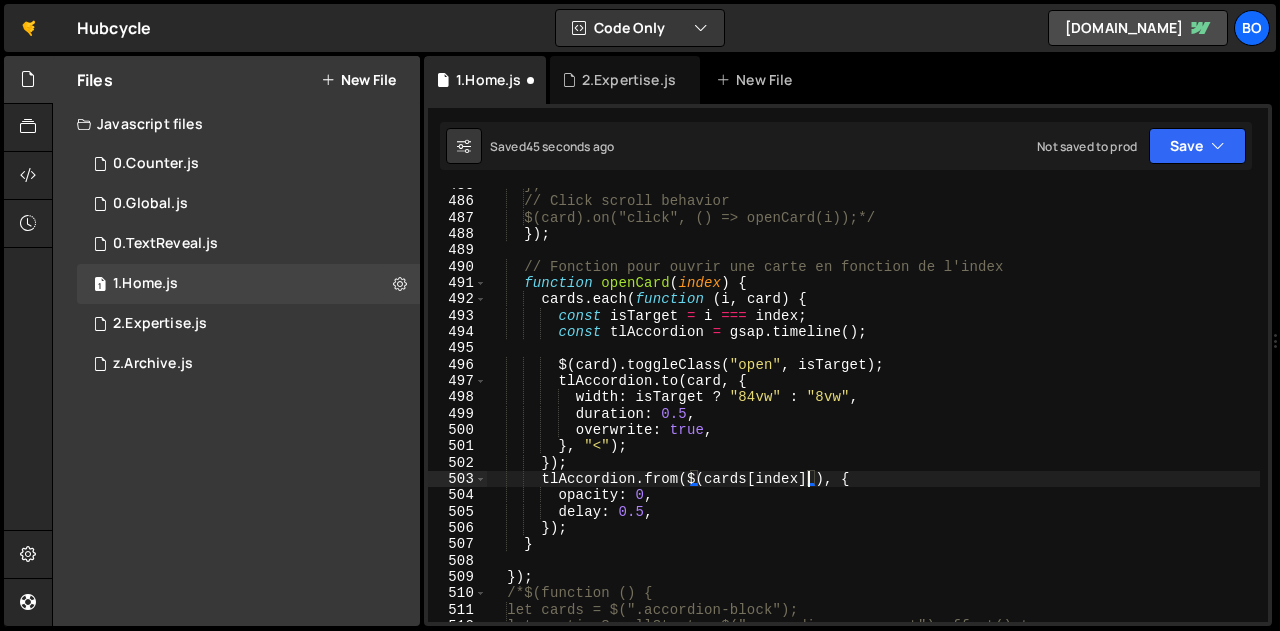 scroll, scrollTop: 0, scrollLeft: 22, axis: horizontal 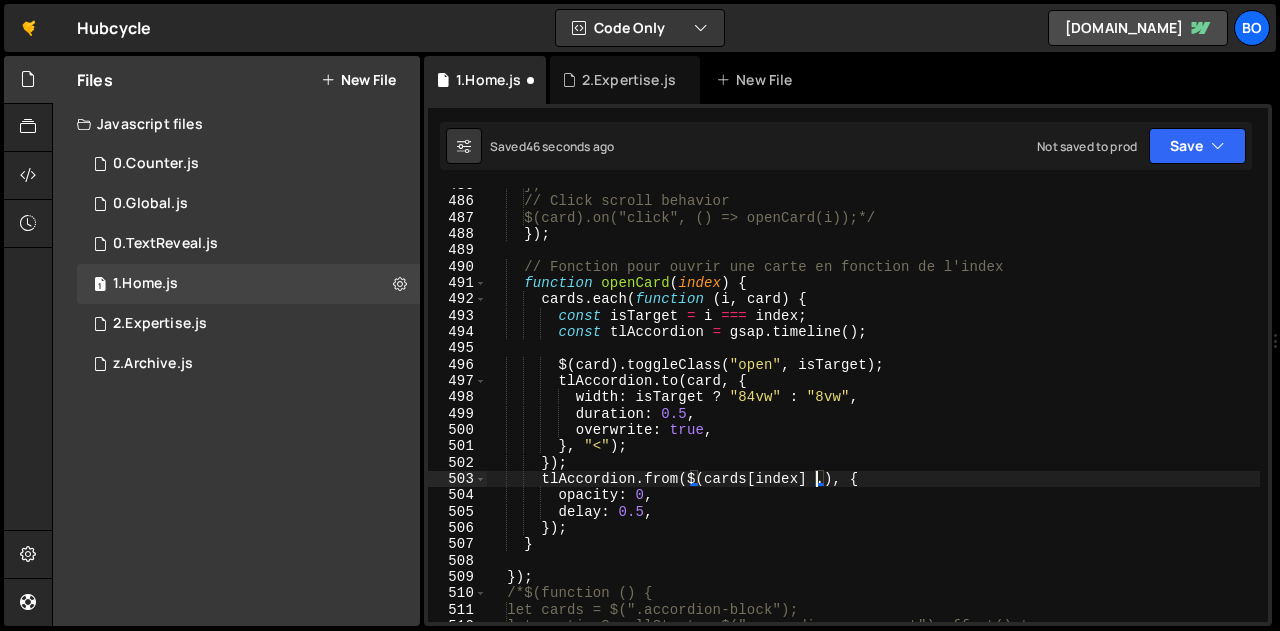 paste on "accordion-content" 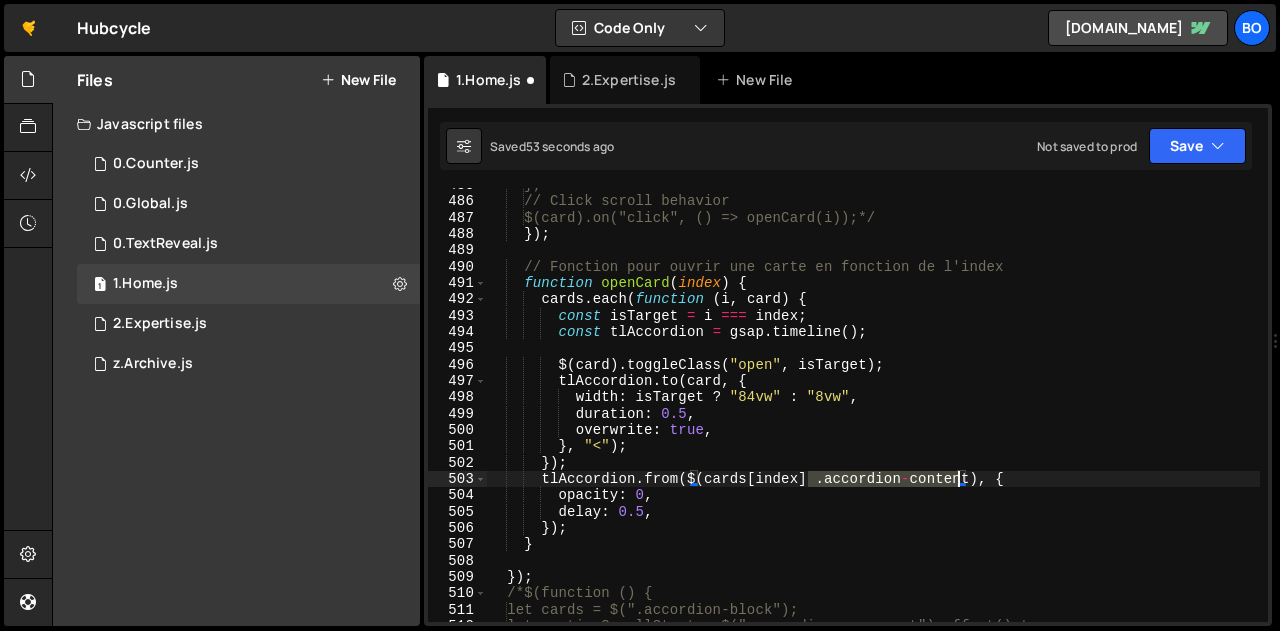 drag, startPoint x: 811, startPoint y: 477, endPoint x: 957, endPoint y: 473, distance: 146.05478 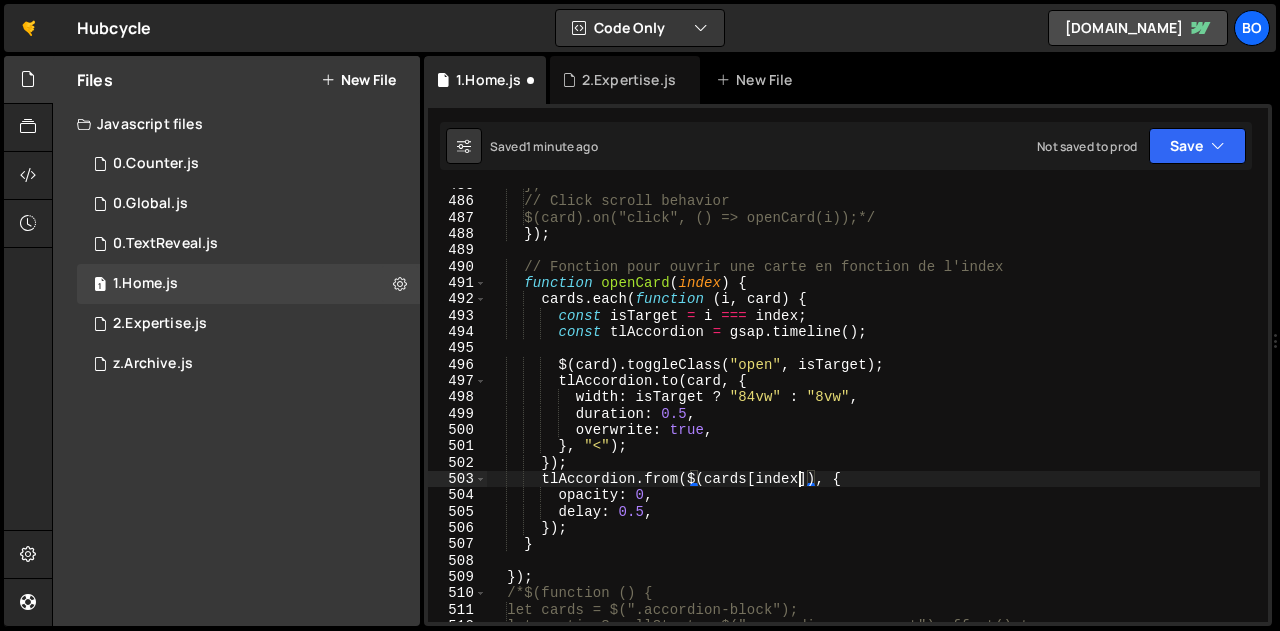 scroll, scrollTop: 0, scrollLeft: 23, axis: horizontal 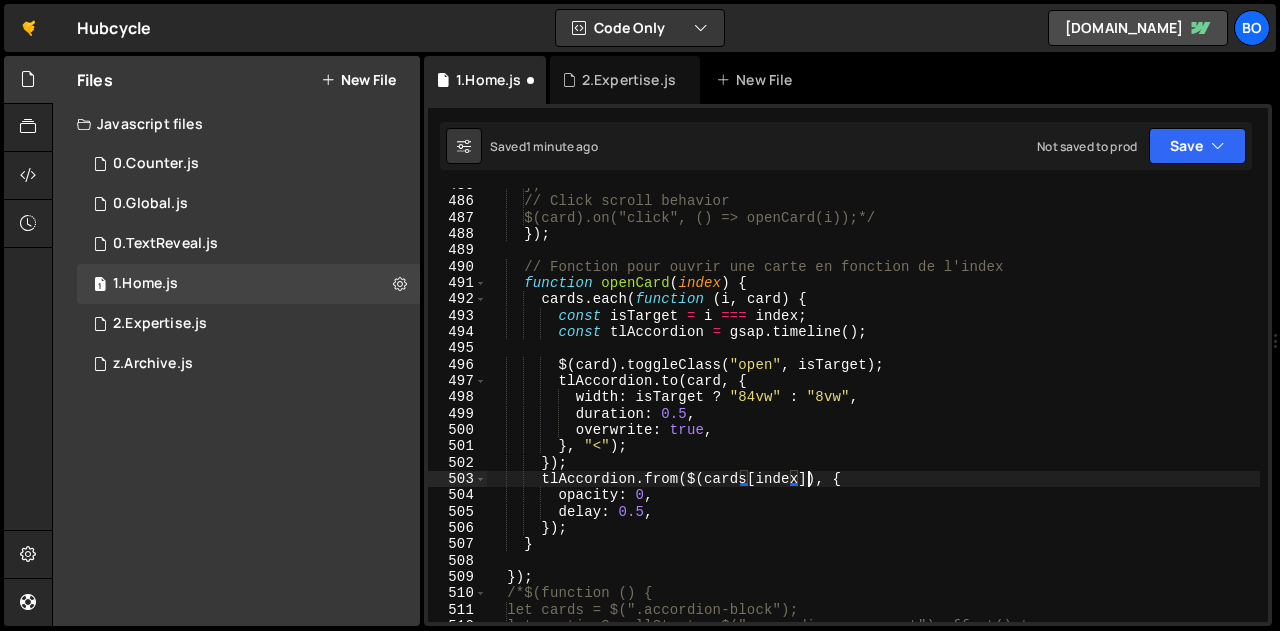 click on "};         // Click scroll behavior         $(card).on("click", () => openCard(i));*/       }) ;       // Fonction pour ouvrir une carte en fonction de l'index       function   openCard ( index )   {          cards . each ( function   ( i ,   card )   {             const   isTarget   =   i   ===   index ;             const   tlAccordion   =   gsap . timeline ( ) ;             $ ( card ) . toggleClass ( "open" ,   isTarget ) ;             tlAccordion . to ( card ,   {                width :   isTarget   ?   "84vw"   :   "8vw" ,                duration :   0.5 ,                overwrite :   true ,             } ,   "<" ) ;          }) ;          tlAccordion . from ( $ ( cards [ index ]) ,   {             opacity :   0 ,             delay :   0.5 ,          }) ;       }    }) ;    /*$(function () {      let cards = $(".accordion-block");      let sectionScrollStart = $(".accordion-component").offset().top;" at bounding box center (873, 410) 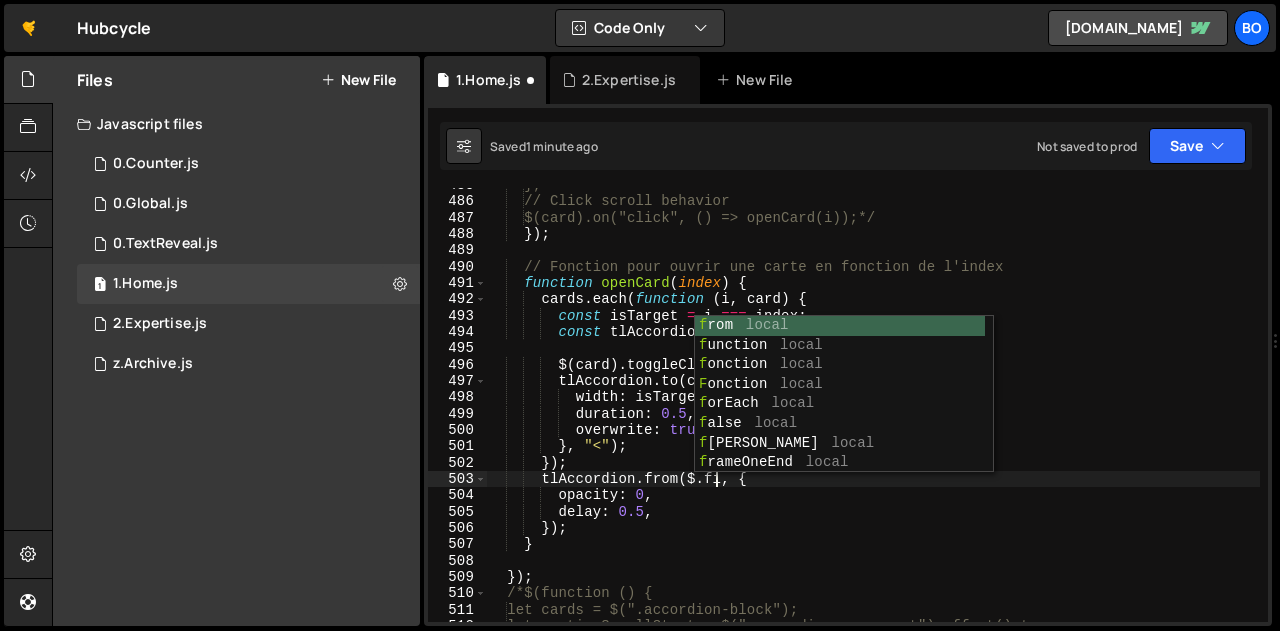 scroll, scrollTop: 0, scrollLeft: 16, axis: horizontal 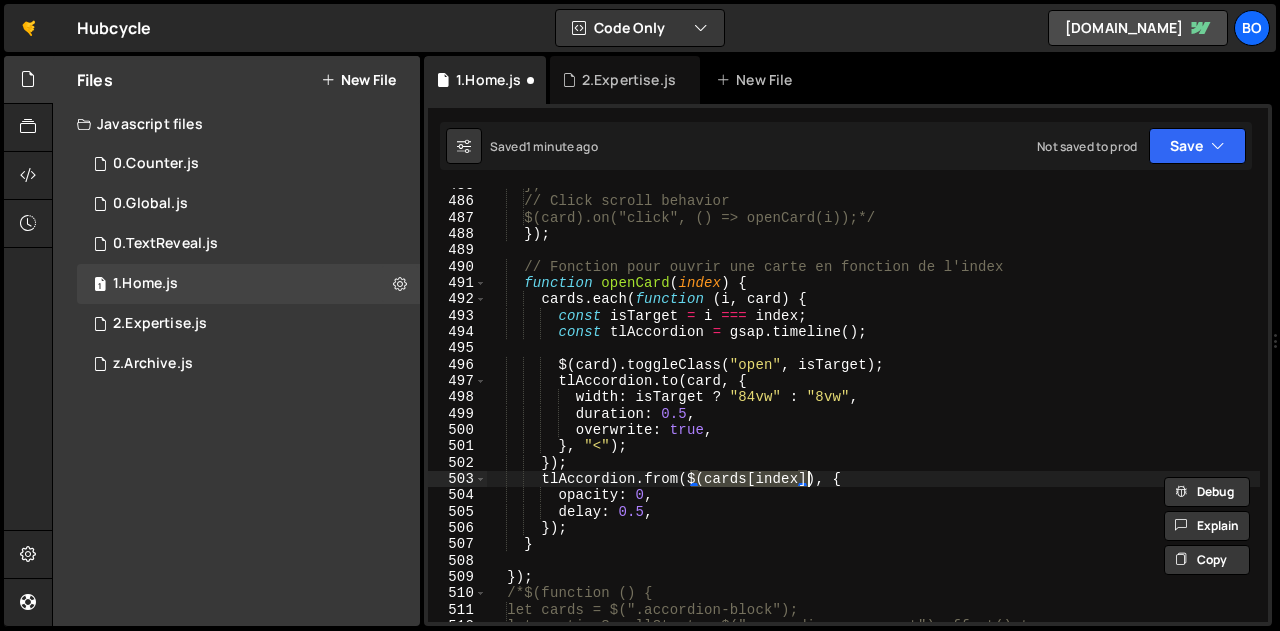 click on "};         // Click scroll behavior         $(card).on("click", () => openCard(i));*/       }) ;       // Fonction pour ouvrir une carte en fonction de l'index       function   openCard ( index )   {          cards . each ( function   ( i ,   card )   {             const   isTarget   =   i   ===   index ;             const   tlAccordion   =   gsap . timeline ( ) ;             $ ( card ) . toggleClass ( "open" ,   isTarget ) ;             tlAccordion . to ( card ,   {                width :   isTarget   ?   "84vw"   :   "8vw" ,                duration :   0.5 ,                overwrite :   true ,             } ,   "<" ) ;          }) ;          tlAccordion . from ( $ ( cards [ index ]) ,   {             opacity :   0 ,             delay :   0.5 ,          }) ;       }    }) ;    /*$(function () {      let cards = $(".accordion-block");      let sectionScrollStart = $(".accordion-component").offset().top;" at bounding box center (873, 405) 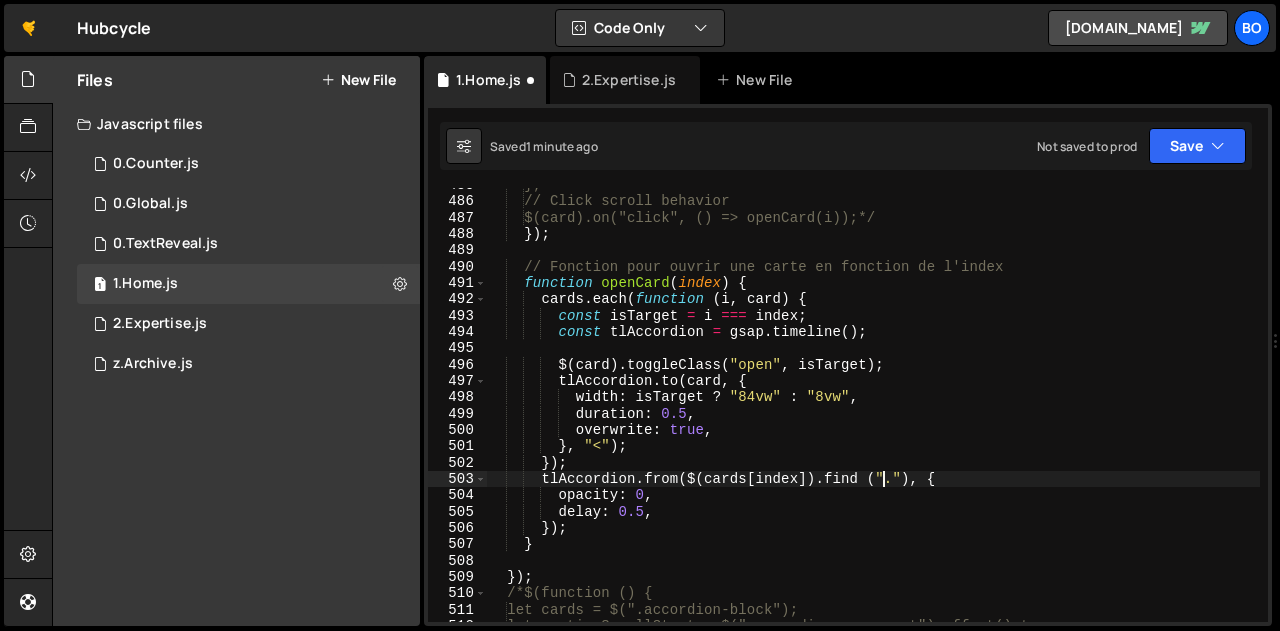 scroll, scrollTop: 0, scrollLeft: 27, axis: horizontal 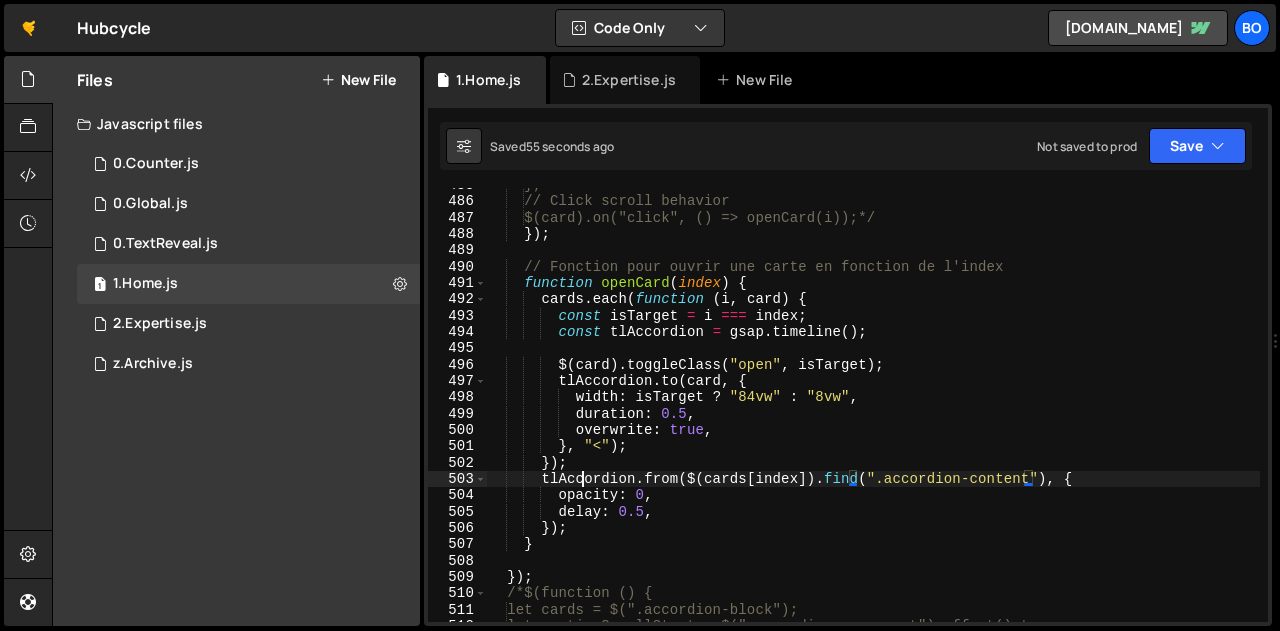 click on "};         // Click scroll behavior         $(card).on("click", () => openCard(i));*/       }) ;       // Fonction pour ouvrir une carte en fonction de l'index       function   openCard ( index )   {          cards . each ( function   ( i ,   card )   {             const   isTarget   =   i   ===   index ;             const   tlAccordion   =   gsap . timeline ( ) ;             $ ( card ) . toggleClass ( "open" ,   isTarget ) ;             tlAccordion . to ( card ,   {                width :   isTarget   ?   "84vw"   :   "8vw" ,                duration :   0.5 ,                overwrite :   true ,             } ,   "<" ) ;          }) ;          tlAccordion . from ( $ ( cards [ index ]) . find ( ".accordion-content" ) ,   {             opacity :   0 ,             delay :   0.5 ,          }) ;       }    }) ;    /*$(function () {      let cards = $(".accordion-block");      let sectionScrollStart = $(".accordion-component").offset().top;" at bounding box center (873, 410) 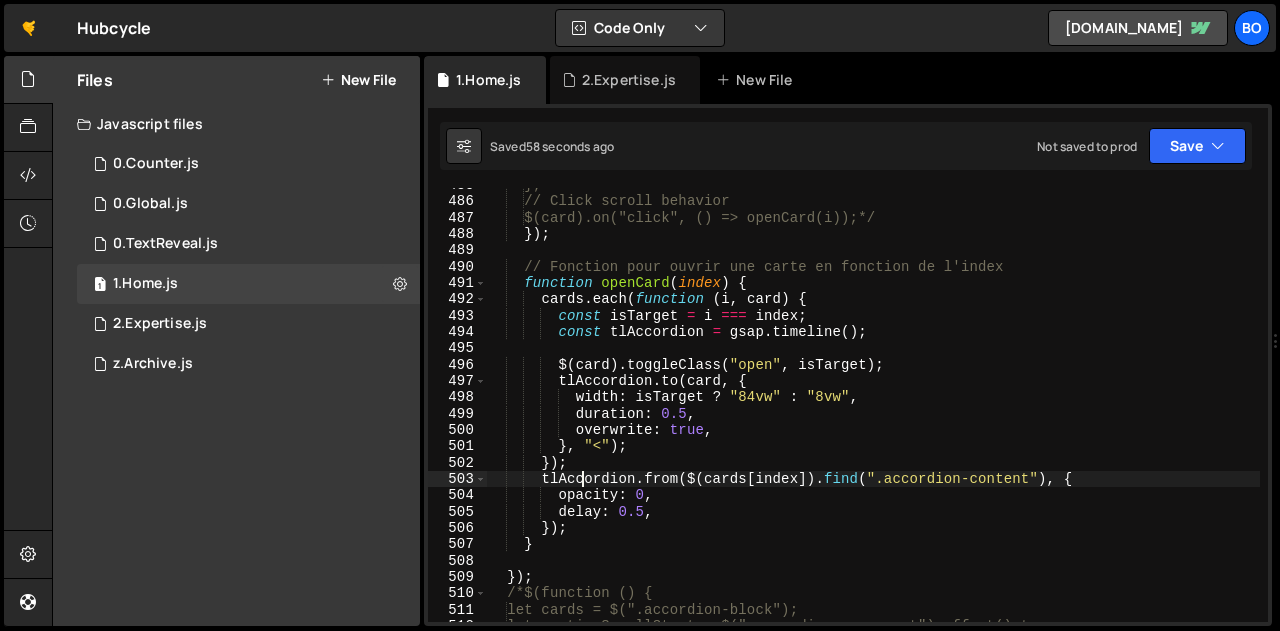 click on "};         // Click scroll behavior         $(card).on("click", () => openCard(i));*/       }) ;       // Fonction pour ouvrir une carte en fonction de l'index       function   openCard ( index )   {          cards . each ( function   ( i ,   card )   {             const   isTarget   =   i   ===   index ;             const   tlAccordion   =   gsap . timeline ( ) ;             $ ( card ) . toggleClass ( "open" ,   isTarget ) ;             tlAccordion . to ( card ,   {                width :   isTarget   ?   "84vw"   :   "8vw" ,                duration :   0.5 ,                overwrite :   true ,             } ,   "<" ) ;          }) ;          tlAccordion . from ( $ ( cards [ index ]) . find ( ".accordion-content" ) ,   {             opacity :   0 ,             delay :   0.5 ,          }) ;       }    }) ;    /*$(function () {      let cards = $(".accordion-block");      let sectionScrollStart = $(".accordion-component").offset().top;" at bounding box center (873, 410) 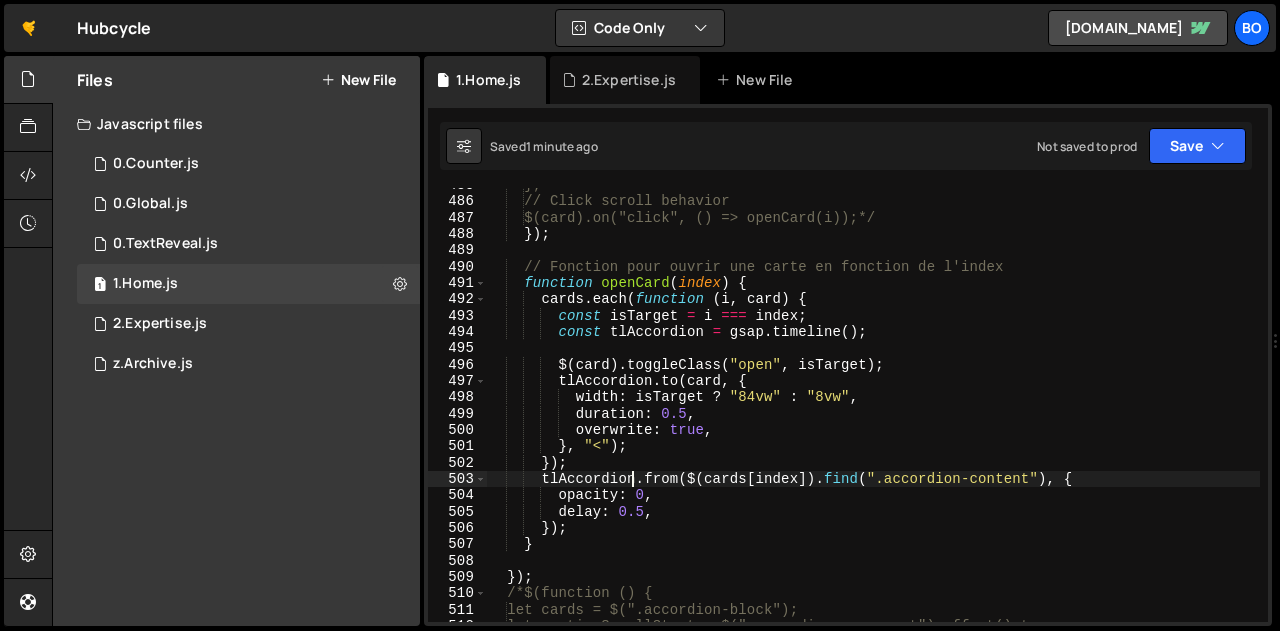 click on "};         // Click scroll behavior         $(card).on("click", () => openCard(i));*/       }) ;       // Fonction pour ouvrir une carte en fonction de l'index       function   openCard ( index )   {          cards . each ( function   ( i ,   card )   {             const   isTarget   =   i   ===   index ;             const   tlAccordion   =   gsap . timeline ( ) ;             $ ( card ) . toggleClass ( "open" ,   isTarget ) ;             tlAccordion . to ( card ,   {                width :   isTarget   ?   "84vw"   :   "8vw" ,                duration :   0.5 ,                overwrite :   true ,             } ,   "<" ) ;          }) ;          tlAccordion . from ( $ ( cards [ index ]) . find ( ".accordion-content" ) ,   {             opacity :   0 ,             delay :   0.5 ,          }) ;       }    }) ;    /*$(function () {      let cards = $(".accordion-block");      let sectionScrollStart = $(".accordion-component").offset().top;" at bounding box center (873, 410) 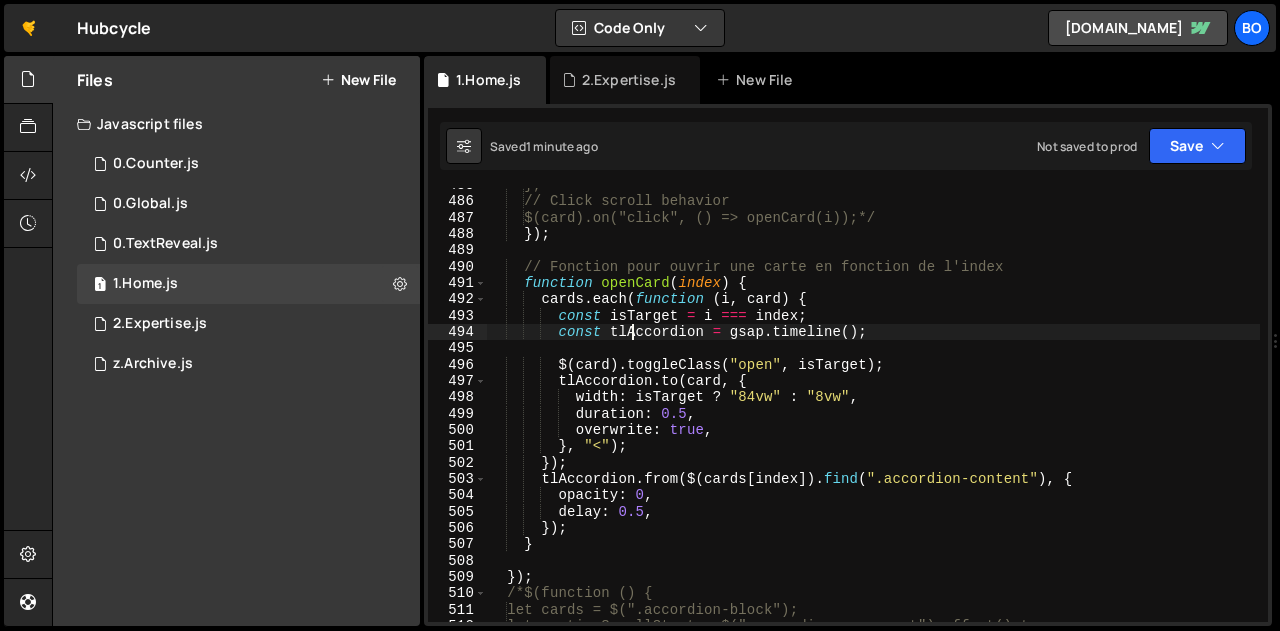 click on "};         // Click scroll behavior         $(card).on("click", () => openCard(i));*/       }) ;       // Fonction pour ouvrir une carte en fonction de l'index       function   openCard ( index )   {          cards . each ( function   ( i ,   card )   {             const   isTarget   =   i   ===   index ;             const   tlAccordion   =   gsap . timeline ( ) ;             $ ( card ) . toggleClass ( "open" ,   isTarget ) ;             tlAccordion . to ( card ,   {                width :   isTarget   ?   "84vw"   :   "8vw" ,                duration :   0.5 ,                overwrite :   true ,             } ,   "<" ) ;          }) ;          tlAccordion . from ( $ ( cards [ index ]) . find ( ".accordion-content" ) ,   {             opacity :   0 ,             delay :   0.5 ,          }) ;       }    }) ;    /*$(function () {      let cards = $(".accordion-block");      let sectionScrollStart = $(".accordion-component").offset().top;" at bounding box center (873, 410) 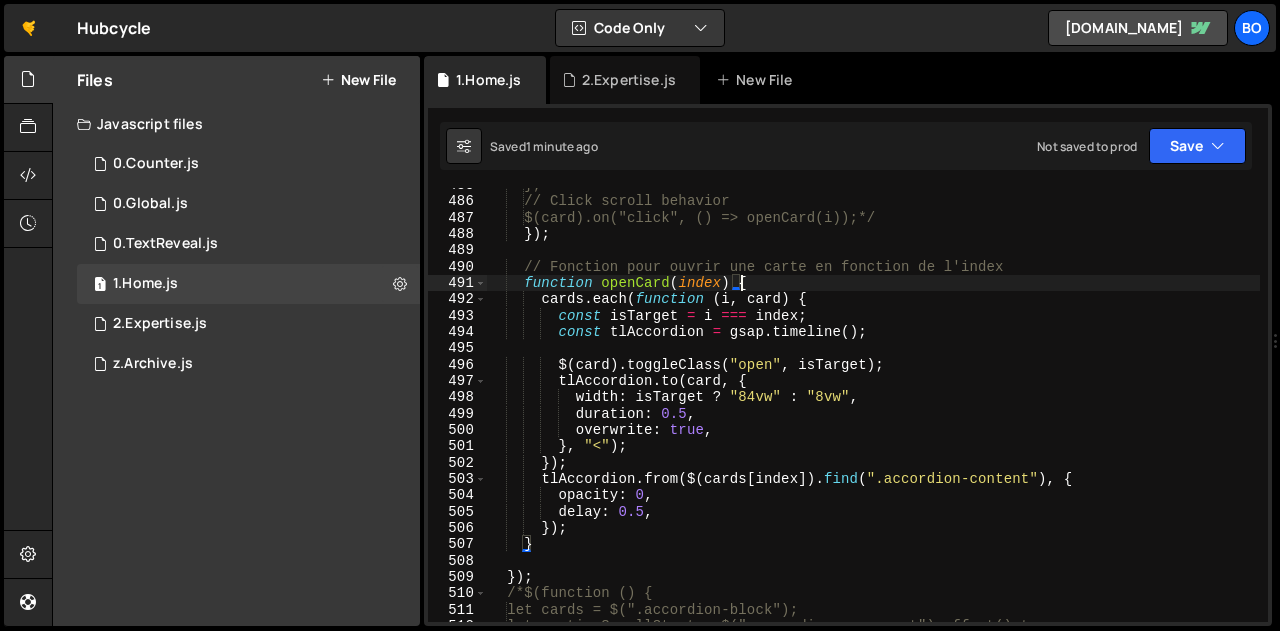 scroll, scrollTop: 0, scrollLeft: 16, axis: horizontal 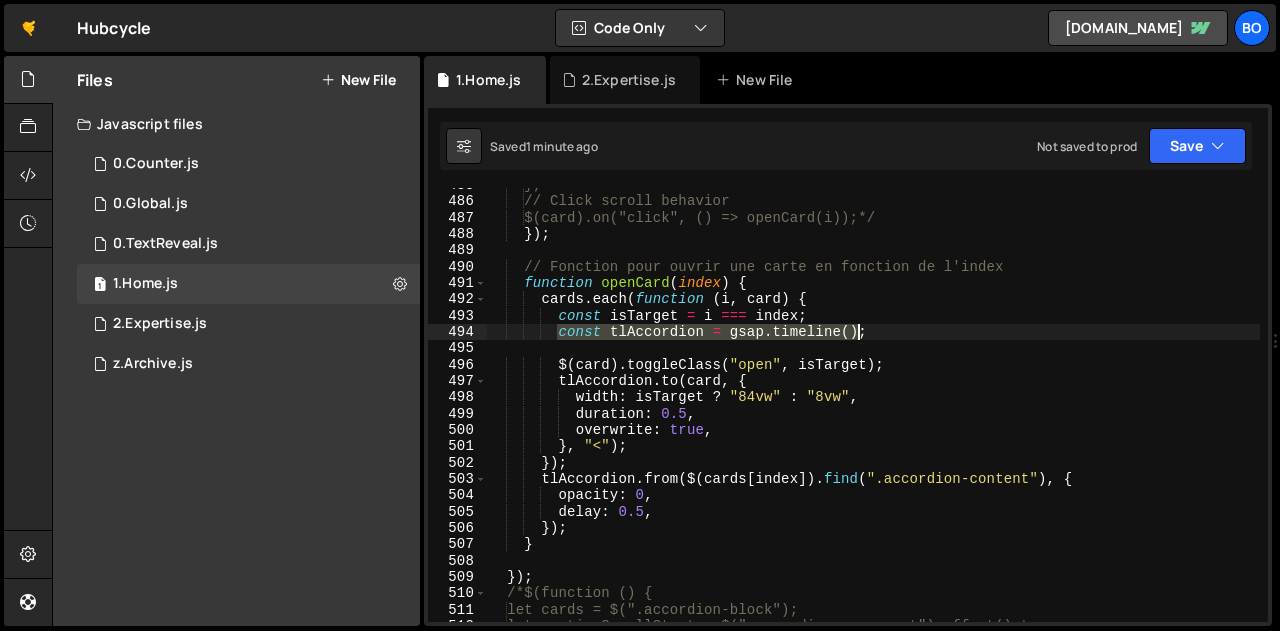 drag, startPoint x: 553, startPoint y: 329, endPoint x: 877, endPoint y: 336, distance: 324.07562 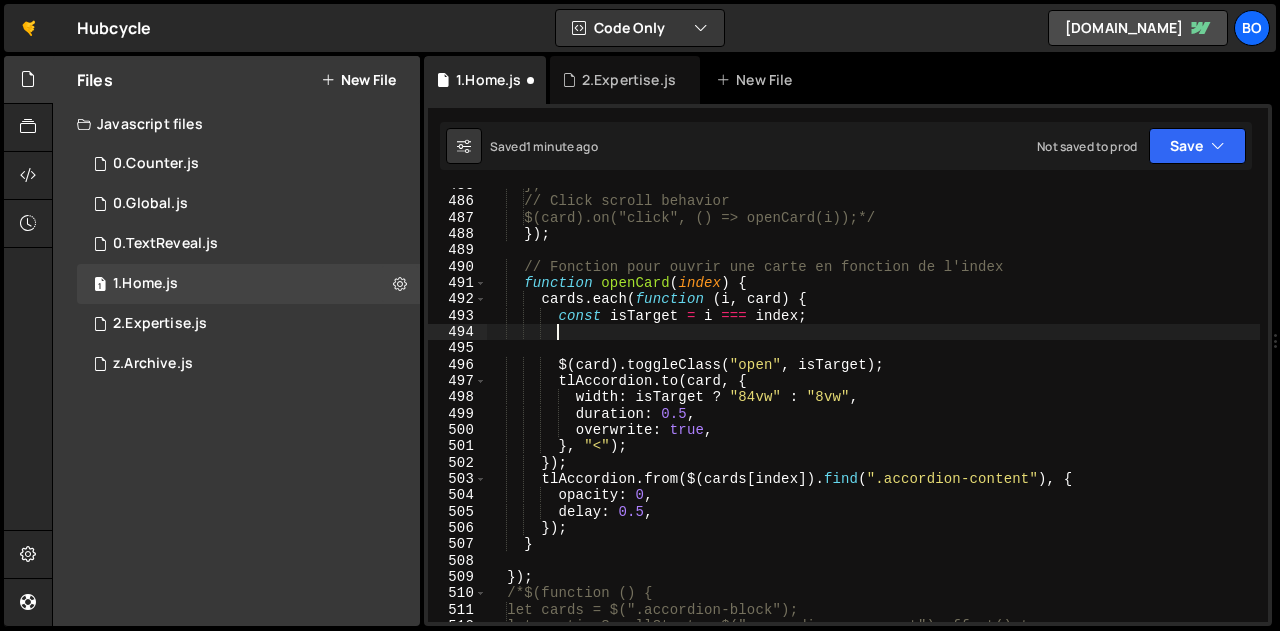 scroll, scrollTop: 0, scrollLeft: 3, axis: horizontal 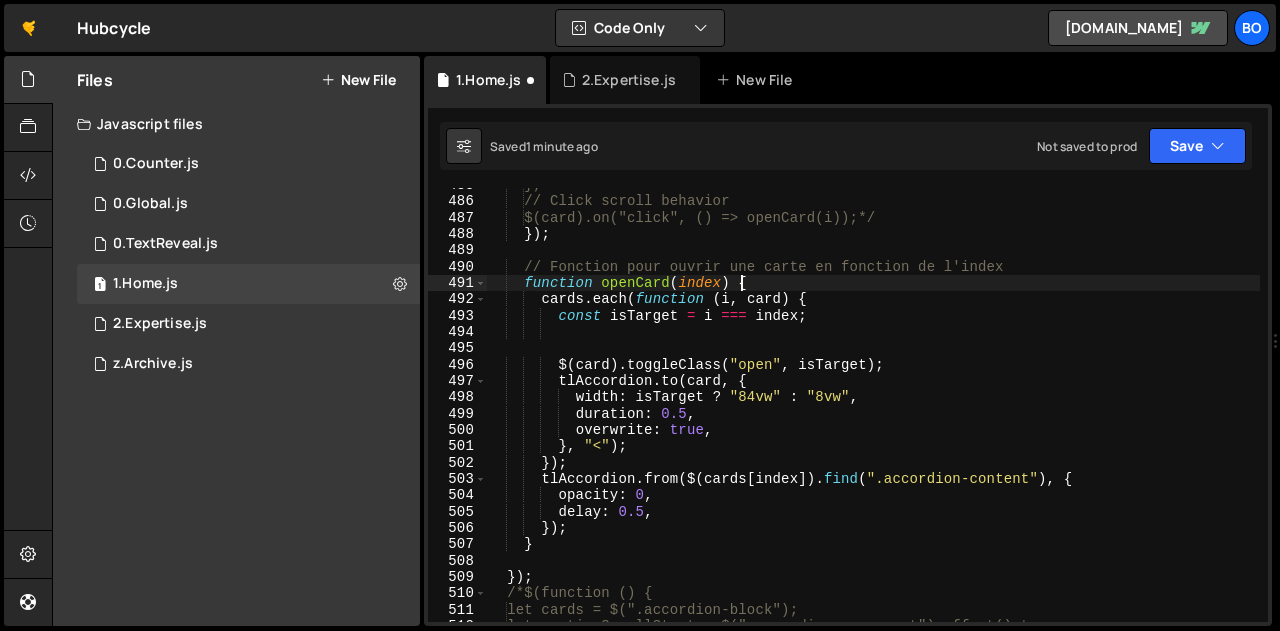 click on "};         // Click scroll behavior         $(card).on("click", () => openCard(i));*/       }) ;       // Fonction pour ouvrir une carte en fonction de l'index       function   openCard ( index )   {          cards . each ( function   ( i ,   card )   {             const   isTarget   =   i   ===   index ;                         $ ( card ) . toggleClass ( "open" ,   isTarget ) ;             tlAccordion . to ( card ,   {                width :   isTarget   ?   "84vw"   :   "8vw" ,                duration :   0.5 ,                overwrite :   true ,             } ,   "<" ) ;          }) ;          tlAccordion . from ( $ ( cards [ index ]) . find ( ".accordion-content" ) ,   {             opacity :   0 ,             delay :   0.5 ,          }) ;       }    }) ;    /*$(function () {      let cards = $(".accordion-block");      let sectionScrollStart = $(".accordion-component").offset().top;" at bounding box center (873, 410) 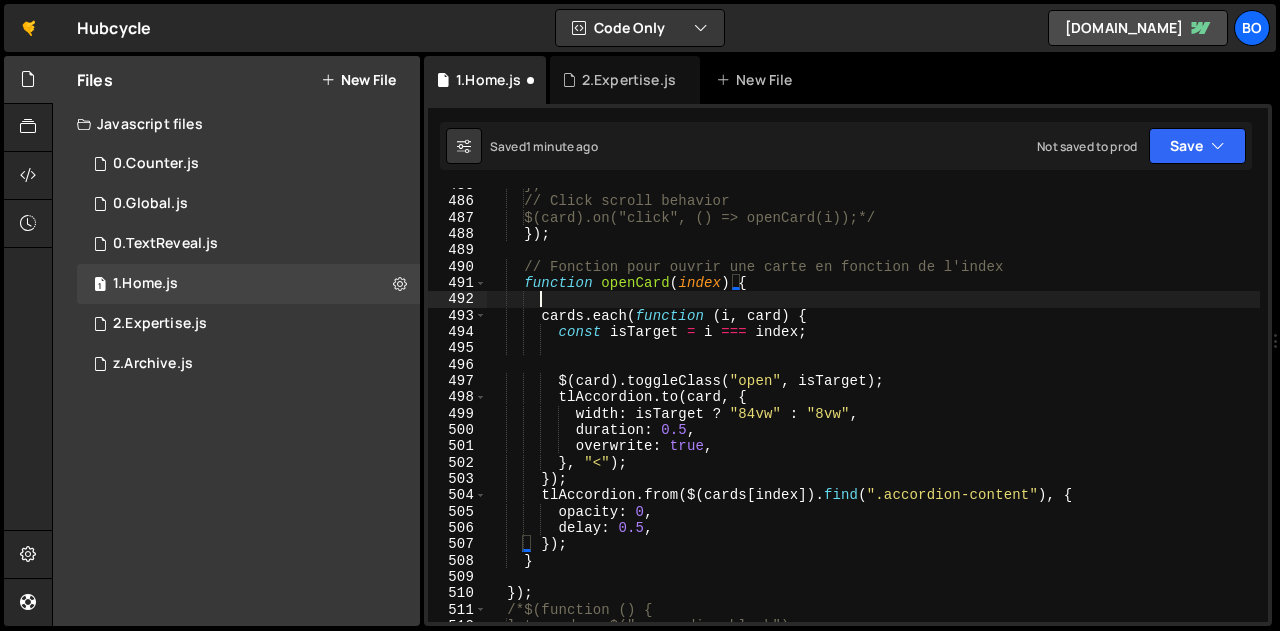 scroll, scrollTop: 0, scrollLeft: 2, axis: horizontal 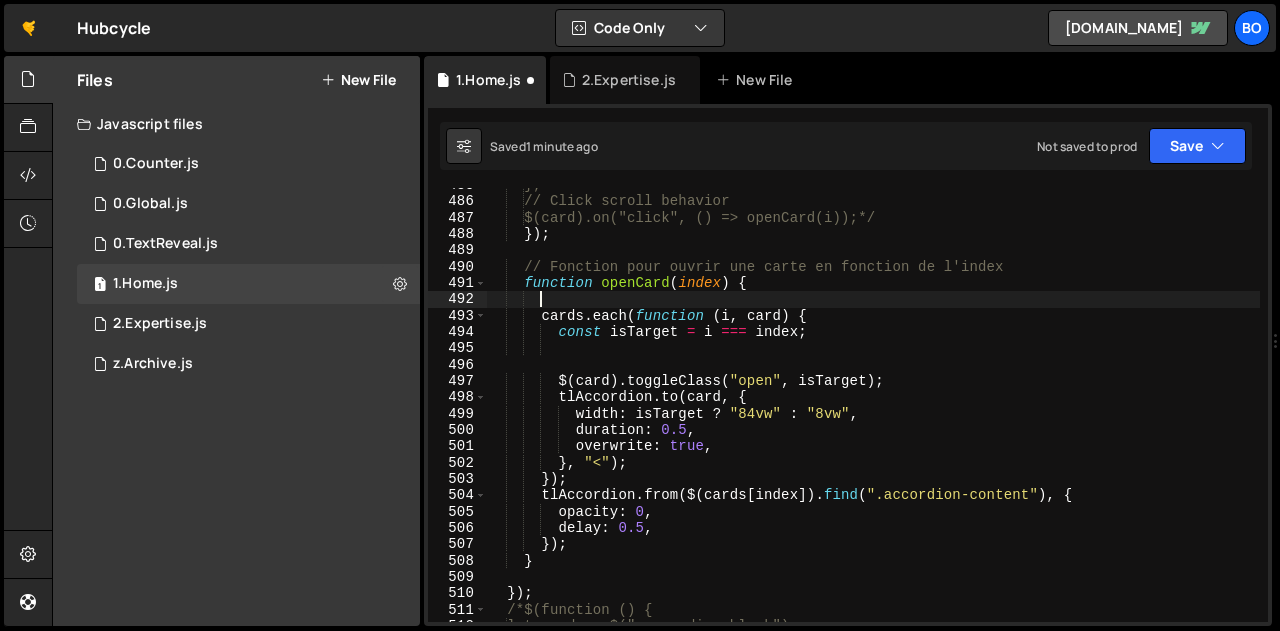 paste on "const tlAccordion = gsap.timeline();" 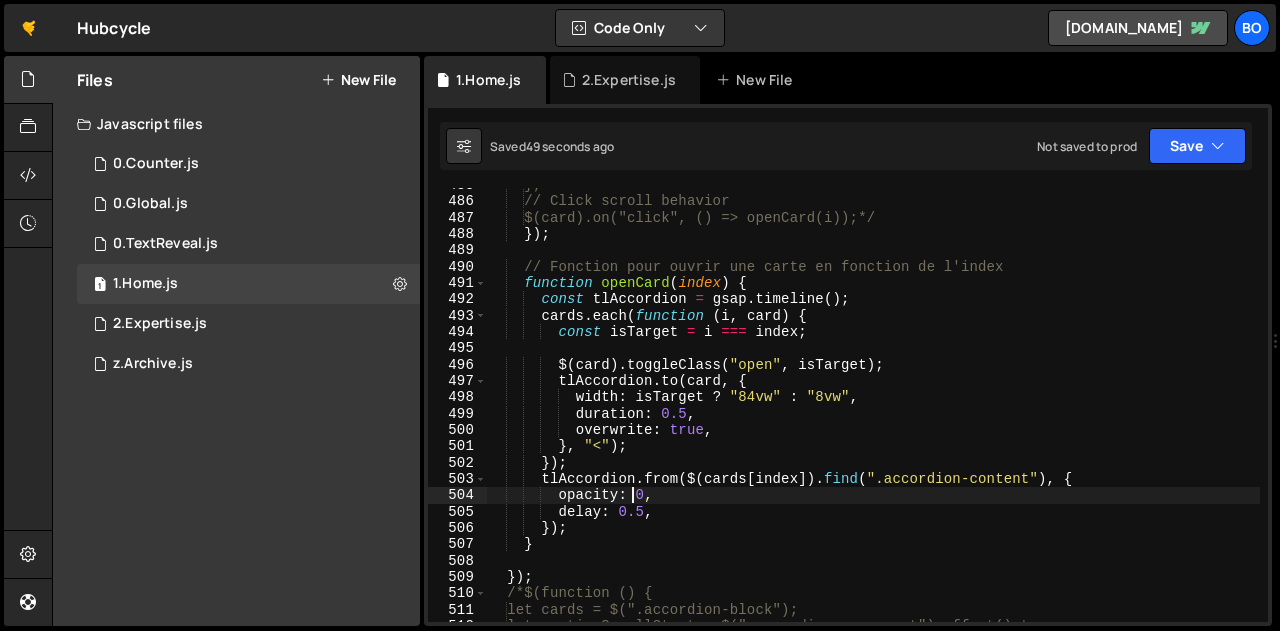 click on "};         // Click scroll behavior         $(card).on("click", () => openCard(i));*/       }) ;       // Fonction pour ouvrir une carte en fonction de l'index       function   openCard ( index )   {          const   tlAccordion   =   gsap . timeline ( ) ;          cards . each ( function   ( i ,   card )   {             const   isTarget   =   i   ===   index ;             $ ( card ) . toggleClass ( "open" ,   isTarget ) ;             tlAccordion . to ( card ,   {                width :   isTarget   ?   "84vw"   :   "8vw" ,                duration :   0.5 ,                overwrite :   true ,             } ,   "<" ) ;          }) ;          tlAccordion . from ( $ ( cards [ index ]) . find ( ".accordion-content" ) ,   {             opacity :   0 ,             delay :   0.5 ,          }) ;       }    }) ;    /*$(function () {      let cards = $(".accordion-block");      let sectionScrollStart = $(".accordion-component").offset().top;" at bounding box center [873, 410] 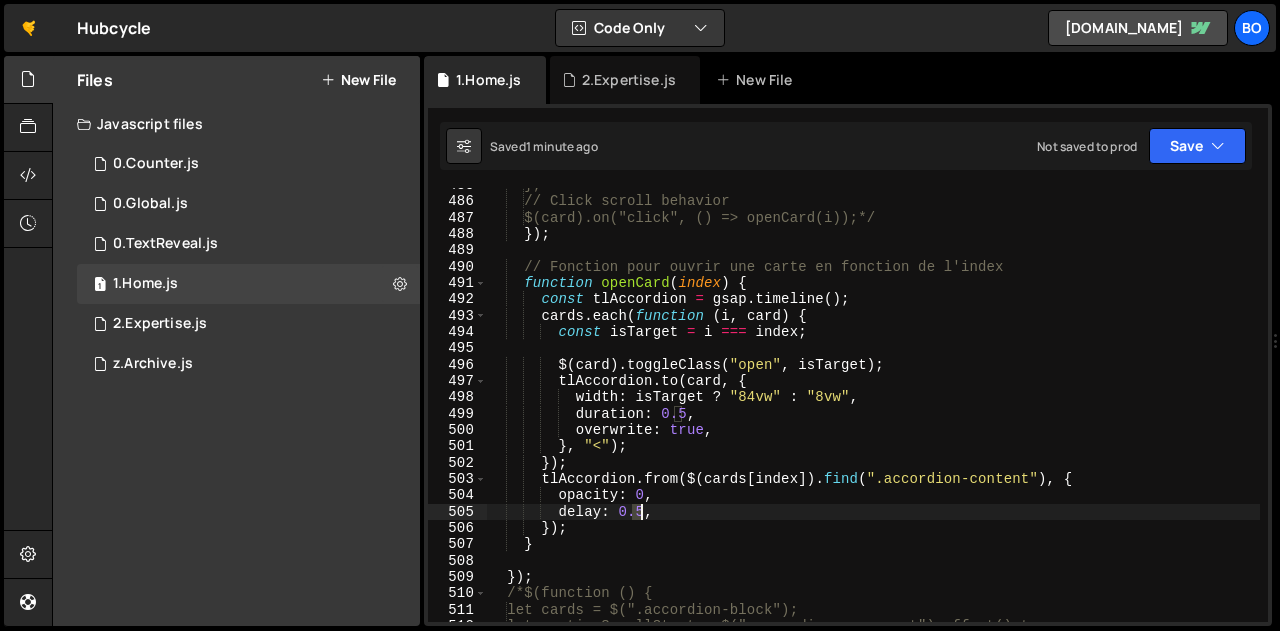 click on "};         // Click scroll behavior         $(card).on("click", () => openCard(i));*/       }) ;       // Fonction pour ouvrir une carte en fonction de l'index       function   openCard ( index )   {          const   tlAccordion   =   gsap . timeline ( ) ;          cards . each ( function   ( i ,   card )   {             const   isTarget   =   i   ===   index ;             $ ( card ) . toggleClass ( "open" ,   isTarget ) ;             tlAccordion . to ( card ,   {                width :   isTarget   ?   "84vw"   :   "8vw" ,                duration :   0.5 ,                overwrite :   true ,             } ,   "<" ) ;          }) ;          tlAccordion . from ( $ ( cards [ index ]) . find ( ".accordion-content" ) ,   {             opacity :   0 ,             delay :   0.5 ,          }) ;       }    }) ;    /*$(function () {      let cards = $(".accordion-block");      let sectionScrollStart = $(".accordion-component").offset().top;" at bounding box center [873, 410] 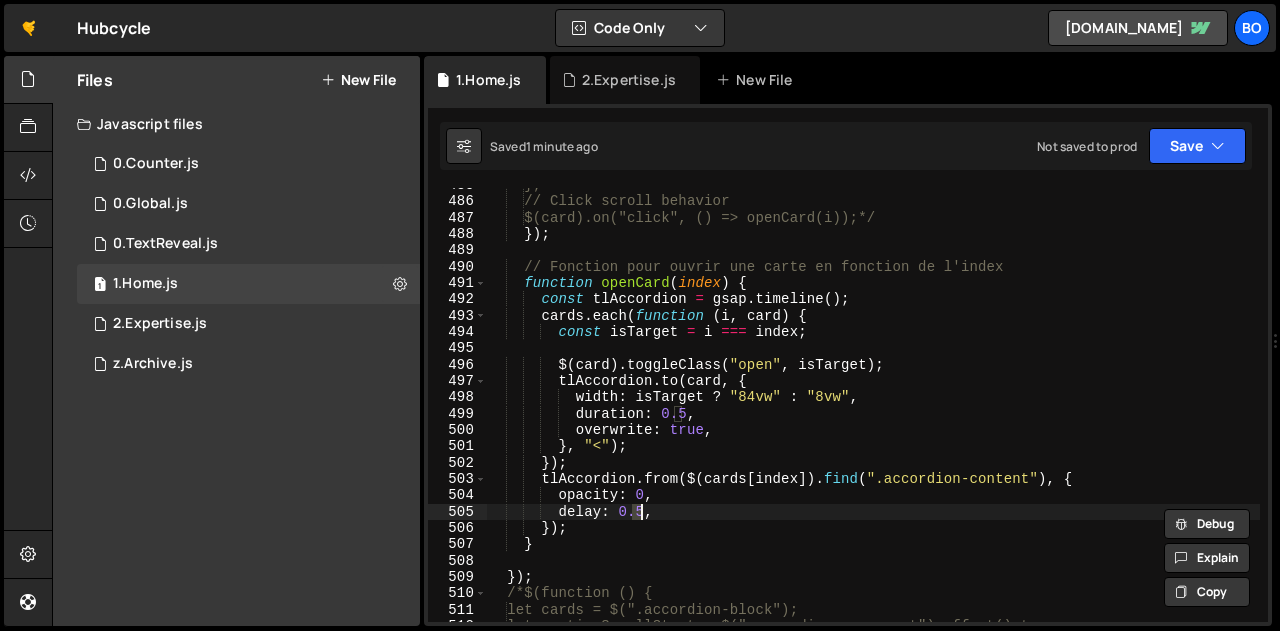 scroll, scrollTop: 0, scrollLeft: 10, axis: horizontal 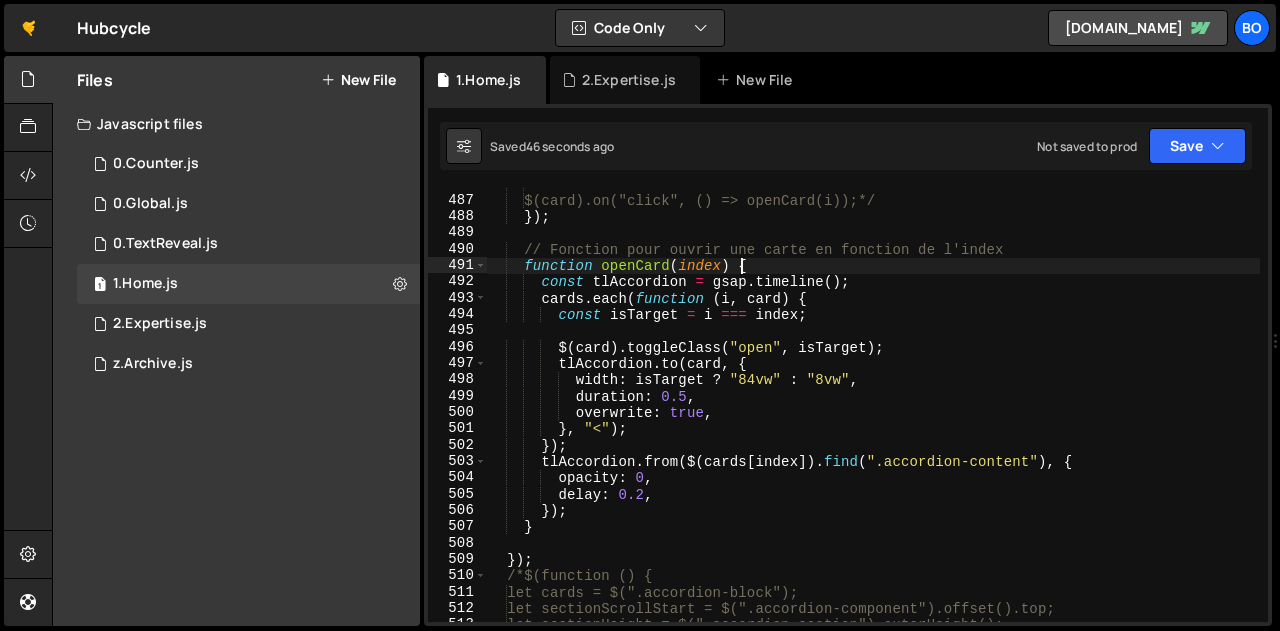click on "// Click scroll behavior         $(card).on("click", () => openCard(i));*/       }) ;       // Fonction pour ouvrir une carte en fonction de l'index       function   openCard ( index )   {          const   tlAccordion   =   gsap . timeline ( ) ;          cards . each ( function   ( i ,   card )   {             const   isTarget   =   i   ===   index ;             $ ( card ) . toggleClass ( "open" ,   isTarget ) ;             tlAccordion . to ( card ,   {                width :   isTarget   ?   "84vw"   :   "8vw" ,                duration :   0.5 ,                overwrite :   true ,             } ,   "<" ) ;          }) ;          tlAccordion . from ( $ ( cards [ index ]) . find ( ".accordion-content" ) ,   {             opacity :   0 ,             delay :   0.2 ,          }) ;       }    }) ;    /*$(function () {      let cards = $(".accordion-block");      let sectionScrollStart = $(".accordion-component").offset().top;      let sectionHeight = $(".accordion-section").outerHeight();" at bounding box center [873, 409] 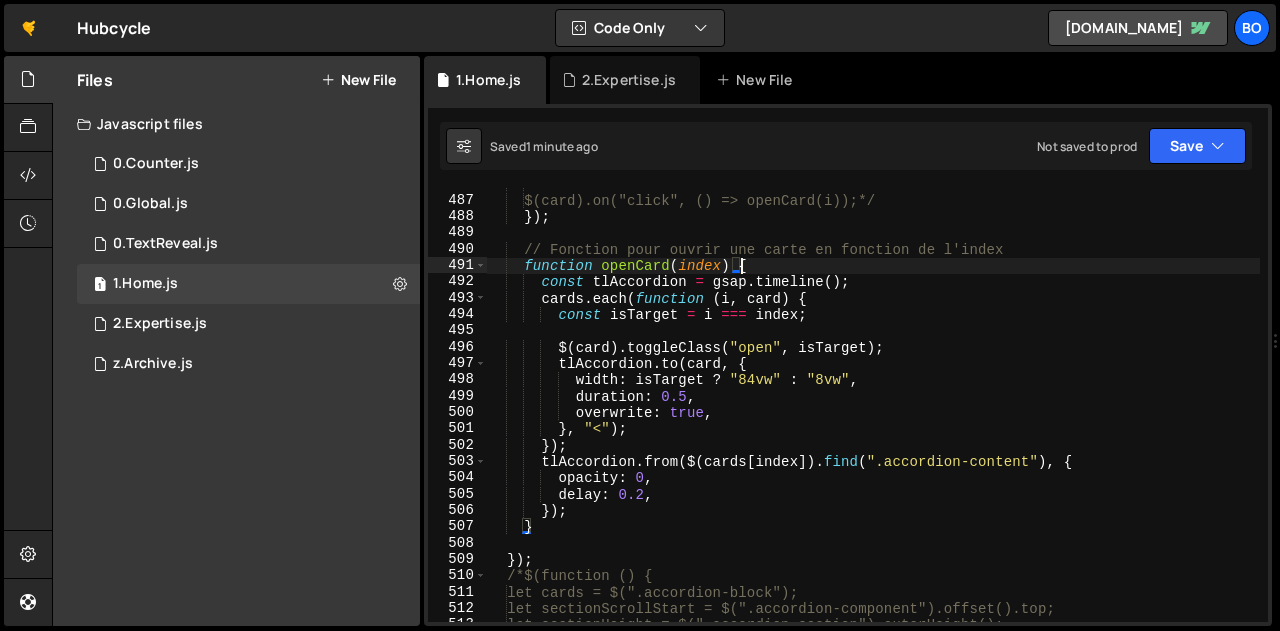 click on "// Click scroll behavior         $(card).on("click", () => openCard(i));*/       }) ;       // Fonction pour ouvrir une carte en fonction de l'index       function   openCard ( index )   {          const   tlAccordion   =   gsap . timeline ( ) ;          cards . each ( function   ( i ,   card )   {             const   isTarget   =   i   ===   index ;             $ ( card ) . toggleClass ( "open" ,   isTarget ) ;             tlAccordion . to ( card ,   {                width :   isTarget   ?   "84vw"   :   "8vw" ,                duration :   0.5 ,                overwrite :   true ,             } ,   "<" ) ;          }) ;          tlAccordion . from ( $ ( cards [ index ]) . find ( ".accordion-content" ) ,   {             opacity :   0 ,             delay :   0.2 ,          }) ;       }    }) ;    /*$(function () {      let cards = $(".accordion-block");      let sectionScrollStart = $(".accordion-component").offset().top;      let sectionHeight = $(".accordion-section").outerHeight();" at bounding box center [873, 409] 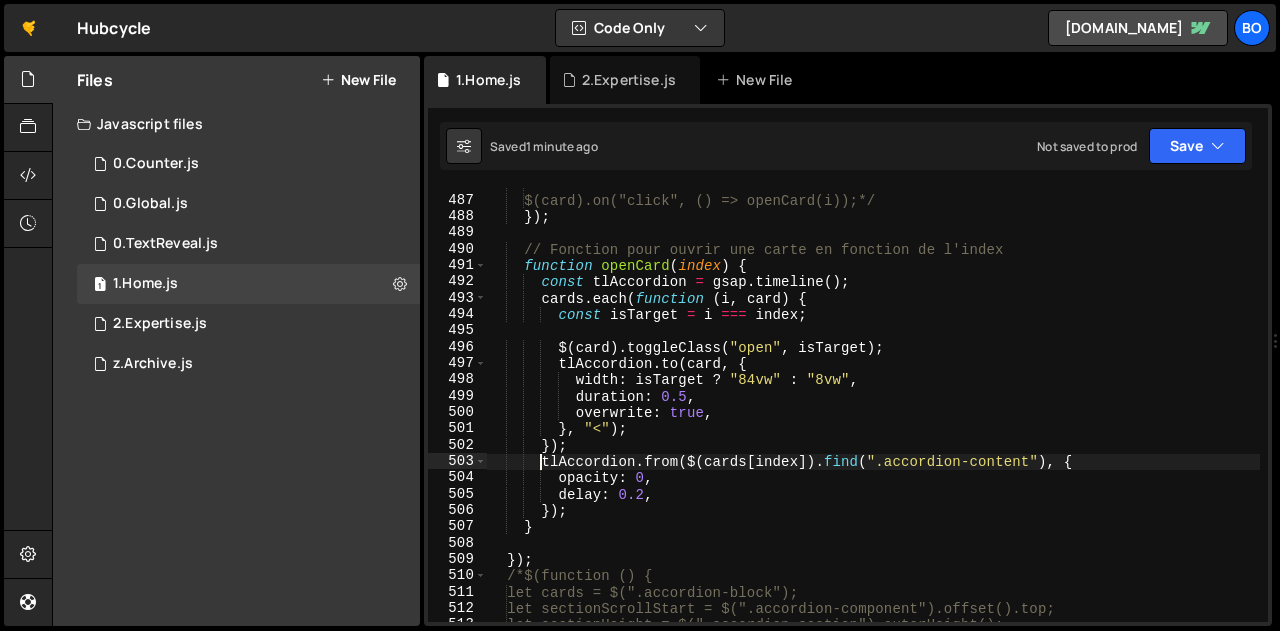 click on "// Click scroll behavior         $(card).on("click", () => openCard(i));*/       }) ;       // Fonction pour ouvrir une carte en fonction de l'index       function   openCard ( index )   {          const   tlAccordion   =   gsap . timeline ( ) ;          cards . each ( function   ( i ,   card )   {             const   isTarget   =   i   ===   index ;             $ ( card ) . toggleClass ( "open" ,   isTarget ) ;             tlAccordion . to ( card ,   {                width :   isTarget   ?   "84vw"   :   "8vw" ,                duration :   0.5 ,                overwrite :   true ,             } ,   "<" ) ;          }) ;          tlAccordion . from ( $ ( cards [ index ]) . find ( ".accordion-content" ) ,   {             opacity :   0 ,             delay :   0.2 ,          }) ;       }    }) ;    /*$(function () {      let cards = $(".accordion-block");      let sectionScrollStart = $(".accordion-component").offset().top;      let sectionHeight = $(".accordion-section").outerHeight();" at bounding box center (873, 409) 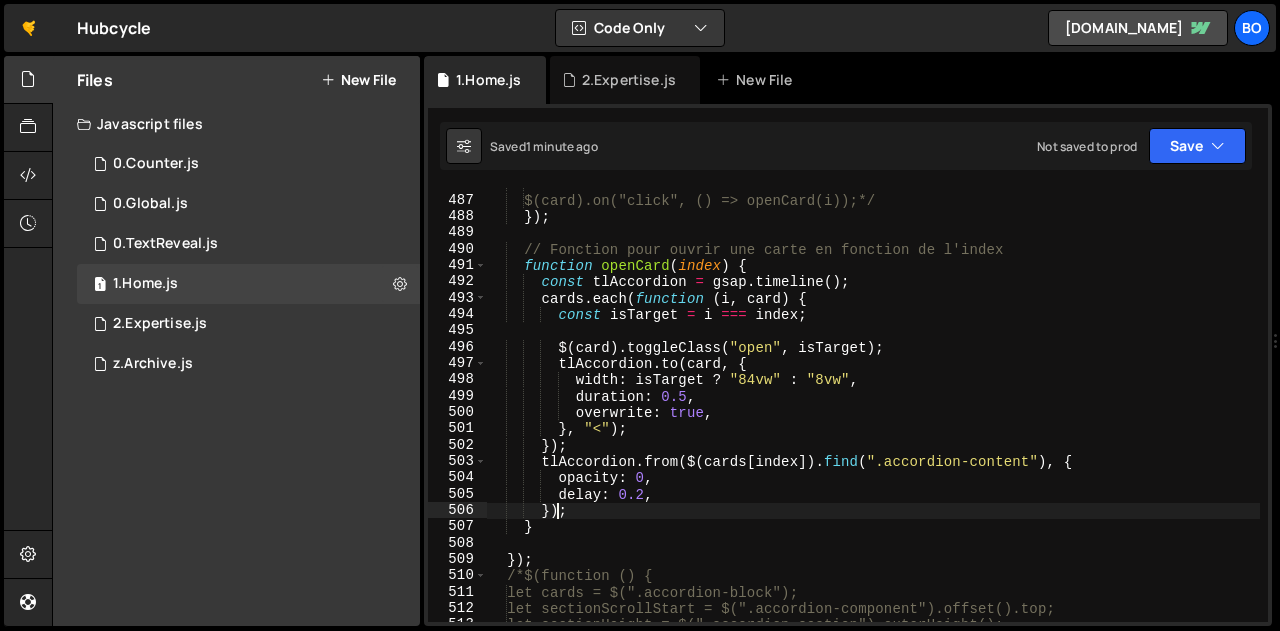 click on "// Click scroll behavior         $(card).on("click", () => openCard(i));*/       }) ;       // Fonction pour ouvrir une carte en fonction de l'index       function   openCard ( index )   {          const   tlAccordion   =   gsap . timeline ( ) ;          cards . each ( function   ( i ,   card )   {             const   isTarget   =   i   ===   index ;             $ ( card ) . toggleClass ( "open" ,   isTarget ) ;             tlAccordion . to ( card ,   {                width :   isTarget   ?   "84vw"   :   "8vw" ,                duration :   0.5 ,                overwrite :   true ,             } ,   "<" ) ;          }) ;          tlAccordion . from ( $ ( cards [ index ]) . find ( ".accordion-content" ) ,   {             opacity :   0 ,             delay :   0.2 ,          }) ;       }    }) ;    /*$(function () {      let cards = $(".accordion-block");      let sectionScrollStart = $(".accordion-component").offset().top;      let sectionHeight = $(".accordion-section").outerHeight();" at bounding box center [873, 409] 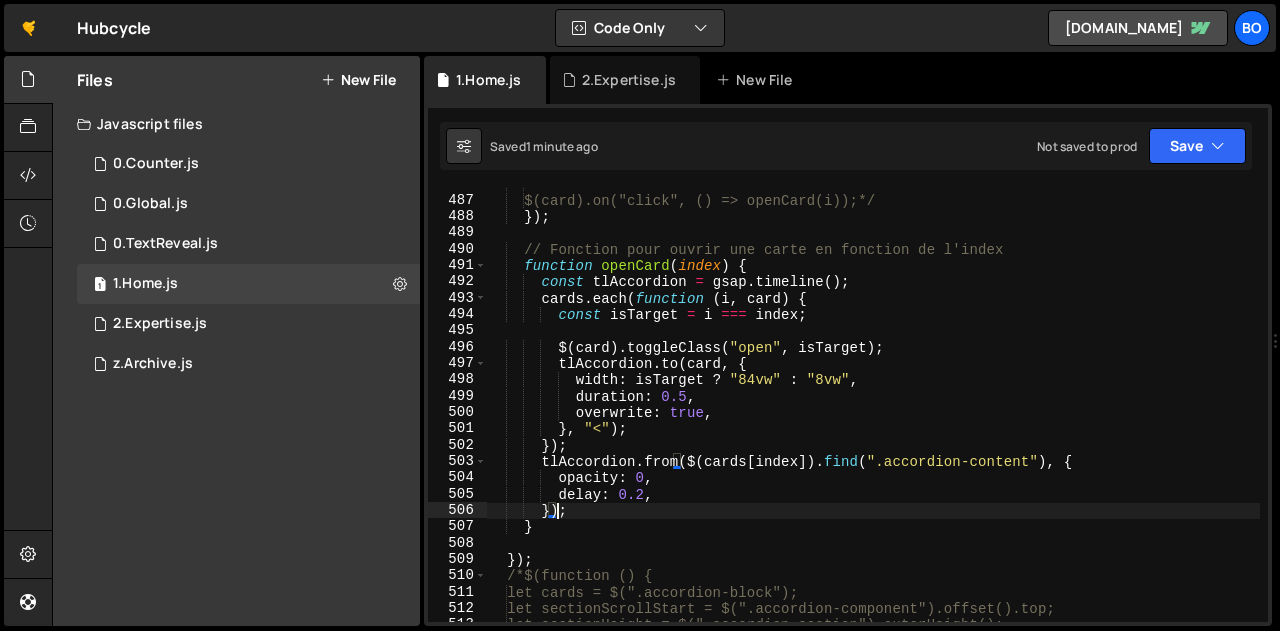 click on "// Click scroll behavior         $(card).on("click", () => openCard(i));*/       }) ;       // Fonction pour ouvrir une carte en fonction de l'index       function   openCard ( index )   {          const   tlAccordion   =   gsap . timeline ( ) ;          cards . each ( function   ( i ,   card )   {             const   isTarget   =   i   ===   index ;             $ ( card ) . toggleClass ( "open" ,   isTarget ) ;             tlAccordion . to ( card ,   {                width :   isTarget   ?   "84vw"   :   "8vw" ,                duration :   0.5 ,                overwrite :   true ,             } ,   "<" ) ;          }) ;          tlAccordion . from ( $ ( cards [ index ]) . find ( ".accordion-content" ) ,   {             opacity :   0 ,             delay :   0.2 ,          }) ;       }    }) ;    /*$(function () {      let cards = $(".accordion-block");      let sectionScrollStart = $(".accordion-component").offset().top;      let sectionHeight = $(".accordion-section").outerHeight();" at bounding box center [873, 409] 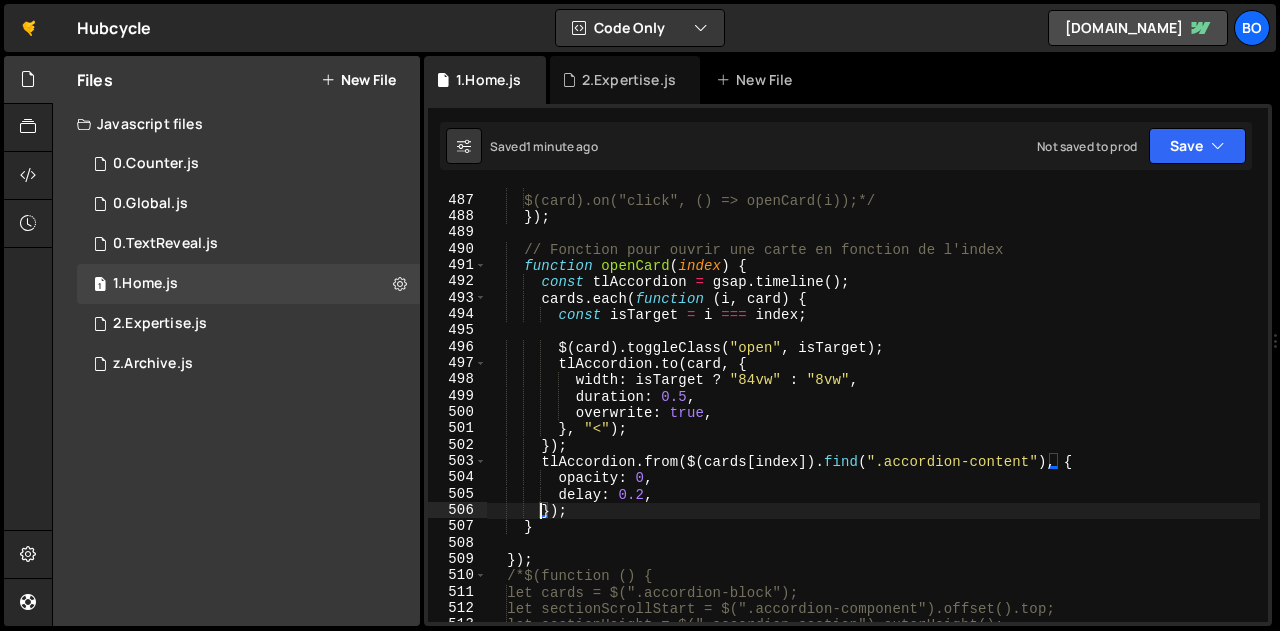 click on "// Click scroll behavior         $(card).on("click", () => openCard(i));*/       }) ;       // Fonction pour ouvrir une carte en fonction de l'index       function   openCard ( index )   {          const   tlAccordion   =   gsap . timeline ( ) ;          cards . each ( function   ( i ,   card )   {             const   isTarget   =   i   ===   index ;             $ ( card ) . toggleClass ( "open" ,   isTarget ) ;             tlAccordion . to ( card ,   {                width :   isTarget   ?   "84vw"   :   "8vw" ,                duration :   0.5 ,                overwrite :   true ,             } ,   "<" ) ;          }) ;          tlAccordion . from ( $ ( cards [ index ]) . find ( ".accordion-content" ) ,   {             opacity :   0 ,             delay :   0.2 ,          }) ;       }    }) ;    /*$(function () {      let cards = $(".accordion-block");      let sectionScrollStart = $(".accordion-component").offset().top;      let sectionHeight = $(".accordion-section").outerHeight();" at bounding box center (873, 409) 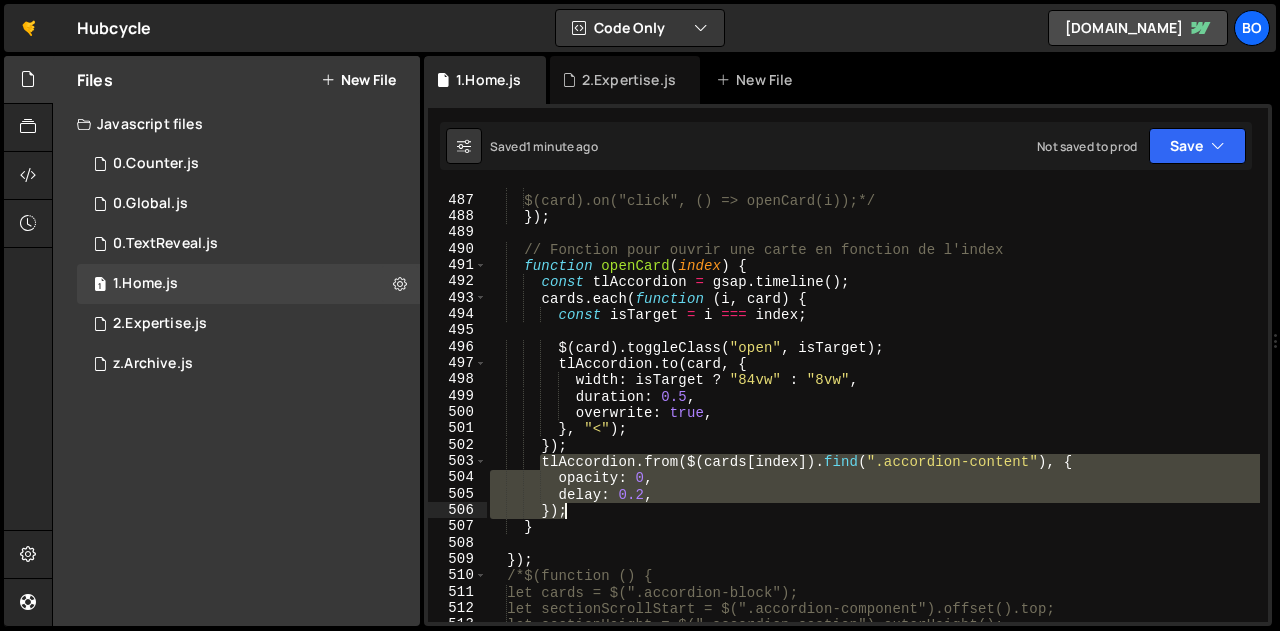 drag, startPoint x: 544, startPoint y: 464, endPoint x: 575, endPoint y: 518, distance: 62.26556 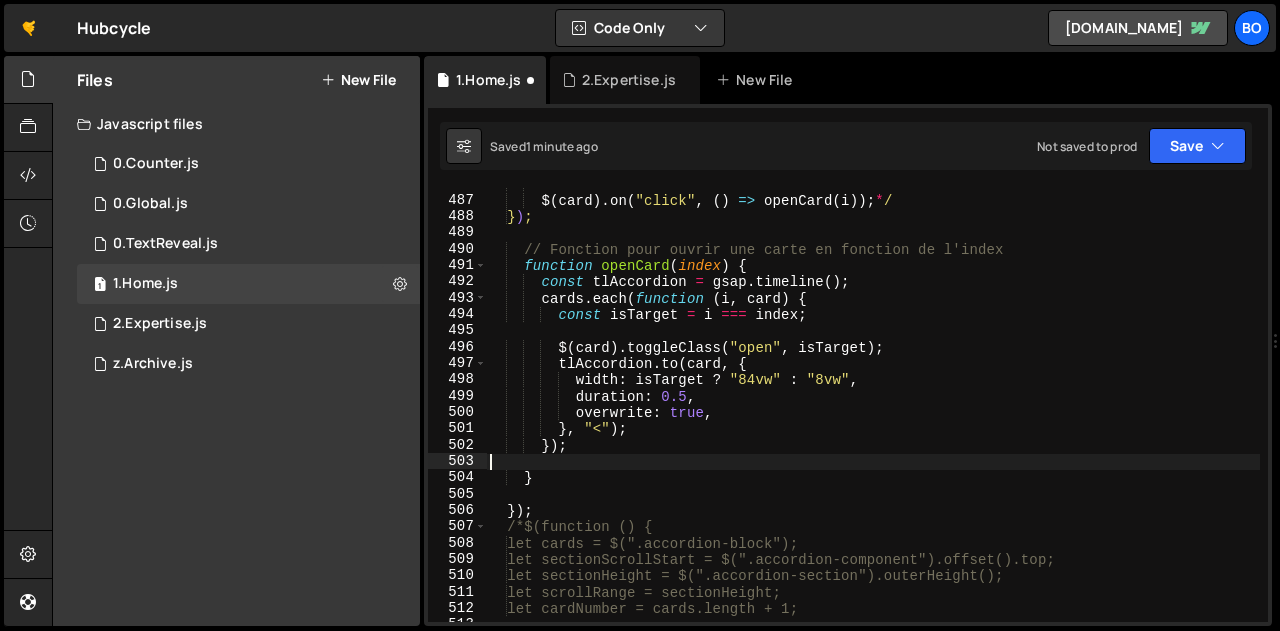 scroll, scrollTop: 0, scrollLeft: 0, axis: both 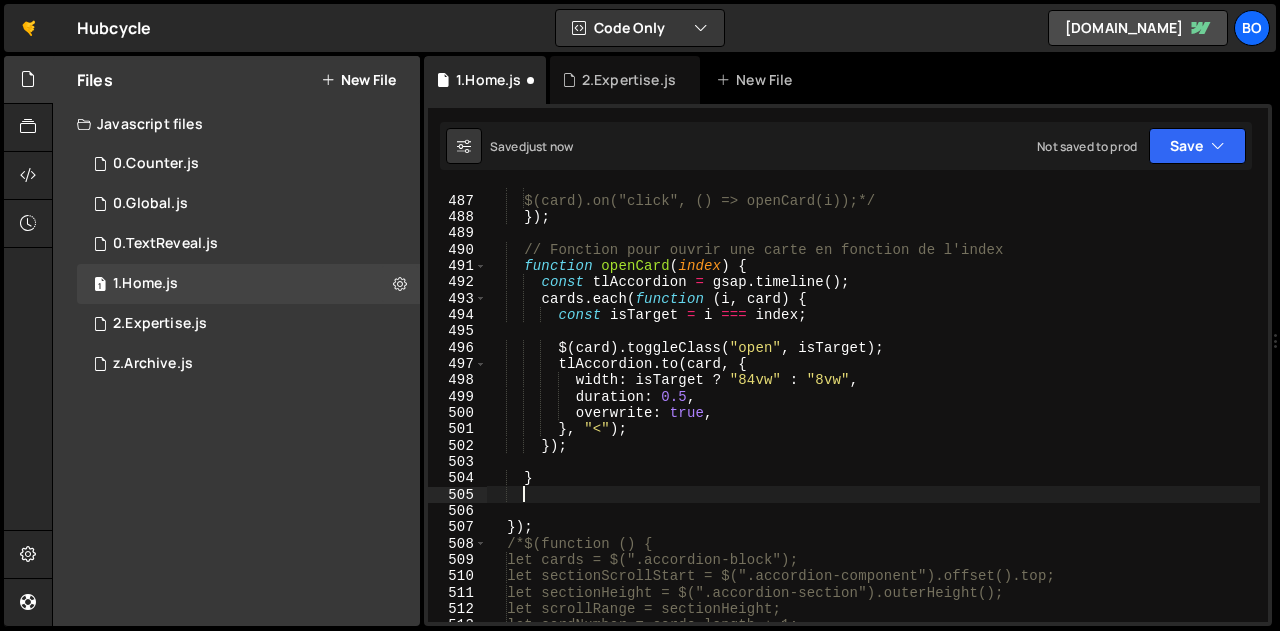 click on "// Click scroll behavior         $(card).on("click", () => openCard(i));*/       }) ;       // Fonction pour ouvrir une carte en fonction de l'index       function   openCard ( index )   {          const   tlAccordion   =   gsap . timeline ( ) ;          cards . each ( function   ( i ,   card )   {             const   isTarget   =   i   ===   index ;             $ ( card ) . toggleClass ( "open" ,   isTarget ) ;             tlAccordion . to ( card ,   {                width :   isTarget   ?   "84vw"   :   "8vw" ,                duration :   0.5 ,                overwrite :   true ,             } ,   "<" ) ;          }) ;       }          }) ;    /*$(function () {      let cards = $(".accordion-block");      let sectionScrollStart = $(".accordion-component").offset().top;      let sectionHeight = $(".accordion-section").outerHeight();      let scrollRange = sectionHeight;      let cardNumber = cards.length + 1;" at bounding box center (873, 409) 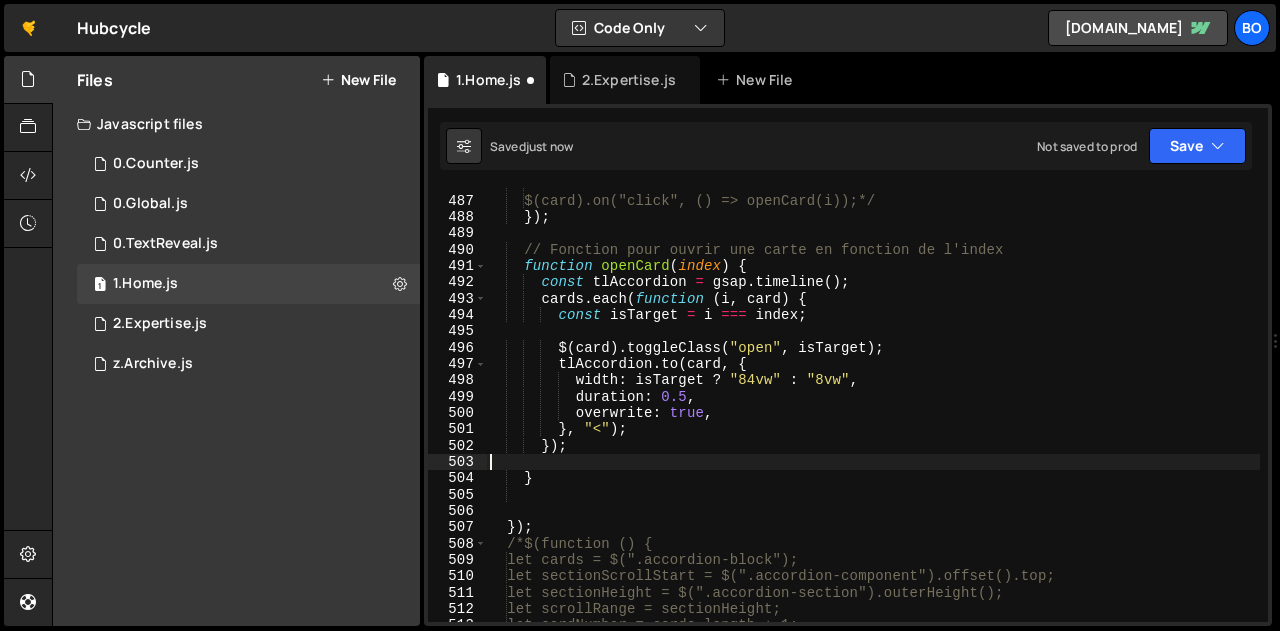 scroll, scrollTop: 0, scrollLeft: 0, axis: both 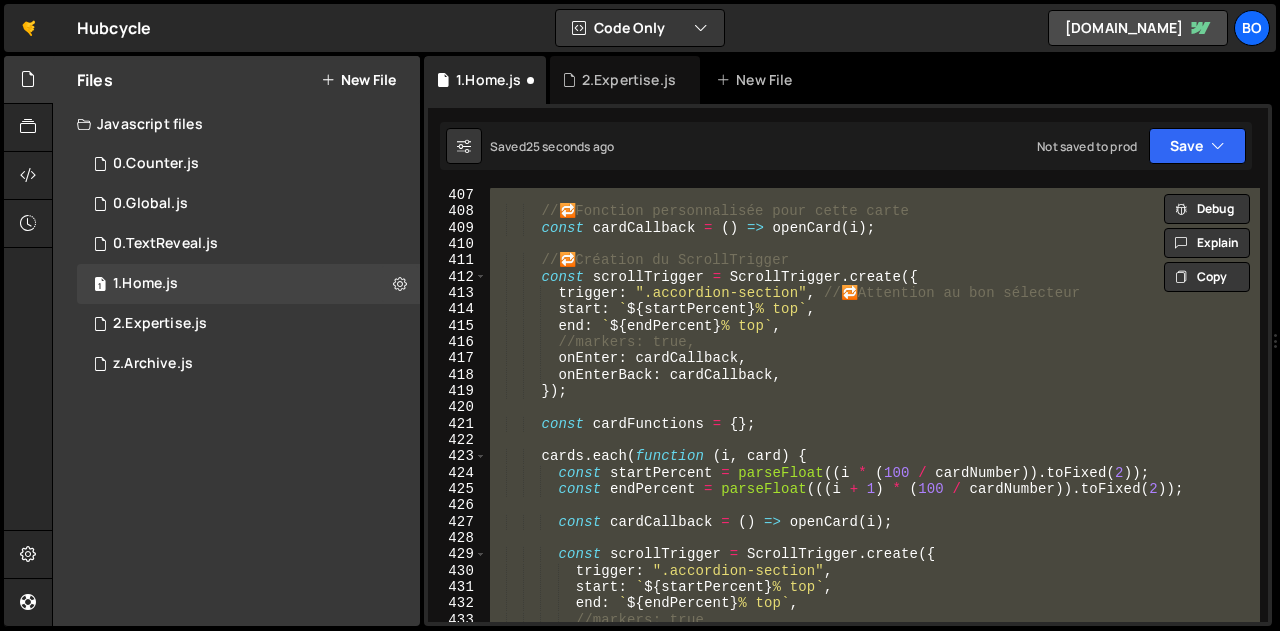 type on "}" 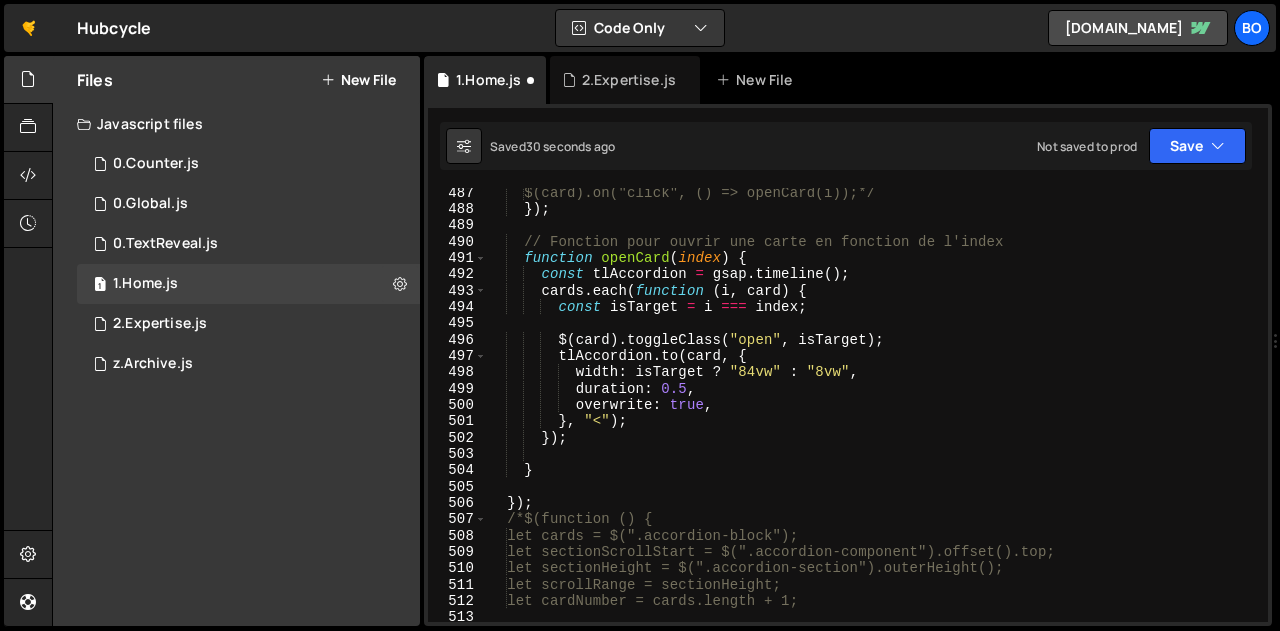 scroll, scrollTop: 7973, scrollLeft: 0, axis: vertical 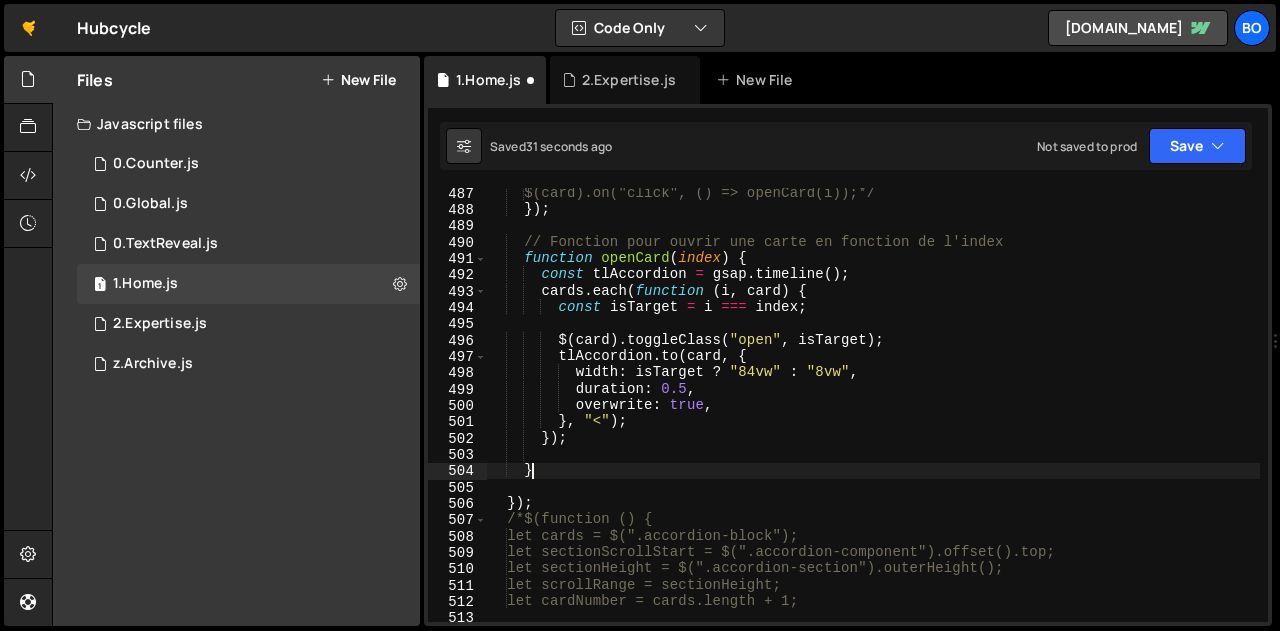 click on "$(card).on("click", () => openCard(i));*/       }) ;       // Fonction pour ouvrir une carte en fonction de l'index       function   openCard ( index )   {          const   tlAccordion   =   gsap . timeline ( ) ;          cards . each ( function   ( i ,   card )   {             const   isTarget   =   i   ===   index ;             $ ( card ) . toggleClass ( "open" ,   isTarget ) ;             tlAccordion . to ( card ,   {                width :   isTarget   ?   "84vw"   :   "8vw" ,                duration :   0.5 ,                overwrite :   true ,             } ,   "<" ) ;          }) ;                }    }) ;    /*$(function () {      let cards = $(".accordion-block");      let sectionScrollStart = $(".accordion-component").offset().top;      let sectionHeight = $(".accordion-section").outerHeight();      let scrollRange = sectionHeight;      let cardNumber = cards.length + 1;      // Init layout" at bounding box center (873, 418) 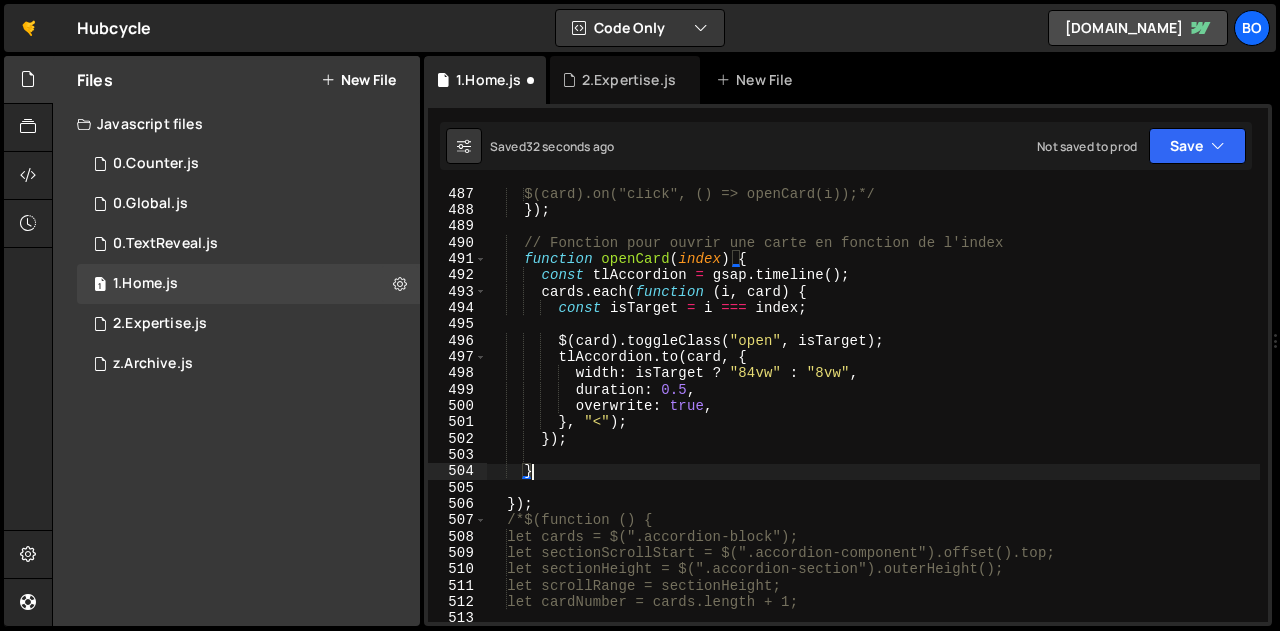 scroll, scrollTop: 7973, scrollLeft: 0, axis: vertical 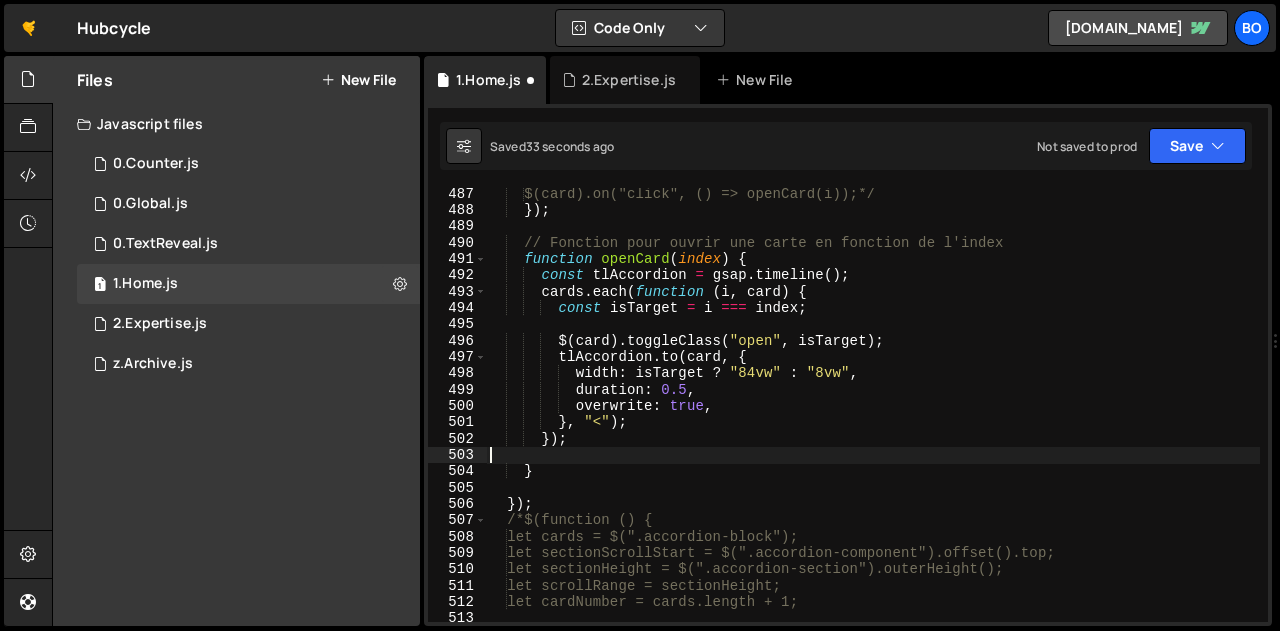 type on "});" 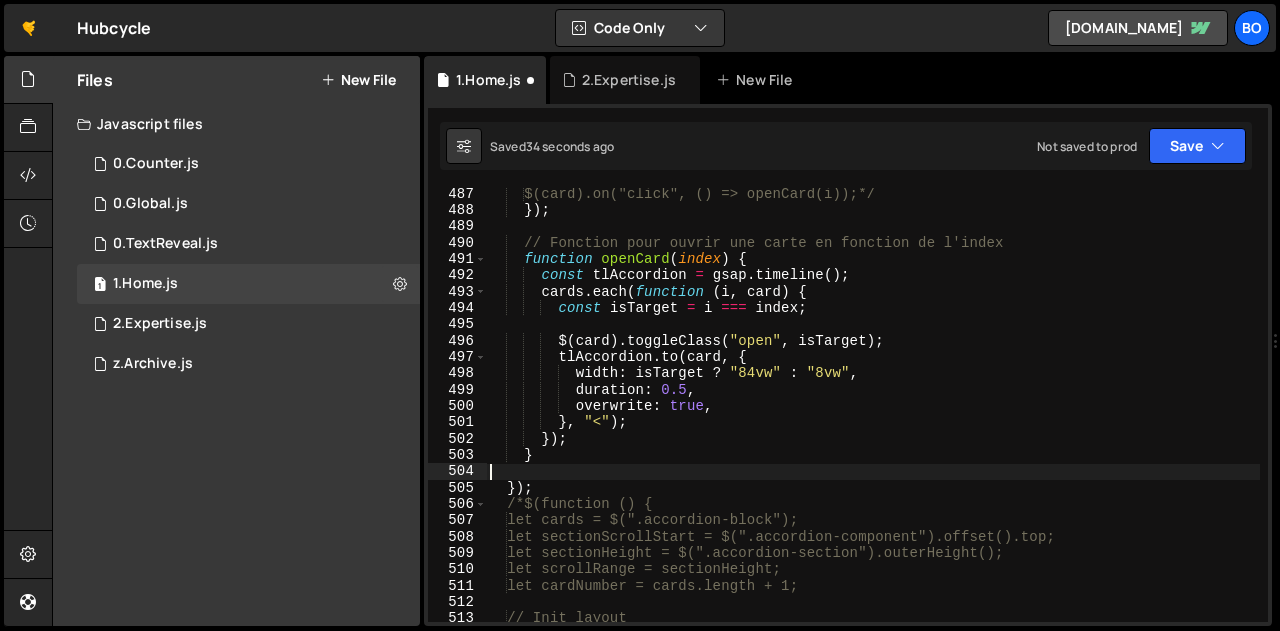 click on "$(card).on("click", () => openCard(i));*/       }) ;       // Fonction pour ouvrir une carte en fonction de l'index       function   openCard ( index )   {          const   tlAccordion   =   gsap . timeline ( ) ;          cards . each ( function   ( i ,   card )   {             const   isTarget   =   i   ===   index ;             $ ( card ) . toggleClass ( "open" ,   isTarget ) ;             tlAccordion . to ( card ,   {                width :   isTarget   ?   "84vw"   :   "8vw" ,                duration :   0.5 ,                overwrite :   true ,             } ,   "<" ) ;          }) ;       }    }) ;    /*$(function () {      let cards = $(".accordion-block");      let sectionScrollStart = $(".accordion-component").offset().top;      let sectionHeight = $(".accordion-section").outerHeight();      let scrollRange = sectionHeight;      let cardNumber = cards.length + 1;      // Init layout      cards.each(function (i) {" at bounding box center [873, 419] 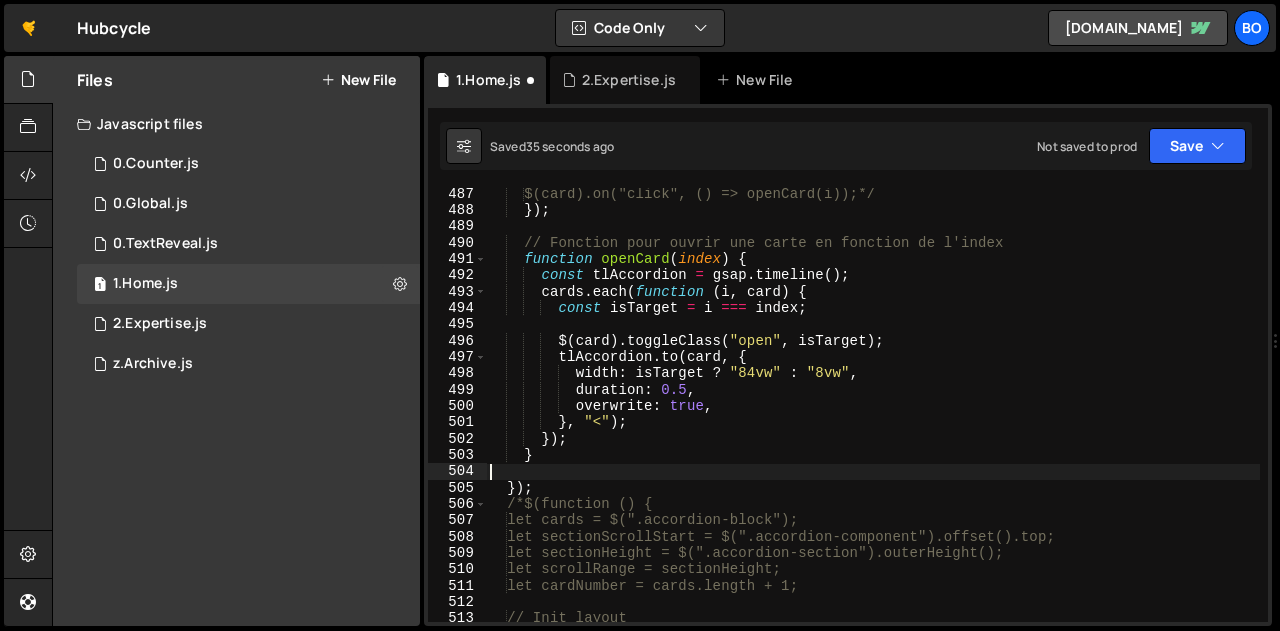 paste on "});" 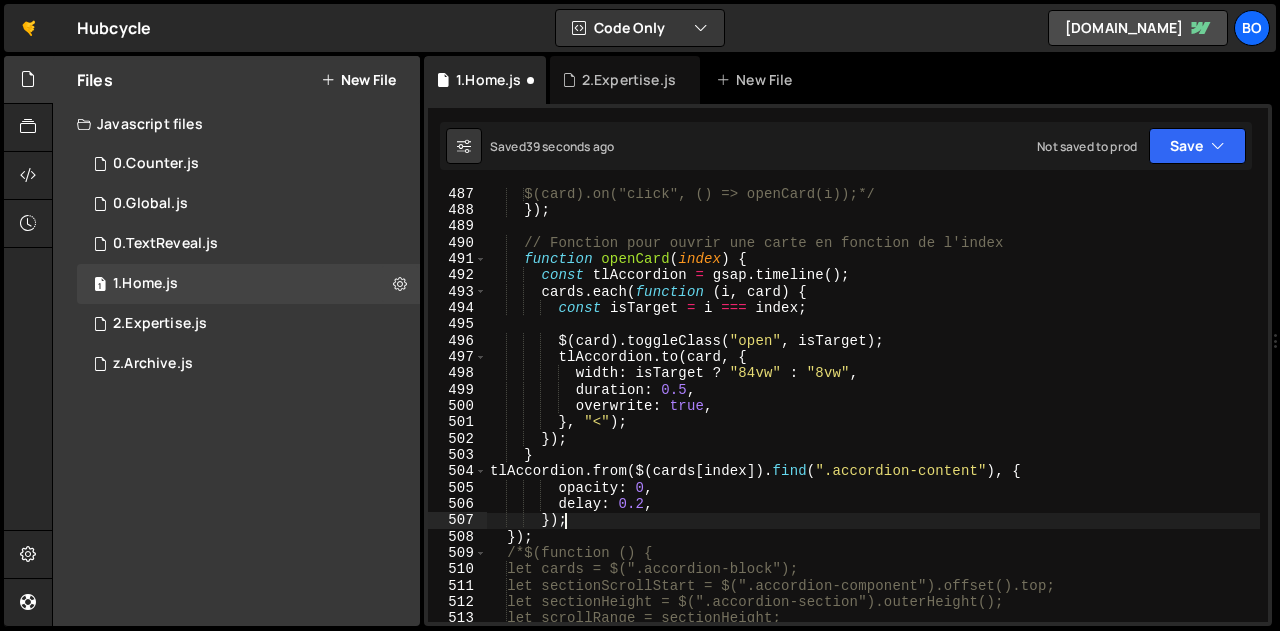 click on "$(card).on("click", () => openCard(i));*/       }) ;       // Fonction pour ouvrir une carte en fonction de l'index       function   openCard ( index )   {          const   tlAccordion   =   gsap . timeline ( ) ;          cards . each ( function   ( i ,   card )   {             const   isTarget   =   i   ===   index ;             $ ( card ) . toggleClass ( "open" ,   isTarget ) ;             tlAccordion . to ( card ,   {                width :   isTarget   ?   "84vw"   :   "8vw" ,                duration :   0.5 ,                overwrite :   true ,             } ,   "<" ) ;          }) ;       } tlAccordion . from ( $ ( cards [ index ]) . find ( ".accordion-content" ) ,   {             opacity :   0 ,             delay :   0.2 ,          }) ;    }) ;    /*$(function () {      let cards = $(".accordion-block");      let sectionScrollStart = $(".accordion-component").offset().top;      let sectionHeight = $(".accordion-section").outerHeight();      let scrollRange = sectionHeight;" at bounding box center [873, 419] 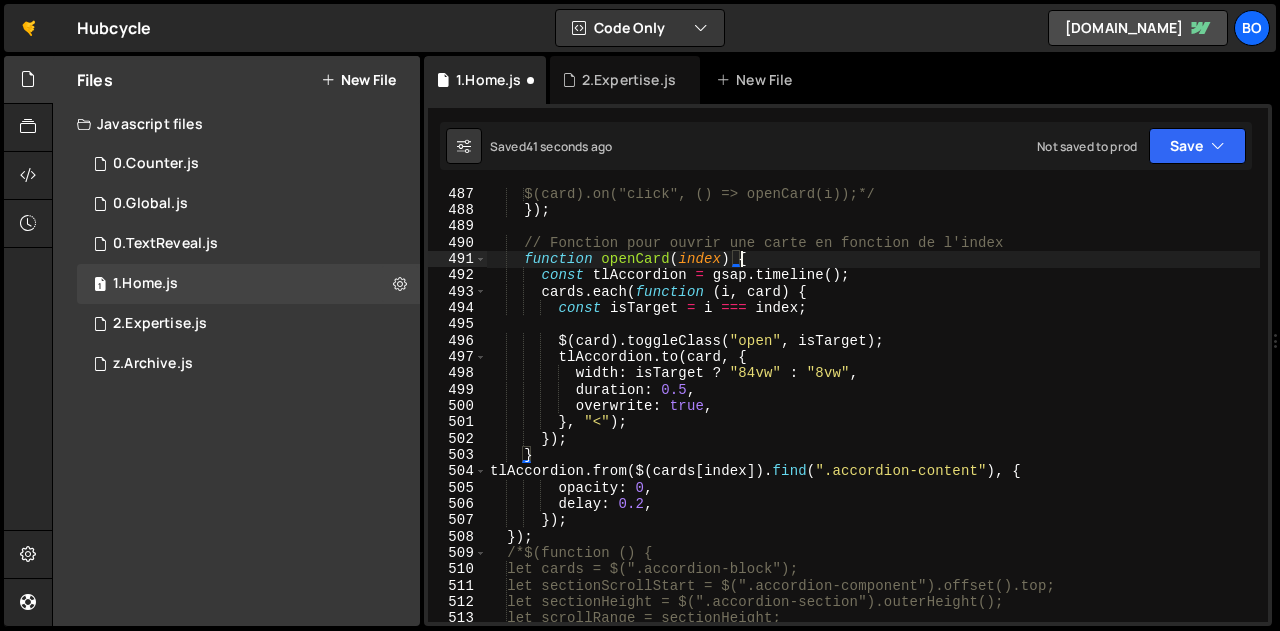 click on "$(card).on("click", () => openCard(i));*/       }) ;       // Fonction pour ouvrir une carte en fonction de l'index       function   openCard ( index )   {          const   tlAccordion   =   gsap . timeline ( ) ;          cards . each ( function   ( i ,   card )   {             const   isTarget   =   i   ===   index ;             $ ( card ) . toggleClass ( "open" ,   isTarget ) ;             tlAccordion . to ( card ,   {                width :   isTarget   ?   "84vw"   :   "8vw" ,                duration :   0.5 ,                overwrite :   true ,             } ,   "<" ) ;          }) ;       } tlAccordion . from ( $ ( cards [ index ]) . find ( ".accordion-content" ) ,   {             opacity :   0 ,             delay :   0.2 ,          }) ;    }) ;    /*$(function () {      let cards = $(".accordion-block");      let sectionScrollStart = $(".accordion-component").offset().top;      let sectionHeight = $(".accordion-section").outerHeight();      let scrollRange = sectionHeight;" at bounding box center (873, 419) 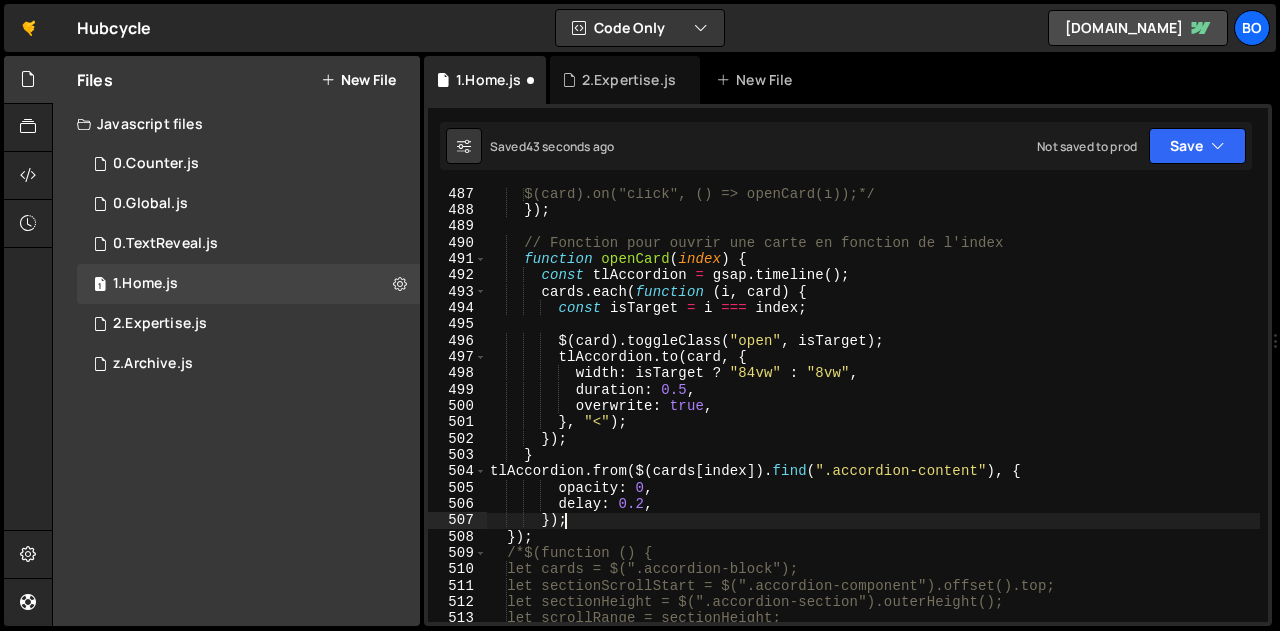 scroll, scrollTop: 0, scrollLeft: 2, axis: horizontal 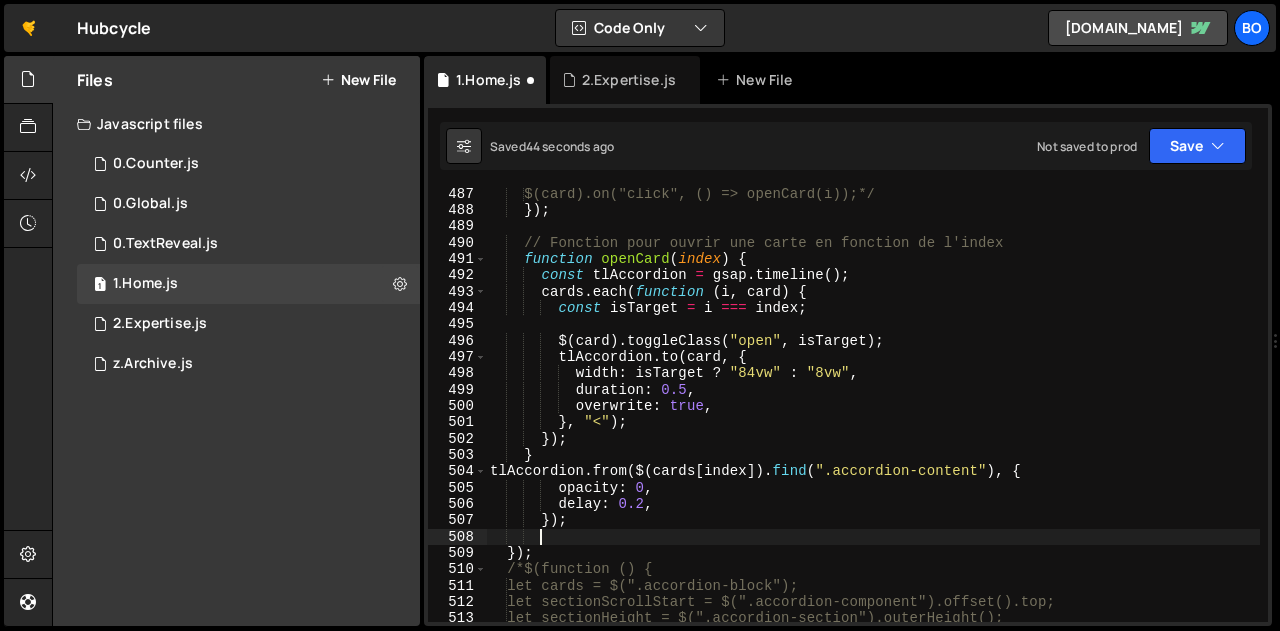 paste on "});" 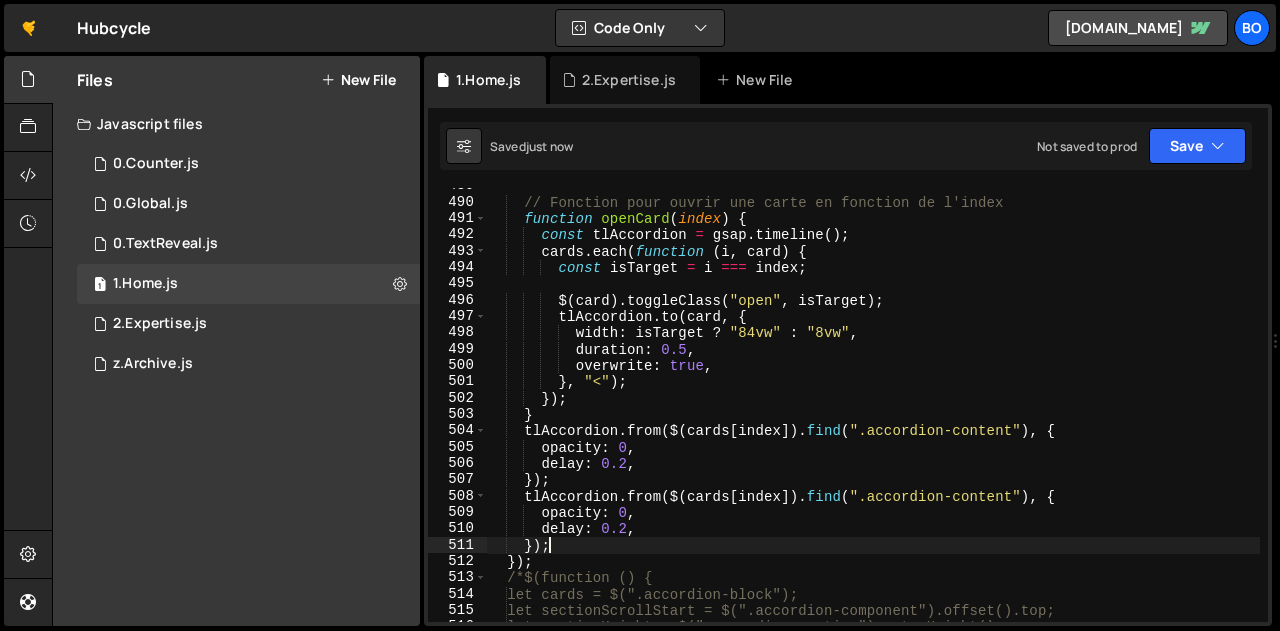 scroll, scrollTop: 8013, scrollLeft: 0, axis: vertical 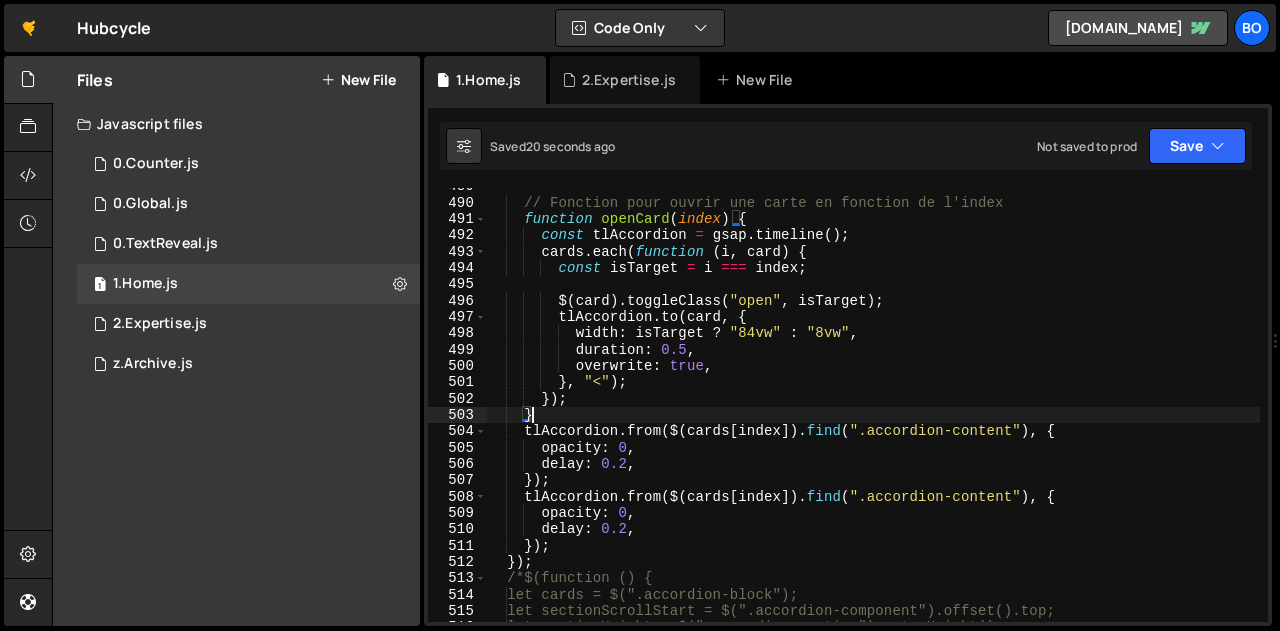 click on "// Fonction pour ouvrir une carte en fonction de l'index       function   openCard ( index )   {          const   tlAccordion   =   gsap . timeline ( ) ;          cards . each ( function   ( i ,   card )   {             const   isTarget   =   i   ===   index ;             $ ( card ) . toggleClass ( "open" ,   isTarget ) ;             tlAccordion . to ( card ,   {                width :   isTarget   ?   "84vw"   :   "8vw" ,                duration :   0.5 ,                overwrite :   true ,             } ,   "<" ) ;          }) ;       }       tlAccordion . from ( $ ( cards [ index ]) . find ( ".accordion-content" ) ,   {          opacity :   0 ,          delay :   0.2 ,       }) ;       tlAccordion . from ( $ ( cards [ index ]) . find ( ".accordion-content" ) ,   {          opacity :   0 ,          delay :   0.2 ,       }) ;    }) ;    /*$(function () {      let cards = $(".accordion-block");      let sectionScrollStart = $(".accordion-component").offset().top;" at bounding box center [873, 411] 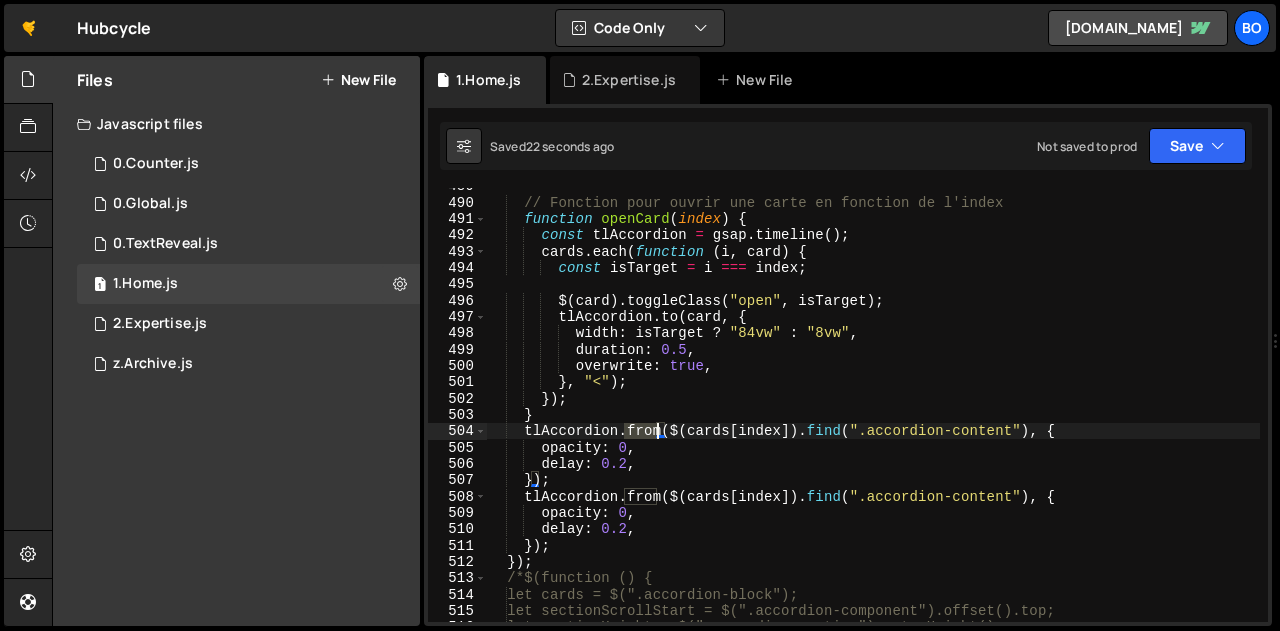 drag, startPoint x: 625, startPoint y: 430, endPoint x: 657, endPoint y: 431, distance: 32.01562 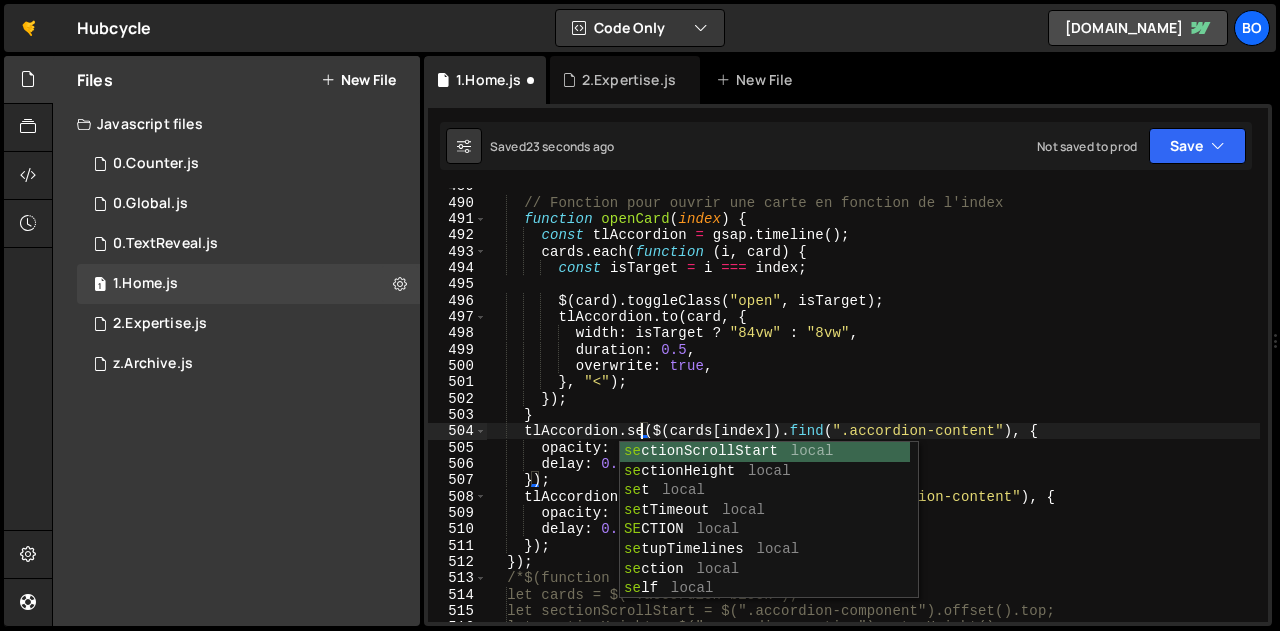 scroll, scrollTop: 0, scrollLeft: 10, axis: horizontal 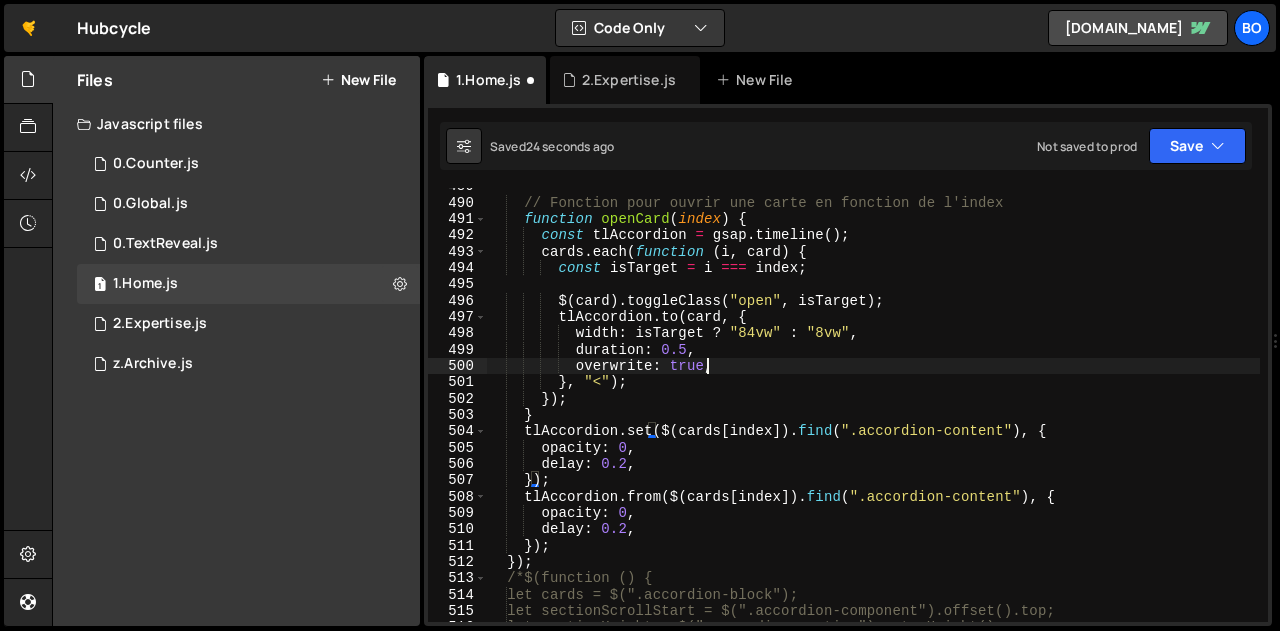 click on "// Fonction pour ouvrir une carte en fonction de l'index       function   openCard ( index )   {          const   tlAccordion   =   gsap . timeline ( ) ;          cards . each ( function   ( i ,   card )   {             const   isTarget   =   i   ===   index ;             $ ( card ) . toggleClass ( "open" ,   isTarget ) ;             tlAccordion . to ( card ,   {                width :   isTarget   ?   "84vw"   :   "8vw" ,                duration :   0.5 ,                overwrite :   true ,             } ,   "<" ) ;          }) ;       }       tlAccordion . set ( $ ( cards [ index ]) . find ( ".accordion-content" ) ,   {          opacity :   0 ,          delay :   0.2 ,       }) ;       tlAccordion . from ( $ ( cards [ index ]) . find ( ".accordion-content" ) ,   {          opacity :   0 ,          delay :   0.2 ,       }) ;    }) ;    /*$(function () {      let cards = $(".accordion-block");      let sectionScrollStart = $(".accordion-component").offset().top;" at bounding box center [873, 411] 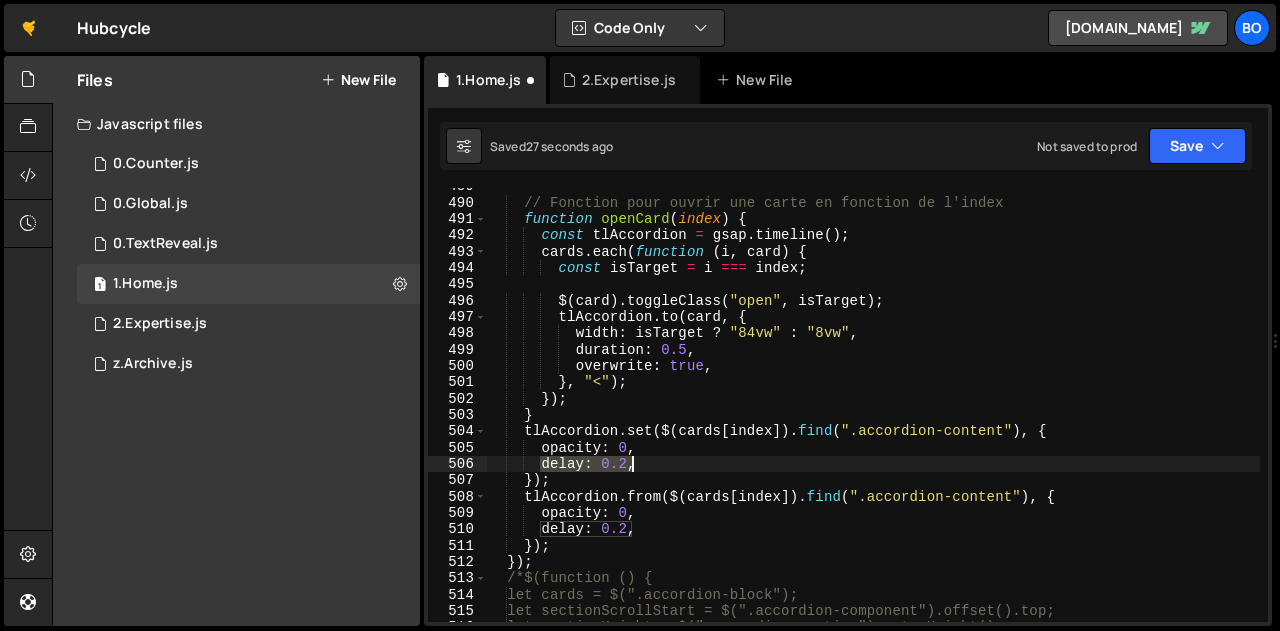 drag, startPoint x: 542, startPoint y: 461, endPoint x: 639, endPoint y: 463, distance: 97.020615 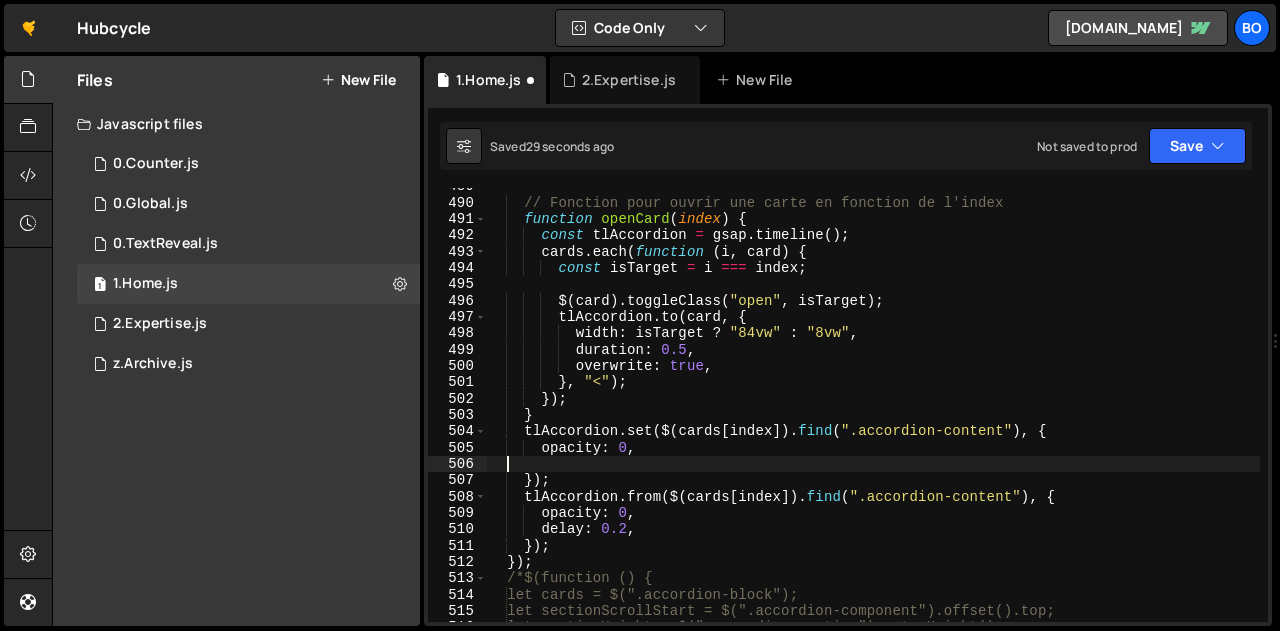scroll, scrollTop: 0, scrollLeft: 0, axis: both 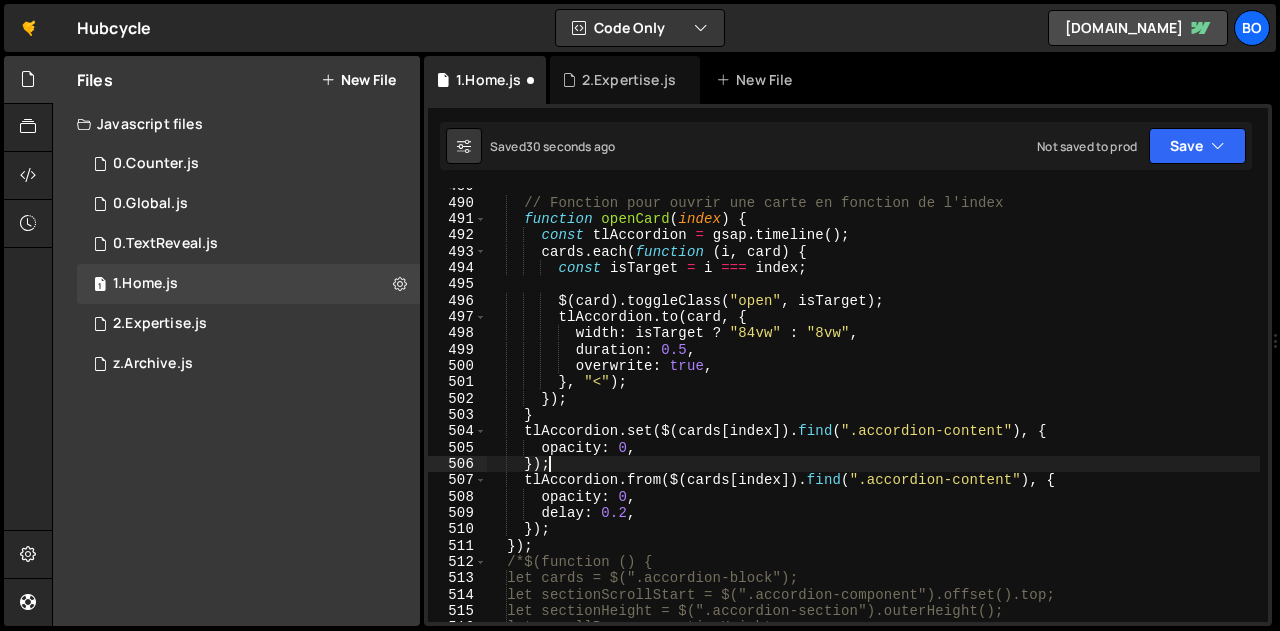click on "// Fonction pour ouvrir une carte en fonction de l'index       function   openCard ( index )   {          const   tlAccordion   =   gsap . timeline ( ) ;          cards . each ( function   ( i ,   card )   {             const   isTarget   =   i   ===   index ;             $ ( card ) . toggleClass ( "open" ,   isTarget ) ;             tlAccordion . to ( card ,   {                width :   isTarget   ?   "84vw"   :   "8vw" ,                duration :   0.5 ,                overwrite :   true ,             } ,   "<" ) ;          }) ;       }       tlAccordion . set ( $ ( cards [ index ]) . find ( ".accordion-content" ) ,   {          opacity :   0 ,       }) ;       tlAccordion . from ( $ ( cards [ index ]) . find ( ".accordion-content" ) ,   {          opacity :   0 ,          delay :   0.2 ,       }) ;    }) ;    /*$(function () {      let cards = $(".accordion-block");      let sectionScrollStart = $(".accordion-component").offset().top;      let sectionHeight = $(".accordion-section").outerHeight();" at bounding box center (873, 411) 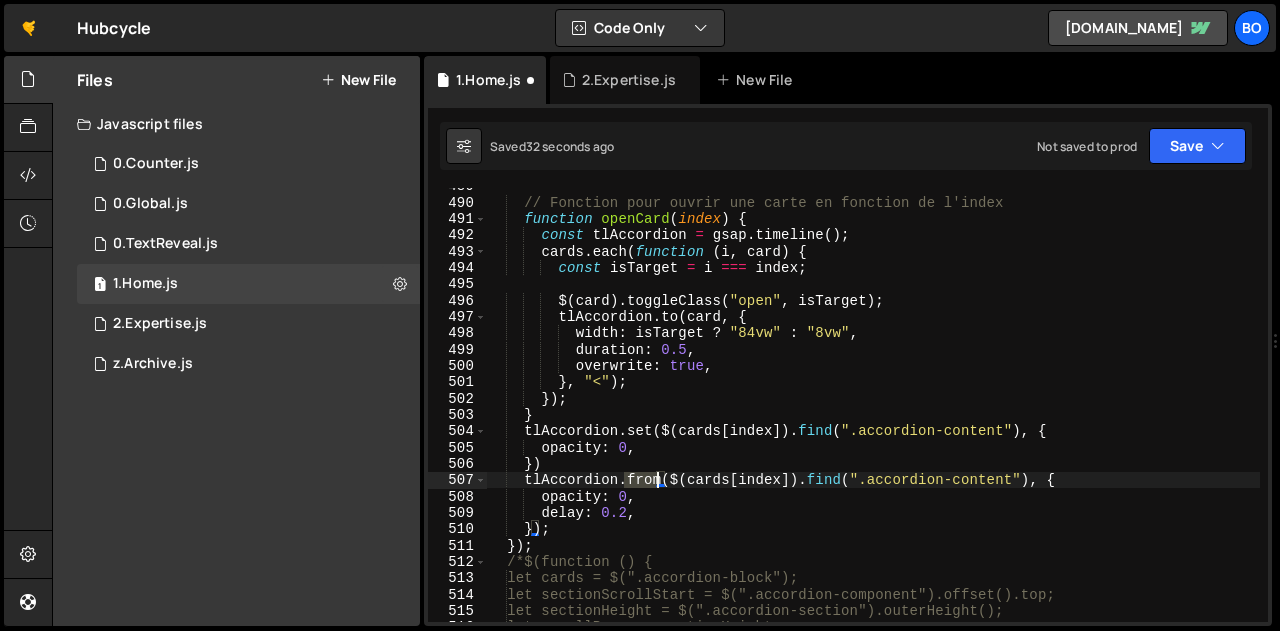 drag, startPoint x: 631, startPoint y: 480, endPoint x: 655, endPoint y: 480, distance: 24 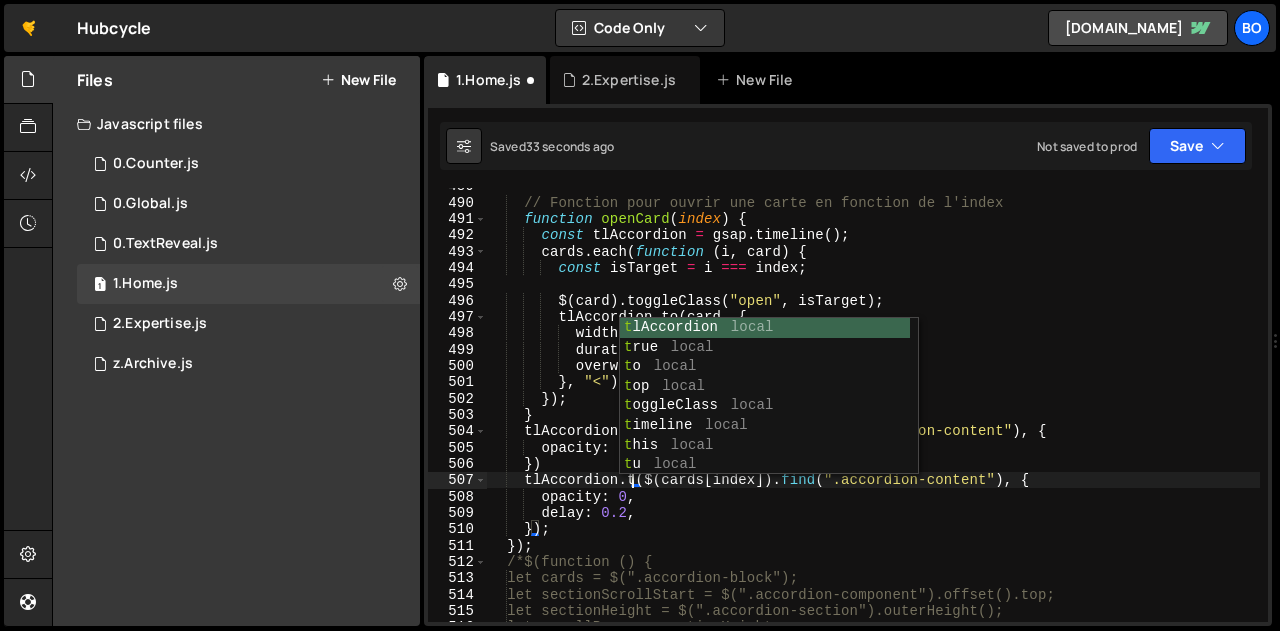 scroll, scrollTop: 0, scrollLeft: 10, axis: horizontal 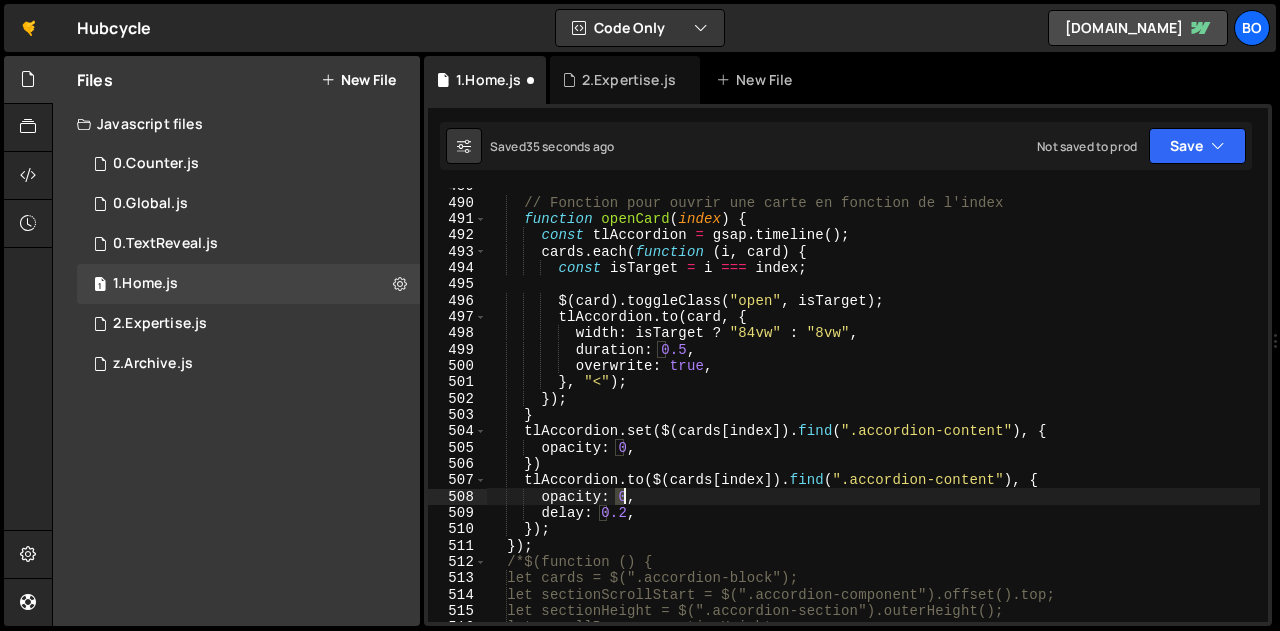 click on "// Fonction pour ouvrir une carte en fonction de l'index       function   openCard ( index )   {          const   tlAccordion   =   gsap . timeline ( ) ;          cards . each ( function   ( i ,   card )   {             const   isTarget   =   i   ===   index ;             $ ( card ) . toggleClass ( "open" ,   isTarget ) ;             tlAccordion . to ( card ,   {                width :   isTarget   ?   "84vw"   :   "8vw" ,                duration :   0.5 ,                overwrite :   true ,             } ,   "<" ) ;          }) ;       }       tlAccordion . set ( $ ( cards [ index ]) . find ( ".accordion-content" ) ,   {          opacity :   0 ,       })       tlAccordion . to ( $ ( cards [ index ]) . find ( ".accordion-content" ) ,   {          opacity :   0 ,          delay :   0.2 ,       }) ;    }) ;    /*$(function () {      let cards = $(".accordion-block");      let sectionScrollStart = $(".accordion-component").offset().top;      let sectionHeight = $(".accordion-section").outerHeight();" at bounding box center (873, 411) 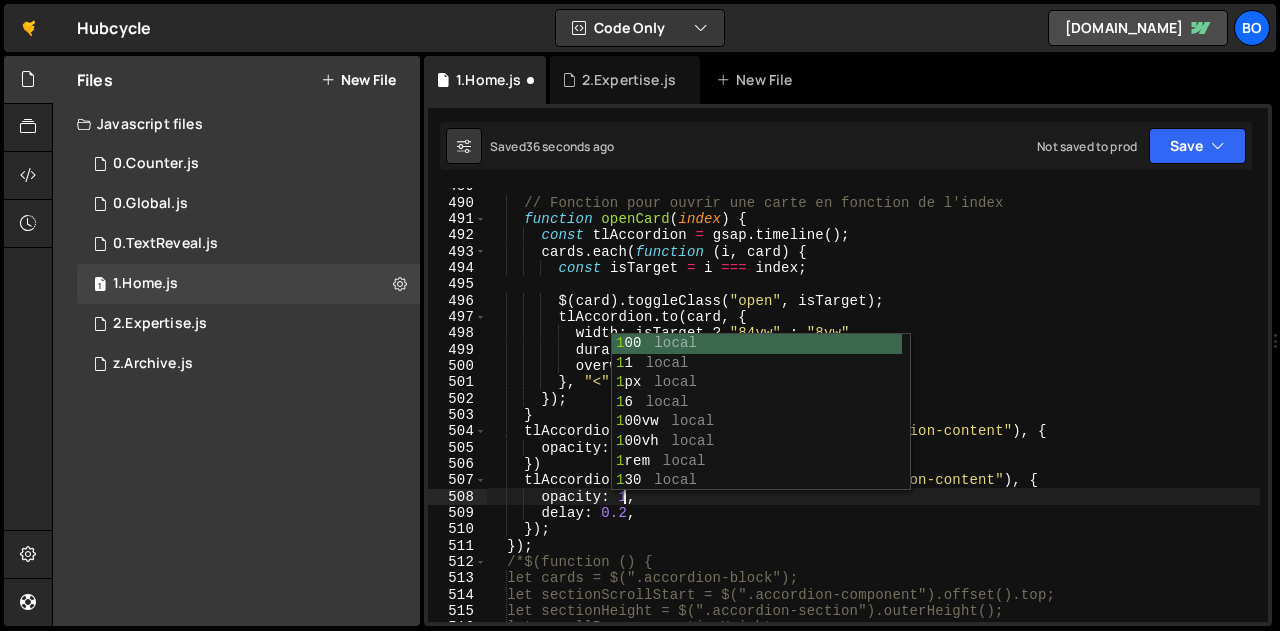 click on "// Fonction pour ouvrir une carte en fonction de l'index       function   openCard ( index )   {          const   tlAccordion   =   gsap . timeline ( ) ;          cards . each ( function   ( i ,   card )   {             const   isTarget   =   i   ===   index ;             $ ( card ) . toggleClass ( "open" ,   isTarget ) ;             tlAccordion . to ( card ,   {                width :   isTarget   ?   "84vw"   :   "8vw" ,                duration :   0.5 ,                overwrite :   true ,             } ,   "<" ) ;          }) ;       }       tlAccordion . set ( $ ( cards [ index ]) . find ( ".accordion-content" ) ,   {          opacity :   0 ,       })       tlAccordion . to ( $ ( cards [ index ]) . find ( ".accordion-content" ) ,   {          opacity :   1 ,          delay :   0.2 ,       }) ;    }) ;    /*$(function () {      let cards = $(".accordion-block");      let sectionScrollStart = $(".accordion-component").offset().top;      let sectionHeight = $(".accordion-section").outerHeight();" at bounding box center (873, 411) 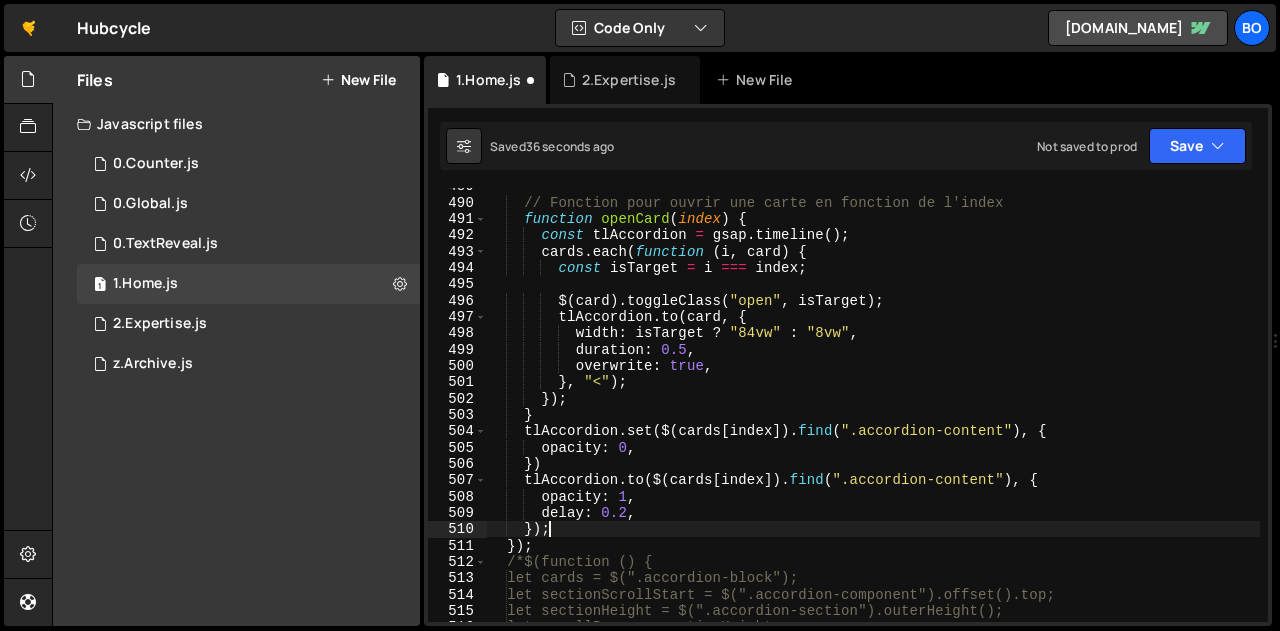 scroll, scrollTop: 0, scrollLeft: 3, axis: horizontal 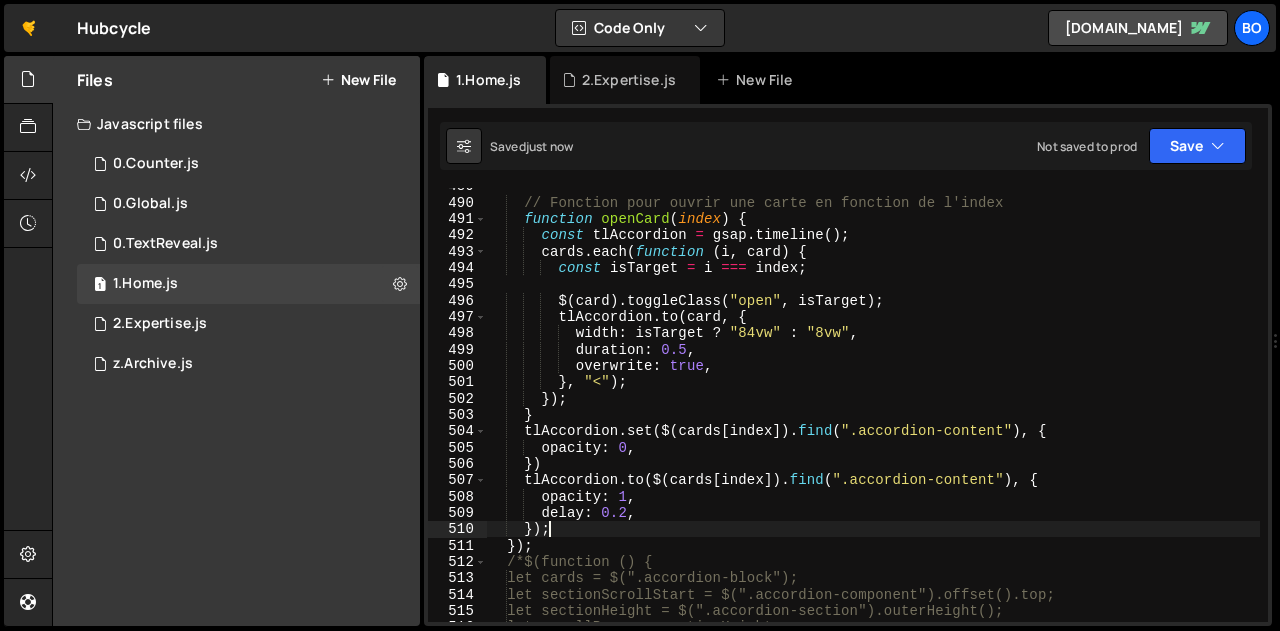 click on "// Fonction pour ouvrir une carte en fonction de l'index       function   openCard ( index )   {          const   tlAccordion   =   gsap . timeline ( ) ;          cards . each ( function   ( i ,   card )   {             const   isTarget   =   i   ===   index ;             $ ( card ) . toggleClass ( "open" ,   isTarget ) ;             tlAccordion . to ( card ,   {                width :   isTarget   ?   "84vw"   :   "8vw" ,                duration :   0.5 ,                overwrite :   true ,             } ,   "<" ) ;          }) ;       }       tlAccordion . set ( $ ( cards [ index ]) . find ( ".accordion-content" ) ,   {          opacity :   0 ,       })       tlAccordion . to ( $ ( cards [ index ]) . find ( ".accordion-content" ) ,   {          opacity :   1 ,          delay :   0.2 ,       }) ;    }) ;    /*$(function () {      let cards = $(".accordion-block");      let sectionScrollStart = $(".accordion-component").offset().top;      let sectionHeight = $(".accordion-section").outerHeight();" at bounding box center (873, 411) 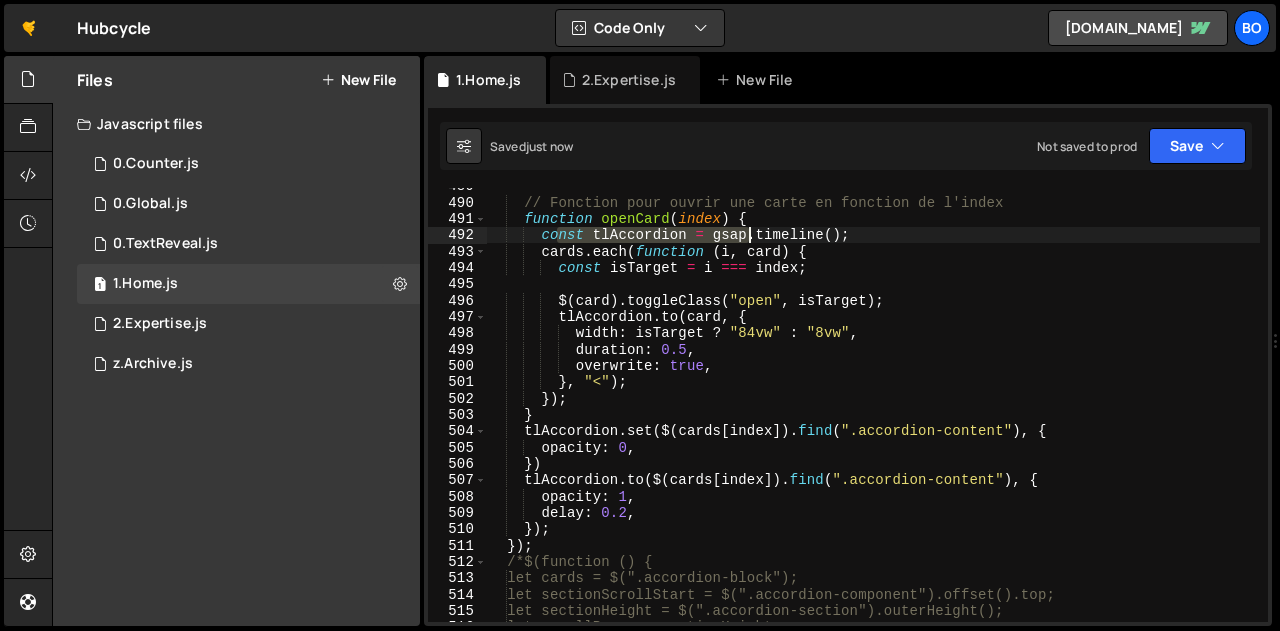drag, startPoint x: 559, startPoint y: 234, endPoint x: 747, endPoint y: 242, distance: 188.17014 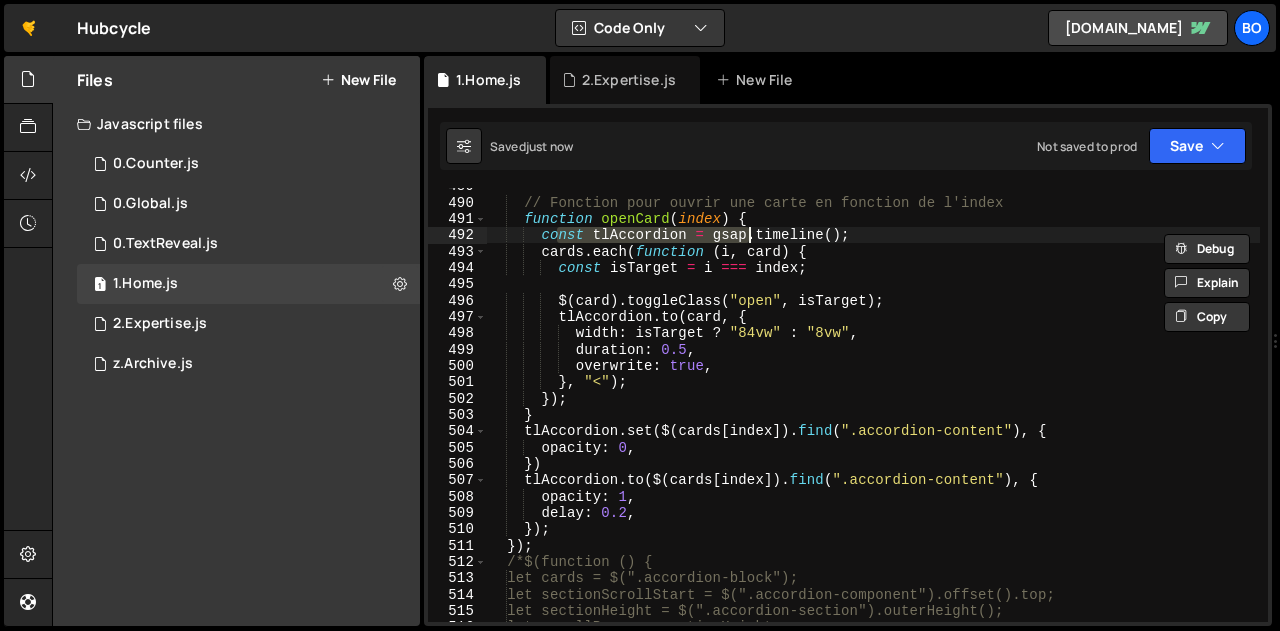 click on "// Fonction pour ouvrir une carte en fonction de l'index       function   openCard ( index )   {          const   tlAccordion   =   gsap . timeline ( ) ;          cards . each ( function   ( i ,   card )   {             const   isTarget   =   i   ===   index ;             $ ( card ) . toggleClass ( "open" ,   isTarget ) ;             tlAccordion . to ( card ,   {                width :   isTarget   ?   "84vw"   :   "8vw" ,                duration :   0.5 ,                overwrite :   true ,             } ,   "<" ) ;          }) ;       }       tlAccordion . set ( $ ( cards [ index ]) . find ( ".accordion-content" ) ,   {          opacity :   0 ,       })       tlAccordion . to ( $ ( cards [ index ]) . find ( ".accordion-content" ) ,   {          opacity :   1 ,          delay :   0.2 ,       }) ;    }) ;    /*$(function () {      let cards = $(".accordion-block");      let sectionScrollStart = $(".accordion-component").offset().top;      let sectionHeight = $(".accordion-section").outerHeight();" at bounding box center [873, 411] 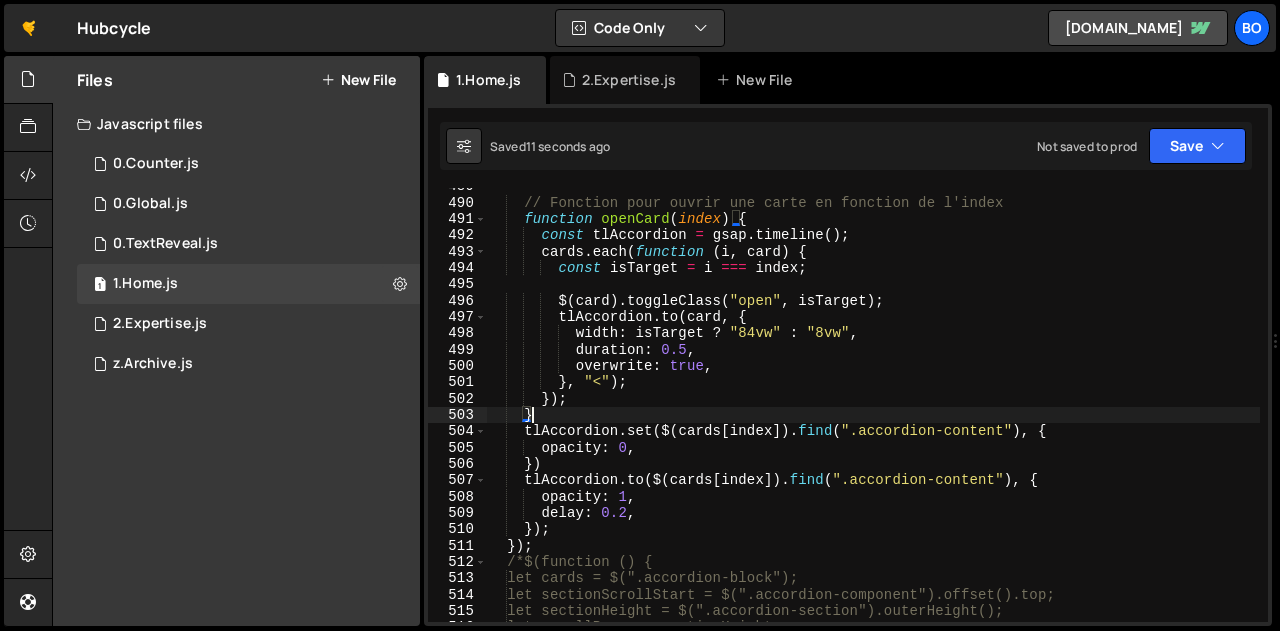 click on "// Fonction pour ouvrir une carte en fonction de l'index       function   openCard ( index )   {          const   tlAccordion   =   gsap . timeline ( ) ;          cards . each ( function   ( i ,   card )   {             const   isTarget   =   i   ===   index ;             $ ( card ) . toggleClass ( "open" ,   isTarget ) ;             tlAccordion . to ( card ,   {                width :   isTarget   ?   "84vw"   :   "8vw" ,                duration :   0.5 ,                overwrite :   true ,             } ,   "<" ) ;          }) ;       }       tlAccordion . set ( $ ( cards [ index ]) . find ( ".accordion-content" ) ,   {          opacity :   0 ,       })       tlAccordion . to ( $ ( cards [ index ]) . find ( ".accordion-content" ) ,   {          opacity :   1 ,          delay :   0.2 ,       }) ;    }) ;    /*$(function () {      let cards = $(".accordion-block");      let sectionScrollStart = $(".accordion-component").offset().top;      let sectionHeight = $(".accordion-section").outerHeight();" at bounding box center [873, 411] 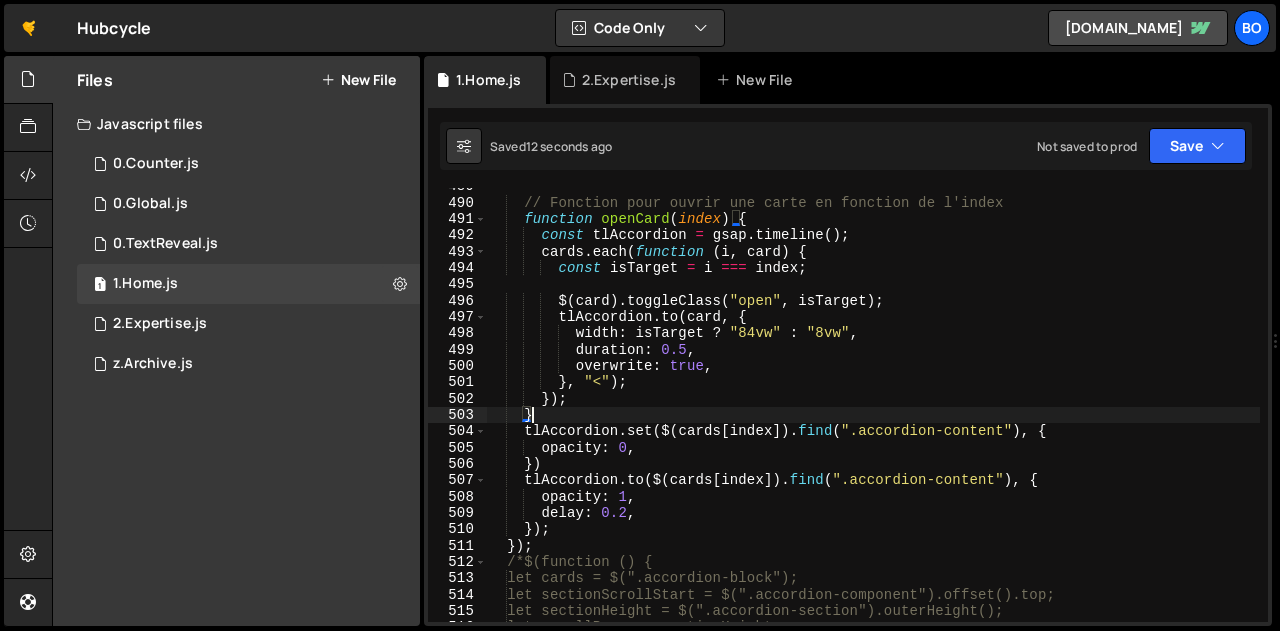 click on "// Fonction pour ouvrir une carte en fonction de l'index       function   openCard ( index )   {          const   tlAccordion   =   gsap . timeline ( ) ;          cards . each ( function   ( i ,   card )   {             const   isTarget   =   i   ===   index ;             $ ( card ) . toggleClass ( "open" ,   isTarget ) ;             tlAccordion . to ( card ,   {                width :   isTarget   ?   "84vw"   :   "8vw" ,                duration :   0.5 ,                overwrite :   true ,             } ,   "<" ) ;          }) ;       }       tlAccordion . set ( $ ( cards [ index ]) . find ( ".accordion-content" ) ,   {          opacity :   0 ,       })       tlAccordion . to ( $ ( cards [ index ]) . find ( ".accordion-content" ) ,   {          opacity :   1 ,          delay :   0.2 ,       }) ;    }) ;    /*$(function () {      let cards = $(".accordion-block");      let sectionScrollStart = $(".accordion-component").offset().top;      let sectionHeight = $(".accordion-section").outerHeight();" at bounding box center (873, 411) 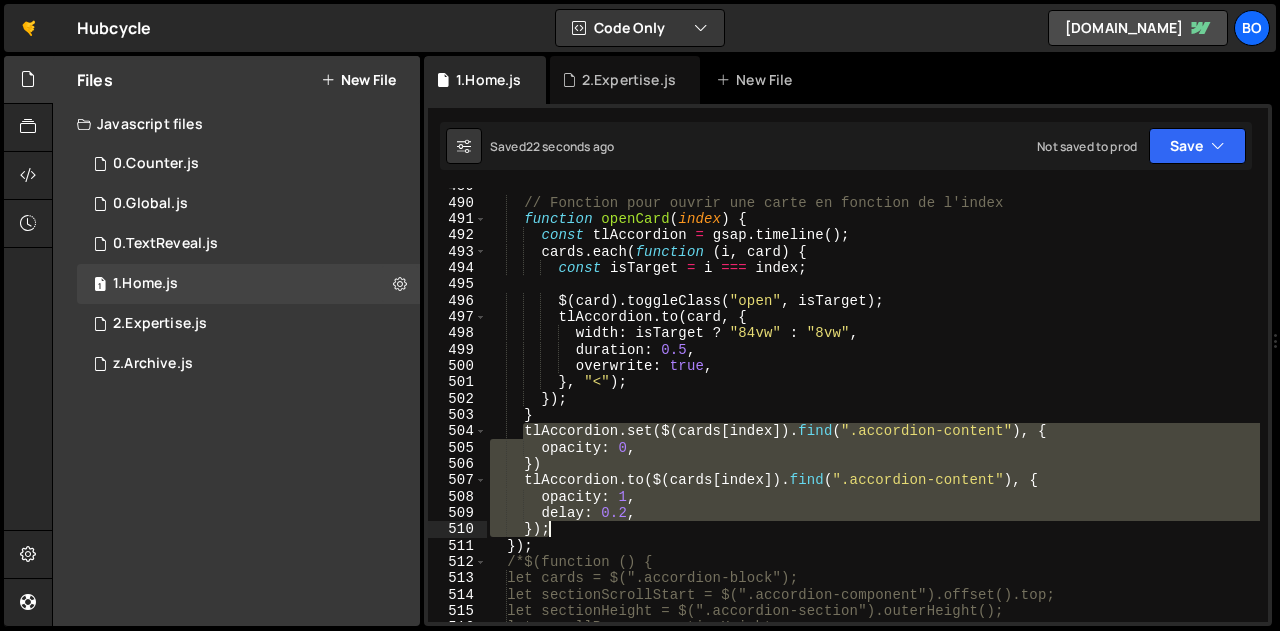 drag, startPoint x: 523, startPoint y: 431, endPoint x: 552, endPoint y: 525, distance: 98.37174 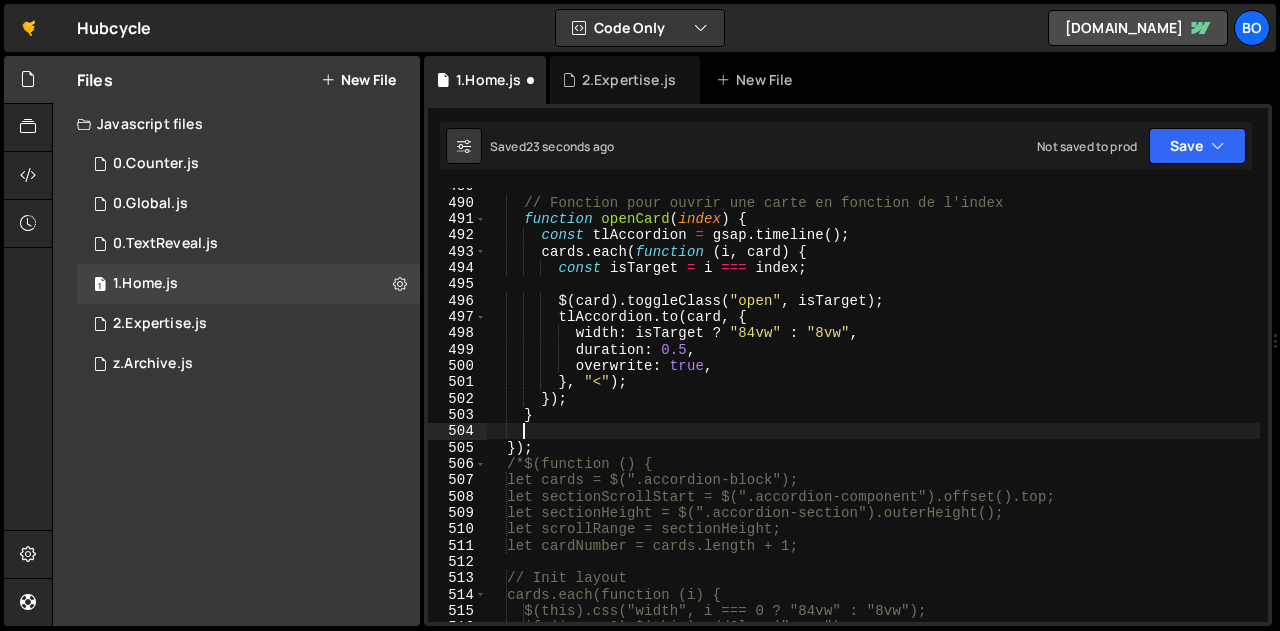scroll, scrollTop: 0, scrollLeft: 1, axis: horizontal 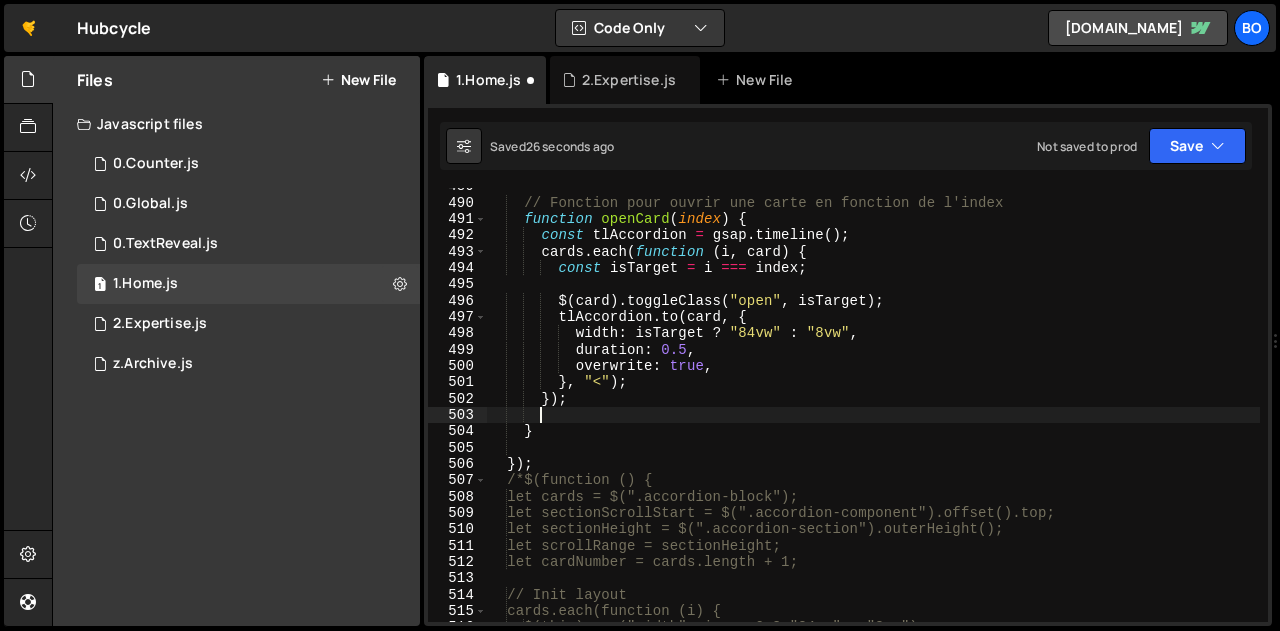 paste on "});" 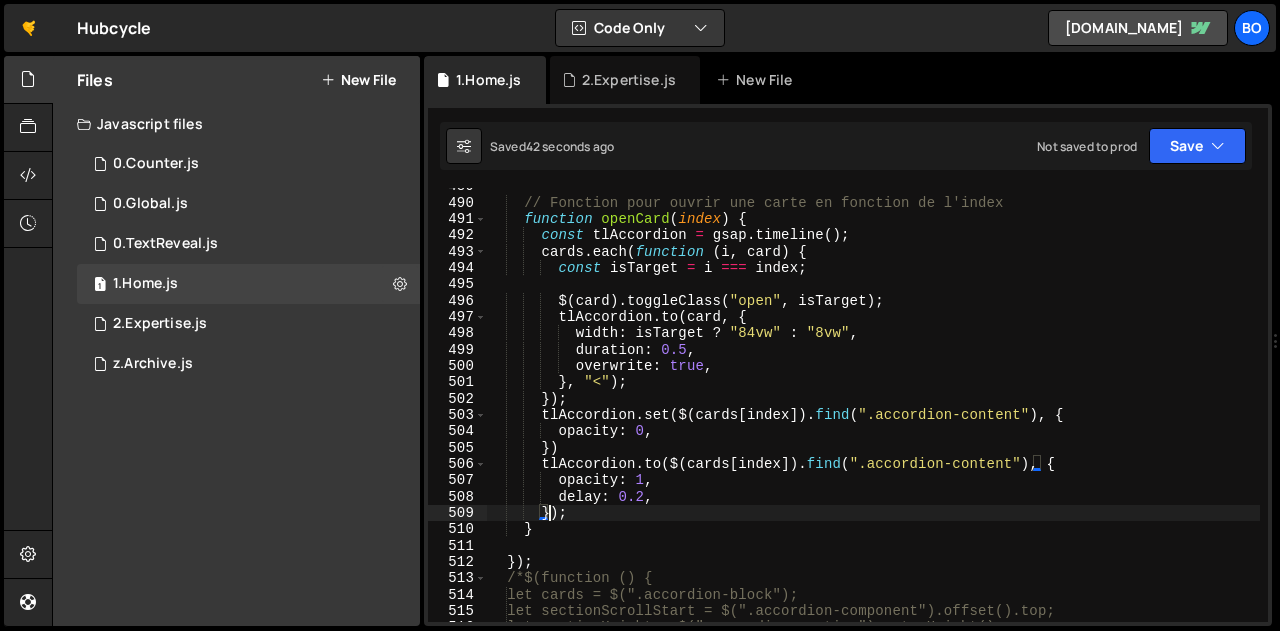 click on "// Fonction pour ouvrir une carte en fonction de l'index       function   openCard ( index )   {          const   tlAccordion   =   gsap . timeline ( ) ;          cards . each ( function   ( i ,   card )   {             const   isTarget   =   i   ===   index ;             $ ( card ) . toggleClass ( "open" ,   isTarget ) ;             tlAccordion . to ( card ,   {                width :   isTarget   ?   "84vw"   :   "8vw" ,                duration :   0.5 ,                overwrite :   true ,             } ,   "<" ) ;          }) ;          tlAccordion . set ( $ ( cards [ index ]) . find ( ".accordion-content" ) ,   {             opacity :   0 ,          })          tlAccordion . to ( $ ( cards [ index ]) . find ( ".accordion-content" ) ,   {             opacity :   1 ,             delay :   0.2 ,          }) ;       }    }) ;    /*$(function () {      let cards = $(".accordion-block");      let sectionScrollStart = $(".accordion-component").offset().top;" at bounding box center (873, 411) 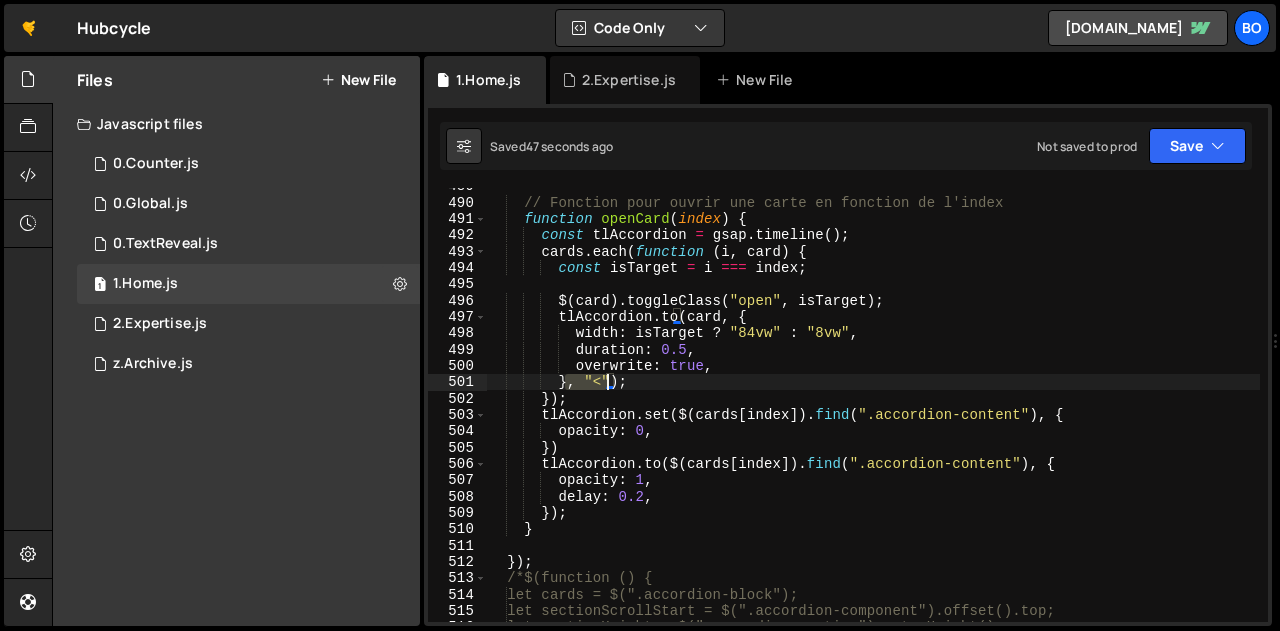 drag, startPoint x: 566, startPoint y: 383, endPoint x: 608, endPoint y: 384, distance: 42.0119 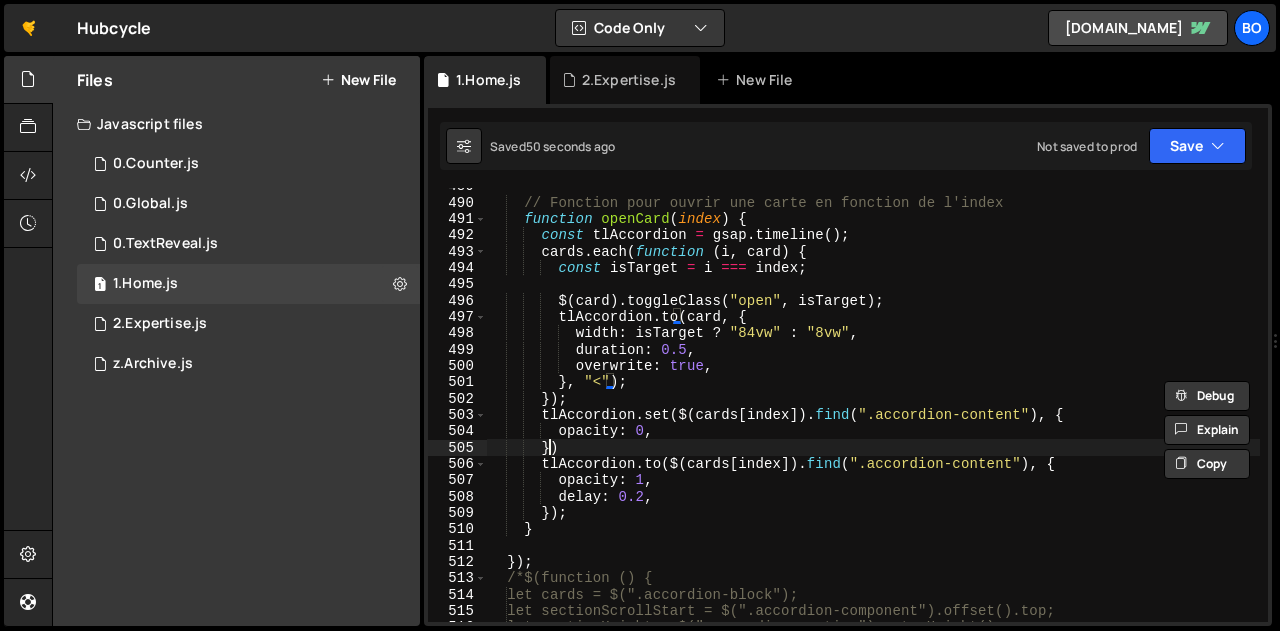 click on "// Fonction pour ouvrir une carte en fonction de l'index       function   openCard ( index )   {          const   tlAccordion   =   gsap . timeline ( ) ;          cards . each ( function   ( i ,   card )   {             const   isTarget   =   i   ===   index ;             $ ( card ) . toggleClass ( "open" ,   isTarget ) ;             tlAccordion . to ( card ,   {                width :   isTarget   ?   "84vw"   :   "8vw" ,                duration :   0.5 ,                overwrite :   true ,             } ,   "<" ) ;          }) ;          tlAccordion . set ( $ ( cards [ index ]) . find ( ".accordion-content" ) ,   {             opacity :   0 ,          })          tlAccordion . to ( $ ( cards [ index ]) . find ( ".accordion-content" ) ,   {             opacity :   1 ,             delay :   0.2 ,          }) ;       }    }) ;    /*$(function () {      let cards = $(".accordion-block");      let sectionScrollStart = $(".accordion-component").offset().top;" at bounding box center (873, 411) 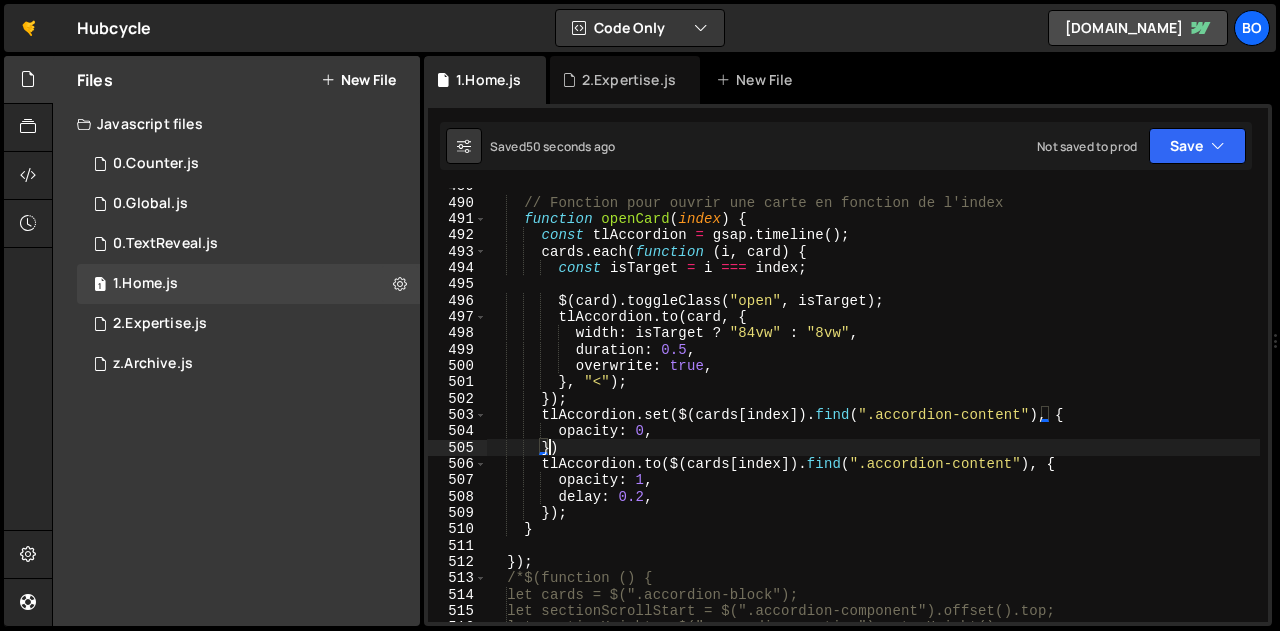 paste on ", "<"" 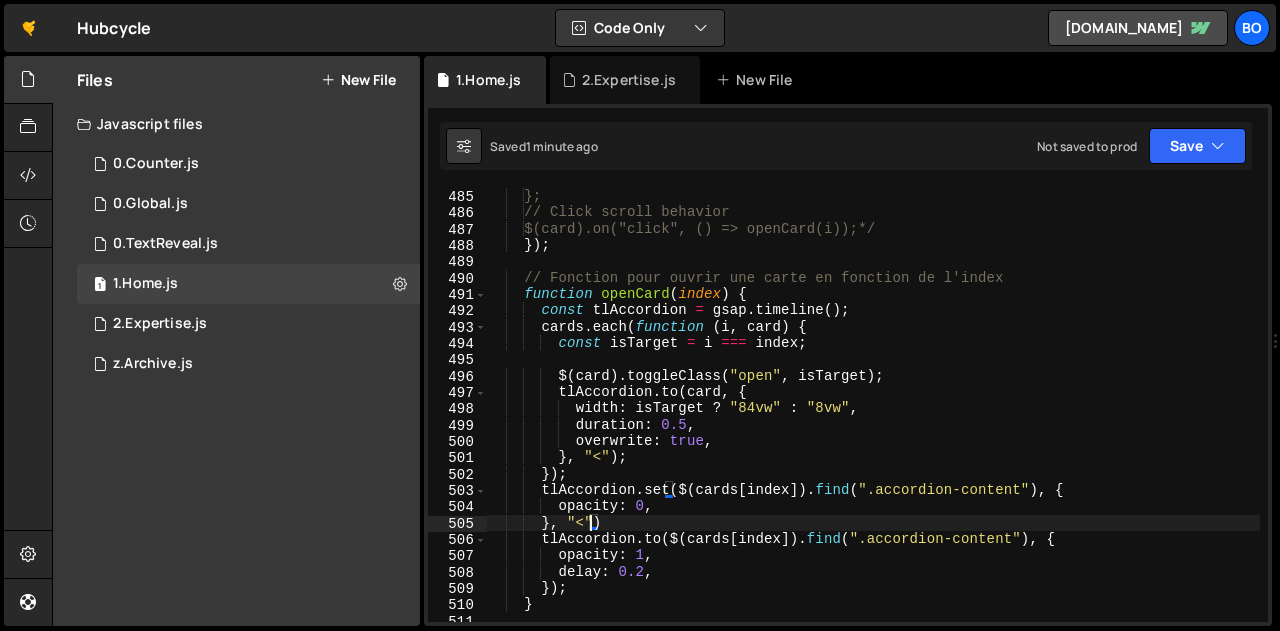 scroll, scrollTop: 7937, scrollLeft: 0, axis: vertical 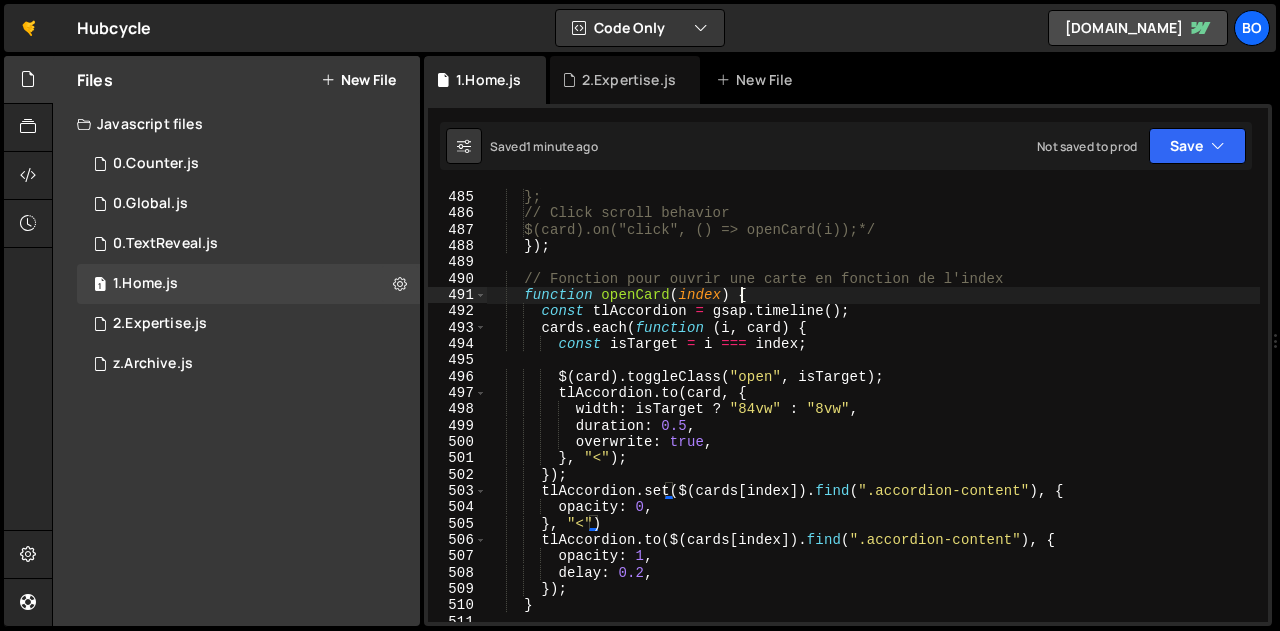 click on "element: card // (optionnel) tu peux aussi stocker la ref DOM         };         // Click scroll behavior         $(card).on("click", () => openCard(i));*/       }) ;       // Fonction pour ouvrir une carte en fonction de l'index       function   openCard ( index )   {          const   tlAccordion   =   gsap . timeline ( ) ;          cards . each ( function   ( i ,   card )   {             const   isTarget   =   i   ===   index ;             $ ( card ) . toggleClass ( "open" ,   isTarget ) ;             tlAccordion . to ( card ,   {                width :   isTarget   ?   "84vw"   :   "8vw" ,                duration :   0.5 ,                overwrite :   true ,             } ,   "<" ) ;          }) ;          tlAccordion . set ( $ ( cards [ index ]) . find ( ".accordion-content" ) ,   {             opacity :   0 ,          } ,   "<" )          tlAccordion . to ( $ ( cards [ index ]) . find ( ".accordion-content" ) ,   {             opacity :   1 ,             delay :   0.2 ,          }) ;       }" at bounding box center (873, 406) 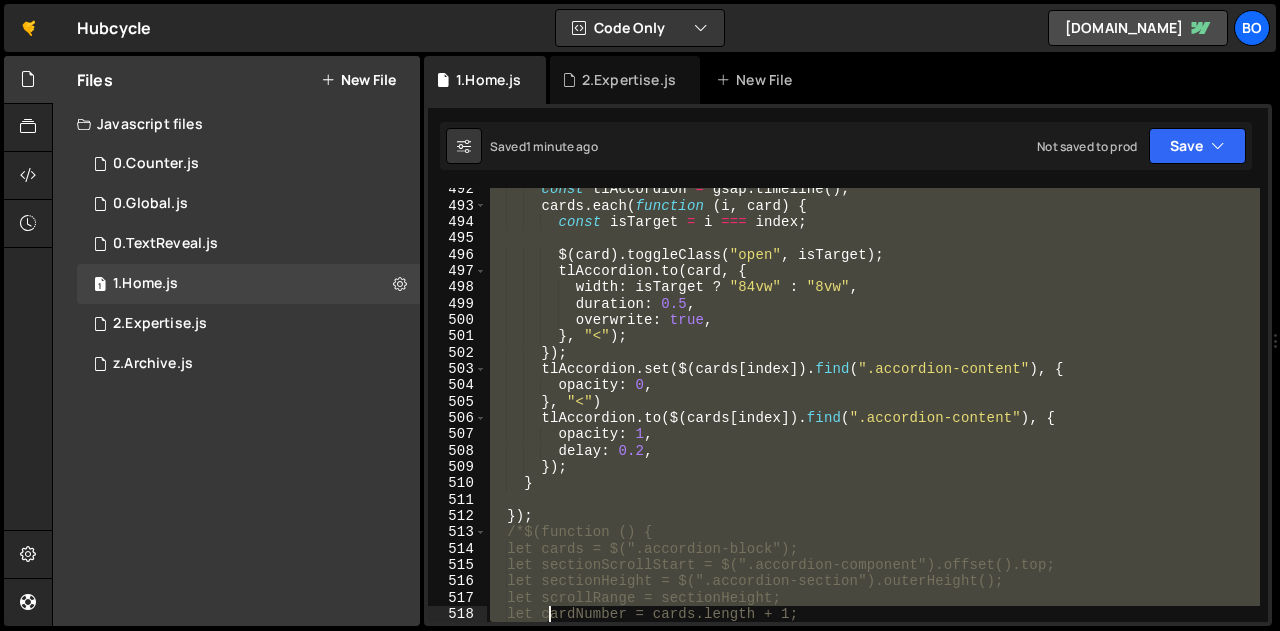 scroll, scrollTop: 8190, scrollLeft: 0, axis: vertical 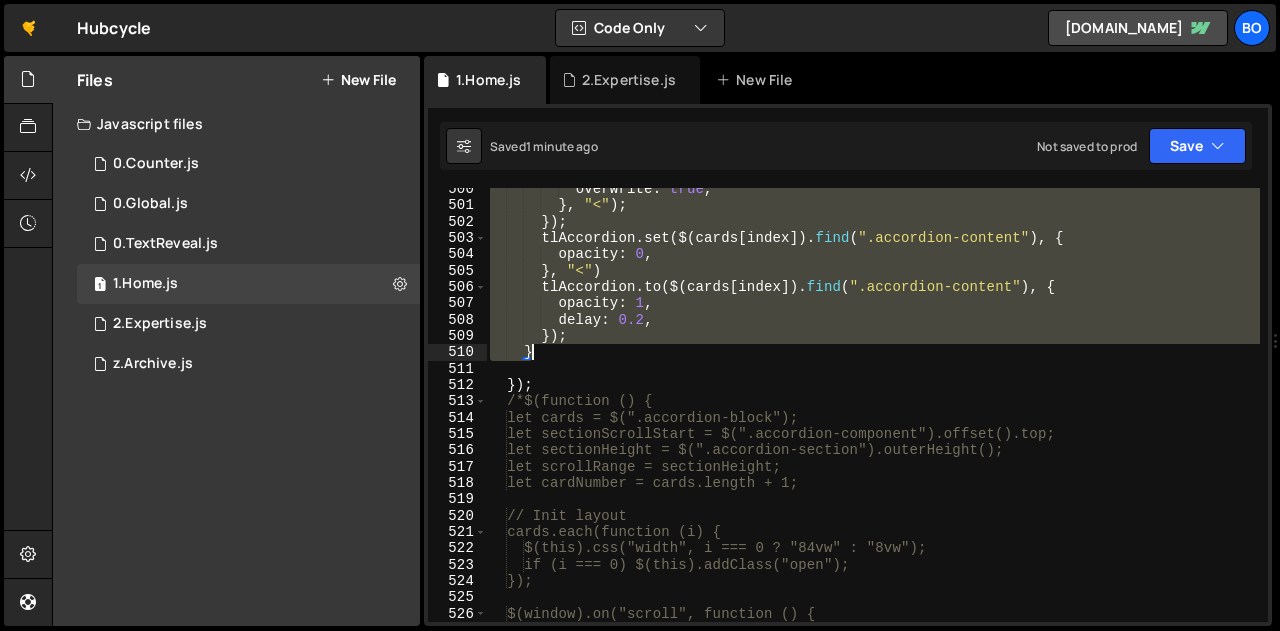 drag, startPoint x: 522, startPoint y: 292, endPoint x: 550, endPoint y: 347, distance: 61.7171 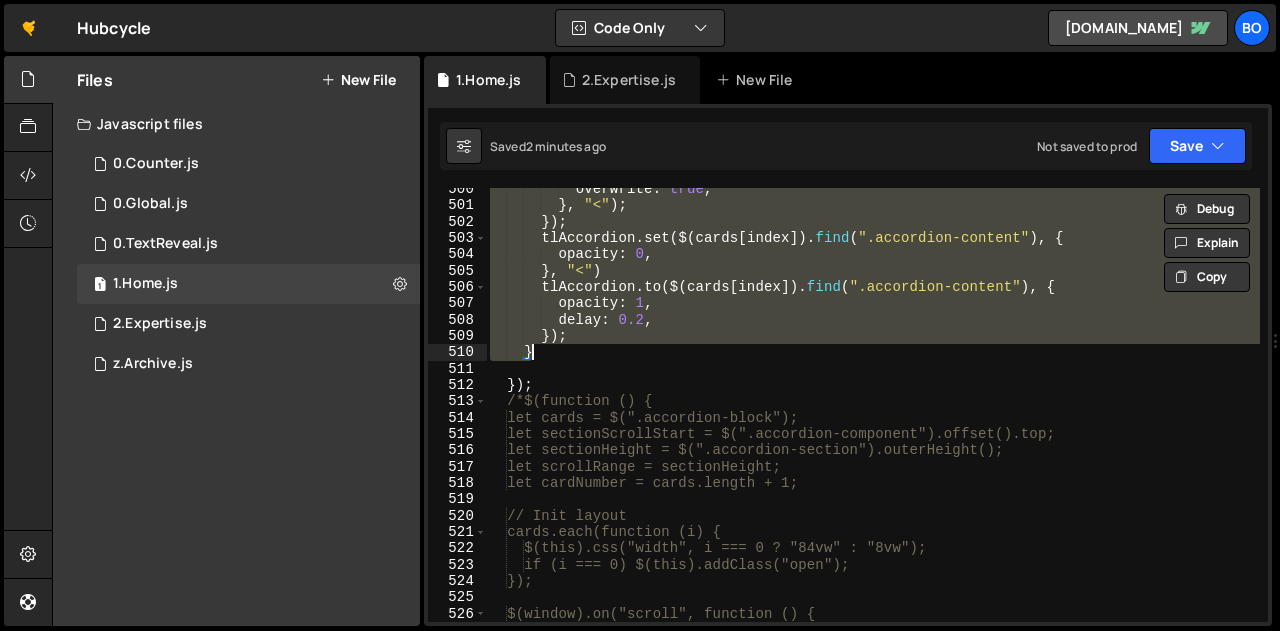 click on "overwrite :   true ,             } ,   "<" ) ;          }) ;          tlAccordion . set ( $ ( cards [ index ]) . find ( ".accordion-content" ) ,   {             opacity :   0 ,          } ,   "<" )          tlAccordion . to ( $ ( cards [ index ]) . find ( ".accordion-content" ) ,   {             opacity :   1 ,             delay :   0.2 ,          }) ;       }    }) ;    /*$(function () {      let cards = $(".accordion-block");      let sectionScrollStart = $(".accordion-component").offset().top;      let sectionHeight = $(".accordion-section").outerHeight();      let scrollRange = sectionHeight;      let cardNumber = cards.length + 1;      // Init layout      cards.each(function (i) {         $(this).css("width", i === 0 ? "84vw" : "8vw");         if (i === 0) $(this).addClass("open");      });      $(window).on("scroll", function () {         let scrollTop = $(window).scrollTop();" at bounding box center [873, 414] 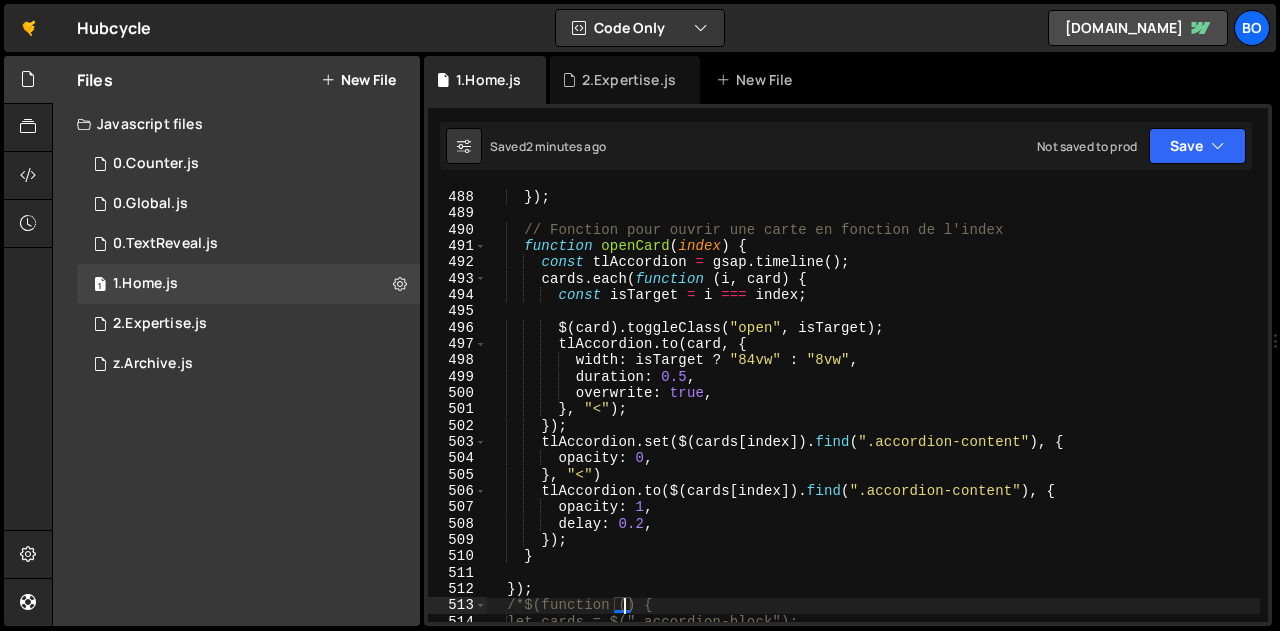 scroll, scrollTop: 7986, scrollLeft: 0, axis: vertical 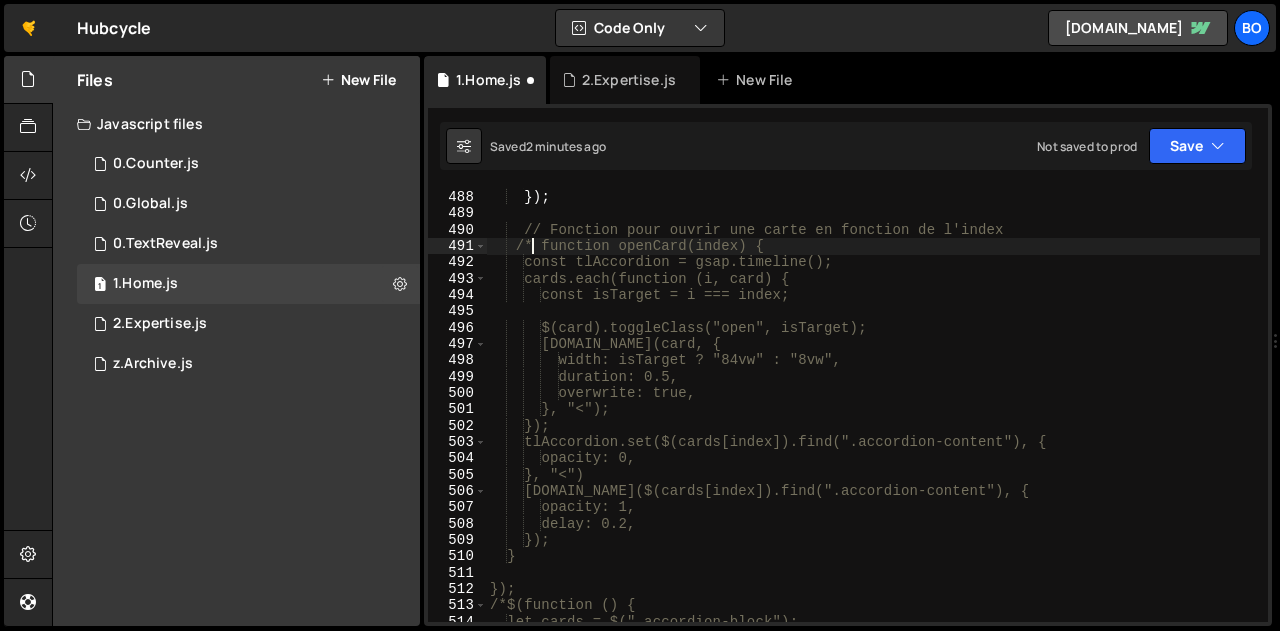 click on "$(card).on("click", () => openCard(i));*/       }) ;       // Fonction pour ouvrir une carte en fonction de l'index      /* function openCard(index) {         const tlAccordion = gsap.timeline();         cards.each(function (i, card) {            const isTarget = i === index;            $(card).toggleClass("open", isTarget);            tlAccordion.to(card, {               width: isTarget ? "84vw" : "8vw",               duration: 0.5,               overwrite: true,            }, "<");         });         tlAccordion.set($(cards[index]).find(".accordion-content"), {            opacity: 0,         }, "<")         tlAccordion.to($(cards[index]).find(".accordion-content"), {            opacity: 1,            delay: 0.2,         });      }   });   /*$(function () {      let cards = $(".accordion-block");" at bounding box center (873, 406) 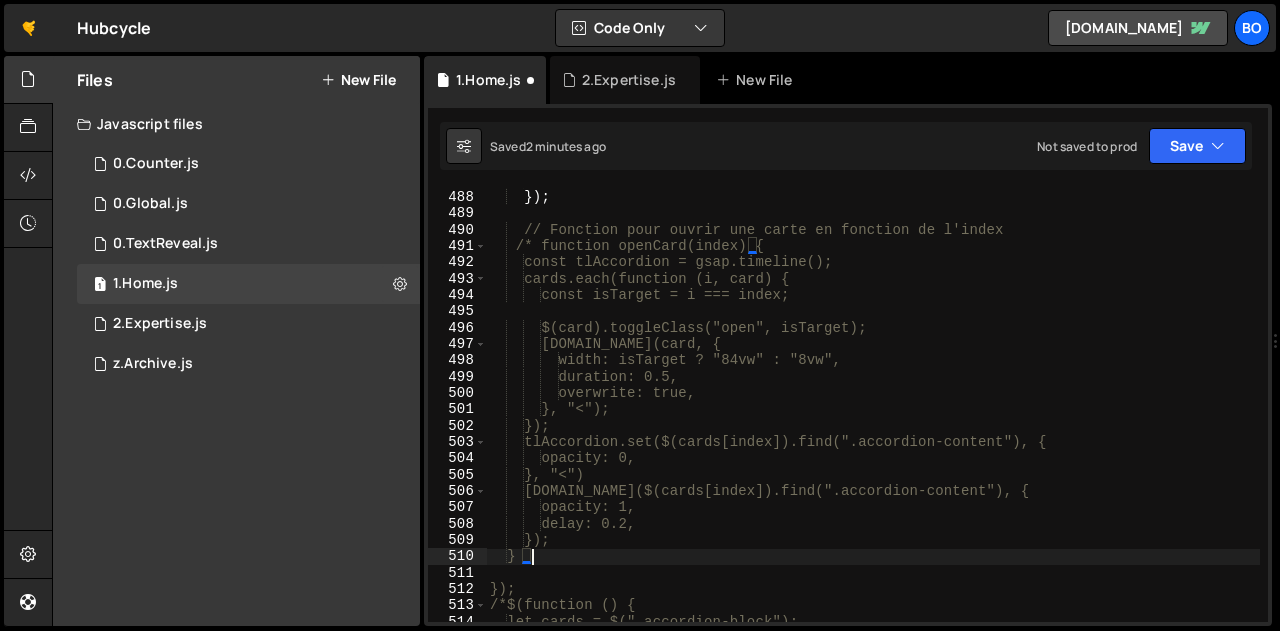 type on "}*/" 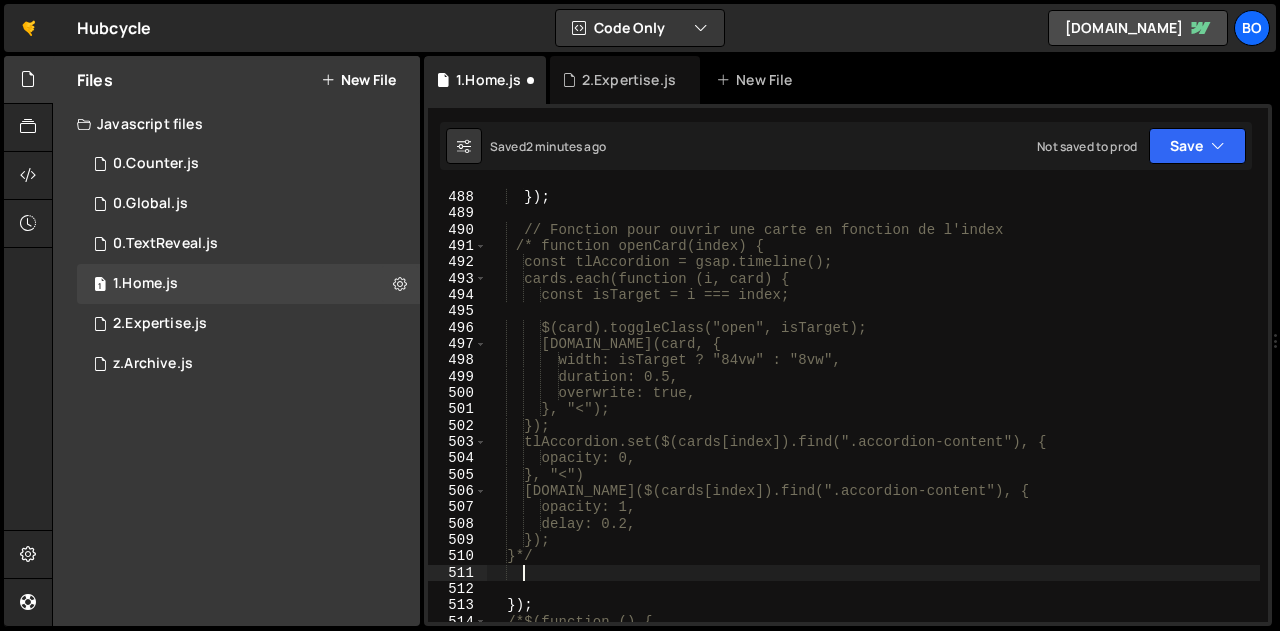 scroll, scrollTop: 0, scrollLeft: 1, axis: horizontal 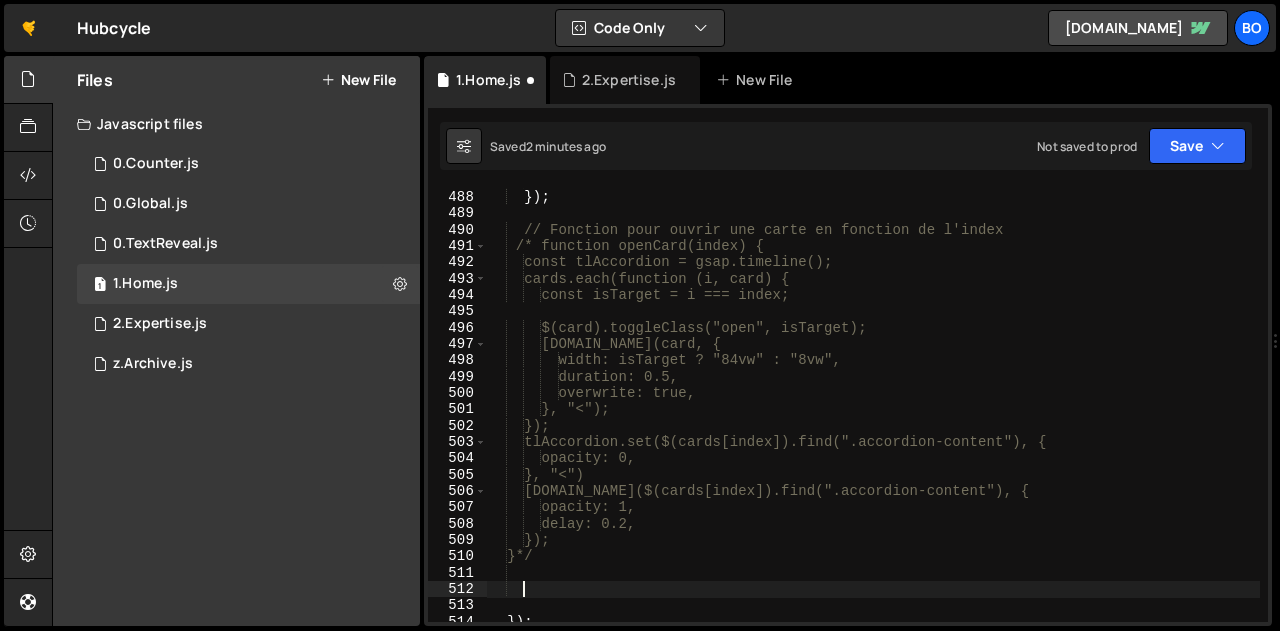 paste 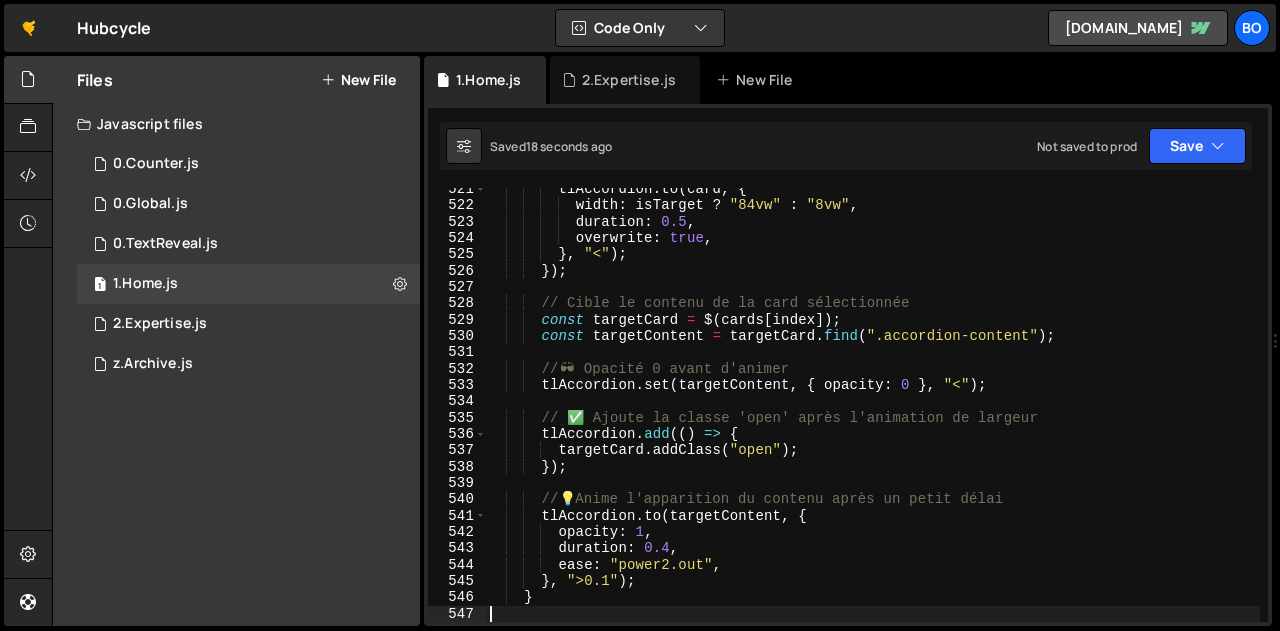 click on "tlAccordion . to ( card ,   {                width :   isTarget   ?   "84vw"   :   "8vw" ,                duration :   0.5 ,                overwrite :   true ,             } ,   "<" ) ;          }) ;          // Cible le contenu de la card sélectionnée          const   targetCard   =   $ ( cards [ index ]) ;          const   targetContent   =   targetCard . find ( ".accordion-content" ) ;          //  🕶 ️ Opacité 0 avant d'animer          tlAccordion . set ( targetContent ,   {   opacity :   0   } ,   "<" ) ;          // ✅ Ajoute la classe 'open' après l'animation de largeur          tlAccordion . add (( )   =>   {             targetCard . addClass ( "open" ) ;          }) ;          //  💡  Anime l'apparition du contenu après un petit délai          tlAccordion . to ( targetContent ,   {             opacity :   1 ,             duration :   0.4 ,             ease :   "power2.out" ,          } ,   ">0.1" ) ;       }    }) ;" at bounding box center (873, 414) 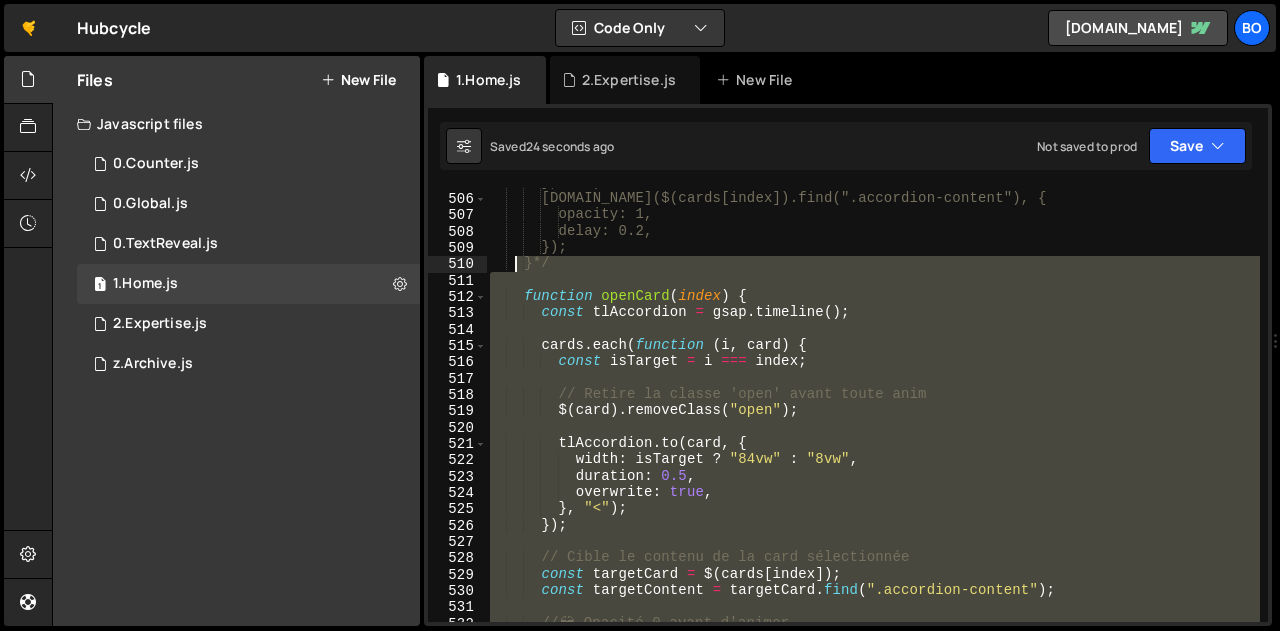 scroll, scrollTop: 8278, scrollLeft: 0, axis: vertical 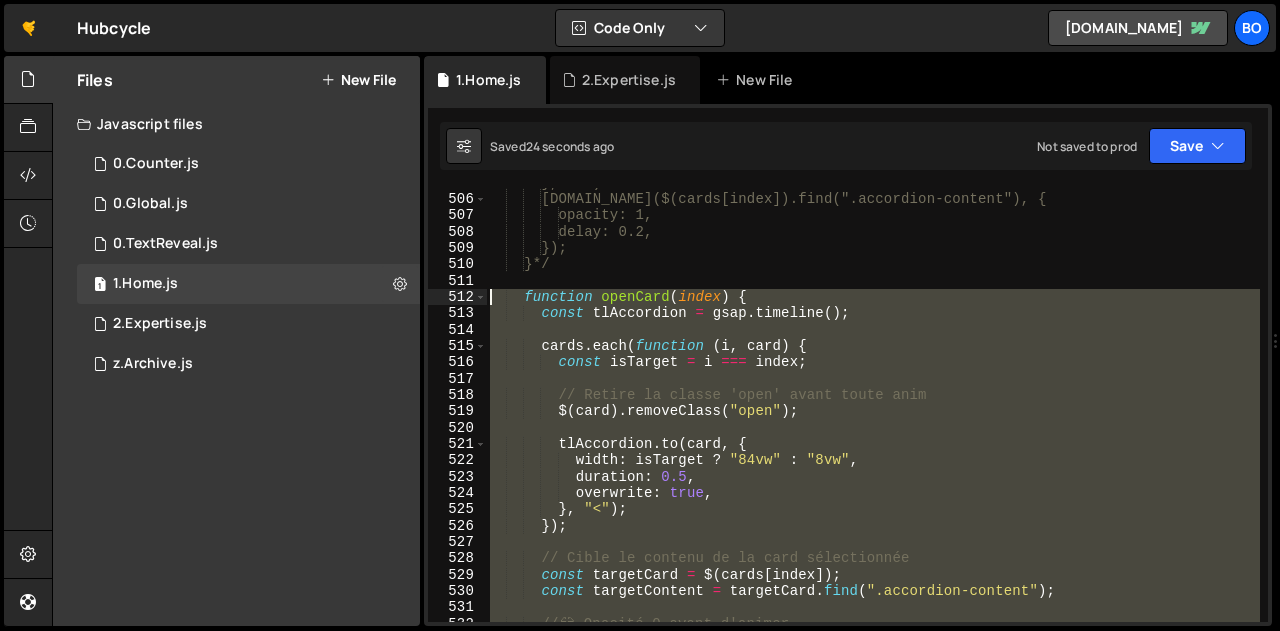 drag, startPoint x: 539, startPoint y: 475, endPoint x: 494, endPoint y: 299, distance: 181.66177 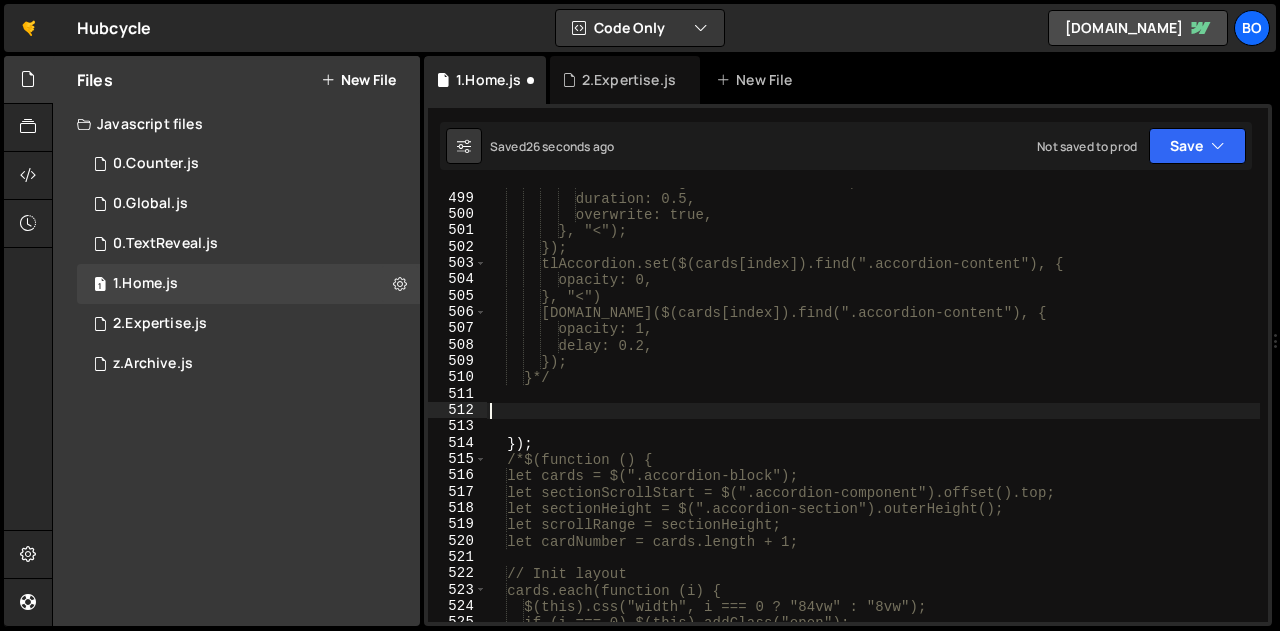 scroll, scrollTop: 8164, scrollLeft: 0, axis: vertical 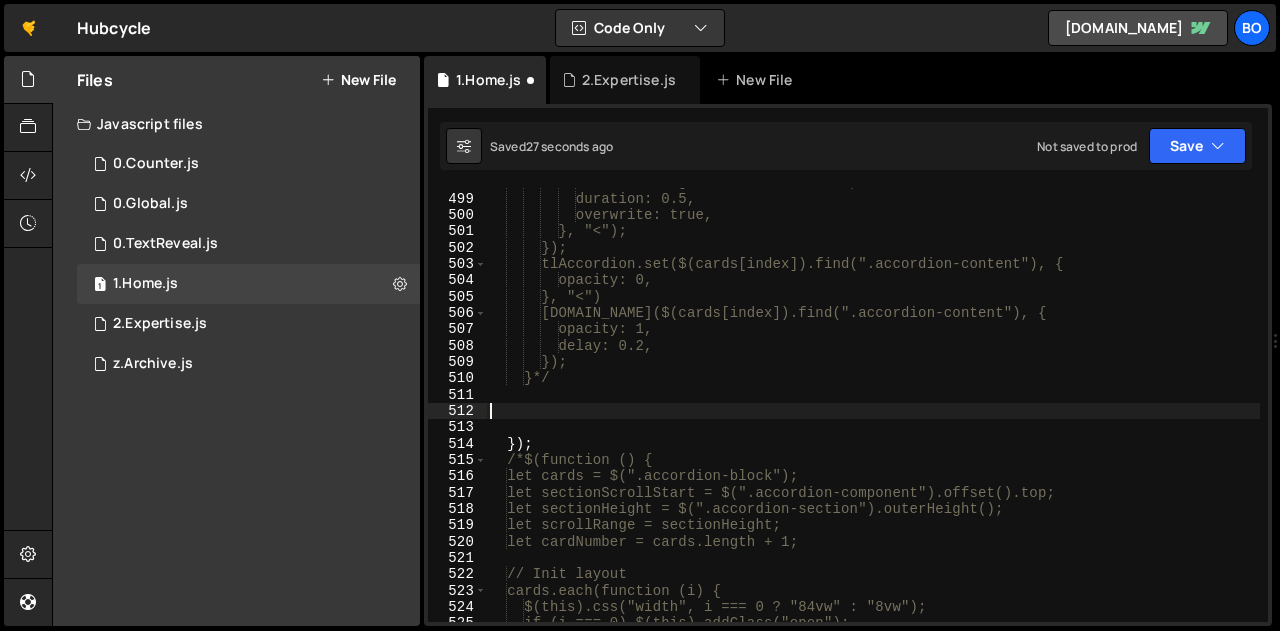 click on "width: isTarget ? "84vw" : "8vw",                 duration: 0.5,                 overwrite: true,              }, "<");           });           tlAccordion.set($(cards[index]).find(".accordion-content"), {              opacity: 0,           }, "<")           tlAccordion.to($(cards[index]).find(".accordion-content"), {              opacity: 1,              delay: 0.2,           });        }*/    }) ;    /*$(function () {      let cards = $(".accordion-block");      let sectionScrollStart = $(".accordion-component").offset().top;      let sectionHeight = $(".accordion-section").outerHeight();      let scrollRange = sectionHeight;      let cardNumber = cards.length + 1;      // Init layout      cards.each(function (i) {         $(this).css("width", i === 0 ? "84vw" : "8vw");         if (i === 0) $(this).addClass("open");" at bounding box center [873, 407] 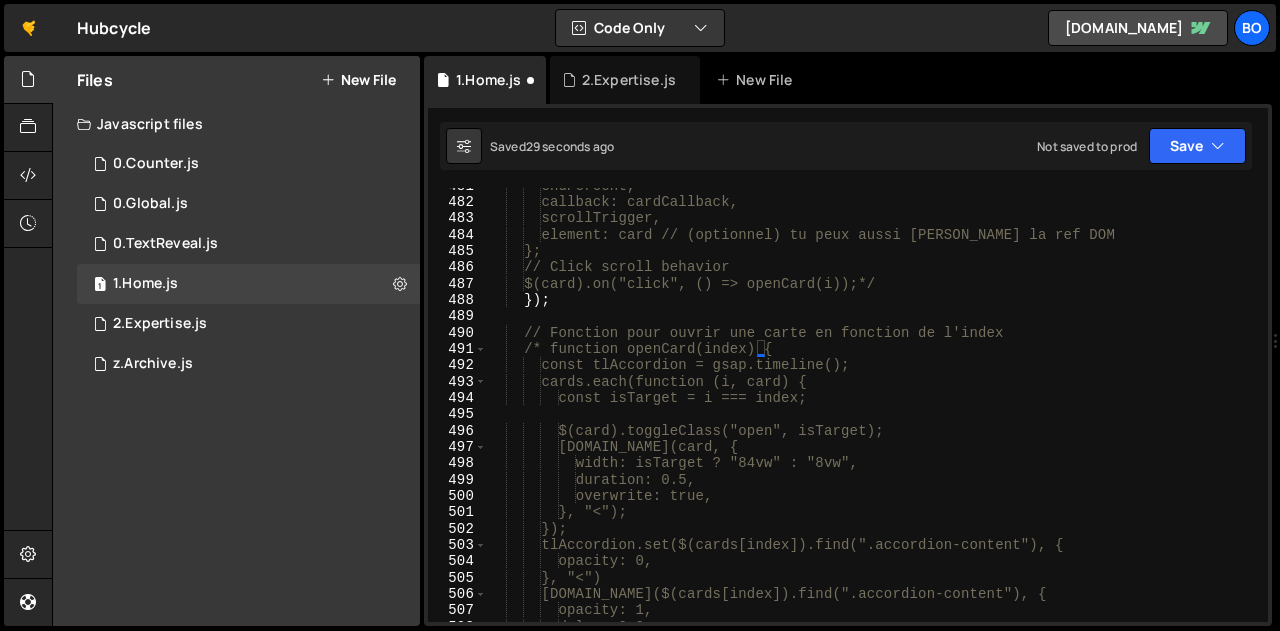 scroll, scrollTop: 7882, scrollLeft: 0, axis: vertical 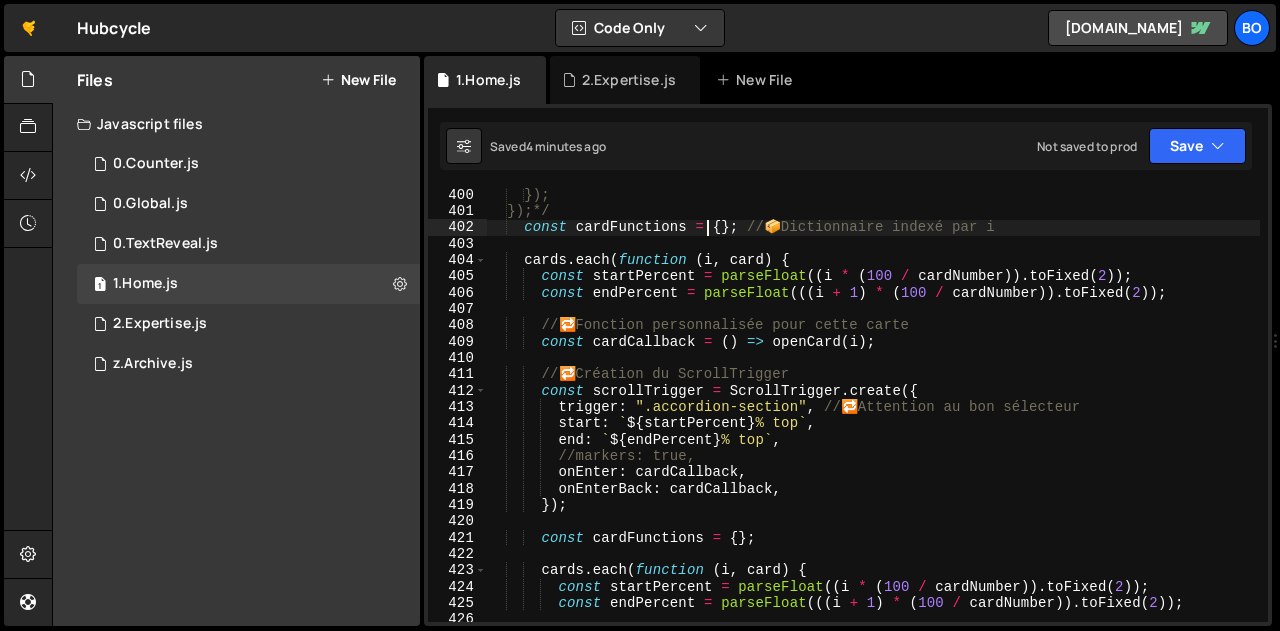 click on "});      });*/       const   cardFunctions   =   { } ;   //  📦  Dictionnaire indexé par i       cards . each ( function   ( i ,   card )   {          const   startPercent   =   parseFloat (( i   *   ( 100   /   cardNumber )) . toFixed ( 2 )) ;          const   endPercent   =   parseFloat ((( i   +   1 )   *   ( 100   /   cardNumber )) . toFixed ( 2 )) ;          //  🔁  Fonction personnalisée pour cette carte          const   cardCallback   =   ( )   =>   openCard ( i ) ;          //  🔁  Création du ScrollTrigger          const   scrollTrigger   =   ScrollTrigger . create ({             trigger :   ".accordion-section" ,   //  🔁  Attention au bon sélecteur             start :   ` ${ startPercent } % top ` ,             end :   ` ${ endPercent } % top ` ,             //markers: true,             onEnter :   cardCallback ,             onEnterBack :   cardCallback ,          }) ;          const   cardFunctions   =   { } ;          cards . each ( function   ( i ,   card )   {" at bounding box center [873, 420] 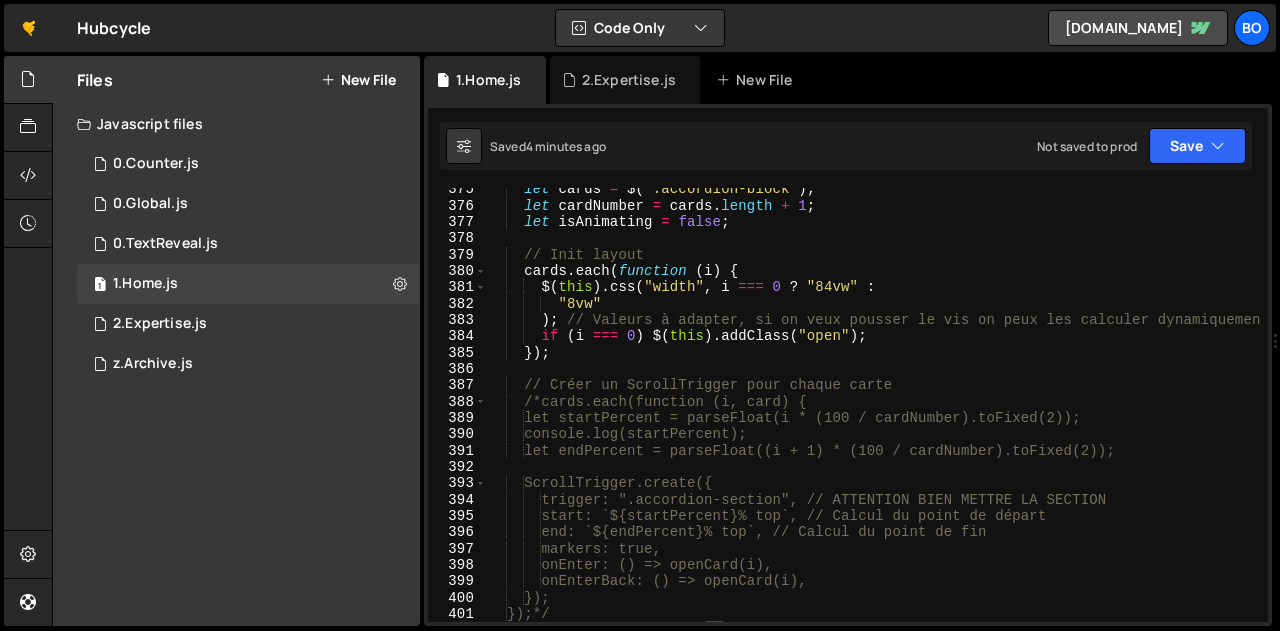 scroll, scrollTop: 6147, scrollLeft: 0, axis: vertical 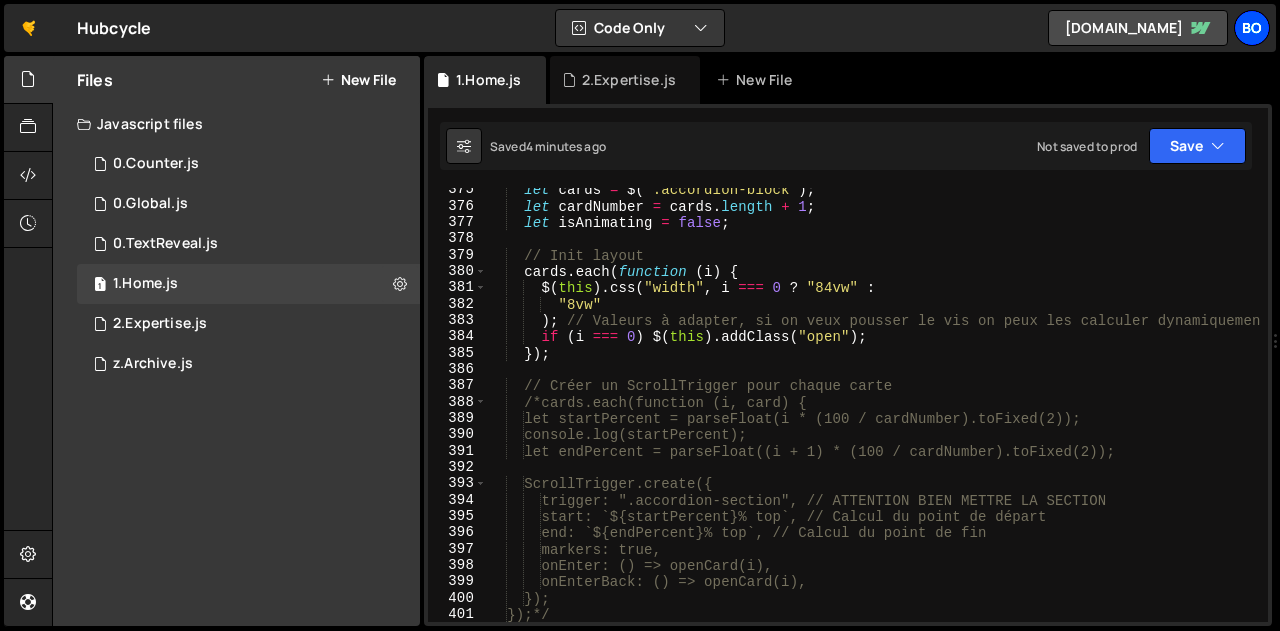 click on "Bo" at bounding box center (1252, 28) 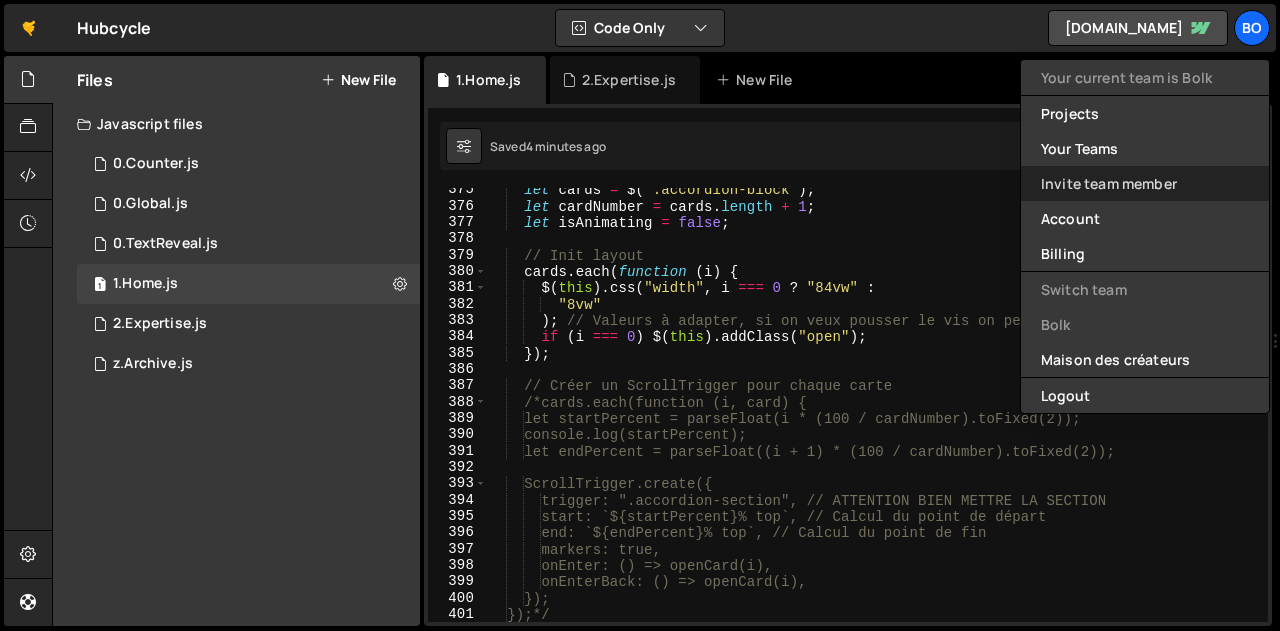 click on "Invite team member" at bounding box center (1145, 183) 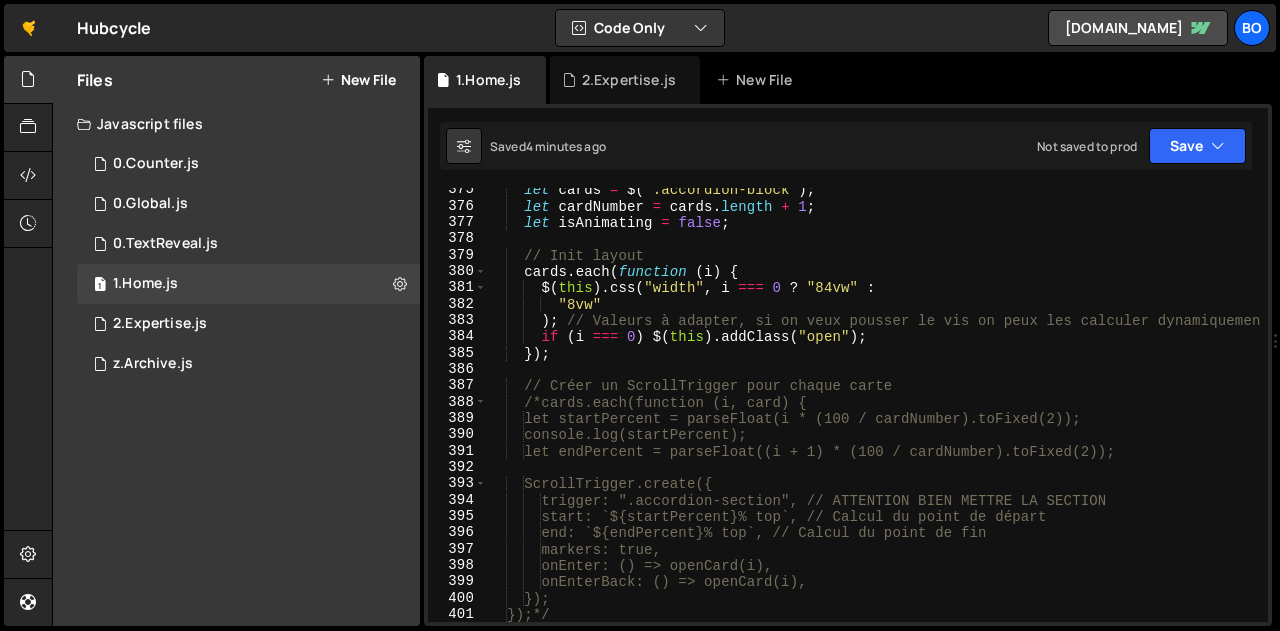 click on "let   cards   =   $ ( ".accordion-block" ) ;       let   cardNumber   =   cards . length   +   1 ;       let   isAnimating   =   false ;       // Init layout       cards . each ( function   ( i )   {          $ ( this ) . css ( "width" ,   i   ===   0   ?   "84vw"   :             "8vw"          ) ;   // Valeurs à adapter, si on veux pousser le vis on peux les calculer dynamiquement          if   ( i   ===   0 )   $ ( this ) . addClass ( "open" ) ;       }) ;       // Créer un ScrollTrigger pour chaque carte       /*cards.each(function (i, card) {         let startPercent = parseFloat(i * (100 / cardNumber).toFixed(2));         console.log(startPercent);         let endPercent = parseFloat((i + 1) * (100 / cardNumber).toFixed(2));         ScrollTrigger.create({            trigger: ".accordion-section", // ATTENTION BIEN METTRE LA SECTION            start: `${startPercent}% top`, // Calcul du point de départ            end: `${endPercent}% top`, // Calcul du point de fin            markers: true," at bounding box center (873, 415) 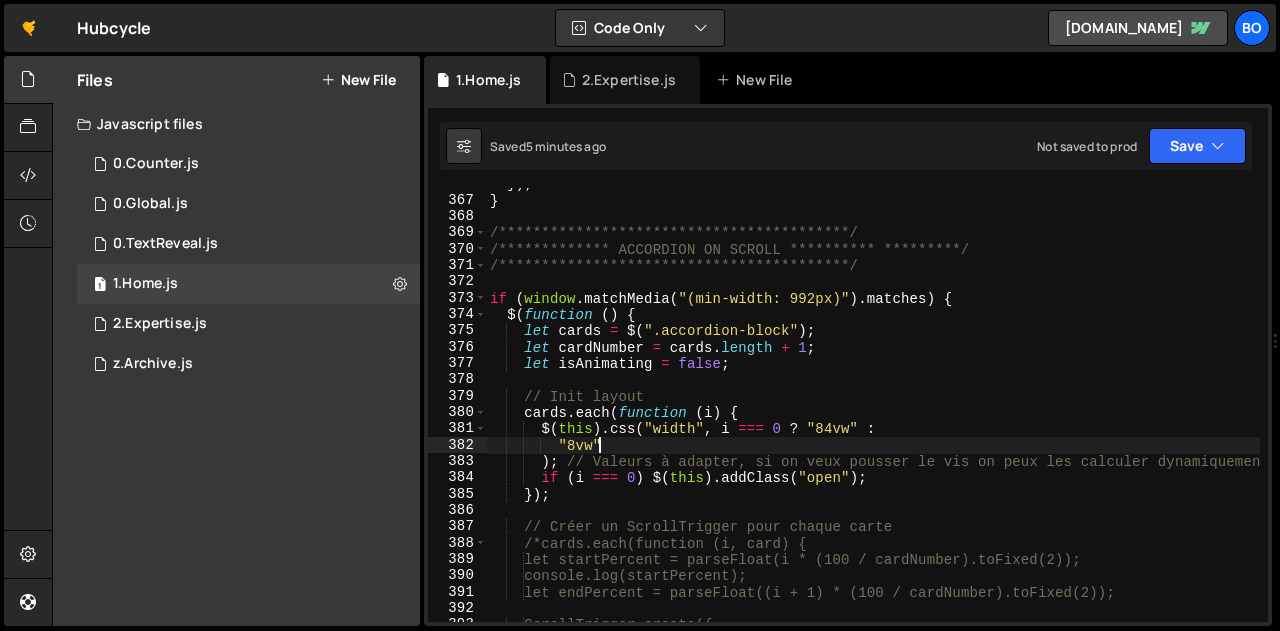 scroll, scrollTop: 6004, scrollLeft: 0, axis: vertical 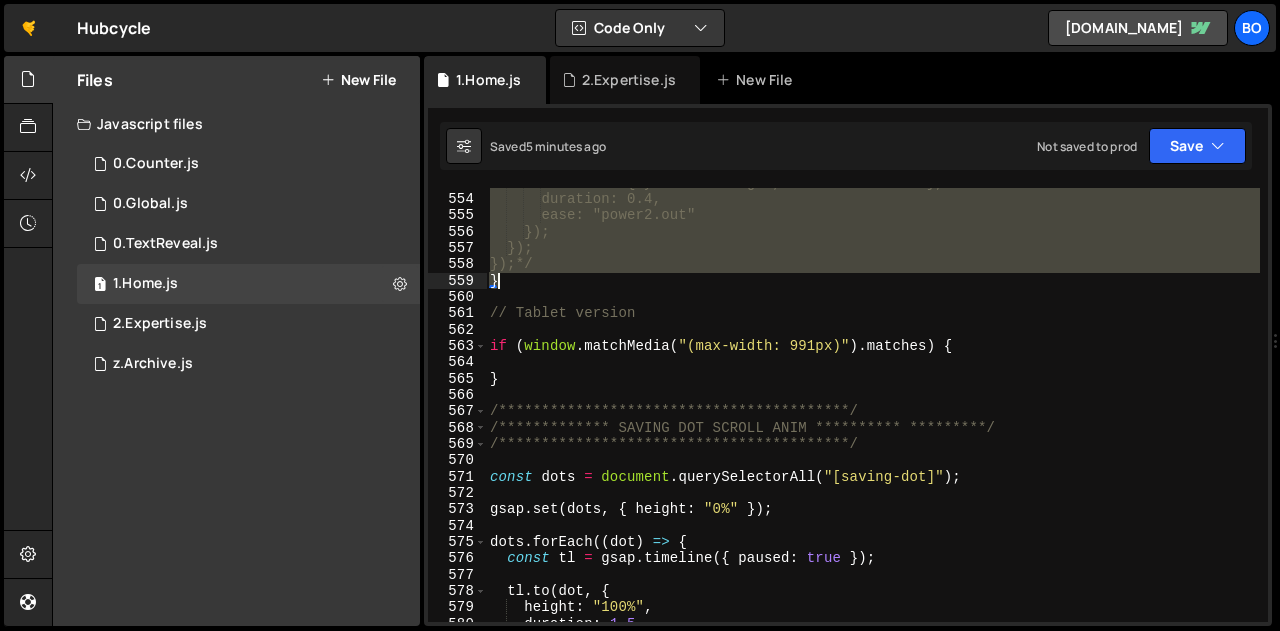 drag, startPoint x: 489, startPoint y: 228, endPoint x: 609, endPoint y: 278, distance: 130 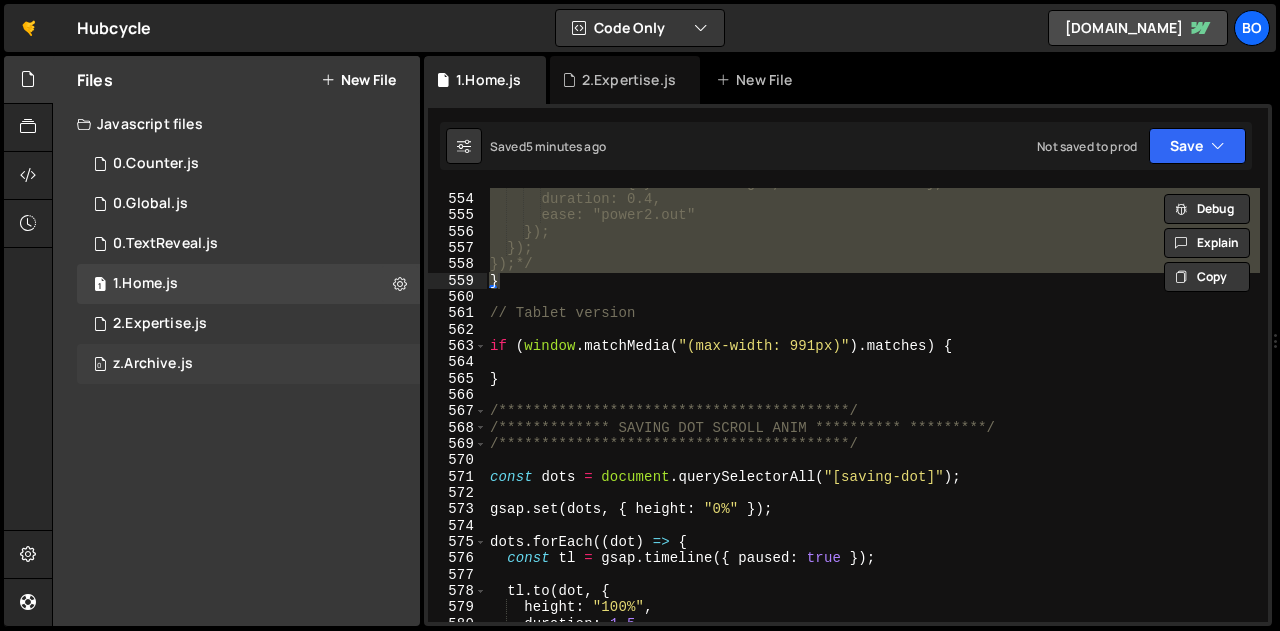 click on "z.Archive.js" at bounding box center (153, 364) 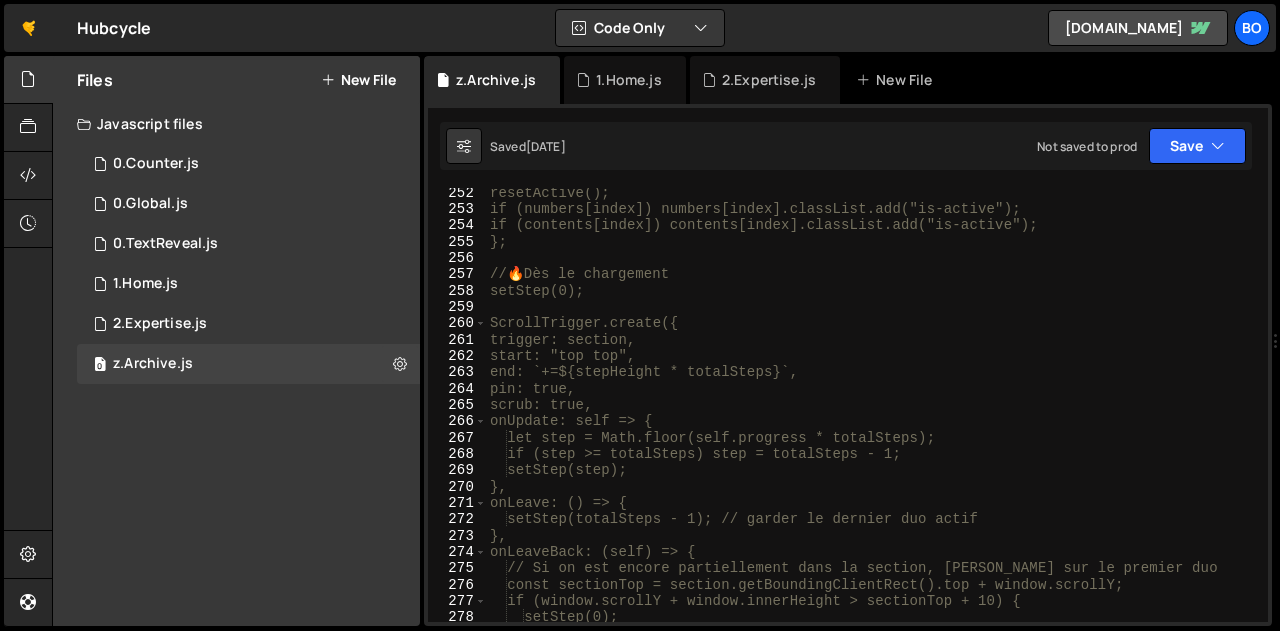 scroll, scrollTop: 4413, scrollLeft: 0, axis: vertical 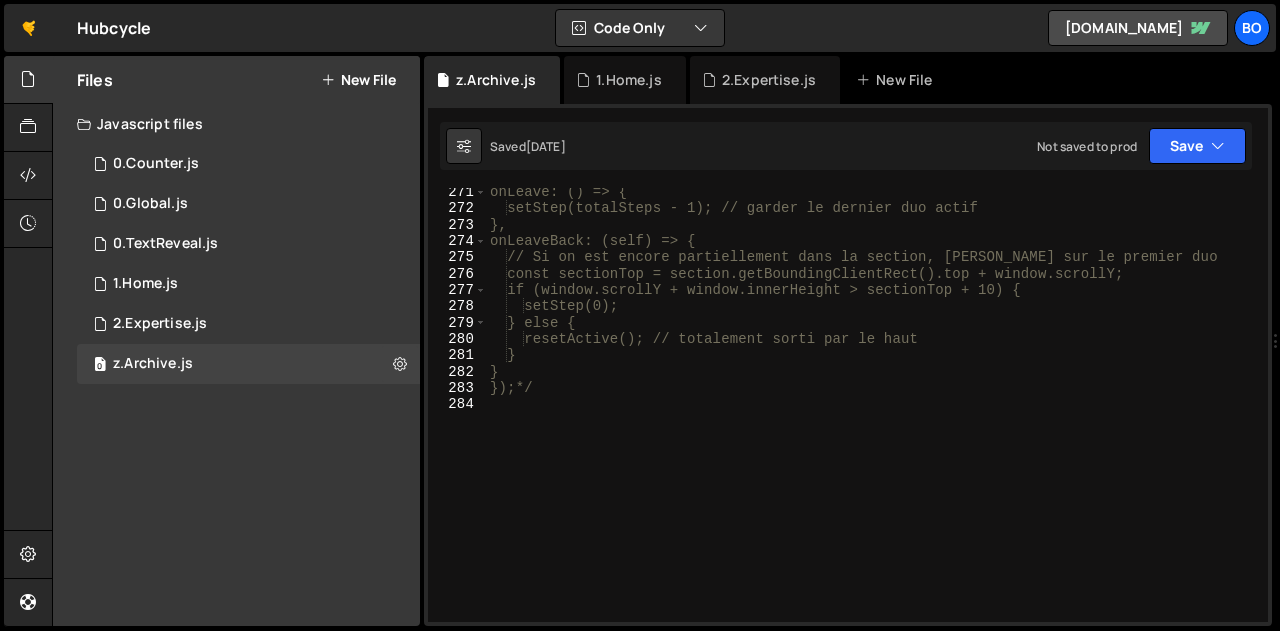 click on "onLeave: () => {      setStep(totalSteps - 1); // garder le dernier duo actif   },   onLeaveBack: (self) => {      // Si on est encore partiellement dans la section, rester sur le premier duo      const sectionTop = section.getBoundingClientRect().top + window.scrollY;      if (window.scrollY + window.innerHeight > sectionTop + 10) {         setStep(0);      } else {         resetActive(); // totalement sorti par le haut      }   } });*/" at bounding box center [873, 417] 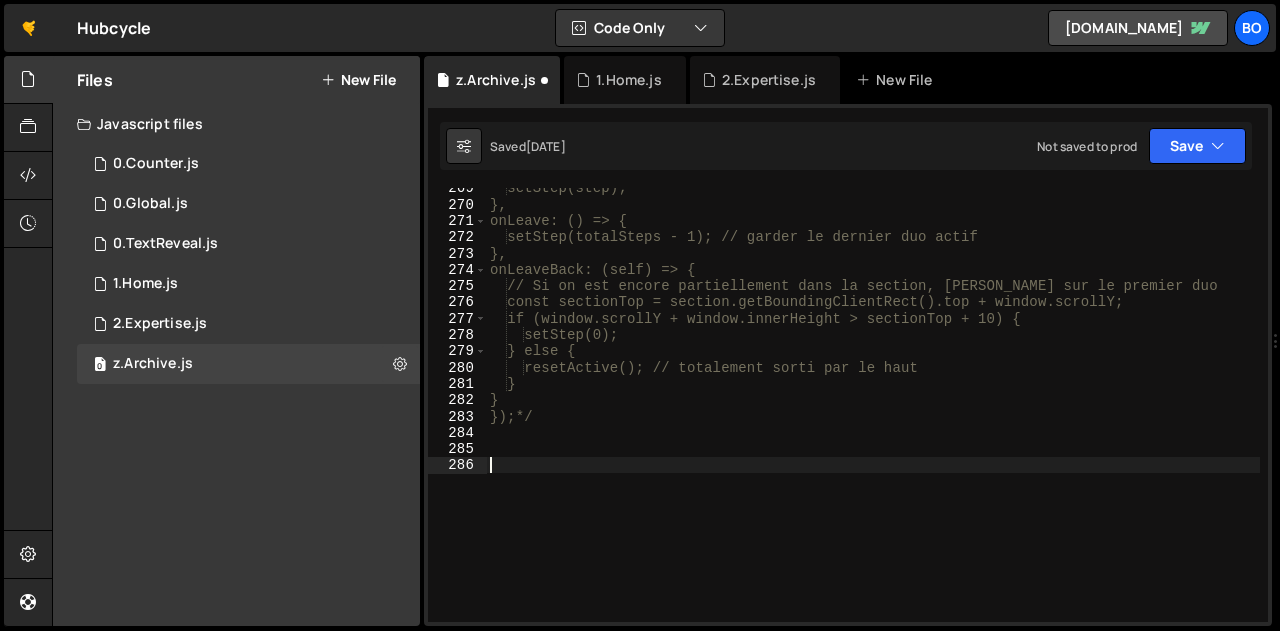 paste on "}" 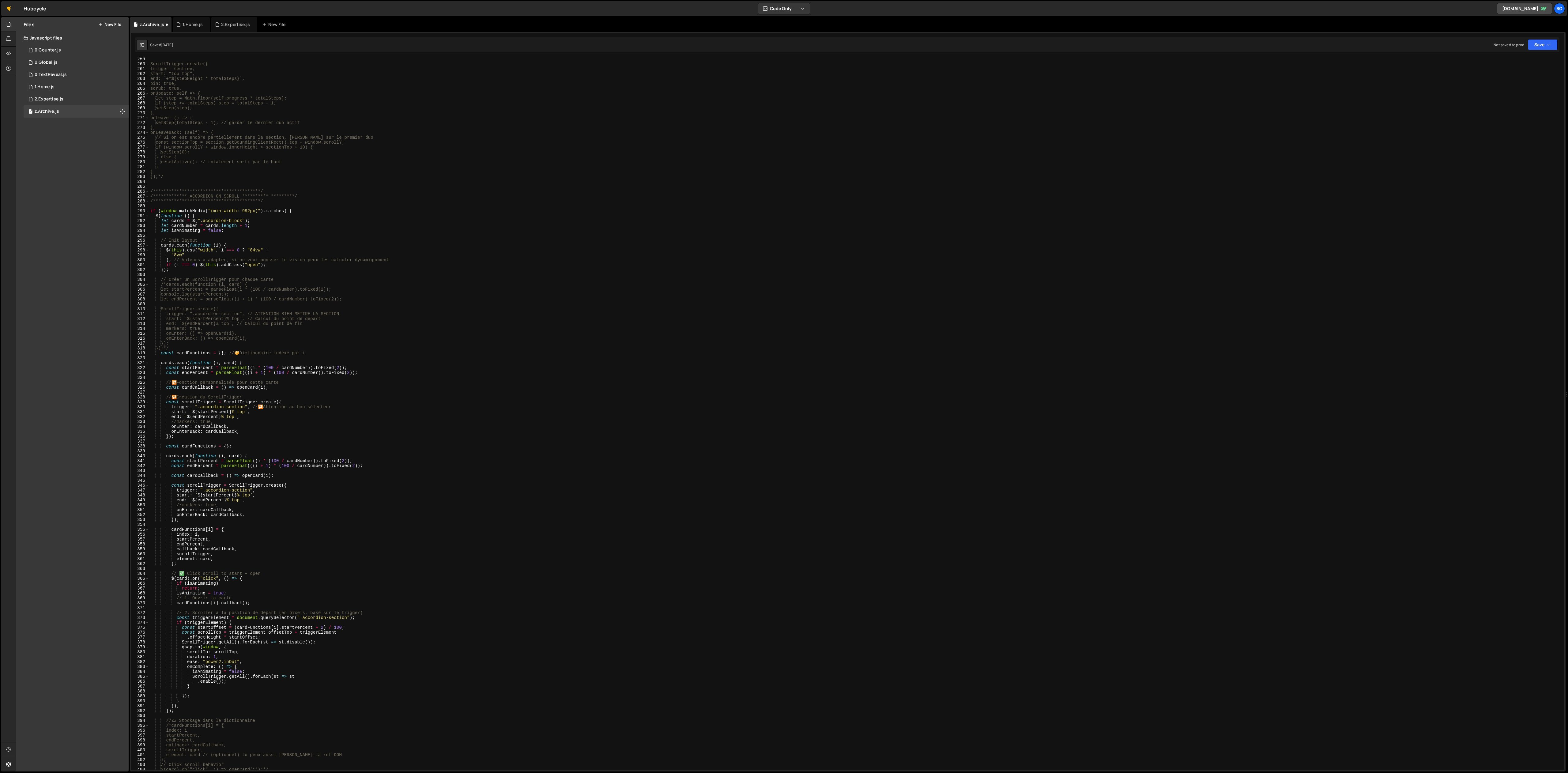 type 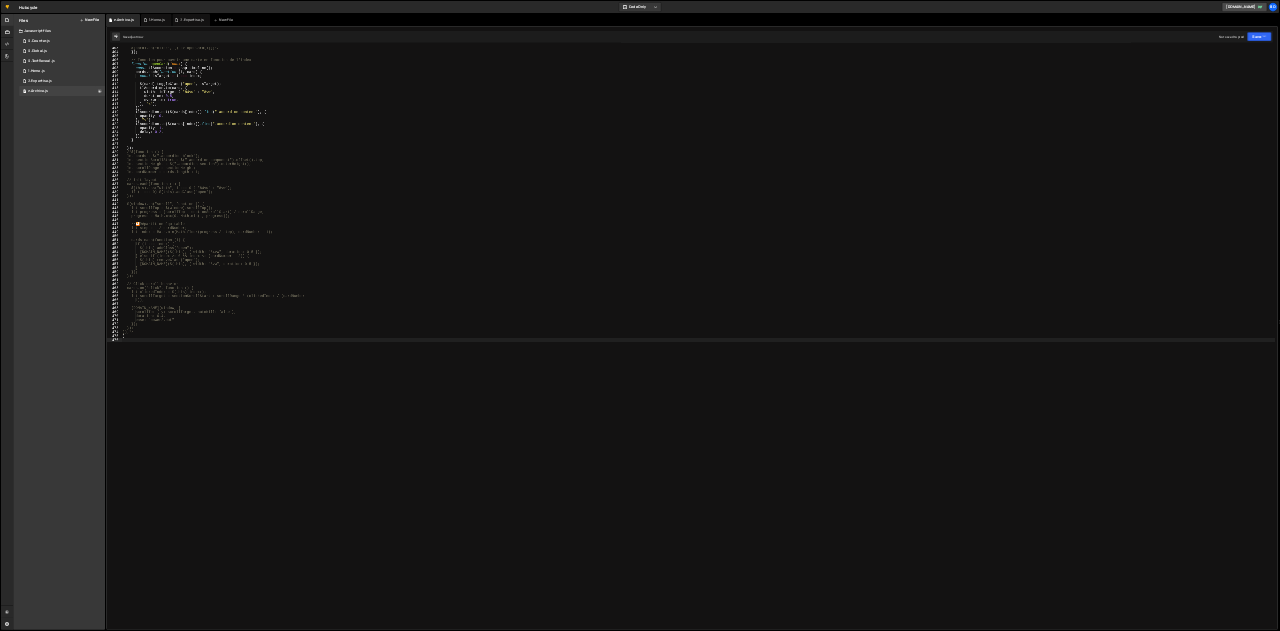 scroll, scrollTop: 6436, scrollLeft: 0, axis: vertical 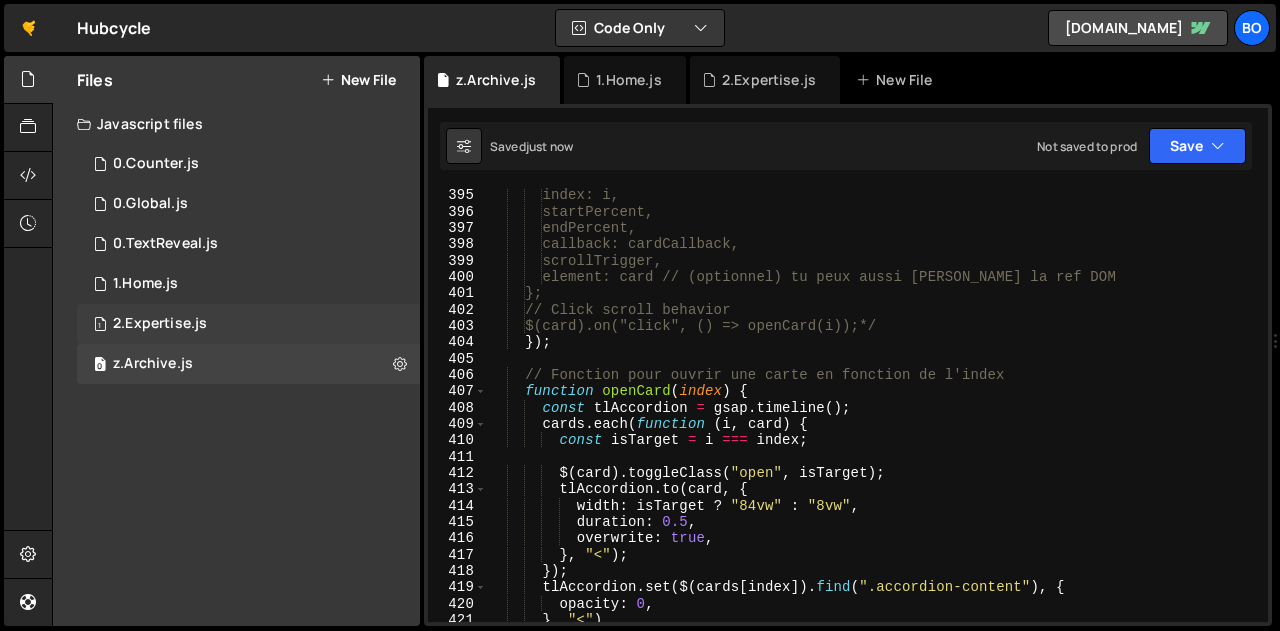 drag, startPoint x: 153, startPoint y: 274, endPoint x: 246, endPoint y: 314, distance: 101.23734 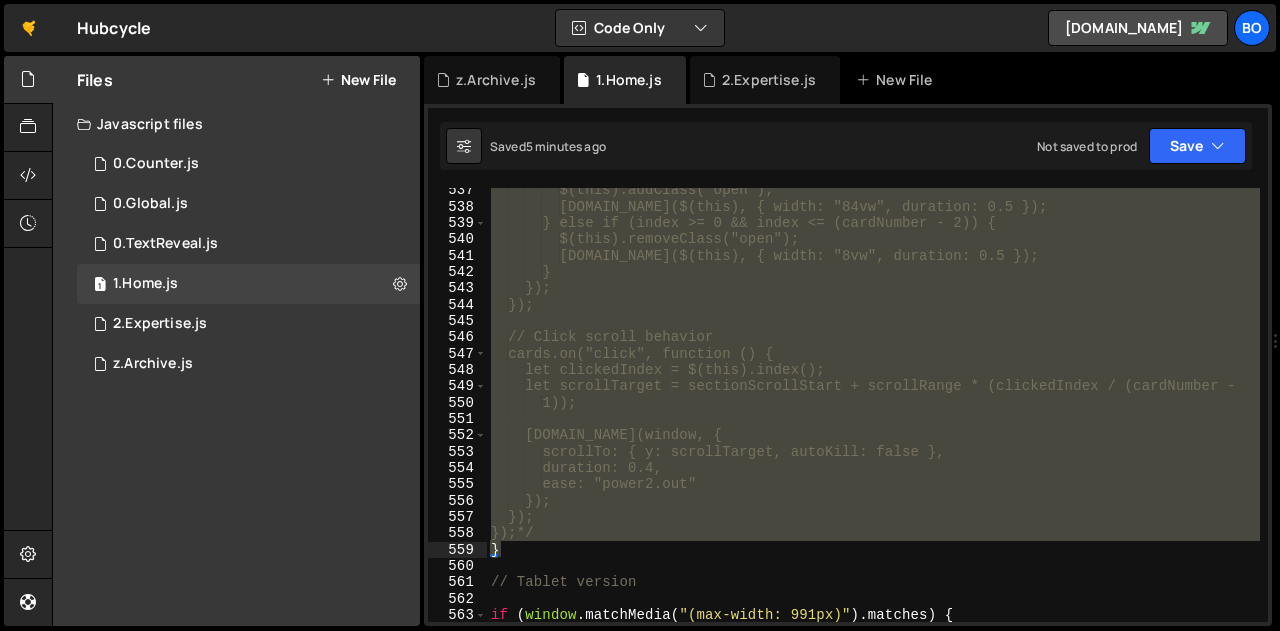 click on "$(this).addClass("open");               gsap.to($(this), { width: "84vw", duration: 0.5 });            } else if (index >= 0 && index <= (cardNumber - 2)) {               $(this).removeClass("open");               gsap.to($(this), { width: "8vw", duration: 0.5 });            }         });      });      // Click scroll behavior      cards.on("click", function () {         let clickedIndex = $(this).index();         let scrollTarget = sectionScrollStart + scrollRange * (clickedIndex / (cardNumber -            1));         gsap.to(window, {            scrollTo: { y: scrollTarget, autoKill: false },            duration: 0.4,            ease: "power2.out"         });      });   });*/ } // Tablet version if   ( window . matchMedia ( "(max-width: 991px)" ) . matches )   {" at bounding box center [873, 415] 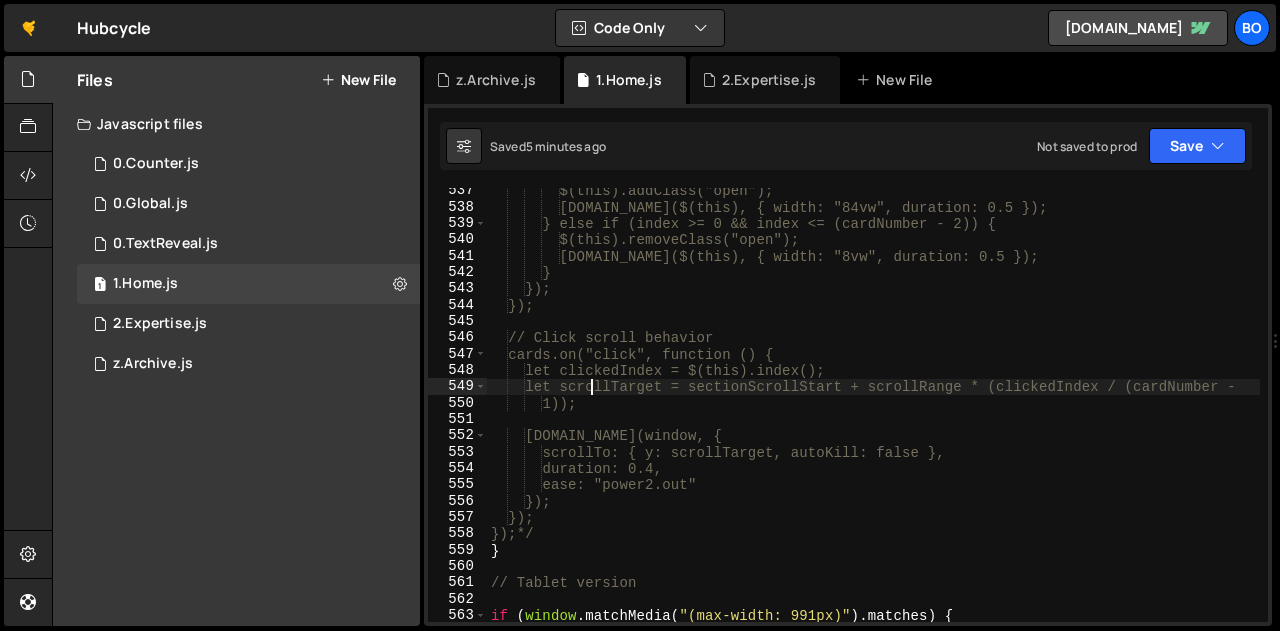 scroll, scrollTop: 8792, scrollLeft: 0, axis: vertical 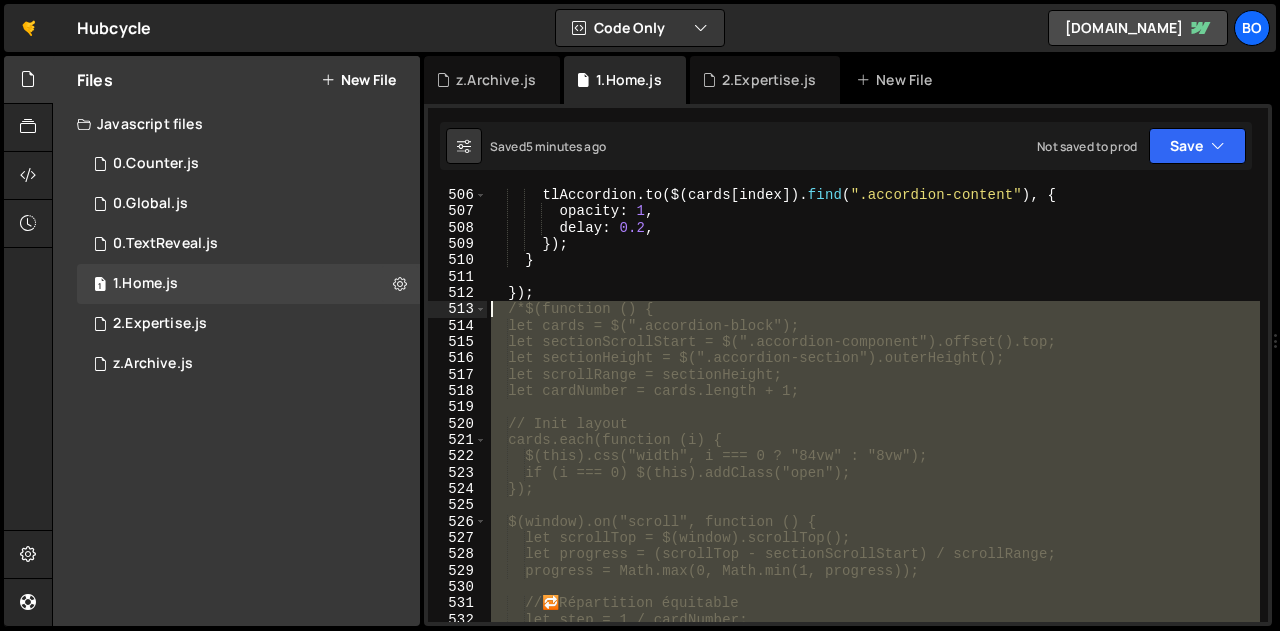 drag, startPoint x: 572, startPoint y: 538, endPoint x: 461, endPoint y: 311, distance: 252.68558 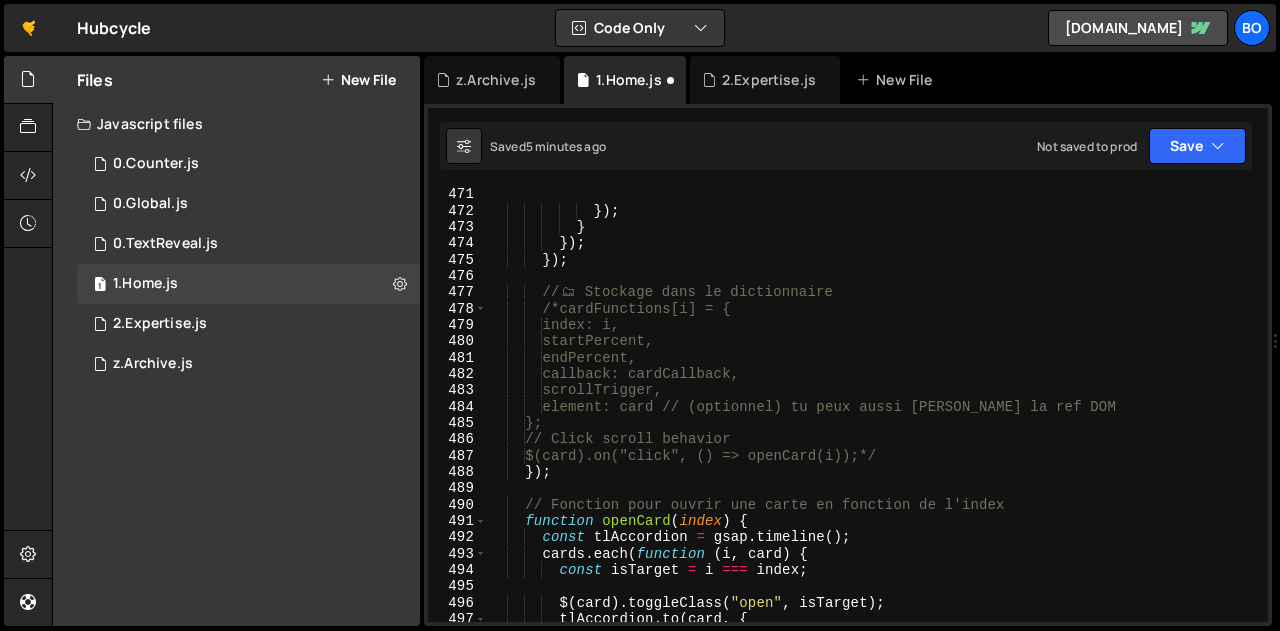 scroll, scrollTop: 7711, scrollLeft: 0, axis: vertical 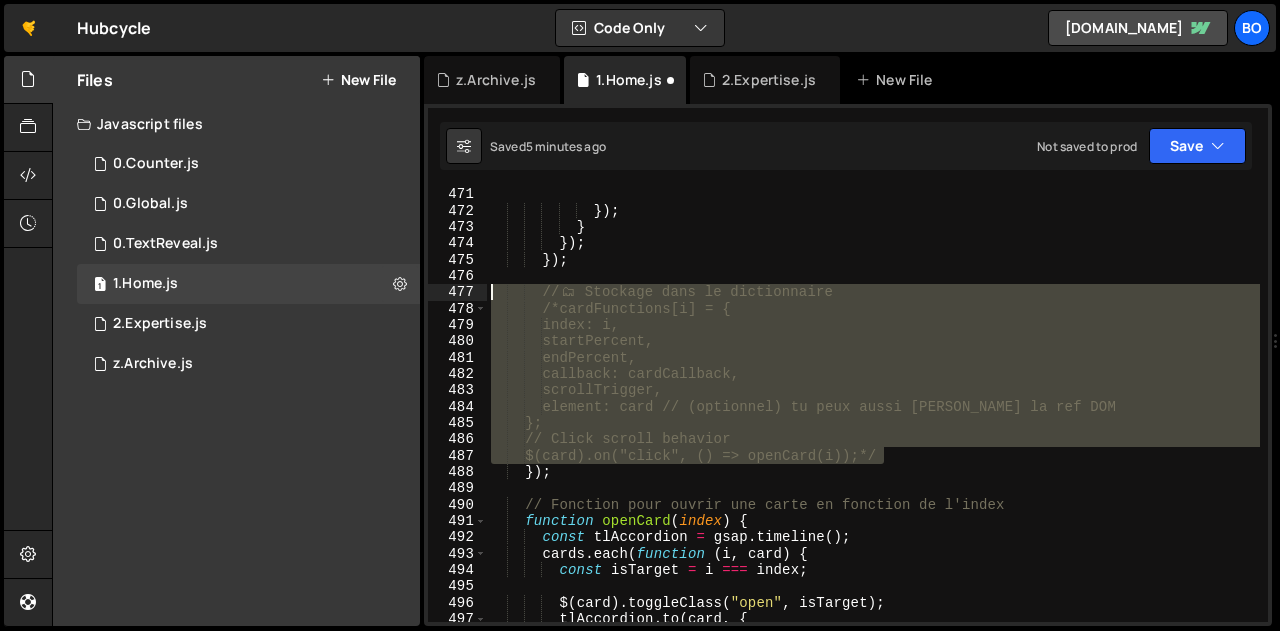 drag, startPoint x: 795, startPoint y: 441, endPoint x: 463, endPoint y: 292, distance: 363.90247 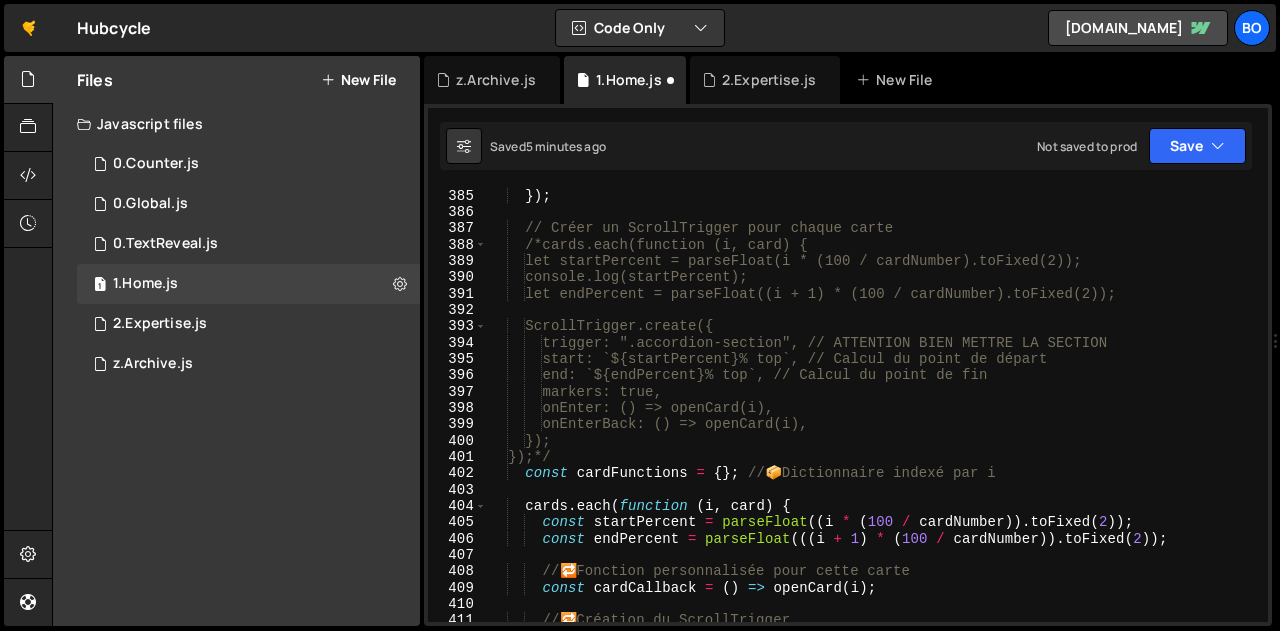 scroll, scrollTop: 6305, scrollLeft: 0, axis: vertical 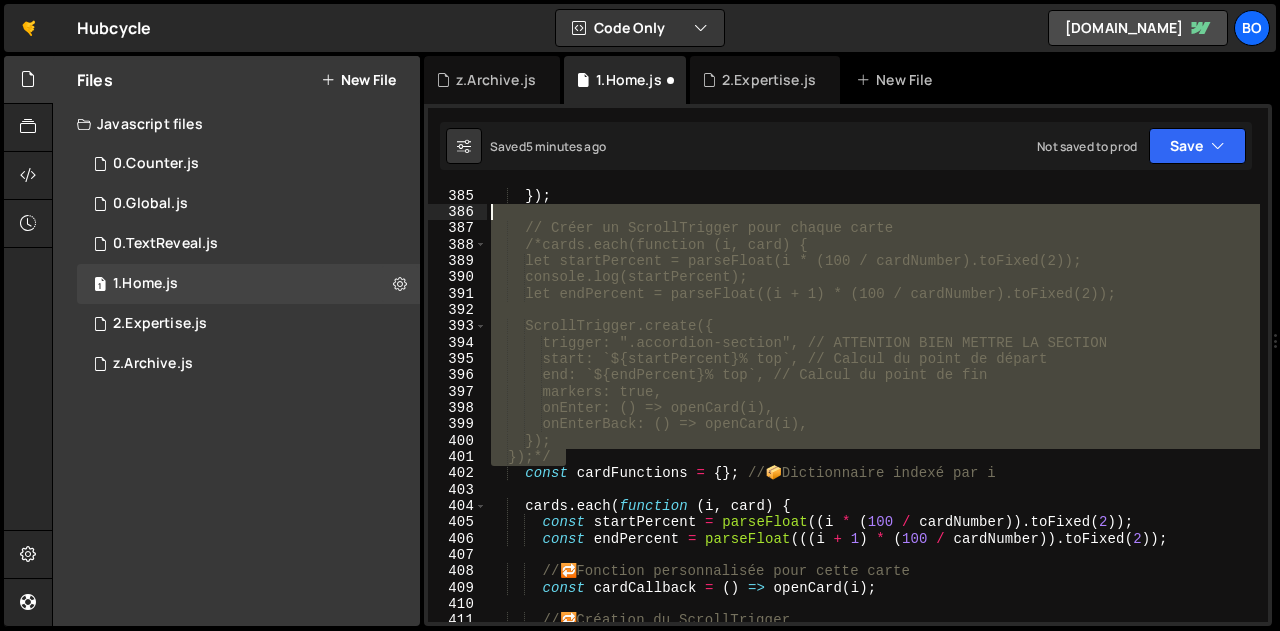 drag, startPoint x: 570, startPoint y: 457, endPoint x: 427, endPoint y: 211, distance: 284.5435 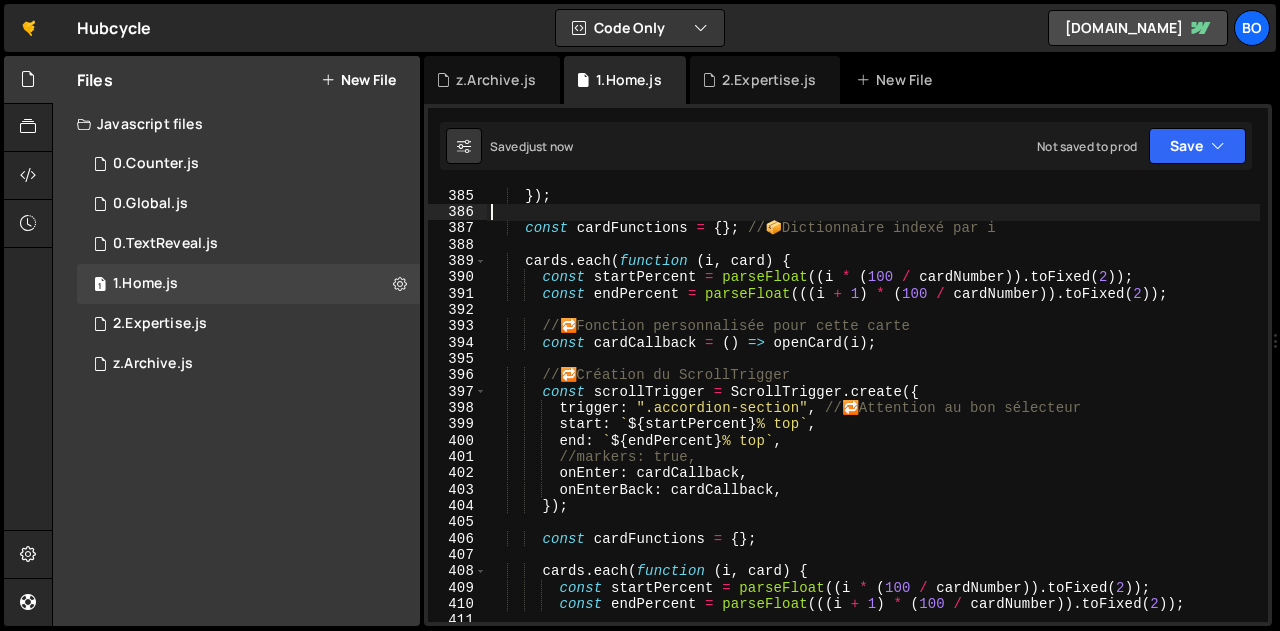 scroll, scrollTop: 6305, scrollLeft: 0, axis: vertical 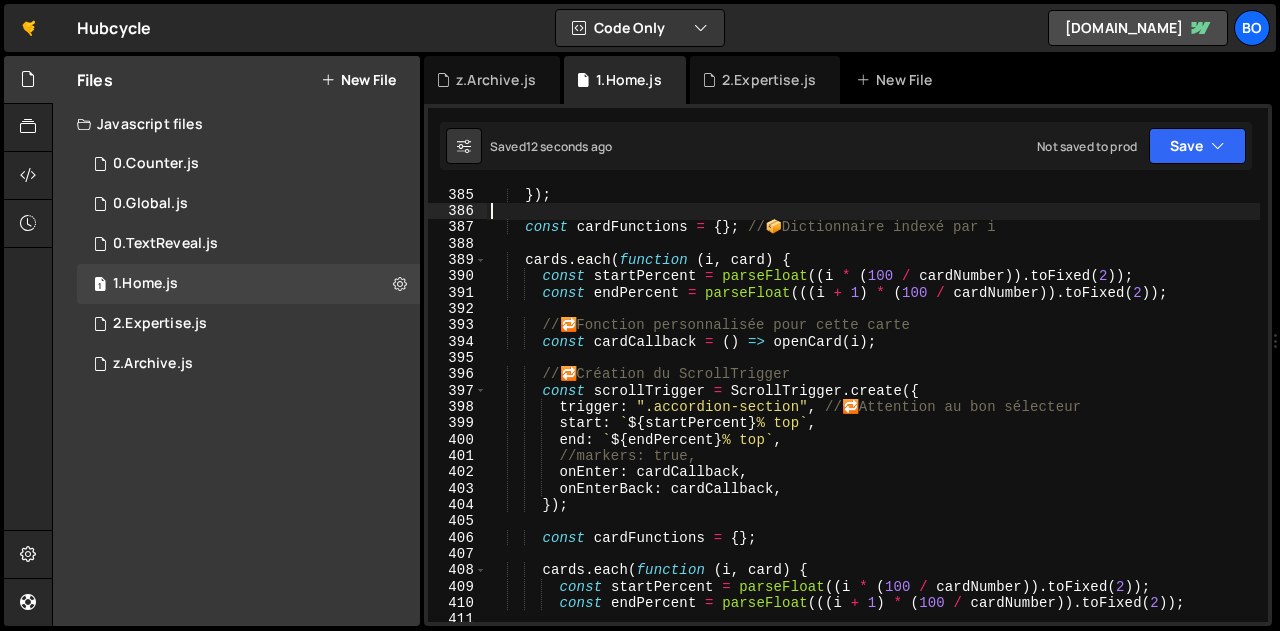 click on "}) ;       const   cardFunctions   =   { } ;   //  📦  Dictionnaire indexé par i       cards . each ( function   ( i ,   card )   {          const   startPercent   =   parseFloat (( i   *   ( 100   /   cardNumber )) . toFixed ( 2 )) ;          const   endPercent   =   parseFloat ((( i   +   1 )   *   ( 100   /   cardNumber )) . toFixed ( 2 )) ;          //  🔁  Fonction personnalisée pour cette carte          const   cardCallback   =   ( )   =>   openCard ( i ) ;          //  🔁  Création du ScrollTrigger          const   scrollTrigger   =   ScrollTrigger . create ({             trigger :   ".accordion-section" ,   //  🔁  Attention au bon sélecteur             start :   ` ${ startPercent } % top ` ,             end :   ` ${ endPercent } % top ` ,             //markers: true,             onEnter :   cardCallback ,             onEnterBack :   cardCallback ,          }) ;          const   cardFunctions   =   { } ;          cards . each ( function   ( i ,   card )   {             const     =" at bounding box center (873, 420) 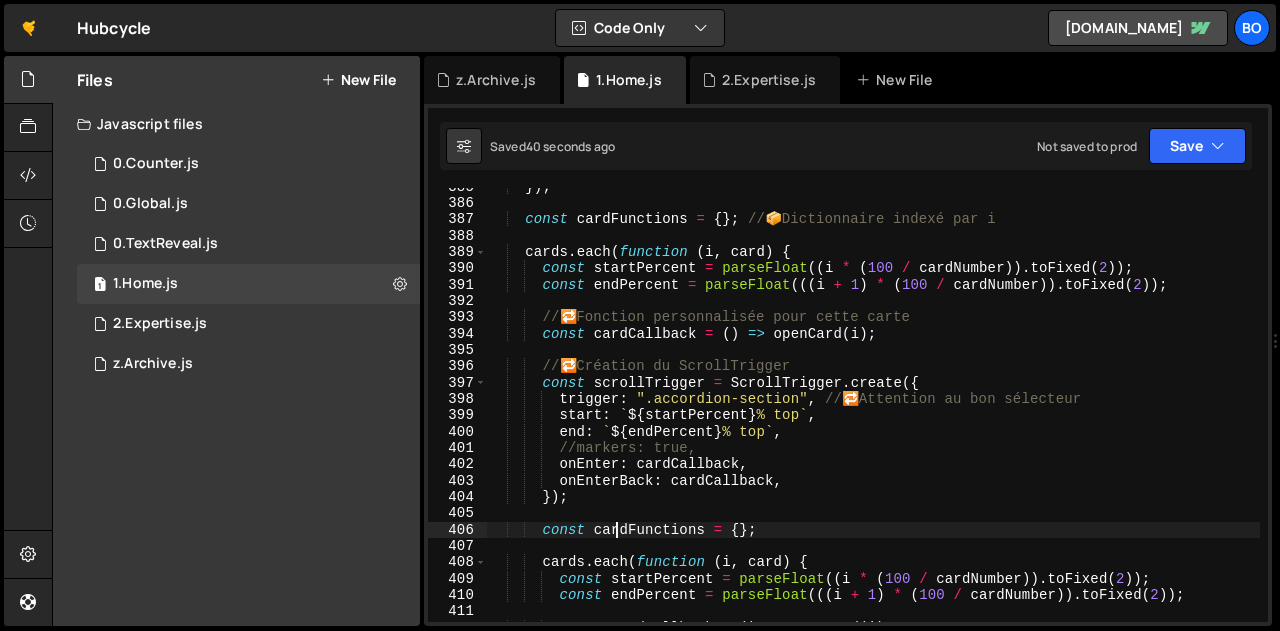 scroll, scrollTop: 6313, scrollLeft: 0, axis: vertical 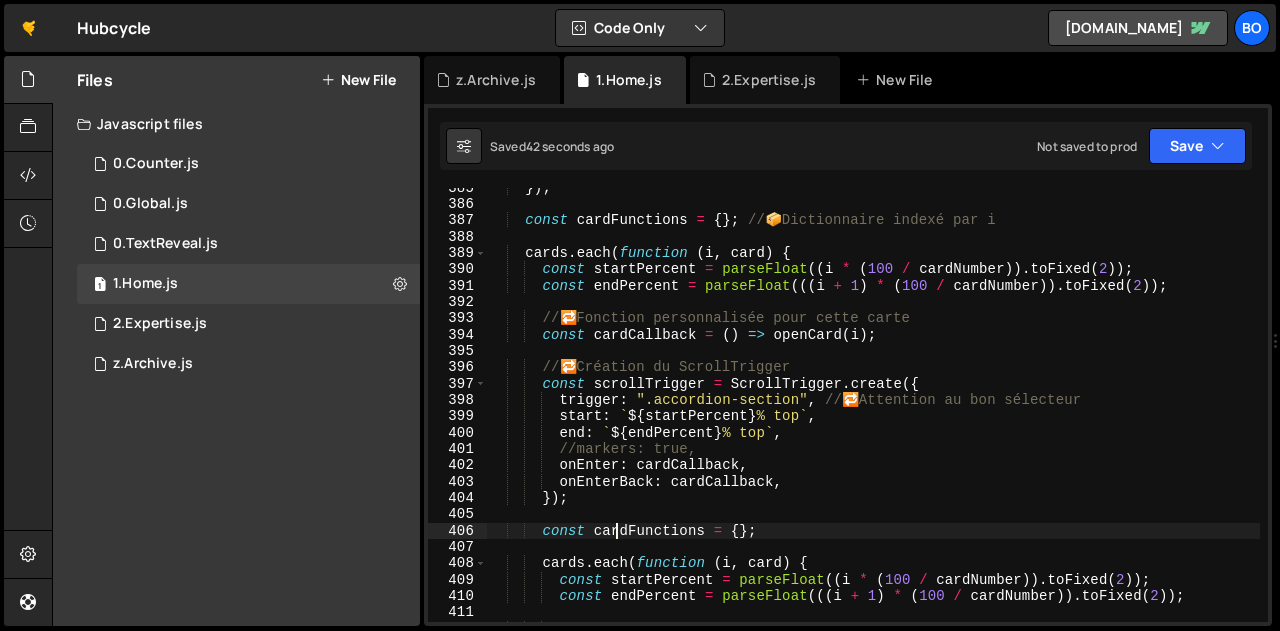 click on "}) ;       const   cardFunctions   =   { } ;   //  📦  Dictionnaire indexé par i       cards . each ( function   ( i ,   card )   {          const   startPercent   =   parseFloat (( i   *   ( 100   /   cardNumber )) . toFixed ( 2 )) ;          const   endPercent   =   parseFloat ((( i   +   1 )   *   ( 100   /   cardNumber )) . toFixed ( 2 )) ;          //  🔁  Fonction personnalisée pour cette carte          const   cardCallback   =   ( )   =>   openCard ( i ) ;          //  🔁  Création du ScrollTrigger          const   scrollTrigger   =   ScrollTrigger . create ({             trigger :   ".accordion-section" ,   //  🔁  Attention au bon sélecteur             start :   ` ${ startPercent } % top ` ,             end :   ` ${ endPercent } % top ` ,             //markers: true,             onEnter :   cardCallback ,             onEnterBack :   cardCallback ,          }) ;          const   cardFunctions   =   { } ;          cards . each ( function   ( i ,   card )   {             const     =" at bounding box center [873, 413] 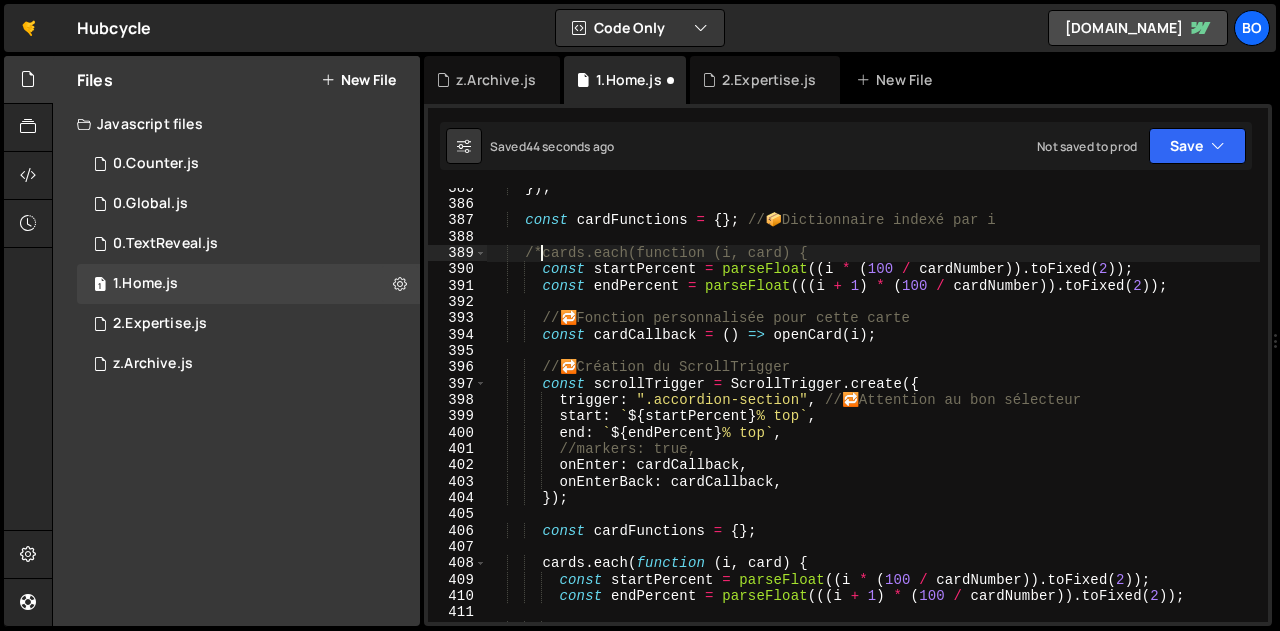 scroll, scrollTop: 0, scrollLeft: 3, axis: horizontal 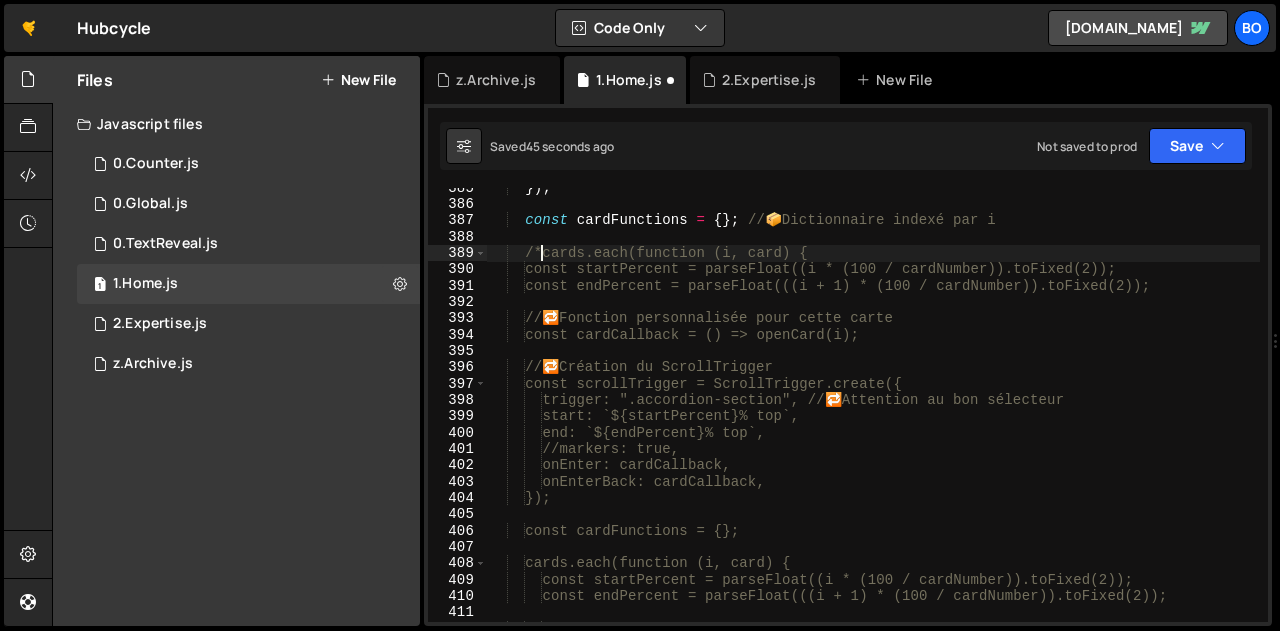 click on "}) ;       const   cardFunctions   =   { } ;   //  📦  Dictionnaire indexé par i       /*cards.each(function (i, card) {         const startPercent = parseFloat((i * (100 / cardNumber)).toFixed(2));         const endPercent = parseFloat(((i + 1) * (100 / cardNumber)).toFixed(2));         //  🔁  Fonction personnalisée pour cette carte         const cardCallback = () => openCard(i);         //  🔁  Création du ScrollTrigger         const scrollTrigger = ScrollTrigger.create({            trigger: ".accordion-section", //  🔁  Attention au bon sélecteur            start: `${startPercent}% top`,            end: `${endPercent}% top`,            //markers: true,            onEnter: cardCallback,            onEnterBack: cardCallback,         });         const cardFunctions = {};         cards.each(function (i, card) {            const startPercent = parseFloat((i * (100 / cardNumber)).toFixed(2));            const endPercent = parseFloat(((i + 1) * (100 / cardNumber)).toFixed(2));" at bounding box center (873, 413) 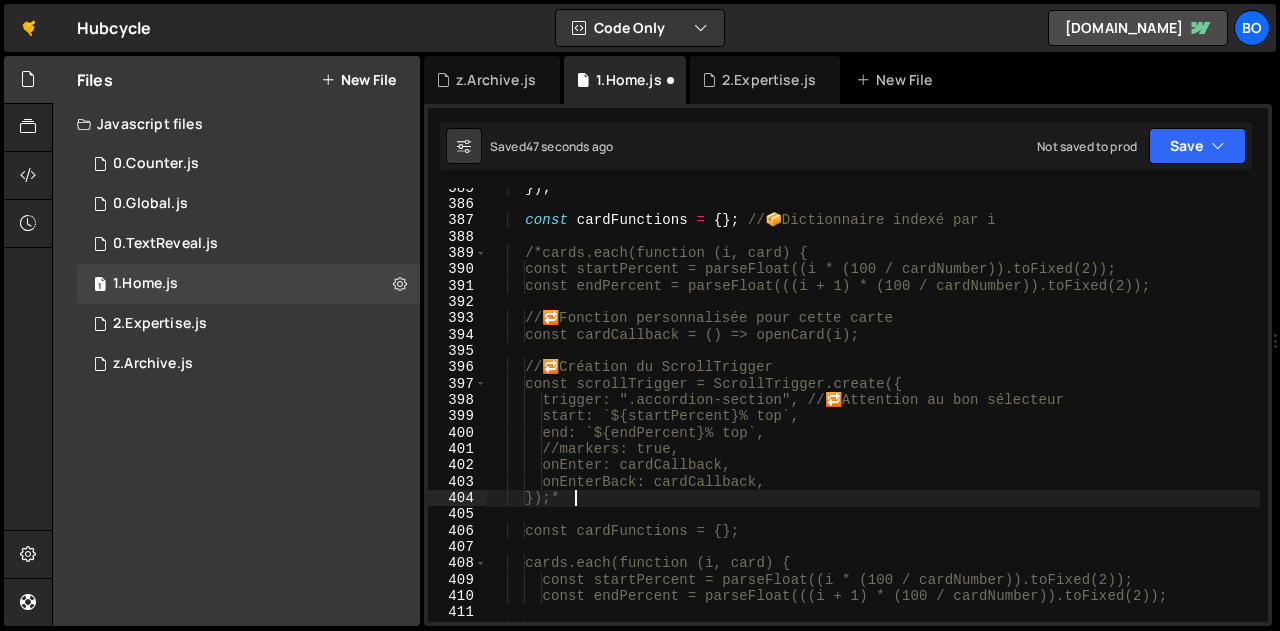scroll, scrollTop: 0, scrollLeft: 5, axis: horizontal 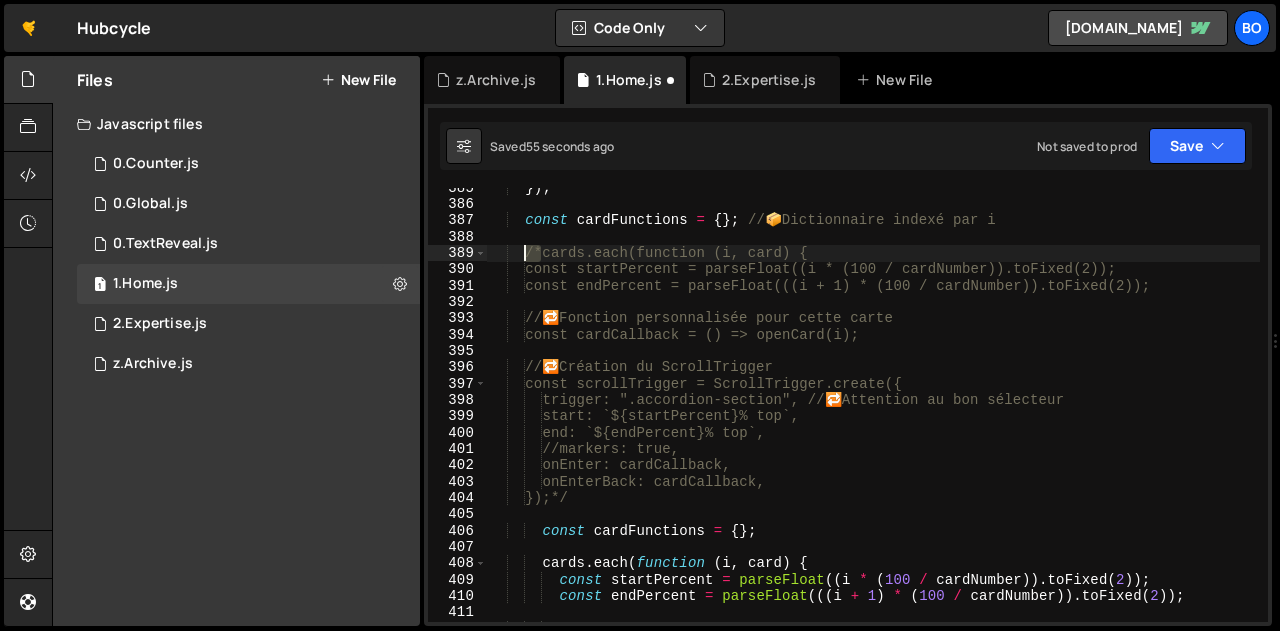 drag, startPoint x: 540, startPoint y: 249, endPoint x: 526, endPoint y: 248, distance: 14.035668 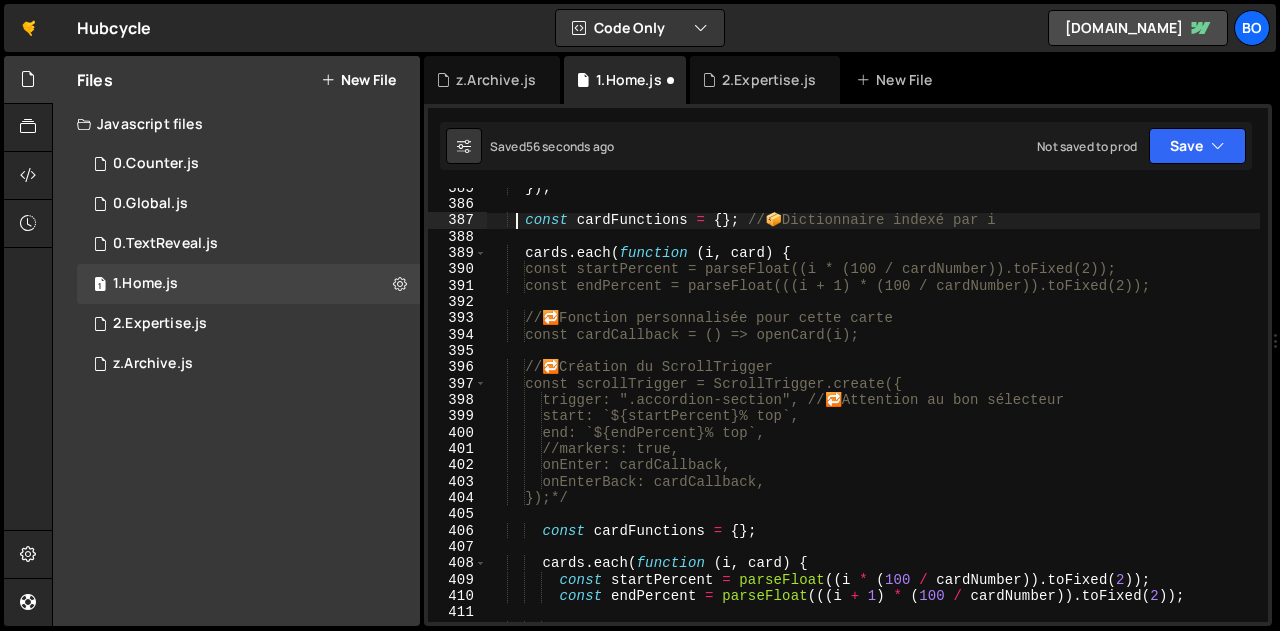 click on "}) ;       const   cardFunctions   =   { } ;   //  📦  Dictionnaire indexé par i       cards . each ( function   ( i ,   card )   {         const startPercent = parseFloat((i * (100 / cardNumber)).toFixed(2));         const endPercent = parseFloat(((i + 1) * (100 / cardNumber)).toFixed(2));         //  🔁  Fonction personnalisée pour cette carte         const cardCallback = () => openCard(i);         //  🔁  Création du ScrollTrigger         const scrollTrigger = ScrollTrigger.create({            trigger: ".accordion-section", //  🔁  Attention au bon sélecteur            start: `${startPercent}% top`,            end: `${endPercent}% top`,            //markers: true,            onEnter: cardCallback,            onEnterBack: cardCallback,         });*/          const   cardFunctions   =   { } ;          cards . each ( function   ( i ,   card )   {             const   startPercent   =   parseFloat (( i   *   ( 100   /   cardNumber )) . toFixed ( 2 )) ;             const   endPercent   =   (((" at bounding box center [873, 413] 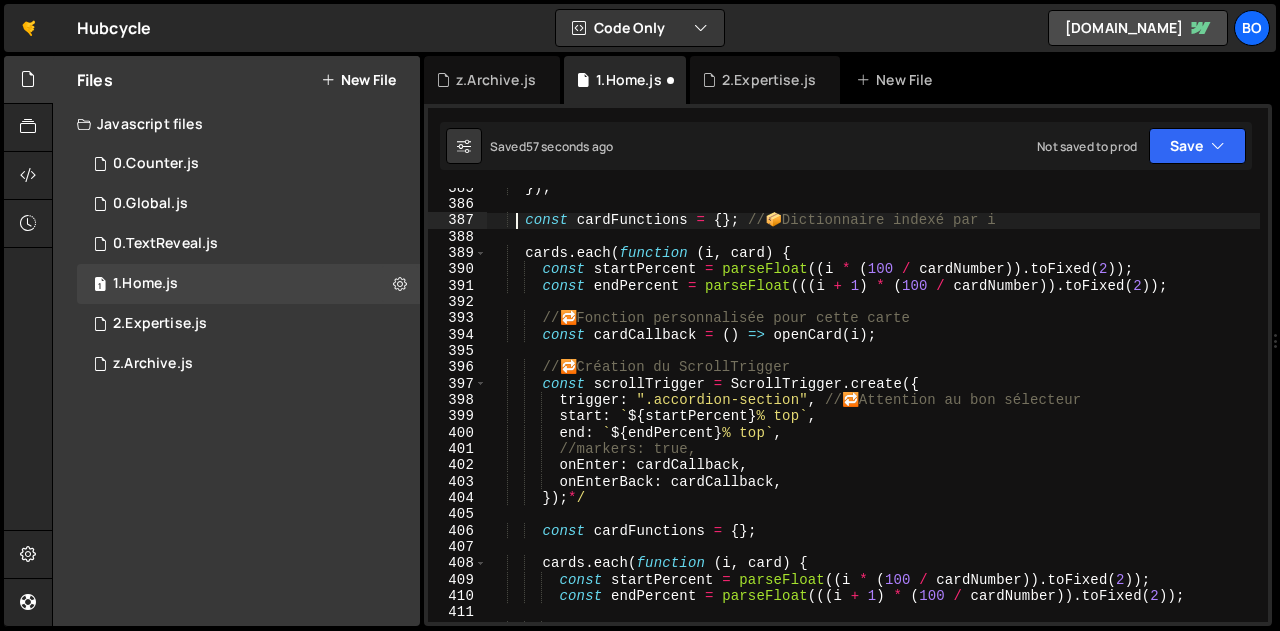 paste on "/*" 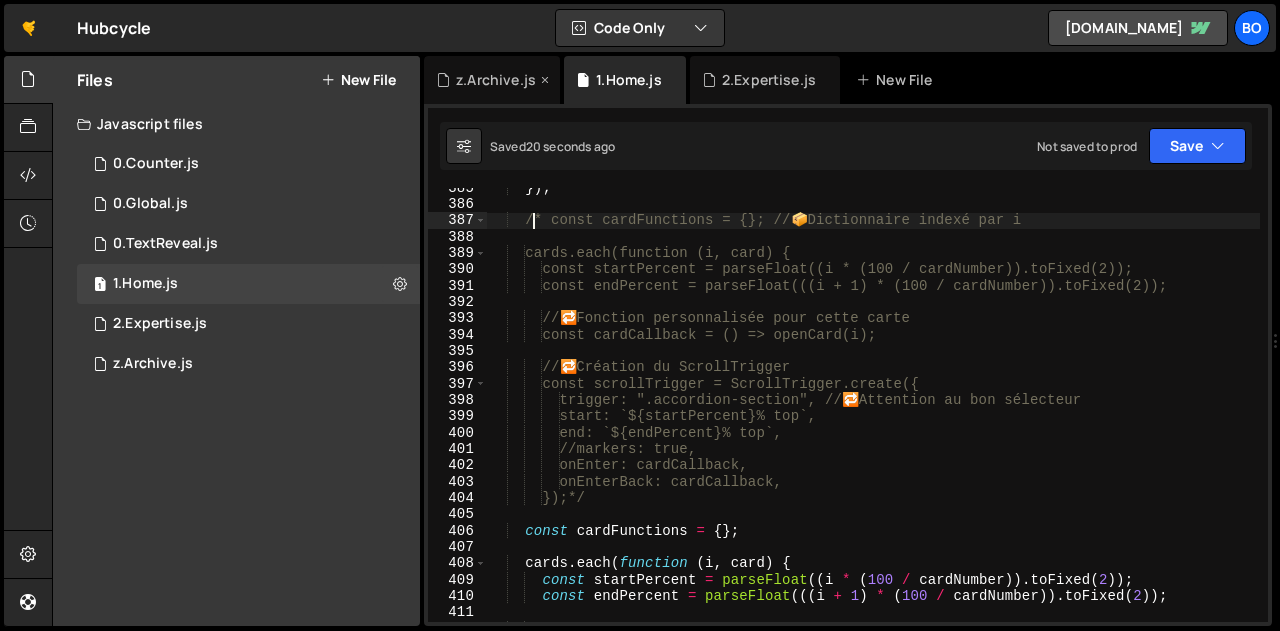 click on "z.Archive.js" at bounding box center (496, 80) 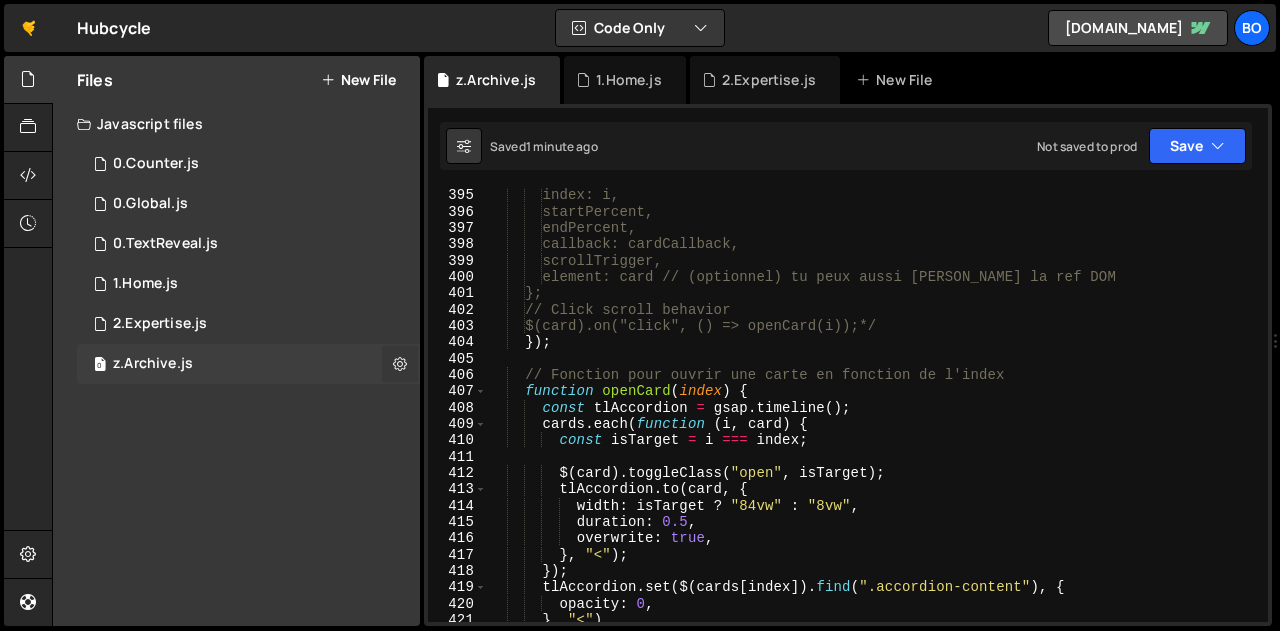 click at bounding box center [400, 363] 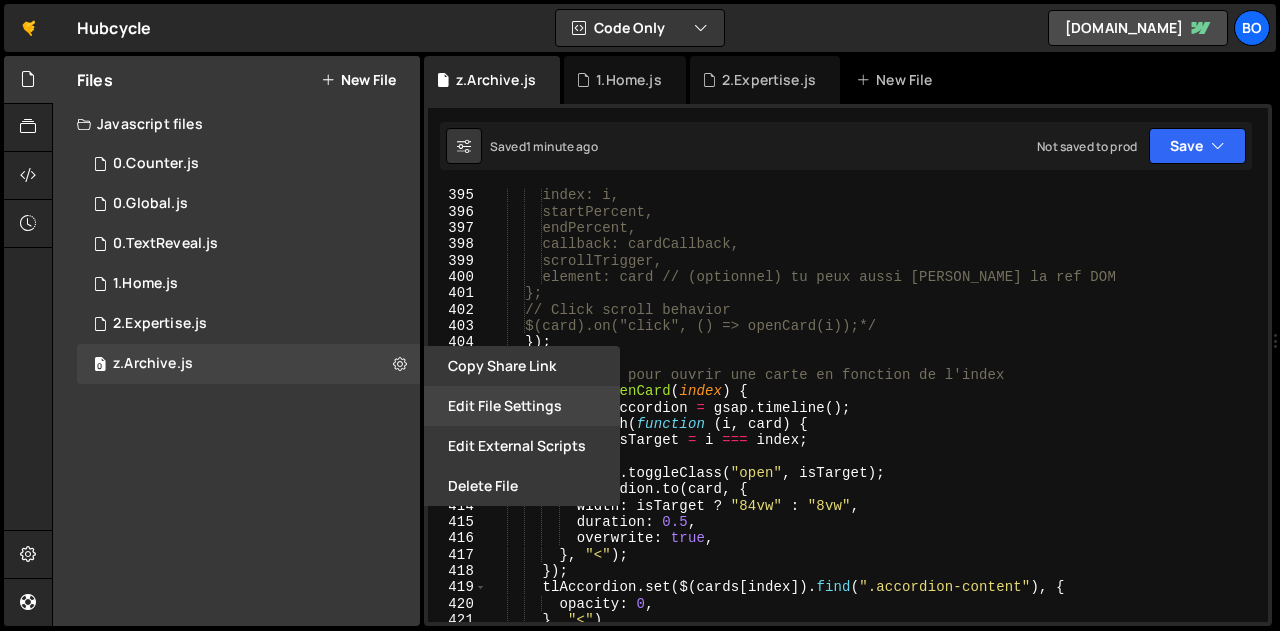 click on "Edit File Settings" at bounding box center [522, 406] 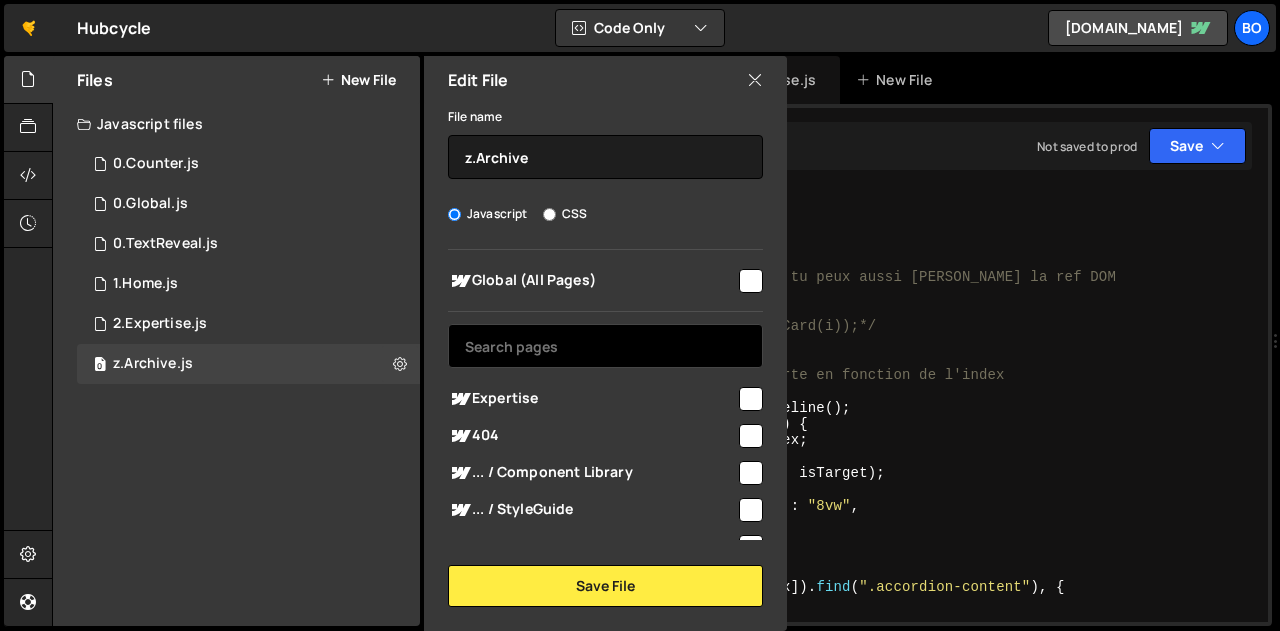 scroll, scrollTop: 53, scrollLeft: 0, axis: vertical 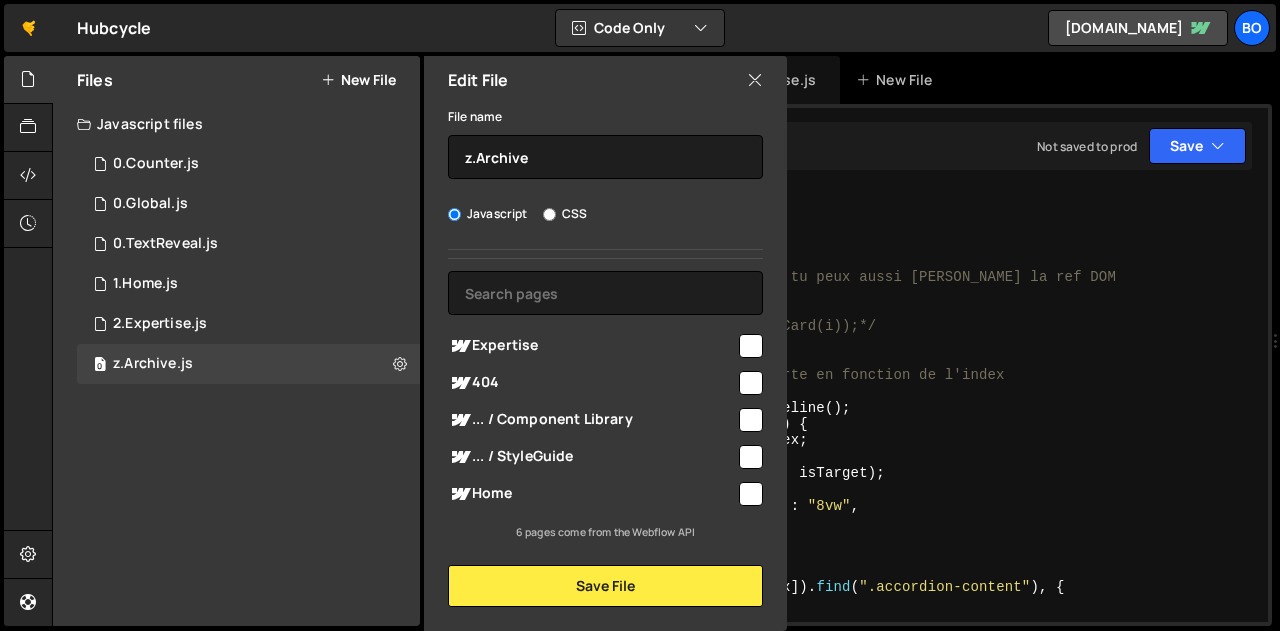 click at bounding box center (755, 80) 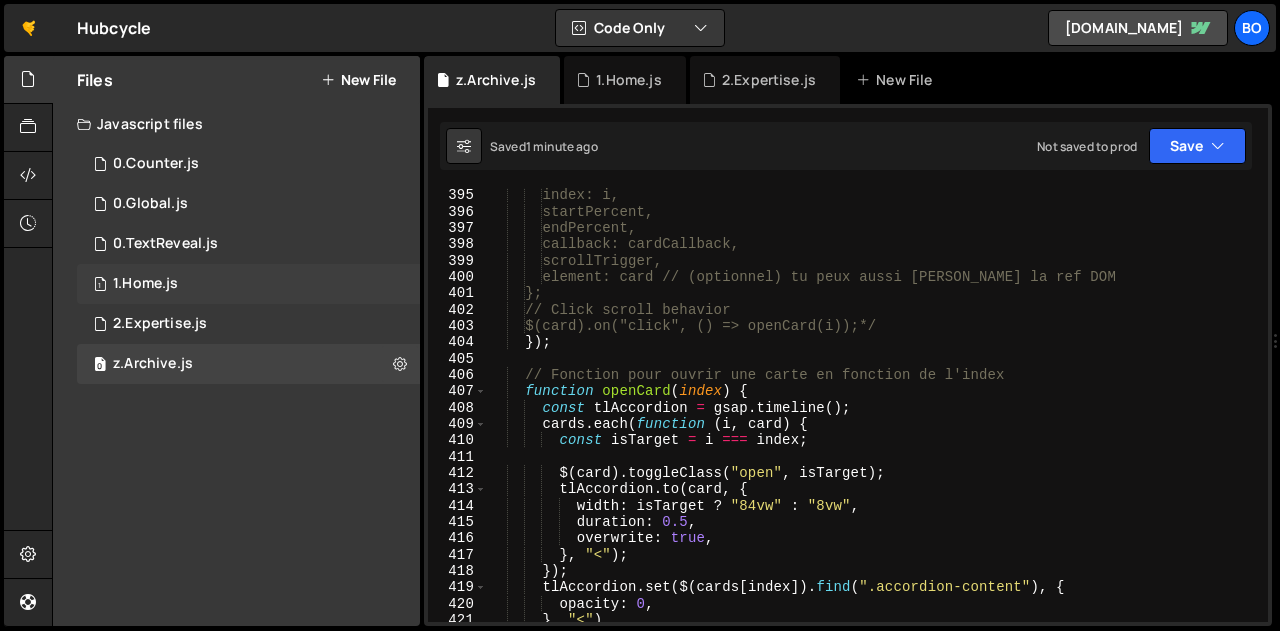 click on "1
1.Home.js
0" at bounding box center (248, 284) 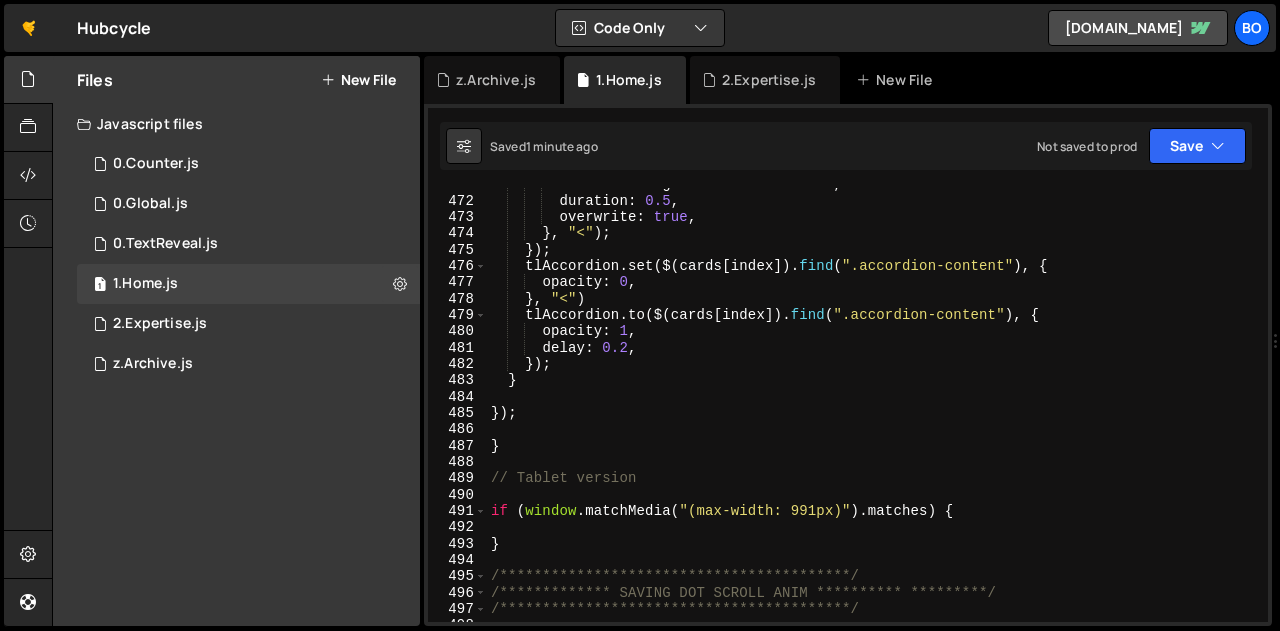 scroll, scrollTop: 7721, scrollLeft: 0, axis: vertical 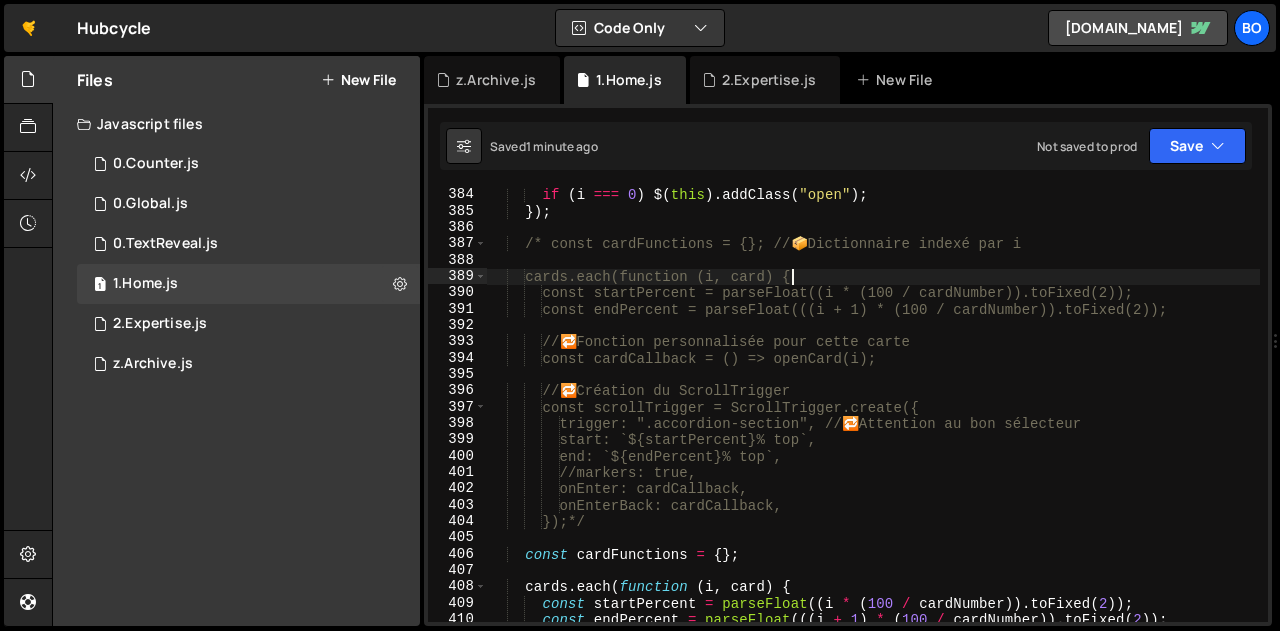 click on "if   ( i   ===   0 )   $ ( this ) . addClass ( "open" ) ;       }) ;       /* const cardFunctions = {}; //  📦  Dictionnaire indexé par i        cards.each(function (i, card) {           const startPercent = parseFloat((i * (100 / cardNumber)).toFixed(2));           const endPercent = parseFloat(((i + 1) * (100 / cardNumber)).toFixed(2));           //  🔁  Fonction personnalisée pour cette carte           const cardCallback = () => openCard(i);           //  🔁  Création du ScrollTrigger           const scrollTrigger = ScrollTrigger.create({              trigger: ".accordion-section", //  🔁  Attention au bon sélecteur              start: `${startPercent}% top`,              end: `${endPercent}% top`,              //markers: true,              onEnter: cardCallback,              onEnterBack: cardCallback,           });*/       const   cardFunctions   =   { } ;       cards . each ( function   ( i ,   card )   {          const   startPercent   =   parseFloat (( i   *   ( 100   /   )) . ( 2" at bounding box center (873, 420) 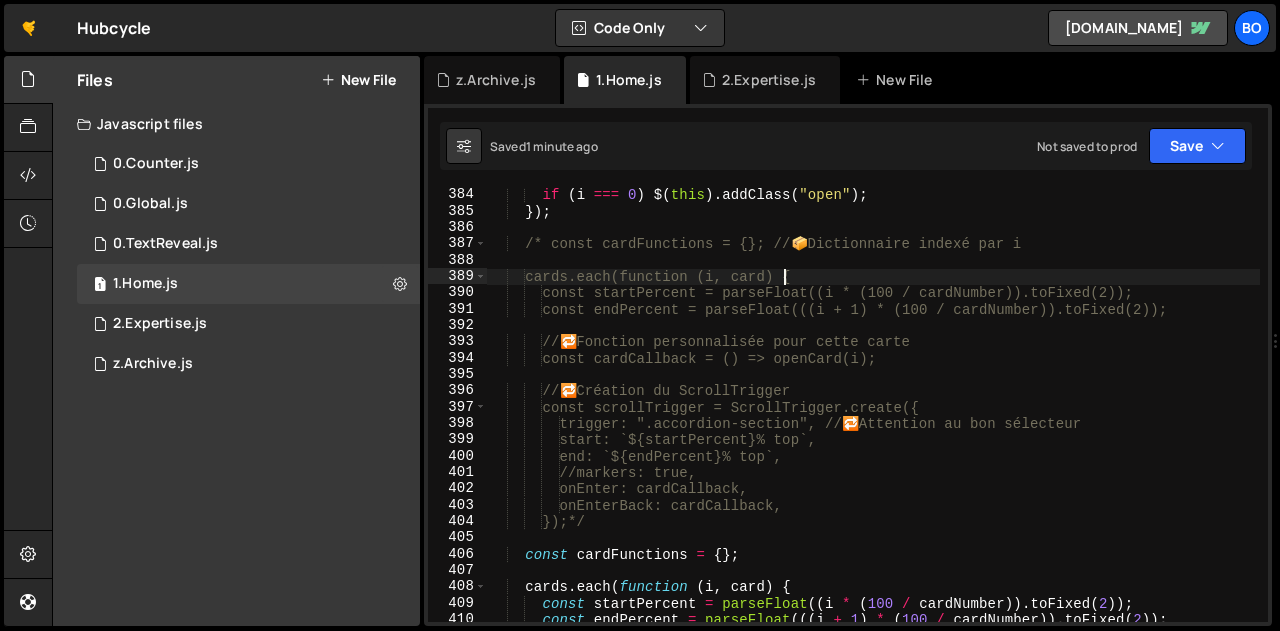 click on "if   ( i   ===   0 )   $ ( this ) . addClass ( "open" ) ;       }) ;       /* const cardFunctions = {}; //  📦  Dictionnaire indexé par i        cards.each(function (i, card) {           const startPercent = parseFloat((i * (100 / cardNumber)).toFixed(2));           const endPercent = parseFloat(((i + 1) * (100 / cardNumber)).toFixed(2));           //  🔁  Fonction personnalisée pour cette carte           const cardCallback = () => openCard(i);           //  🔁  Création du ScrollTrigger           const scrollTrigger = ScrollTrigger.create({              trigger: ".accordion-section", //  🔁  Attention au bon sélecteur              start: `${startPercent}% top`,              end: `${endPercent}% top`,              //markers: true,              onEnter: cardCallback,              onEnterBack: cardCallback,           });*/       const   cardFunctions   =   { } ;       cards . each ( function   ( i ,   card )   {          const   startPercent   =   parseFloat (( i   *   ( 100   /   )) . ( 2" at bounding box center [873, 420] 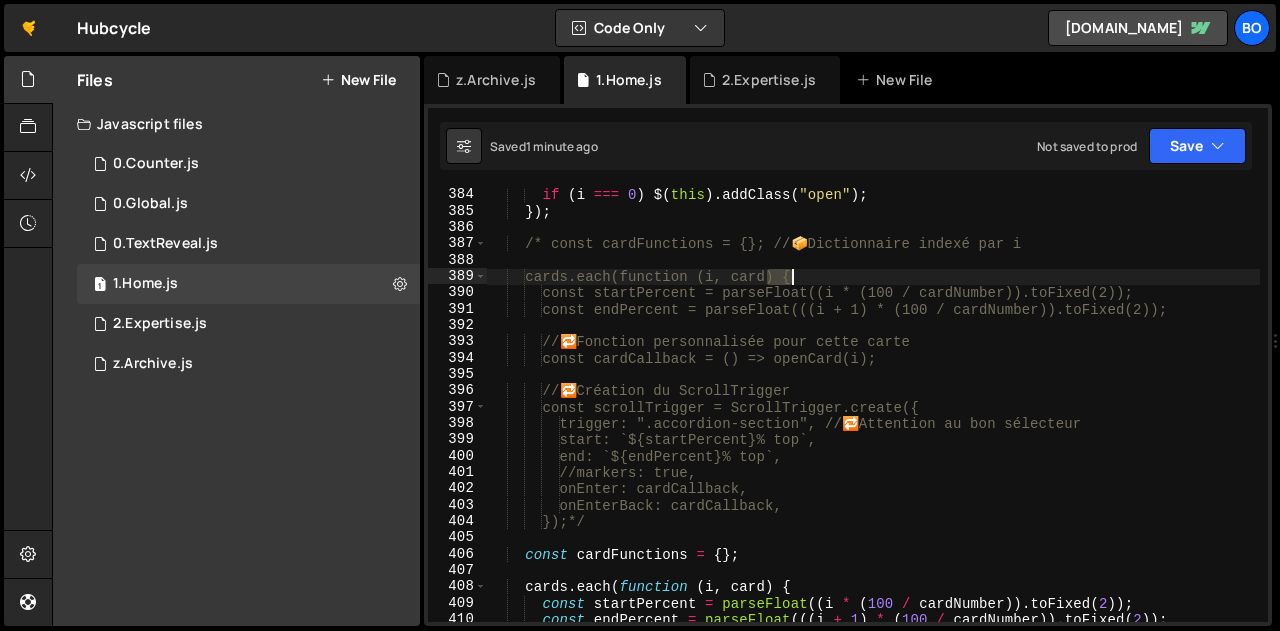 click on "if   ( i   ===   0 )   $ ( this ) . addClass ( "open" ) ;       }) ;       /* const cardFunctions = {}; //  📦  Dictionnaire indexé par i        cards.each(function (i, card) {           const startPercent = parseFloat((i * (100 / cardNumber)).toFixed(2));           const endPercent = parseFloat(((i + 1) * (100 / cardNumber)).toFixed(2));           //  🔁  Fonction personnalisée pour cette carte           const cardCallback = () => openCard(i);           //  🔁  Création du ScrollTrigger           const scrollTrigger = ScrollTrigger.create({              trigger: ".accordion-section", //  🔁  Attention au bon sélecteur              start: `${startPercent}% top`,              end: `${endPercent}% top`,              //markers: true,              onEnter: cardCallback,              onEnterBack: cardCallback,           });*/       const   cardFunctions   =   { } ;       cards . each ( function   ( i ,   card )   {          const   startPercent   =   parseFloat (( i   *   ( 100   /   )) . ( 2" at bounding box center [873, 420] 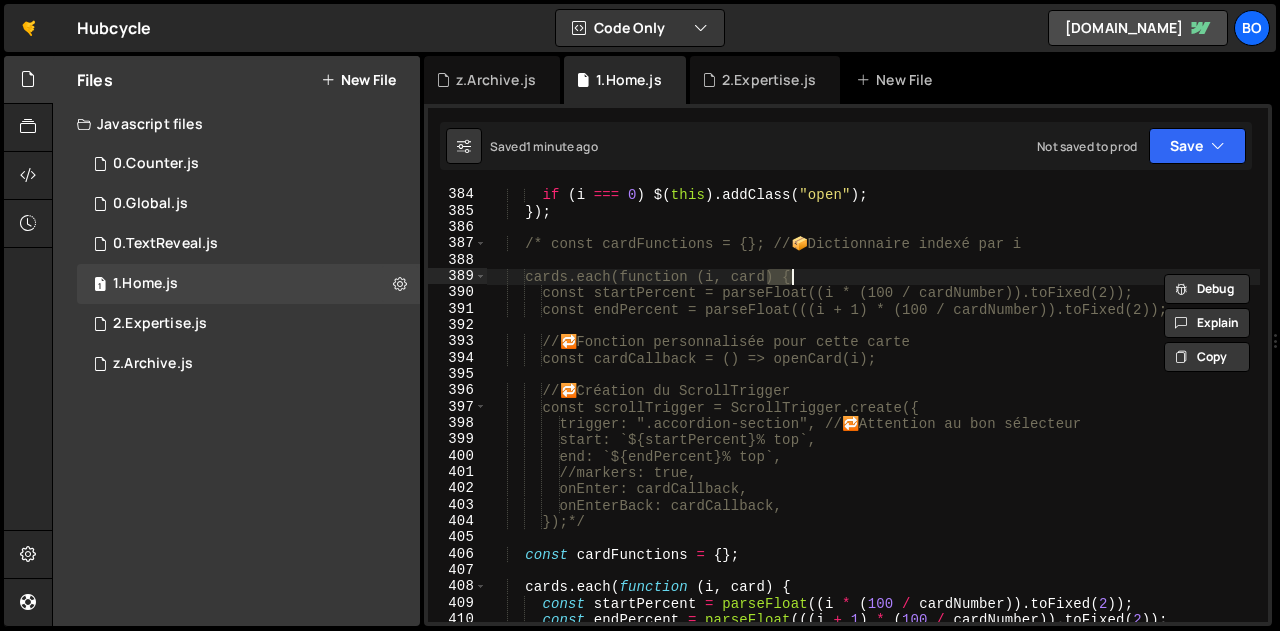 click on "if   ( i   ===   0 )   $ ( this ) . addClass ( "open" ) ;       }) ;       /* const cardFunctions = {}; //  📦  Dictionnaire indexé par i        cards.each(function (i, card) {           const startPercent = parseFloat((i * (100 / cardNumber)).toFixed(2));           const endPercent = parseFloat(((i + 1) * (100 / cardNumber)).toFixed(2));           //  🔁  Fonction personnalisée pour cette carte           const cardCallback = () => openCard(i);           //  🔁  Création du ScrollTrigger           const scrollTrigger = ScrollTrigger.create({              trigger: ".accordion-section", //  🔁  Attention au bon sélecteur              start: `${startPercent}% top`,              end: `${endPercent}% top`,              //markers: true,              onEnter: cardCallback,              onEnterBack: cardCallback,           });*/       const   cardFunctions   =   { } ;       cards . each ( function   ( i ,   card )   {          const   startPercent   =   parseFloat (( i   *   ( 100   /   )) . ( 2" at bounding box center [873, 420] 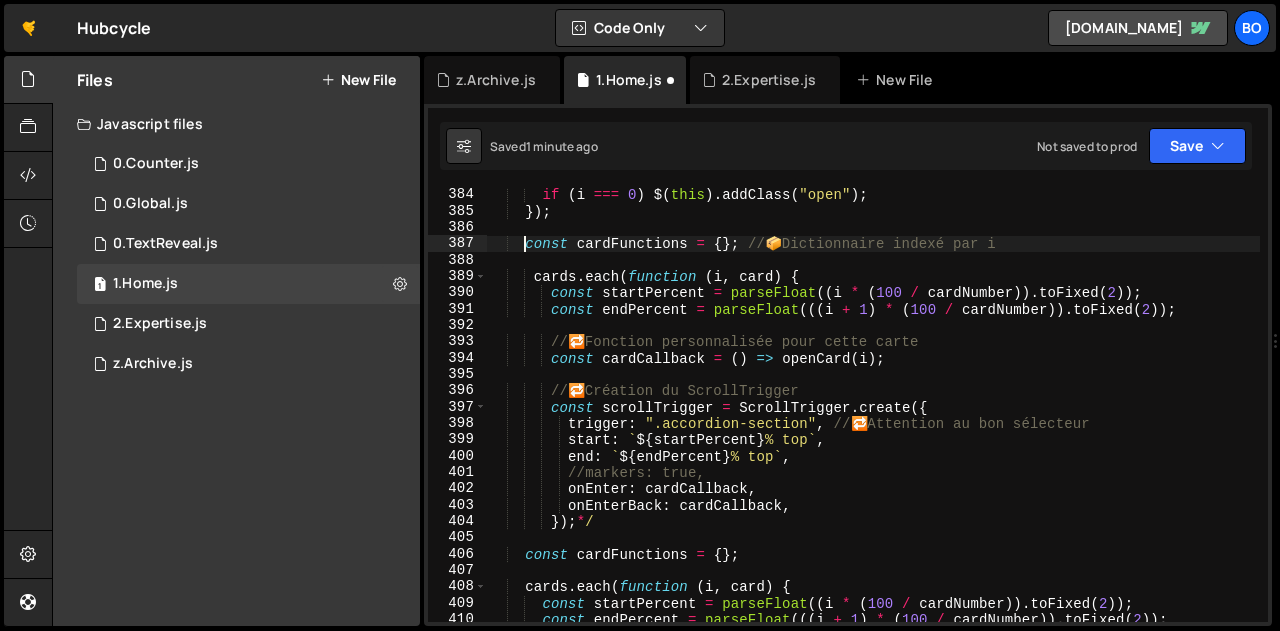 click on "if   ( i   ===   0 )   $ ( this ) . addClass ( "open" ) ;       }) ;       const   cardFunctions   =   { } ;   //  📦  Dictionnaire indexé par i         cards . each ( function   ( i ,   card )   {            const   startPercent   =   parseFloat (( i   *   ( 100   /   cardNumber )) . toFixed ( 2 )) ;            const   endPercent   =   parseFloat ((( i   +   1 )   *   ( 100   /   cardNumber )) . toFixed ( 2 )) ;            //  🔁  Fonction personnalisée pour cette carte            const   cardCallback   =   ( )   =>   openCard ( i ) ;            //  🔁  Création du ScrollTrigger            const   scrollTrigger   =   ScrollTrigger . create ({               trigger :   ".accordion-section" ,   //  🔁  Attention au bon sélecteur               start :   ` ${ startPercent } % top ` ,               end :   ` ${ endPercent } % top ` ,               //markers: true,               onEnter :   cardCallback ,               onEnterBack :   cardCallback ,            }) ; * /       const     =   { }" at bounding box center (873, 420) 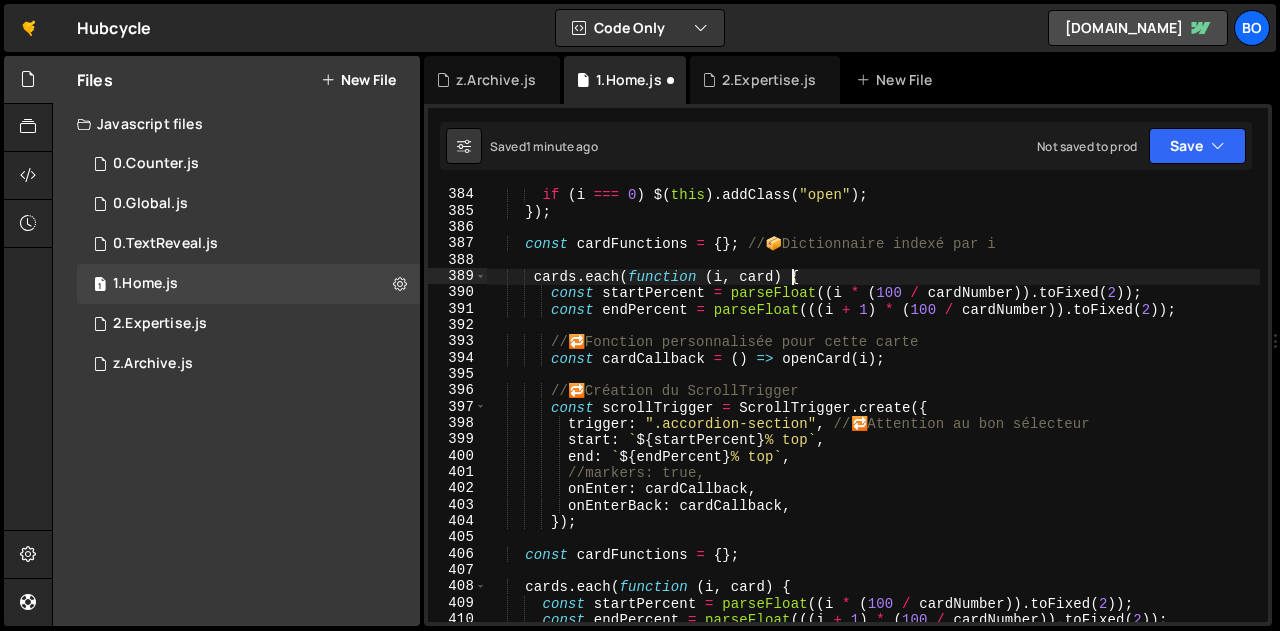 click on "if   ( i   ===   0 )   $ ( this ) . addClass ( "open" ) ;       }) ;       const   cardFunctions   =   { } ;   //  📦  Dictionnaire indexé par i         cards . each ( function   ( i ,   card )   {            const   startPercent   =   parseFloat (( i   *   ( 100   /   cardNumber )) . toFixed ( 2 )) ;            const   endPercent   =   parseFloat ((( i   +   1 )   *   ( 100   /   cardNumber )) . toFixed ( 2 )) ;            //  🔁  Fonction personnalisée pour cette carte            const   cardCallback   =   ( )   =>   openCard ( i ) ;            //  🔁  Création du ScrollTrigger            const   scrollTrigger   =   ScrollTrigger . create ({               trigger :   ".accordion-section" ,   //  🔁  Attention au bon sélecteur               start :   ` ${ startPercent } % top ` ,               end :   ` ${ endPercent } % top ` ,               //markers: true,               onEnter :   cardCallback ,               onEnterBack :   cardCallback ,            }) ;       const   cardFunctions" at bounding box center [873, 420] 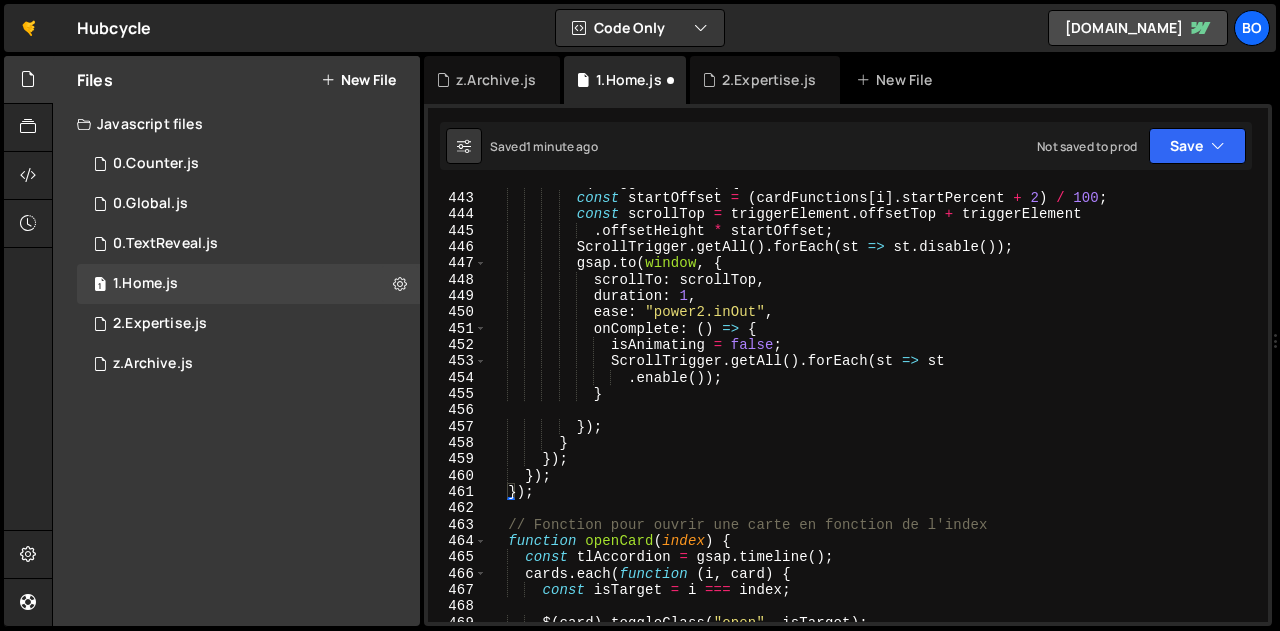 scroll, scrollTop: 7249, scrollLeft: 0, axis: vertical 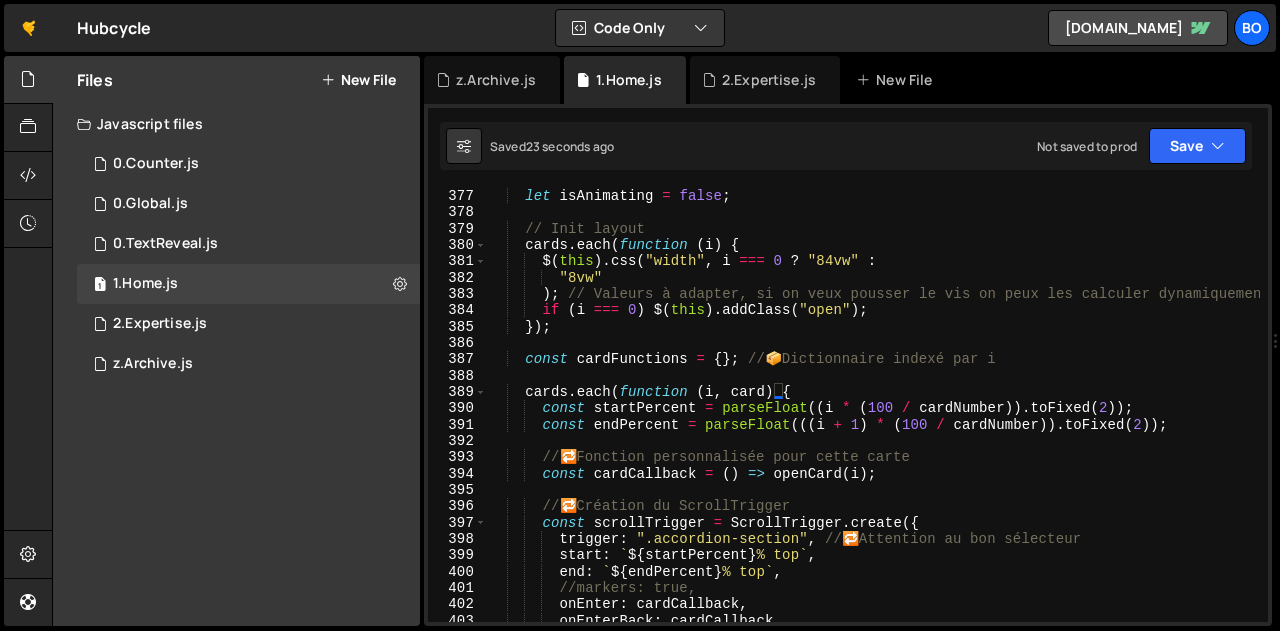 click on "let   isAnimating   =   false ;       // Init layout       cards . each ( function   ( i )   {          $ ( this ) . css ( "width" ,   i   ===   0   ?   "84vw"   :             "8vw"          ) ;   // Valeurs à adapter, si on veux pousser le vis on peux les calculer dynamiquement          if   ( i   ===   0 )   $ ( this ) . addClass ( "open" ) ;       }) ;       const   cardFunctions   =   { } ;   //  📦  Dictionnaire indexé par i       cards . each ( function   ( i ,   card )   {          const   startPercent   =   parseFloat (( i   *   ( 100   /   cardNumber )) . toFixed ( 2 )) ;          const   endPercent   =   parseFloat ((( i   +   1 )   *   ( 100   /   cardNumber )) . toFixed ( 2 )) ;          //  🔁  Fonction personnalisée pour cette carte          const   cardCallback   =   ( )   =>   openCard ( i ) ;          //  🔁  Création du ScrollTrigger          const   scrollTrigger   =   ScrollTrigger . create ({             trigger :   ".accordion-section" ,   //  🔁             start :   `" at bounding box center (873, 421) 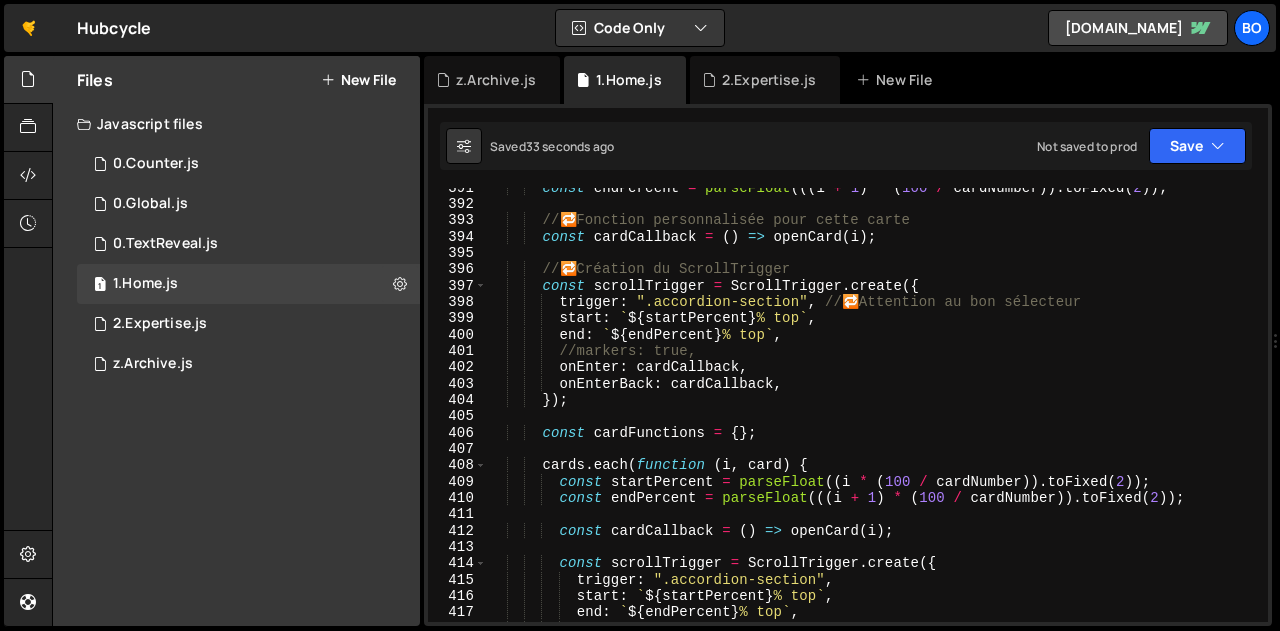 scroll, scrollTop: 6412, scrollLeft: 0, axis: vertical 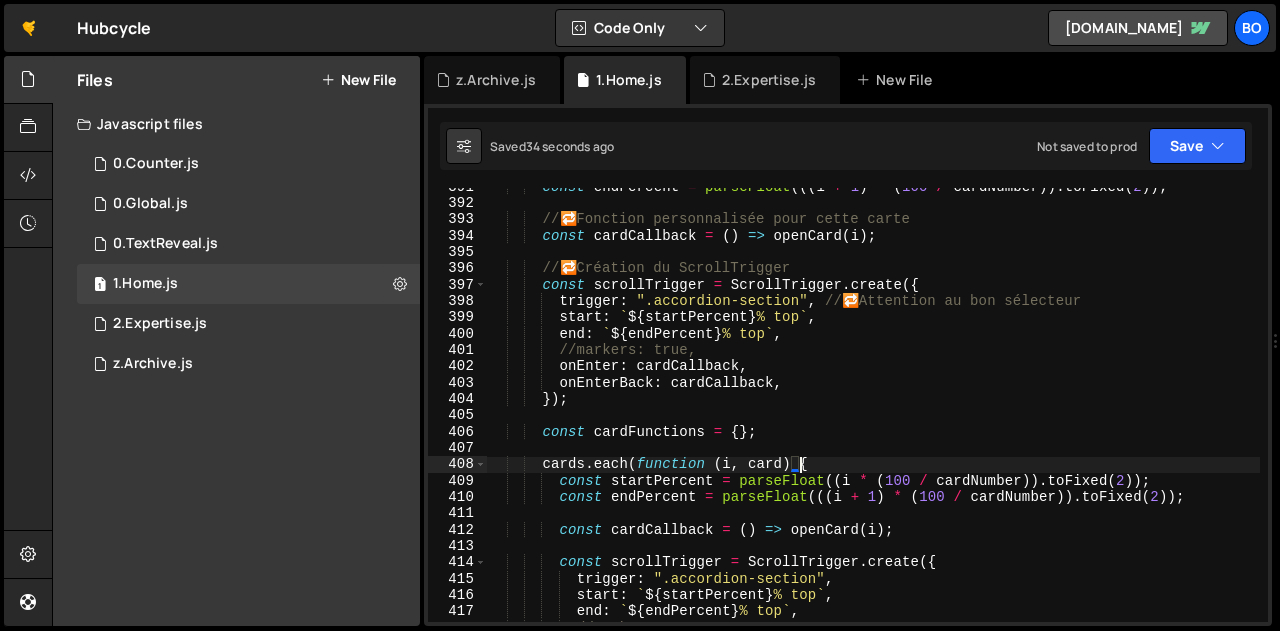 click on "const   endPercent   =   parseFloat ((( i   +   1 )   *   ( 100   /   cardNumber )) . toFixed ( 2 )) ;          //  🔁  Fonction personnalisée pour cette carte          const   cardCallback   =   ( )   =>   openCard ( i ) ;          //  🔁  Création du ScrollTrigger          const   scrollTrigger   =   ScrollTrigger . create ({             trigger :   ".accordion-section" ,   //  🔁  Attention au bon sélecteur             start :   ` ${ startPercent } % top ` ,             end :   ` ${ endPercent } % top ` ,             //markers: true,             onEnter :   cardCallback ,             onEnterBack :   cardCallback ,          }) ;          const   cardFunctions   =   { } ;          cards . each ( function   ( i ,   card )   {             const   startPercent   =   parseFloat (( i   *   ( 100   /   cardNumber )) . toFixed ( 2 )) ;             const   endPercent   =   parseFloat ((( i   +   1 )   *   ( 100   /   cardNumber )) . toFixed ( 2 )) ;             const   cardCallback   =   ( )   =>" at bounding box center (873, 412) 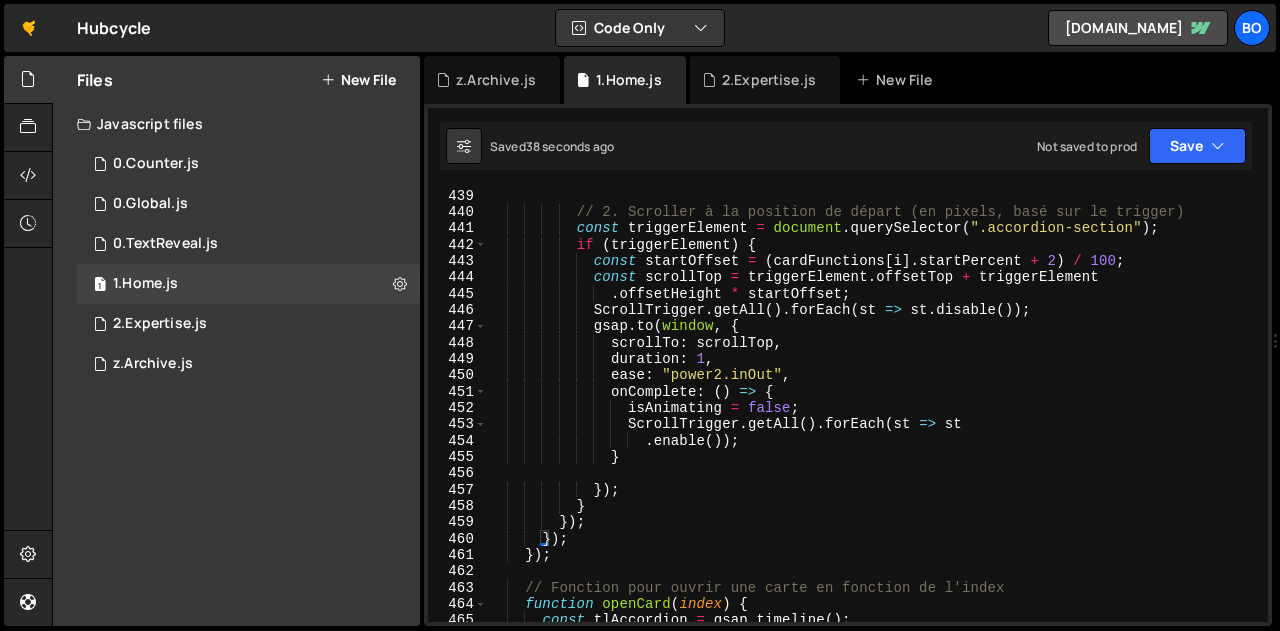 scroll, scrollTop: 7187, scrollLeft: 0, axis: vertical 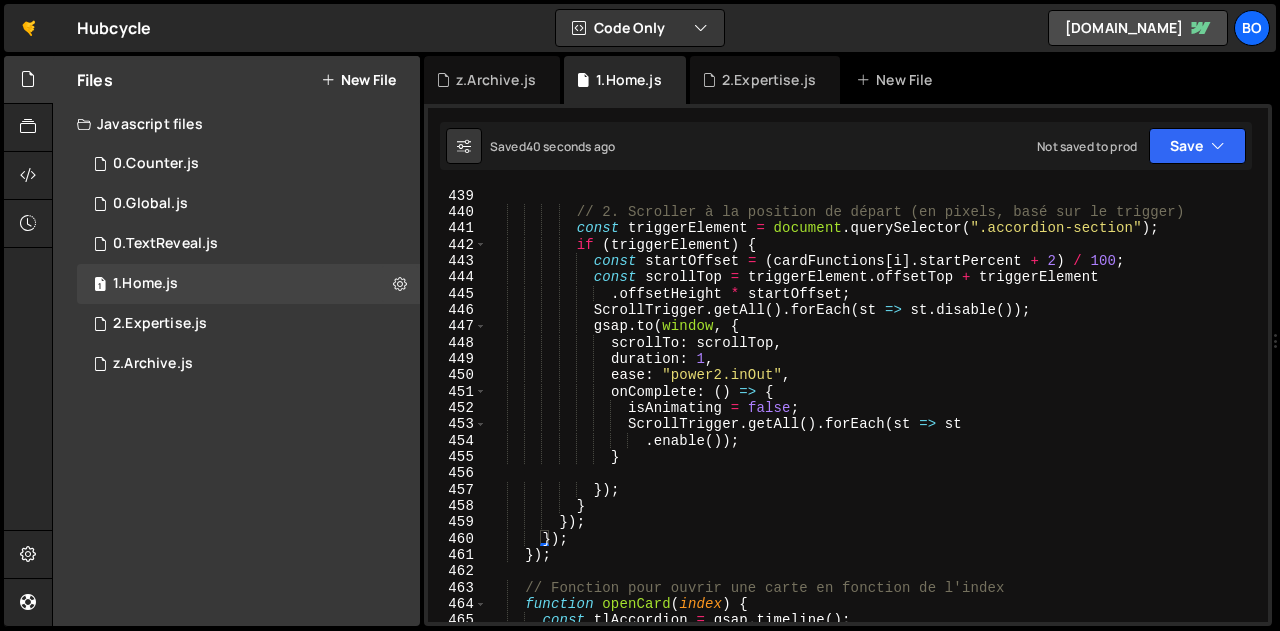 click on "// 2. Scroller à la position de départ (en pixels, basé sur le trigger)                const   triggerElement   =   document . querySelector ( ".accordion-section" ) ;                if   ( triggerElement )   {                   const   startOffset   =   ( cardFunctions [ i ] . startPercent   +   2 )   /   100 ;                   const   scrollTop   =   triggerElement . offsetTop   +   triggerElement                      . offsetHeight   *   startOffset ;                   ScrollTrigger . getAll ( ) . forEach ( st   =>   st . disable ( )) ;                   gsap . to ( window ,   {                      scrollTo :   scrollTop ,                      duration :   1 ,                      ease :   "power2.inOut" ,                      onComplete :   ( )   =>   {                         isAnimating   =   false ;                         ScrollTrigger . getAll ( ) . forEach ( st   =>   st                            . enable ( )) ;                      }                   }) ;                }    ;" at bounding box center (873, 421) 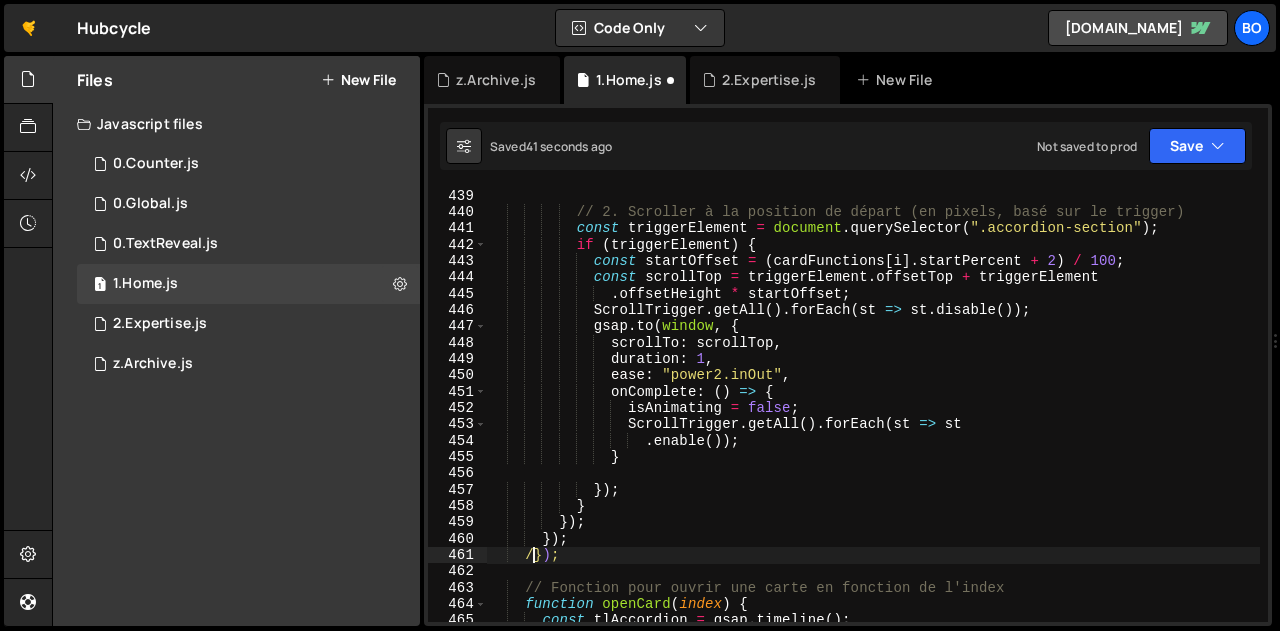 scroll, scrollTop: 0, scrollLeft: 3, axis: horizontal 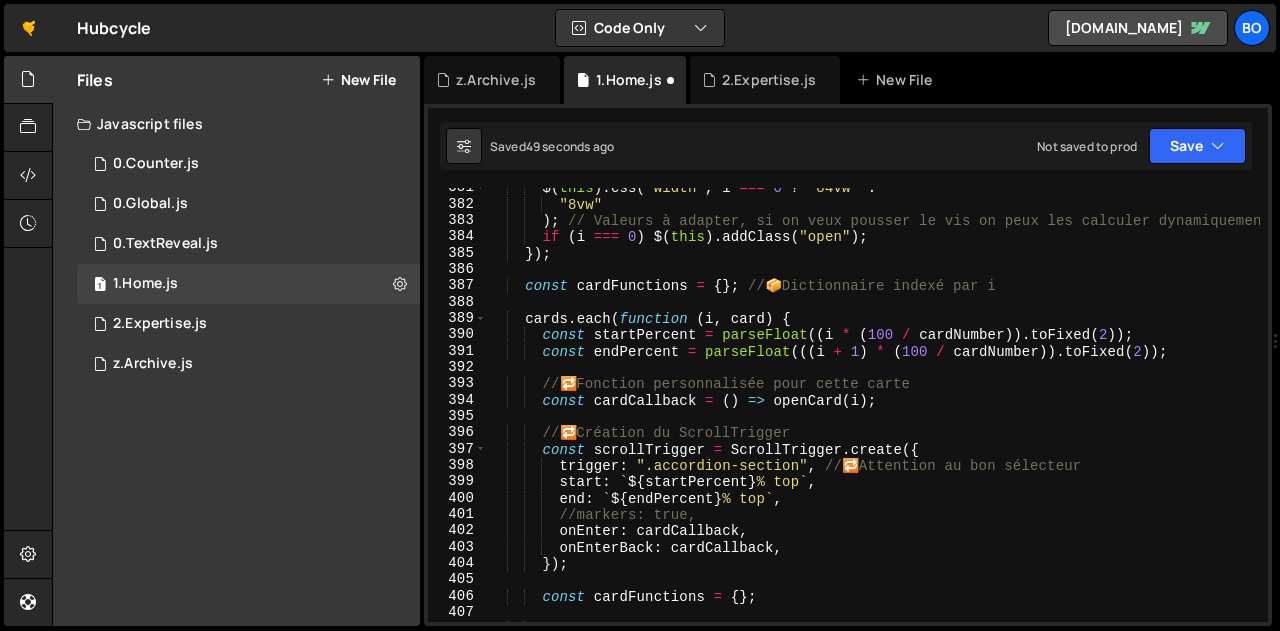 click on "$ ( this ) . css ( "width" ,   i   ===   0   ?   "84vw"   :             "8vw"          ) ;   // Valeurs à adapter, si on veux pousser le vis on peux les calculer dynamiquement          if   ( i   ===   0 )   $ ( this ) . addClass ( "open" ) ;       }) ;       const   cardFunctions   =   { } ;   //  📦  Dictionnaire indexé par i       cards . each ( function   ( i ,   card )   {          const   startPercent   =   parseFloat (( i   *   ( 100   /   cardNumber )) . toFixed ( 2 )) ;          const   endPercent   =   parseFloat ((( i   +   1 )   *   ( 100   /   cardNumber )) . toFixed ( 2 )) ;          //  🔁  Fonction personnalisée pour cette carte          const   cardCallback   =   ( )   =>   openCard ( i ) ;          //  🔁  Création du ScrollTrigger          const   scrollTrigger   =   ScrollTrigger . create ({             trigger :   ".accordion-section" ,   //  🔁  Attention au bon sélecteur             start :   ` ${ startPercent } % top ` ,             end :   ` ${ endPercent } % top" at bounding box center (873, 413) 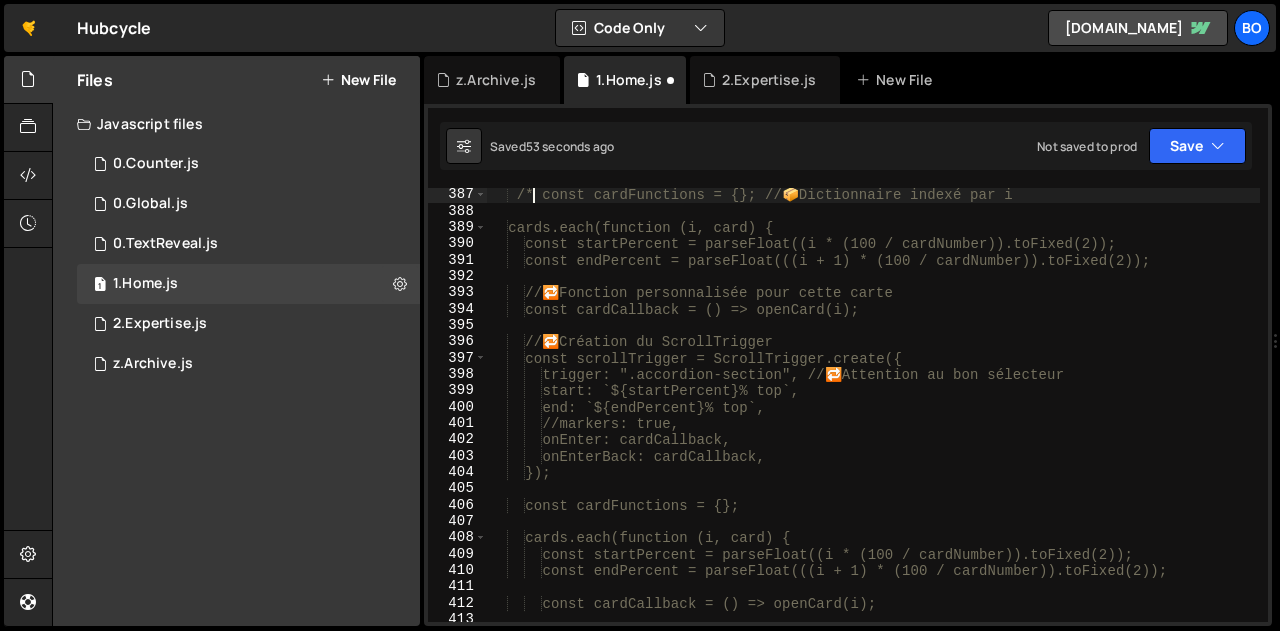 click on "/* const cardFunctions = {}; //  📦  Dictionnaire indexé par i      cards.each(function (i, card) {         const startPercent = parseFloat((i * (100 / cardNumber)).toFixed(2));         const endPercent = parseFloat(((i + 1) * (100 / cardNumber)).toFixed(2));         //  🔁  Fonction personnalisée pour cette carte         const cardCallback = () => openCard(i);         //  🔁  Création du ScrollTrigger         const scrollTrigger = ScrollTrigger.create({            trigger: ".accordion-section", //  🔁  Attention au bon sélecteur            start: `${startPercent}% top`,            end: `${endPercent}% top`,            //markers: true,            onEnter: cardCallback,            onEnterBack: cardCallback,         });         const cardFunctions = {};         cards.each(function (i, card) {            const startPercent = parseFloat((i * (100 / cardNumber)).toFixed(2));            const endPercent = parseFloat(((i + 1) * (100 / cardNumber)).toFixed(2));" at bounding box center [873, 420] 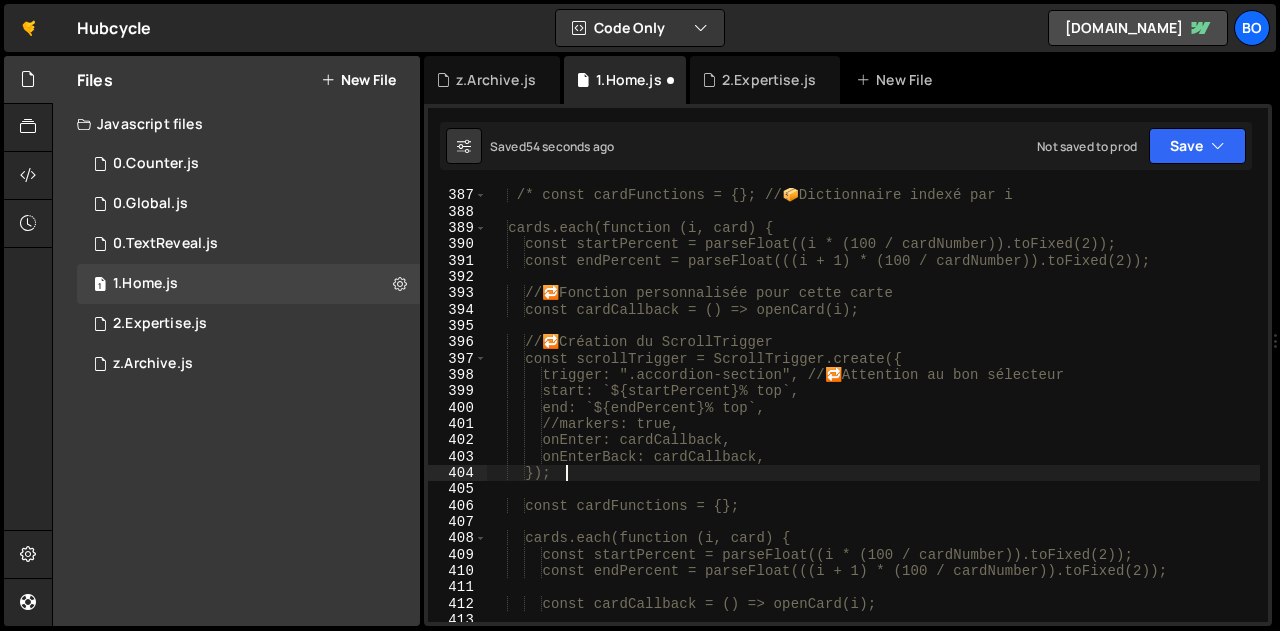 scroll, scrollTop: 0, scrollLeft: 5, axis: horizontal 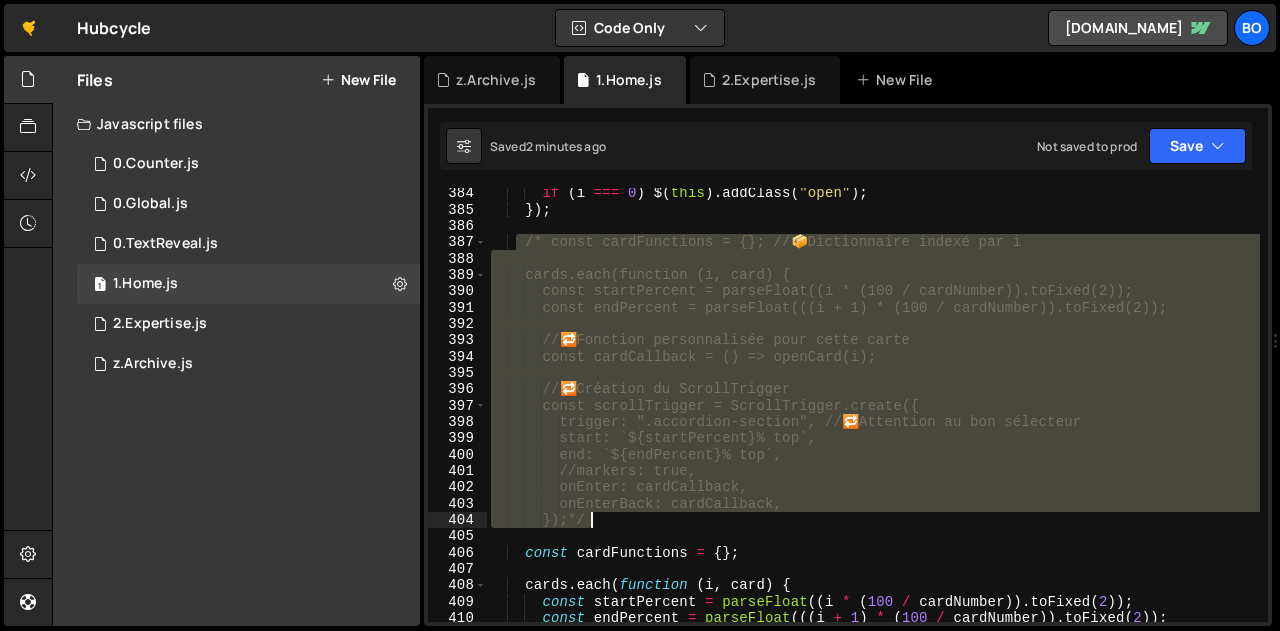 drag, startPoint x: 520, startPoint y: 305, endPoint x: 633, endPoint y: 516, distance: 239.3533 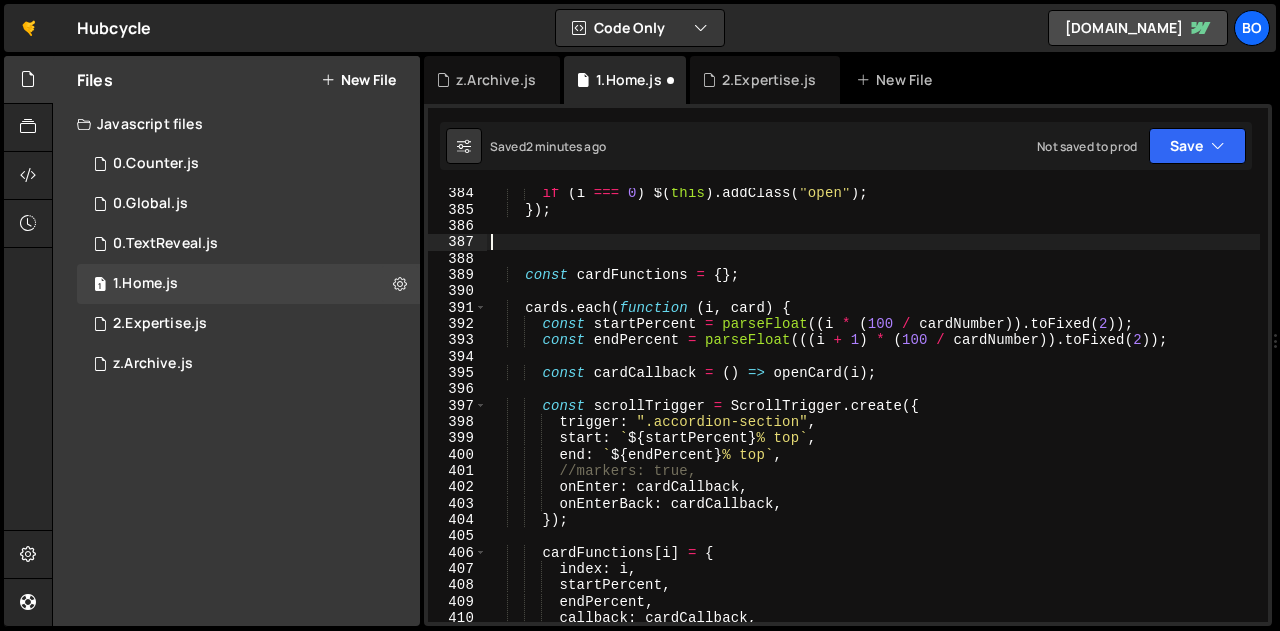 scroll, scrollTop: 0, scrollLeft: 0, axis: both 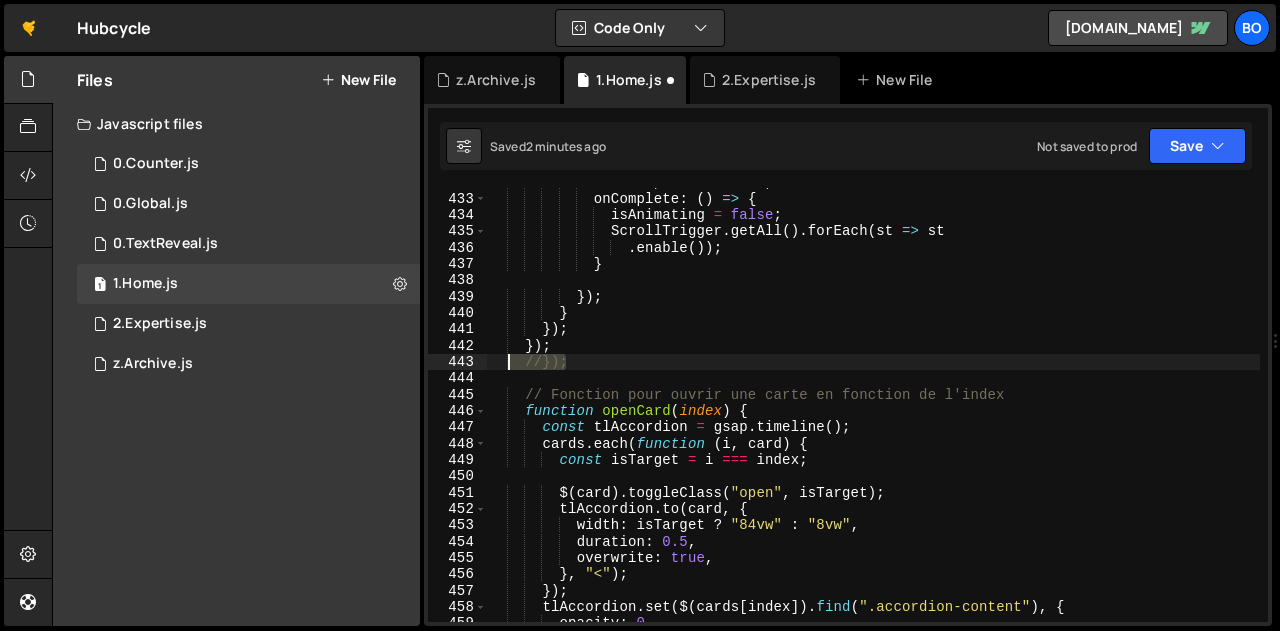 drag, startPoint x: 576, startPoint y: 361, endPoint x: 503, endPoint y: 364, distance: 73.061615 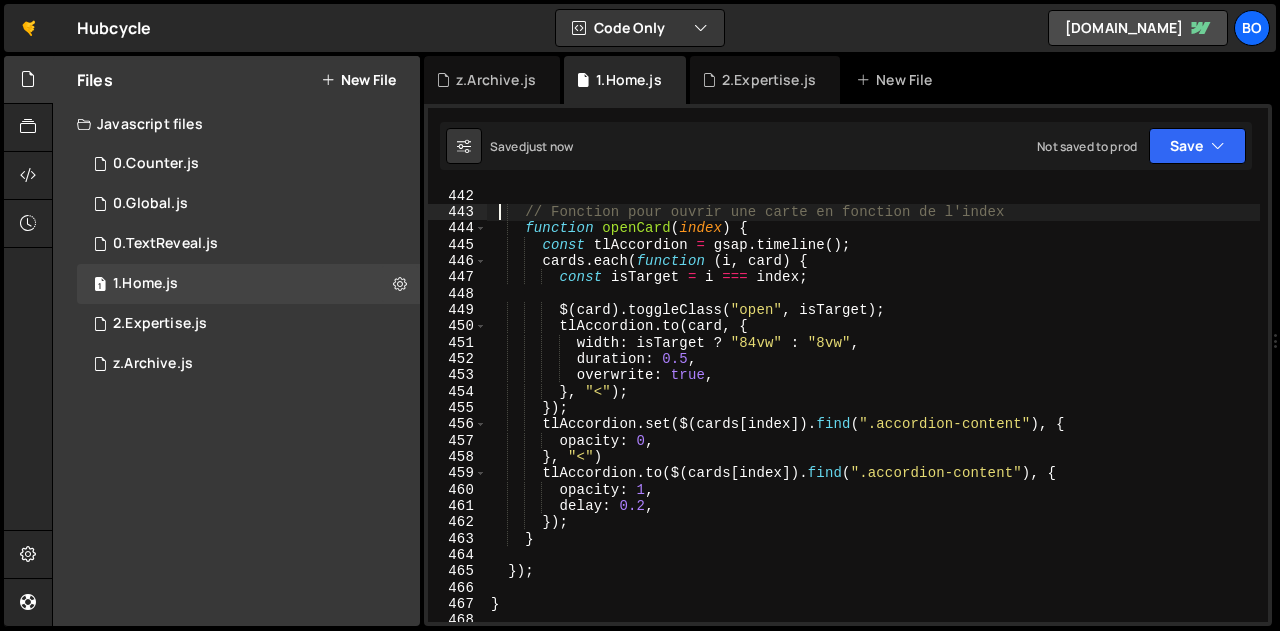 scroll, scrollTop: 7236, scrollLeft: 0, axis: vertical 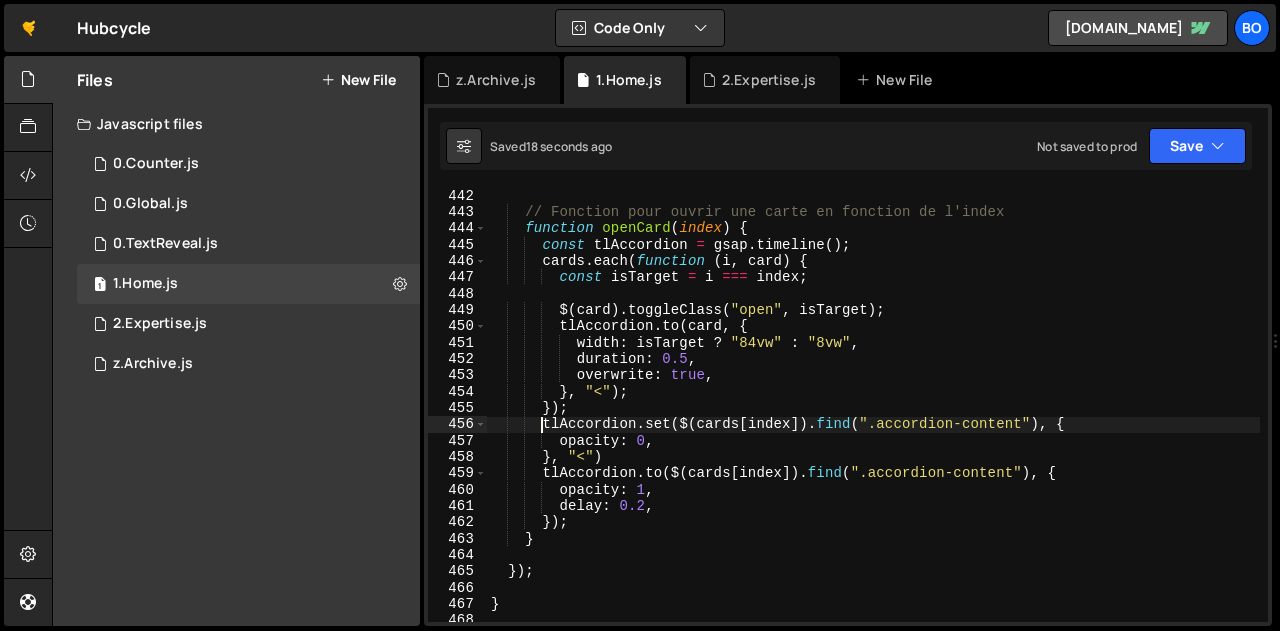 click on "// Fonction pour ouvrir une carte en fonction de l'index       function   openCard ( index )   {          const   tlAccordion   =   gsap . timeline ( ) ;          cards . each ( function   ( i ,   card )   {             const   isTarget   =   i   ===   index ;             $ ( card ) . toggleClass ( "open" ,   isTarget ) ;             tlAccordion . to ( card ,   {                width :   isTarget   ?   "84vw"   :   "8vw" ,                duration :   0.5 ,                overwrite :   true ,             } ,   "<" ) ;          }) ;          tlAccordion . set ( $ ( cards [ index ]) . find ( ".accordion-content" ) ,   {             opacity :   0 ,          } ,   "<" )          tlAccordion . to ( $ ( cards [ index ]) . find ( ".accordion-content" ) ,   {             opacity :   1 ,             delay :   0.2 ,          }) ;       }    }) ; } // Tablet version" at bounding box center (873, 421) 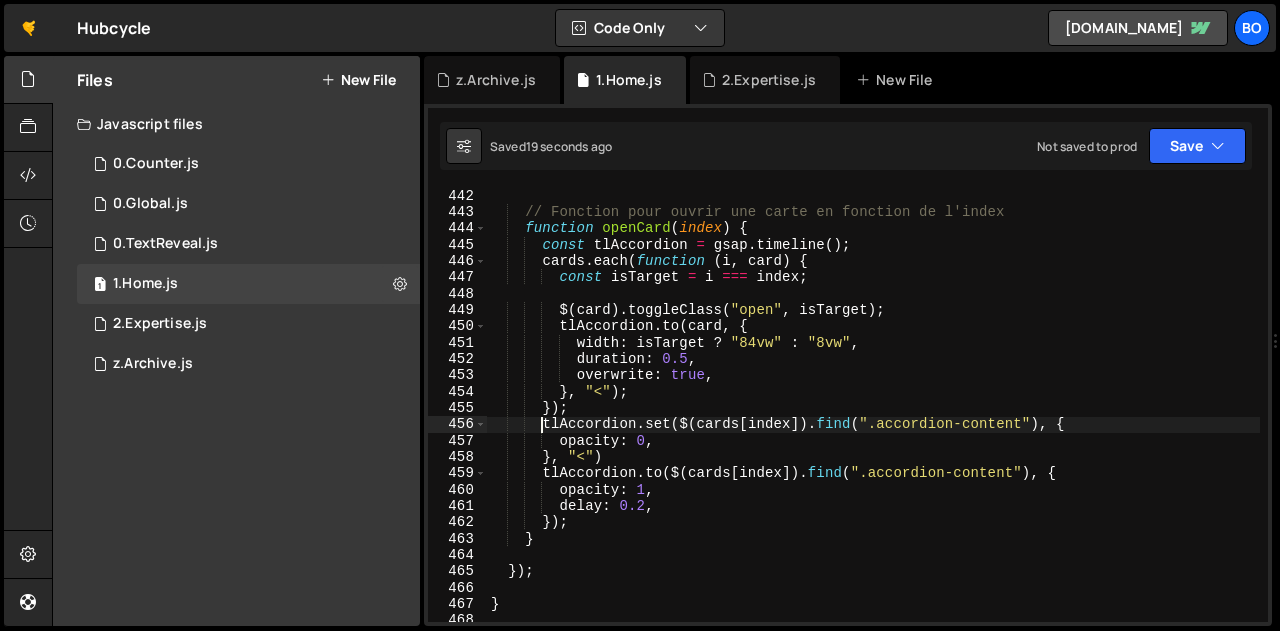 click on "// Fonction pour ouvrir une carte en fonction de l'index       function   openCard ( index )   {          const   tlAccordion   =   gsap . timeline ( ) ;          cards . each ( function   ( i ,   card )   {             const   isTarget   =   i   ===   index ;             $ ( card ) . toggleClass ( "open" ,   isTarget ) ;             tlAccordion . to ( card ,   {                width :   isTarget   ?   "84vw"   :   "8vw" ,                duration :   0.5 ,                overwrite :   true ,             } ,   "<" ) ;          }) ;          tlAccordion . set ( $ ( cards [ index ]) . find ( ".accordion-content" ) ,   {             opacity :   0 ,          } ,   "<" )          tlAccordion . to ( $ ( cards [ index ]) . find ( ".accordion-content" ) ,   {             opacity :   1 ,             delay :   0.2 ,          }) ;       }    }) ; } // Tablet version" at bounding box center (873, 421) 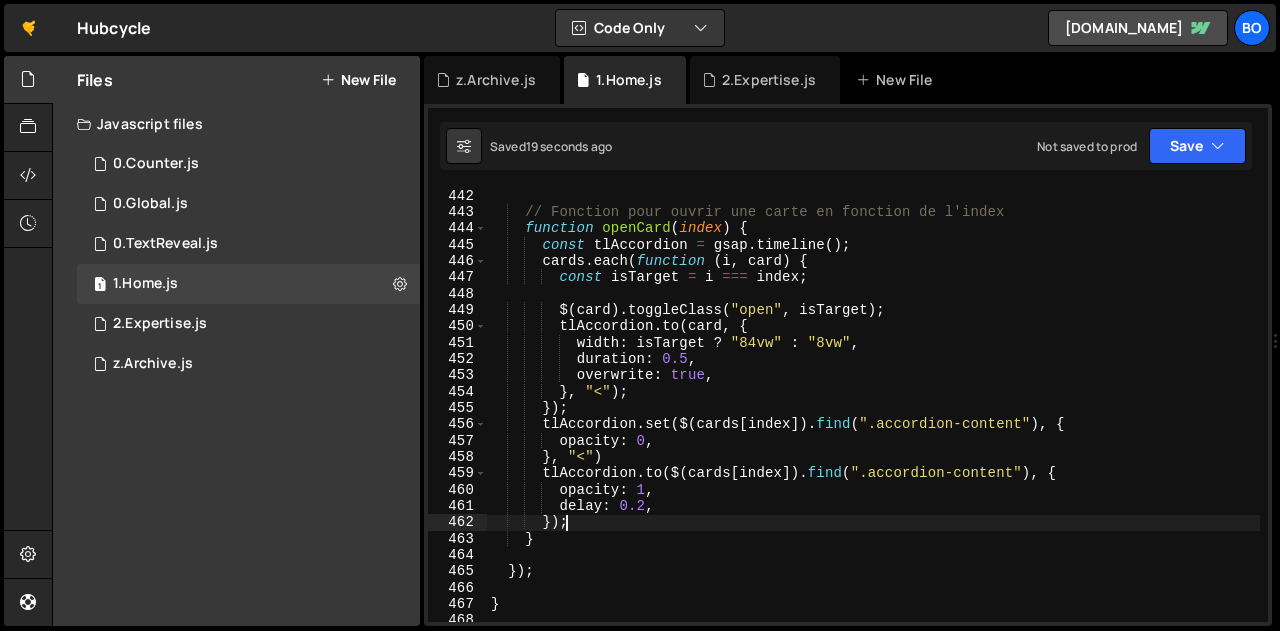 click on "// Fonction pour ouvrir une carte en fonction de l'index       function   openCard ( index )   {          const   tlAccordion   =   gsap . timeline ( ) ;          cards . each ( function   ( i ,   card )   {             const   isTarget   =   i   ===   index ;             $ ( card ) . toggleClass ( "open" ,   isTarget ) ;             tlAccordion . to ( card ,   {                width :   isTarget   ?   "84vw"   :   "8vw" ,                duration :   0.5 ,                overwrite :   true ,             } ,   "<" ) ;          }) ;          tlAccordion . set ( $ ( cards [ index ]) . find ( ".accordion-content" ) ,   {             opacity :   0 ,          } ,   "<" )          tlAccordion . to ( $ ( cards [ index ]) . find ( ".accordion-content" ) ,   {             opacity :   1 ,             delay :   0.2 ,          }) ;       }    }) ; } // Tablet version" at bounding box center [873, 421] 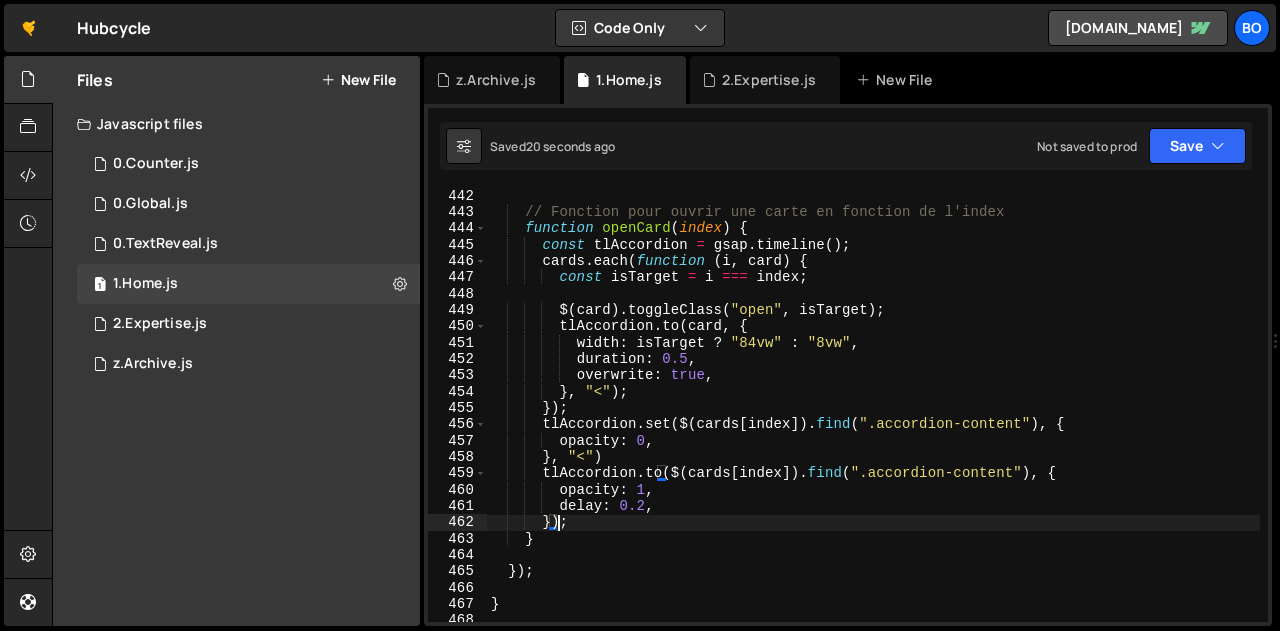 click on "// Fonction pour ouvrir une carte en fonction de l'index       function   openCard ( index )   {          const   tlAccordion   =   gsap . timeline ( ) ;          cards . each ( function   ( i ,   card )   {             const   isTarget   =   i   ===   index ;             $ ( card ) . toggleClass ( "open" ,   isTarget ) ;             tlAccordion . to ( card ,   {                width :   isTarget   ?   "84vw"   :   "8vw" ,                duration :   0.5 ,                overwrite :   true ,             } ,   "<" ) ;          }) ;          tlAccordion . set ( $ ( cards [ index ]) . find ( ".accordion-content" ) ,   {             opacity :   0 ,          } ,   "<" )          tlAccordion . to ( $ ( cards [ index ]) . find ( ".accordion-content" ) ,   {             opacity :   1 ,             delay :   0.2 ,          }) ;       }    }) ; } // Tablet version" at bounding box center [873, 421] 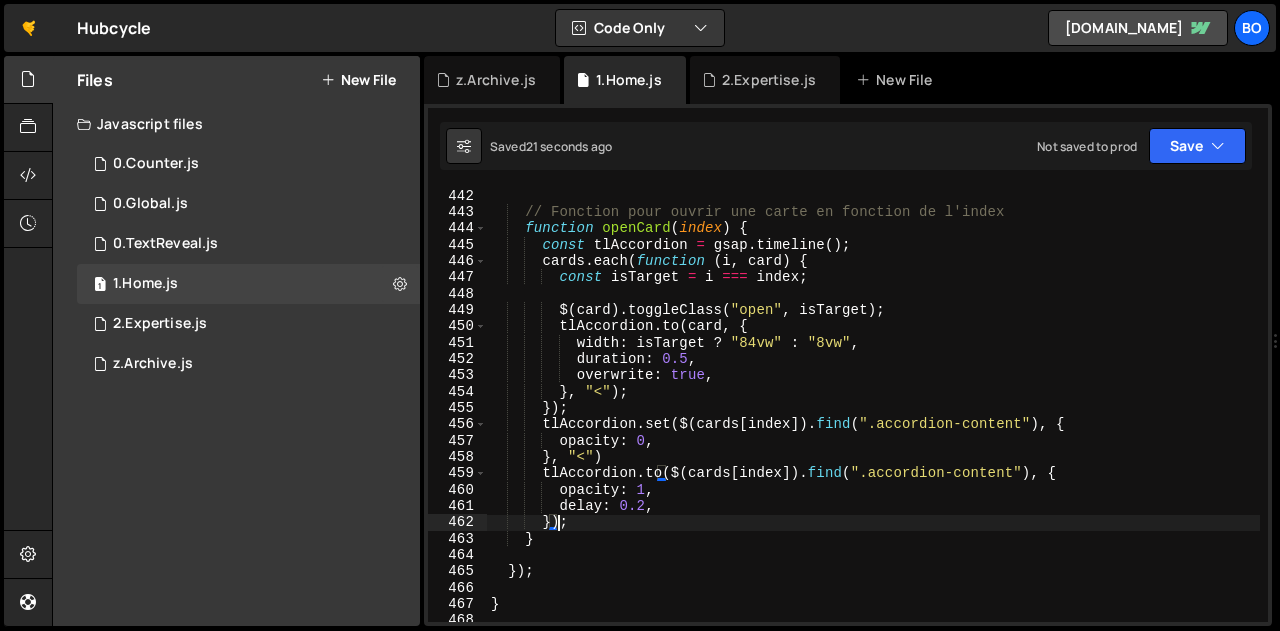 click on "// Fonction pour ouvrir une carte en fonction de l'index       function   openCard ( index )   {          const   tlAccordion   =   gsap . timeline ( ) ;          cards . each ( function   ( i ,   card )   {             const   isTarget   =   i   ===   index ;             $ ( card ) . toggleClass ( "open" ,   isTarget ) ;             tlAccordion . to ( card ,   {                width :   isTarget   ?   "84vw"   :   "8vw" ,                duration :   0.5 ,                overwrite :   true ,             } ,   "<" ) ;          }) ;          tlAccordion . set ( $ ( cards [ index ]) . find ( ".accordion-content" ) ,   {             opacity :   0 ,          } ,   "<" )          tlAccordion . to ( $ ( cards [ index ]) . find ( ".accordion-content" ) ,   {             opacity :   1 ,             delay :   0.2 ,          }) ;       }    }) ; } // Tablet version" at bounding box center [873, 421] 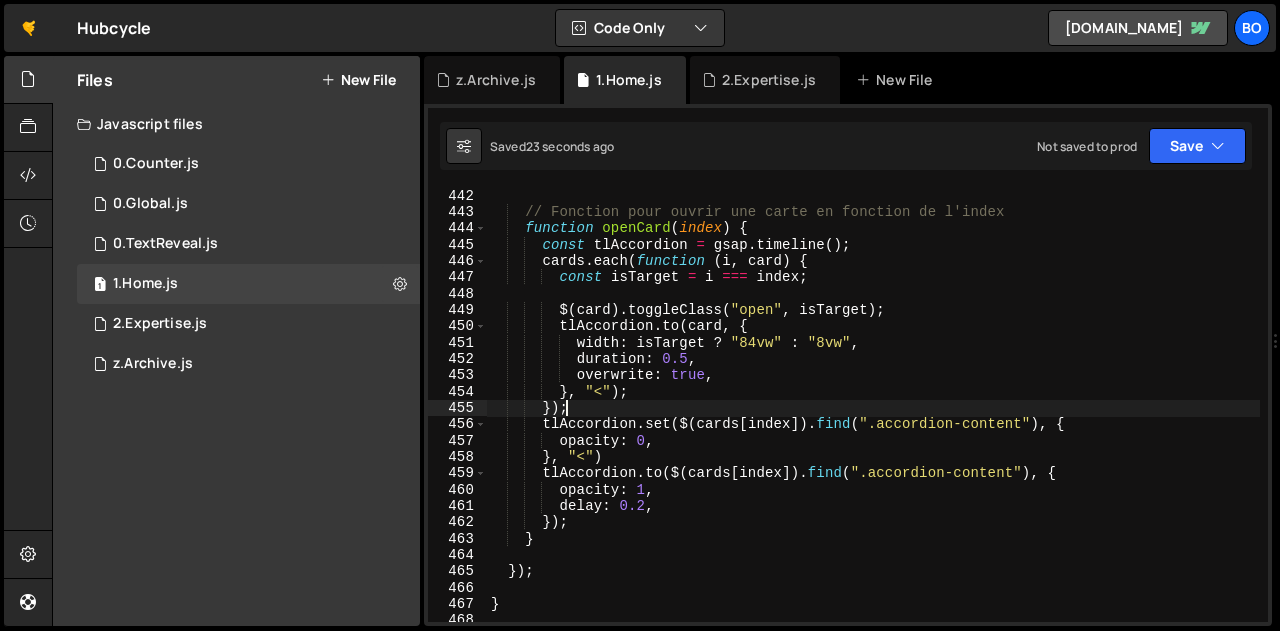 click on "// Fonction pour ouvrir une carte en fonction de l'index       function   openCard ( index )   {          const   tlAccordion   =   gsap . timeline ( ) ;          cards . each ( function   ( i ,   card )   {             const   isTarget   =   i   ===   index ;             $ ( card ) . toggleClass ( "open" ,   isTarget ) ;             tlAccordion . to ( card ,   {                width :   isTarget   ?   "84vw"   :   "8vw" ,                duration :   0.5 ,                overwrite :   true ,             } ,   "<" ) ;          }) ;          tlAccordion . set ( $ ( cards [ index ]) . find ( ".accordion-content" ) ,   {             opacity :   0 ,          } ,   "<" )          tlAccordion . to ( $ ( cards [ index ]) . find ( ".accordion-content" ) ,   {             opacity :   1 ,             delay :   0.2 ,          }) ;       }    }) ; } // Tablet version" at bounding box center [873, 421] 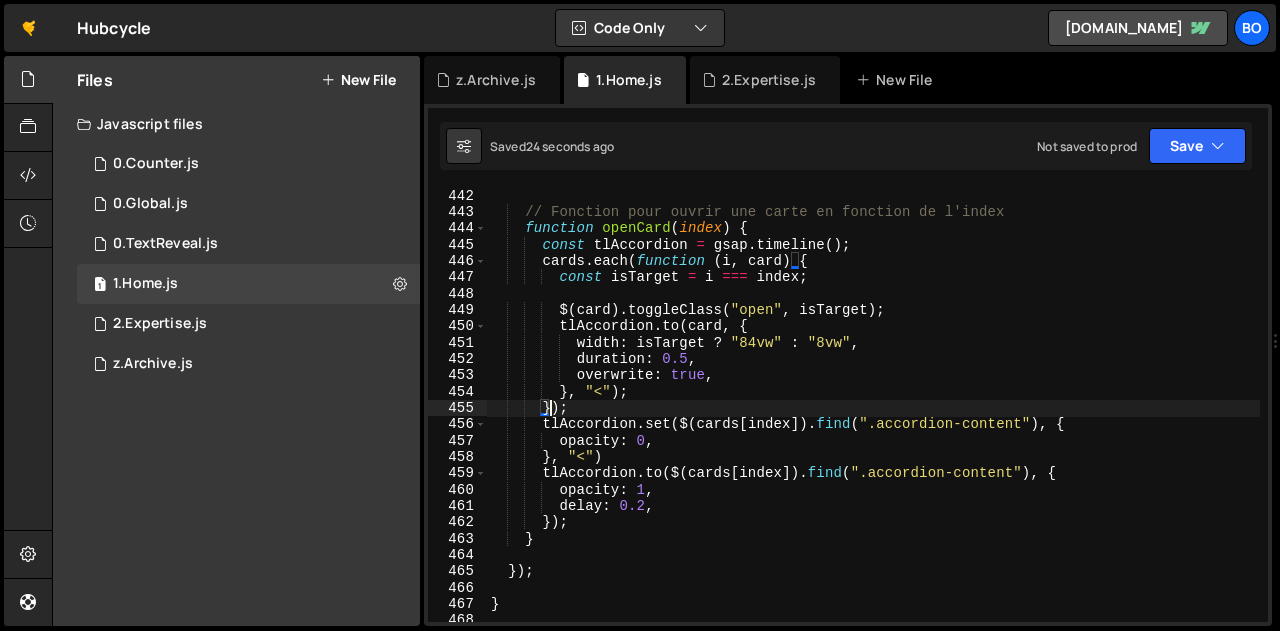 click on "// Fonction pour ouvrir une carte en fonction de l'index       function   openCard ( index )   {          const   tlAccordion   =   gsap . timeline ( ) ;          cards . each ( function   ( i ,   card )   {             const   isTarget   =   i   ===   index ;             $ ( card ) . toggleClass ( "open" ,   isTarget ) ;             tlAccordion . to ( card ,   {                width :   isTarget   ?   "84vw"   :   "8vw" ,                duration :   0.5 ,                overwrite :   true ,             } ,   "<" ) ;          }) ;          tlAccordion . set ( $ ( cards [ index ]) . find ( ".accordion-content" ) ,   {             opacity :   0 ,          } ,   "<" )          tlAccordion . to ( $ ( cards [ index ]) . find ( ".accordion-content" ) ,   {             opacity :   1 ,             delay :   0.2 ,          }) ;       }    }) ; } // Tablet version" at bounding box center (873, 421) 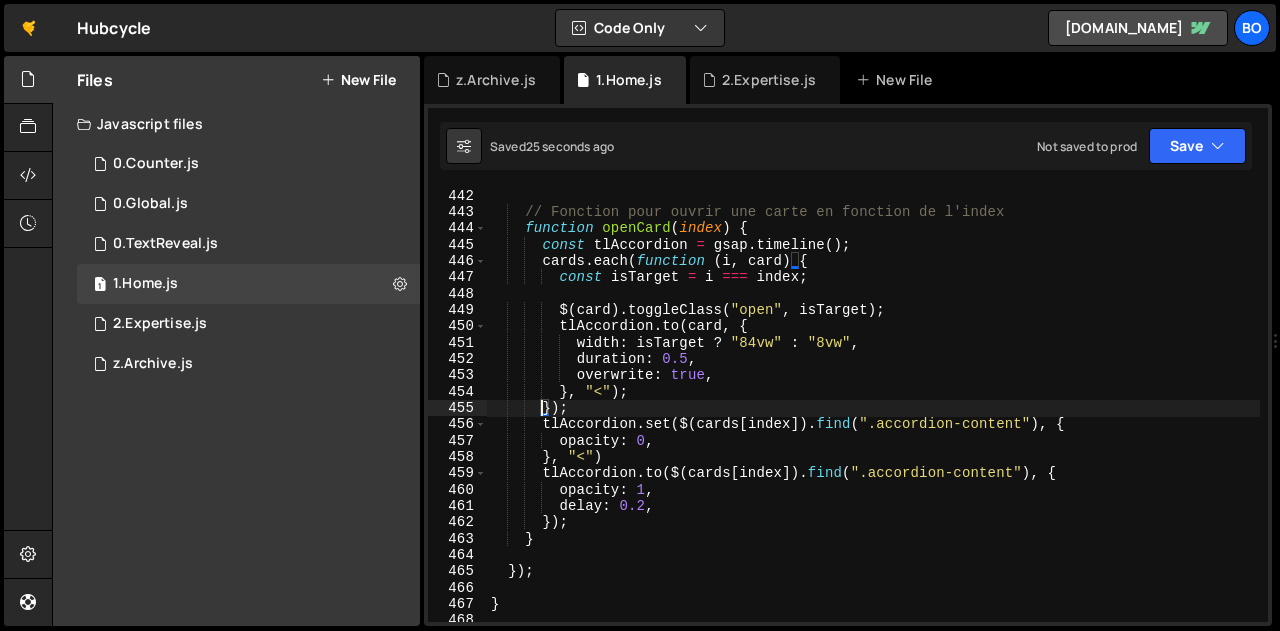 click on "// Fonction pour ouvrir une carte en fonction de l'index       function   openCard ( index )   {          const   tlAccordion   =   gsap . timeline ( ) ;          cards . each ( function   ( i ,   card )   {             const   isTarget   =   i   ===   index ;             $ ( card ) . toggleClass ( "open" ,   isTarget ) ;             tlAccordion . to ( card ,   {                width :   isTarget   ?   "84vw"   :   "8vw" ,                duration :   0.5 ,                overwrite :   true ,             } ,   "<" ) ;          }) ;          tlAccordion . set ( $ ( cards [ index ]) . find ( ".accordion-content" ) ,   {             opacity :   0 ,          } ,   "<" )          tlAccordion . to ( $ ( cards [ index ]) . find ( ".accordion-content" ) ,   {             opacity :   1 ,             delay :   0.2 ,          }) ;       }    }) ; } // Tablet version" at bounding box center (873, 421) 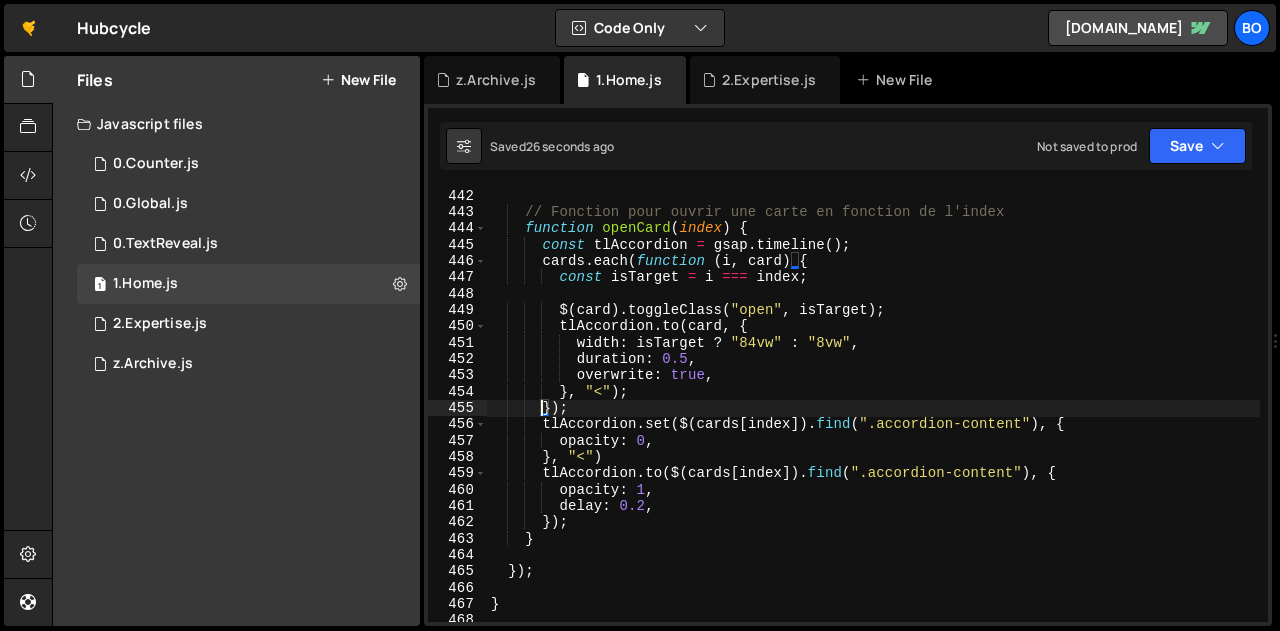 click on "// Fonction pour ouvrir une carte en fonction de l'index       function   openCard ( index )   {          const   tlAccordion   =   gsap . timeline ( ) ;          cards . each ( function   ( i ,   card )   {             const   isTarget   =   i   ===   index ;             $ ( card ) . toggleClass ( "open" ,   isTarget ) ;             tlAccordion . to ( card ,   {                width :   isTarget   ?   "84vw"   :   "8vw" ,                duration :   0.5 ,                overwrite :   true ,             } ,   "<" ) ;          }) ;          tlAccordion . set ( $ ( cards [ index ]) . find ( ".accordion-content" ) ,   {             opacity :   0 ,          } ,   "<" )          tlAccordion . to ( $ ( cards [ index ]) . find ( ".accordion-content" ) ,   {             opacity :   1 ,             delay :   0.2 ,          }) ;       }    }) ; } // Tablet version" at bounding box center (873, 421) 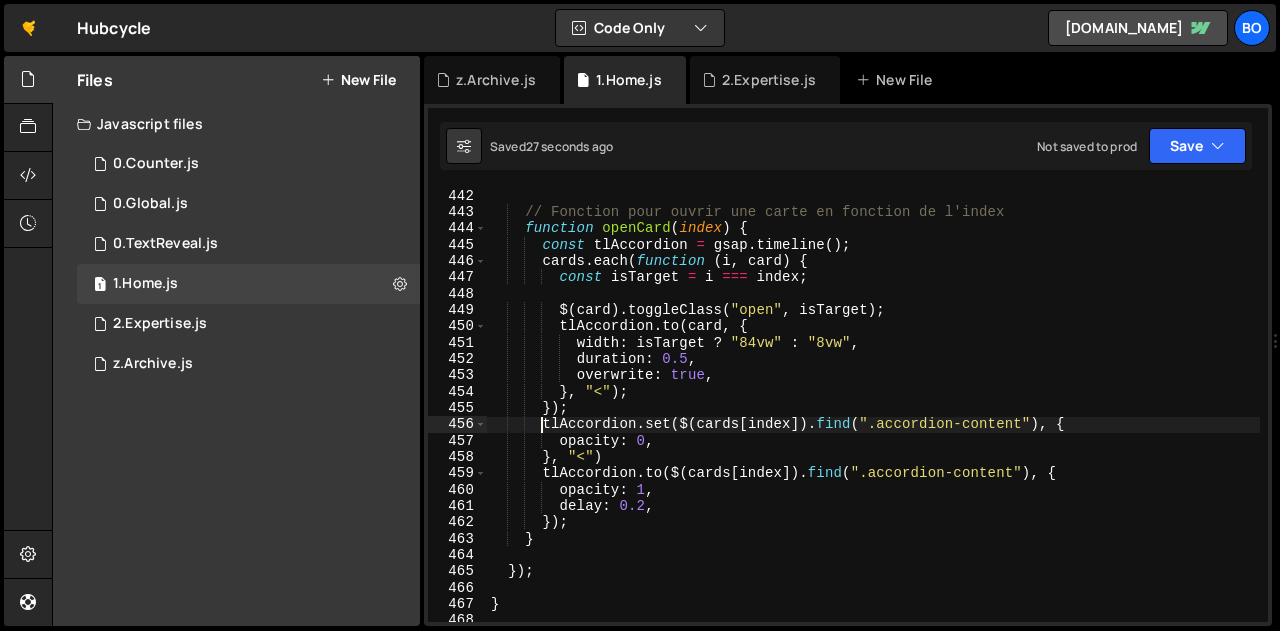 scroll, scrollTop: 0, scrollLeft: 4, axis: horizontal 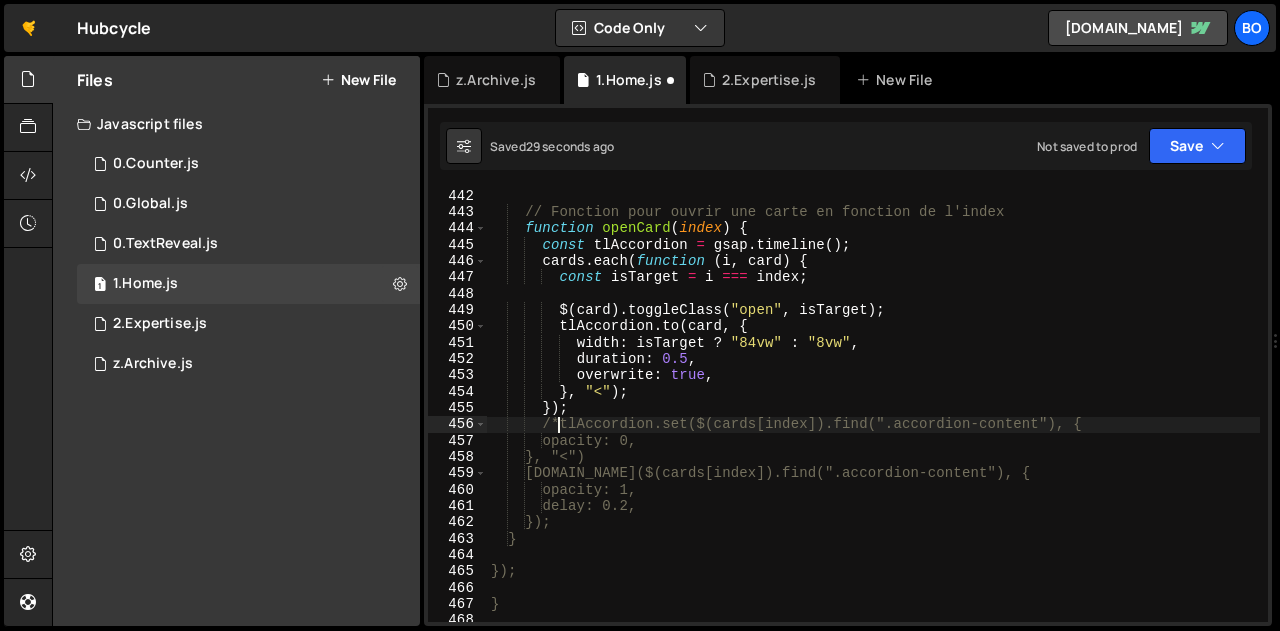 click on "// Fonction pour ouvrir une carte en fonction de l'index       function   openCard ( index )   {          const   tlAccordion   =   gsap . timeline ( ) ;          cards . each ( function   ( i ,   card )   {             const   isTarget   =   i   ===   index ;             $ ( card ) . toggleClass ( "open" ,   isTarget ) ;             tlAccordion . to ( card ,   {                width :   isTarget   ?   "84vw"   :   "8vw" ,                duration :   0.5 ,                overwrite :   true ,             } ,   "<" ) ;          }) ;          /*tlAccordion.set($(cards[index]).find(".accordion-content"), {            opacity: 0,         }, "<")         tlAccordion.to($(cards[index]).find(".accordion-content"), {            opacity: 1,            delay: 0.2,         });      }   }); } // Tablet version" at bounding box center [873, 421] 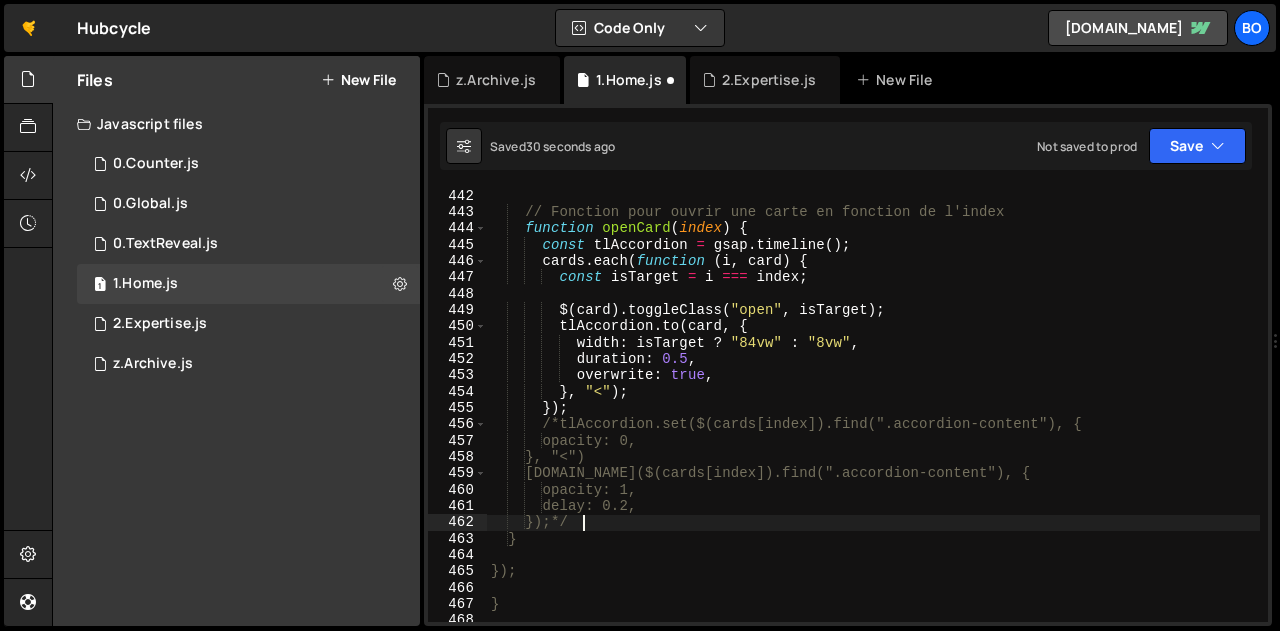 scroll, scrollTop: 0, scrollLeft: 5, axis: horizontal 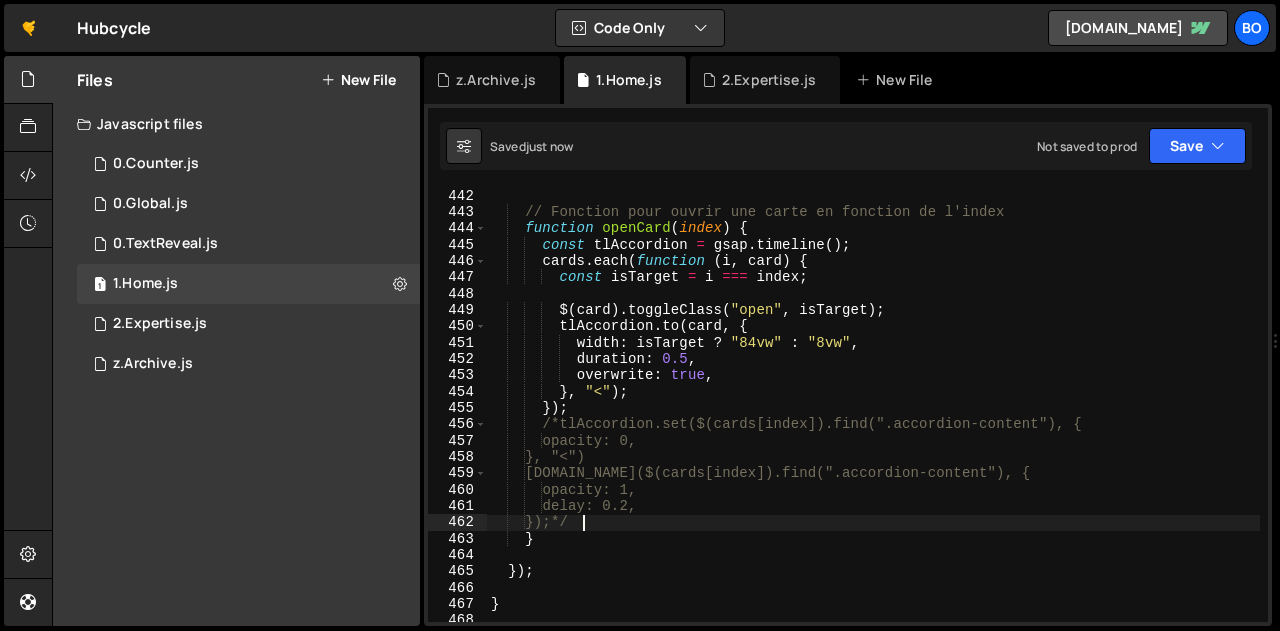 click on "// Fonction pour ouvrir une carte en fonction de l'index       function   openCard ( index )   {          const   tlAccordion   =   gsap . timeline ( ) ;          cards . each ( function   ( i ,   card )   {             const   isTarget   =   i   ===   index ;             $ ( card ) . toggleClass ( "open" ,   isTarget ) ;             tlAccordion . to ( card ,   {                width :   isTarget   ?   "84vw"   :   "8vw" ,                duration :   0.5 ,                overwrite :   true ,             } ,   "<" ) ;          }) ;          /*tlAccordion.set($(cards[index]).find(".accordion-content"), {            opacity: 0,         }, "<")         tlAccordion.to($(cards[index]).find(".accordion-content"), {            opacity: 1,            delay: 0.2,         });*/       }    }) ; } // Tablet version" at bounding box center [873, 421] 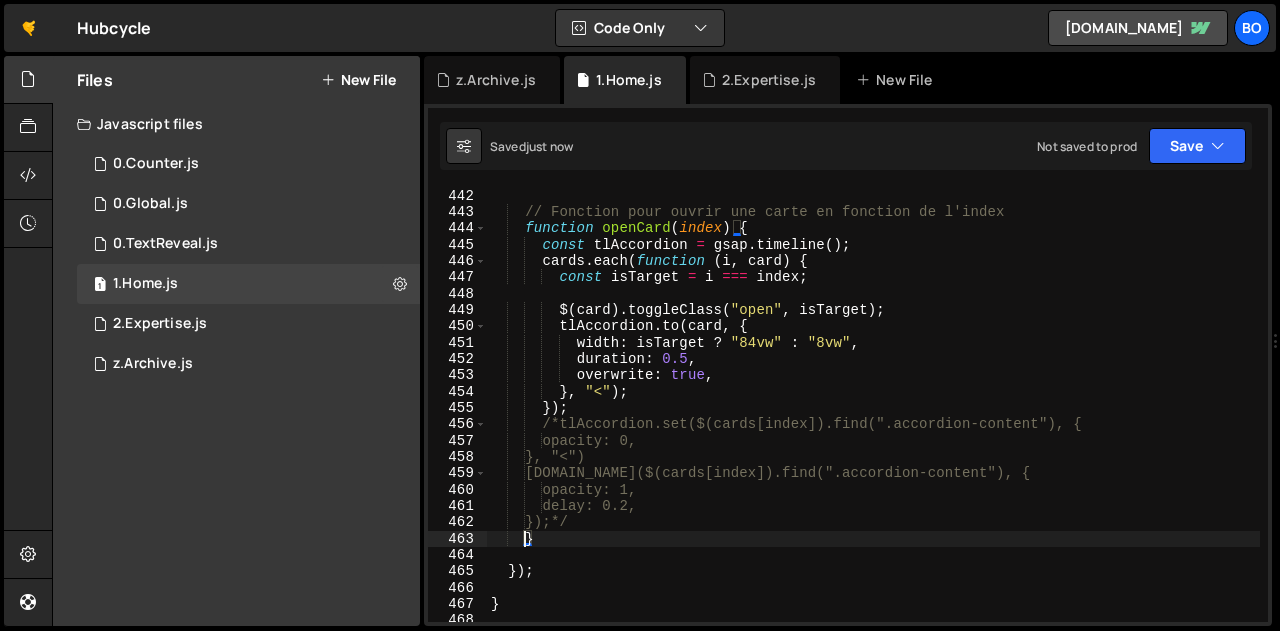 scroll, scrollTop: 0, scrollLeft: 2, axis: horizontal 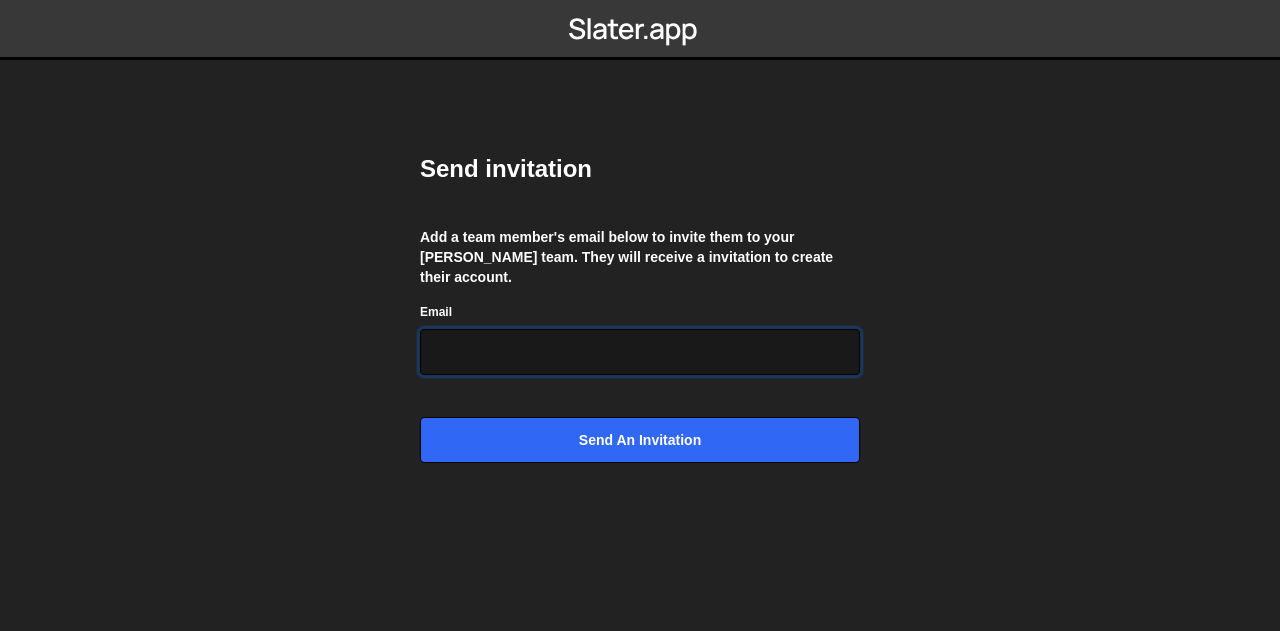 click on "Email" at bounding box center [640, 352] 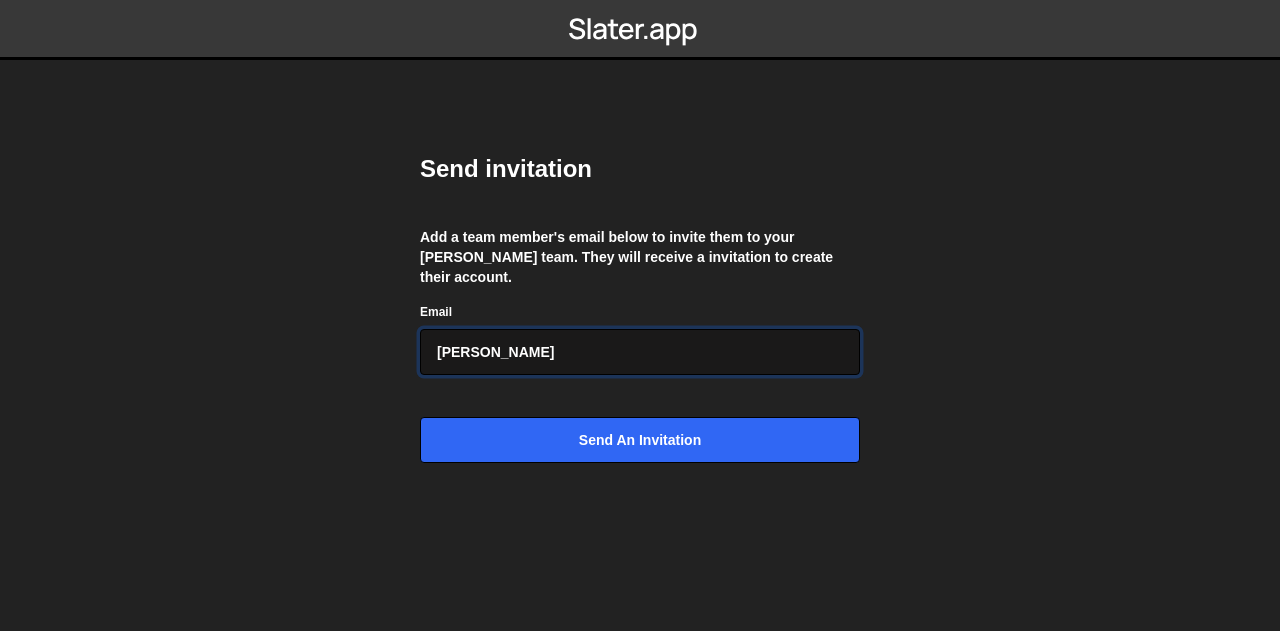drag, startPoint x: 500, startPoint y: 349, endPoint x: 370, endPoint y: 346, distance: 130.0346 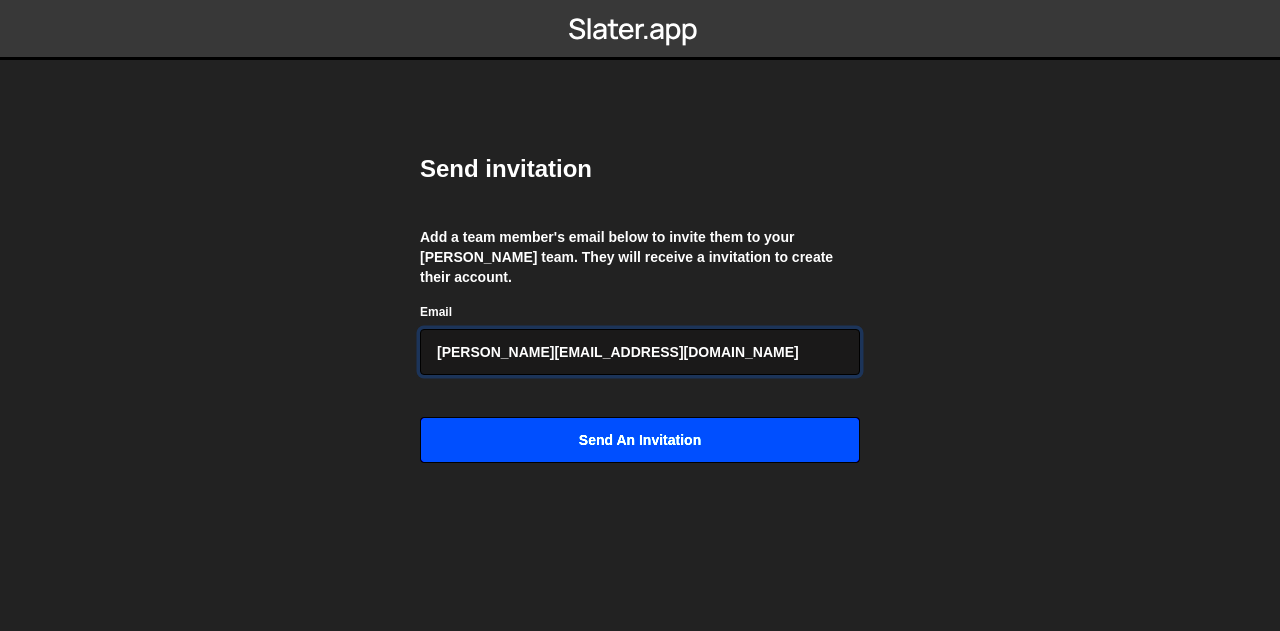 type on "philippe.goulliart@protonmail.com" 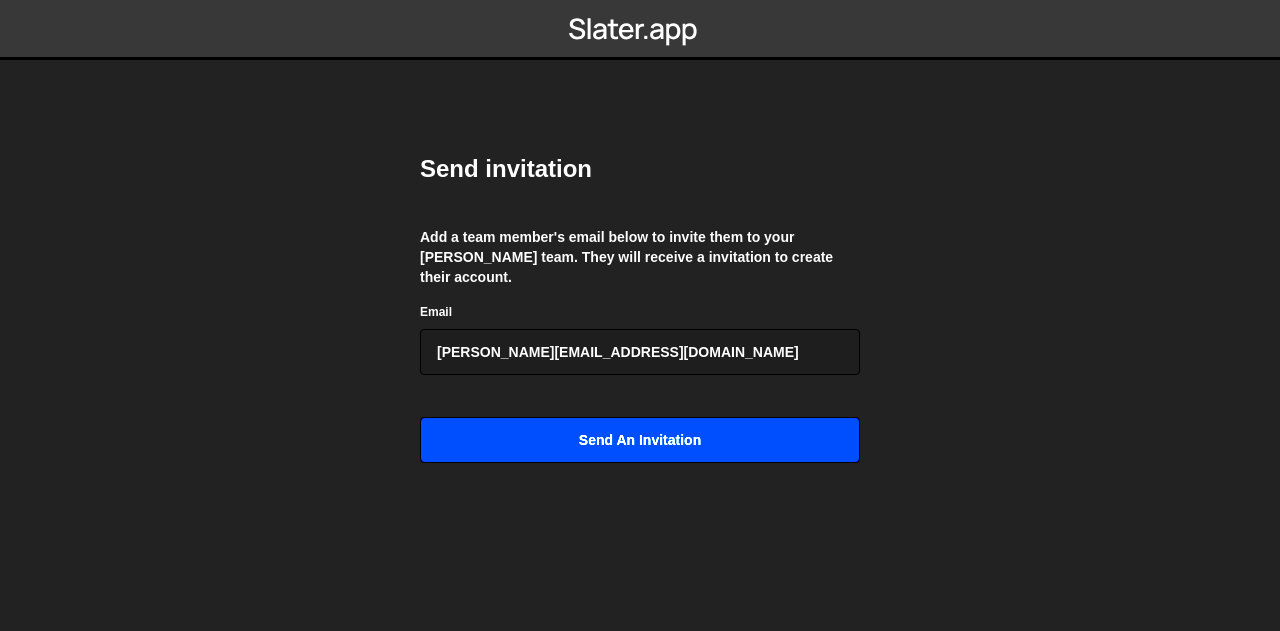 click on "Send an invitation" at bounding box center (640, 440) 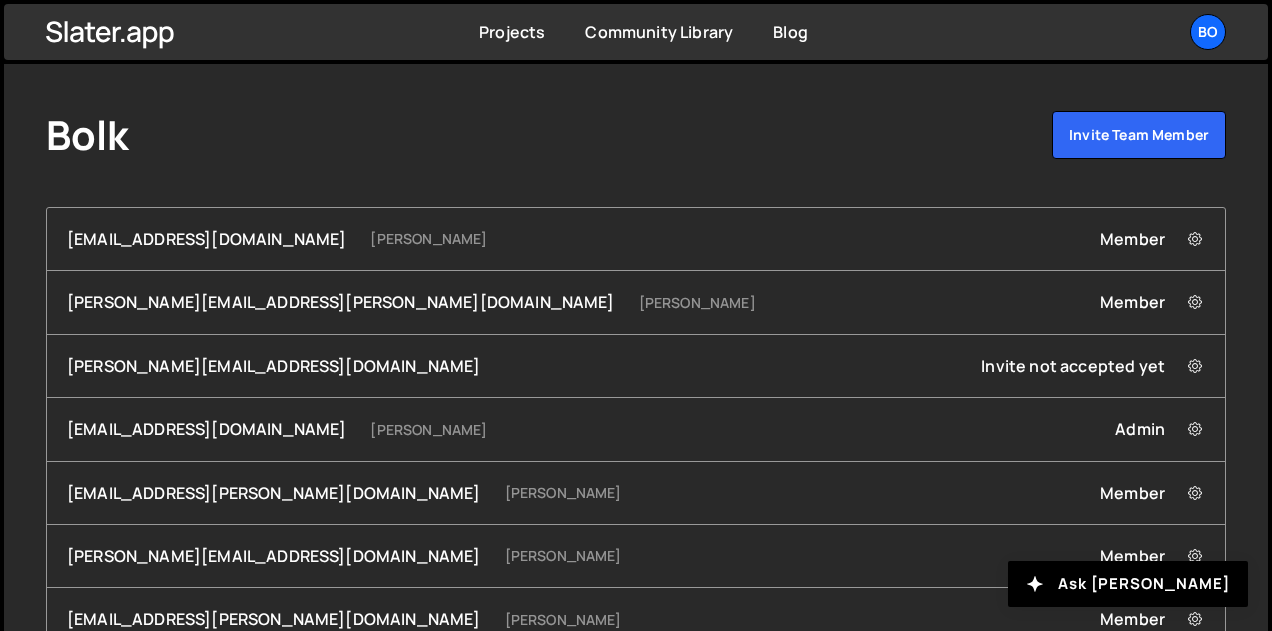 scroll, scrollTop: 0, scrollLeft: 0, axis: both 